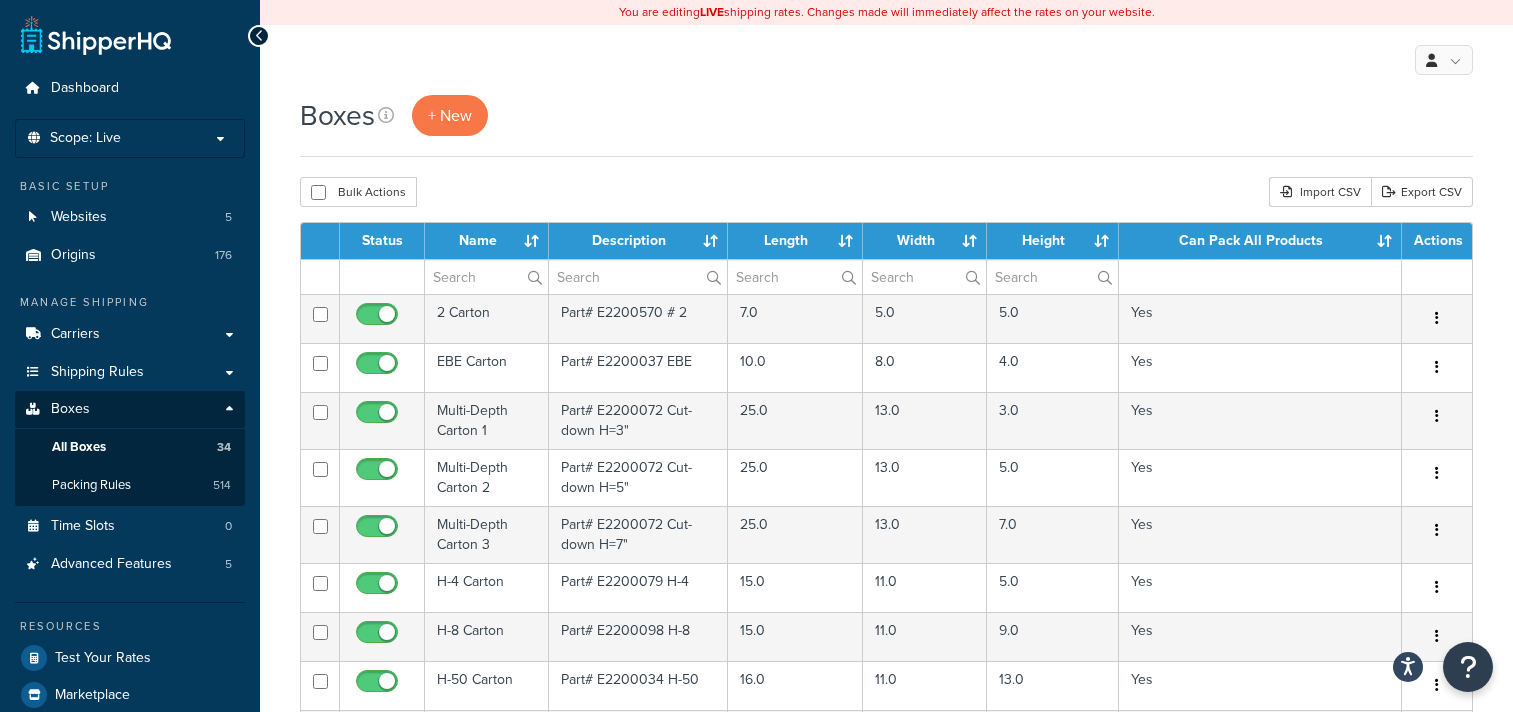 scroll, scrollTop: 0, scrollLeft: 0, axis: both 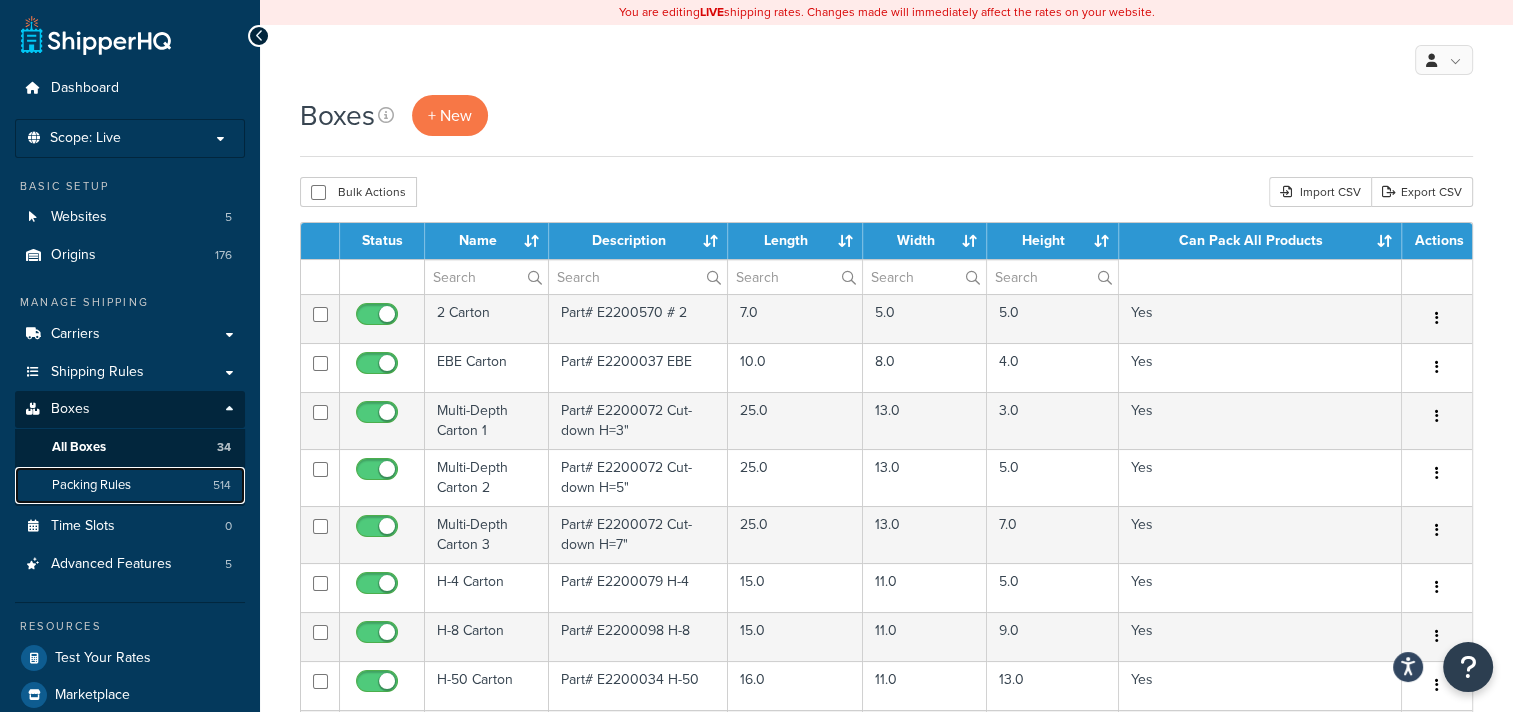 click on "Packing Rules" at bounding box center (91, 485) 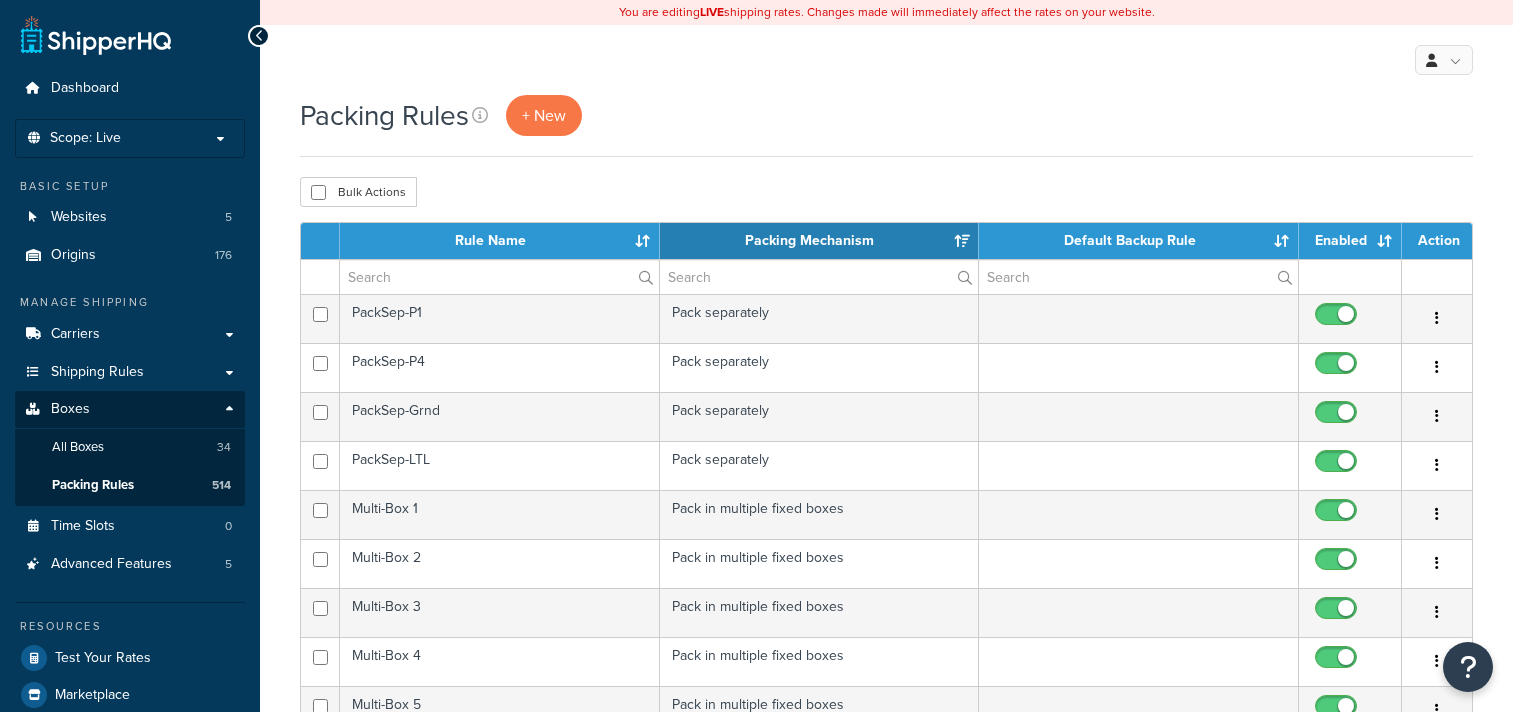 scroll, scrollTop: 0, scrollLeft: 0, axis: both 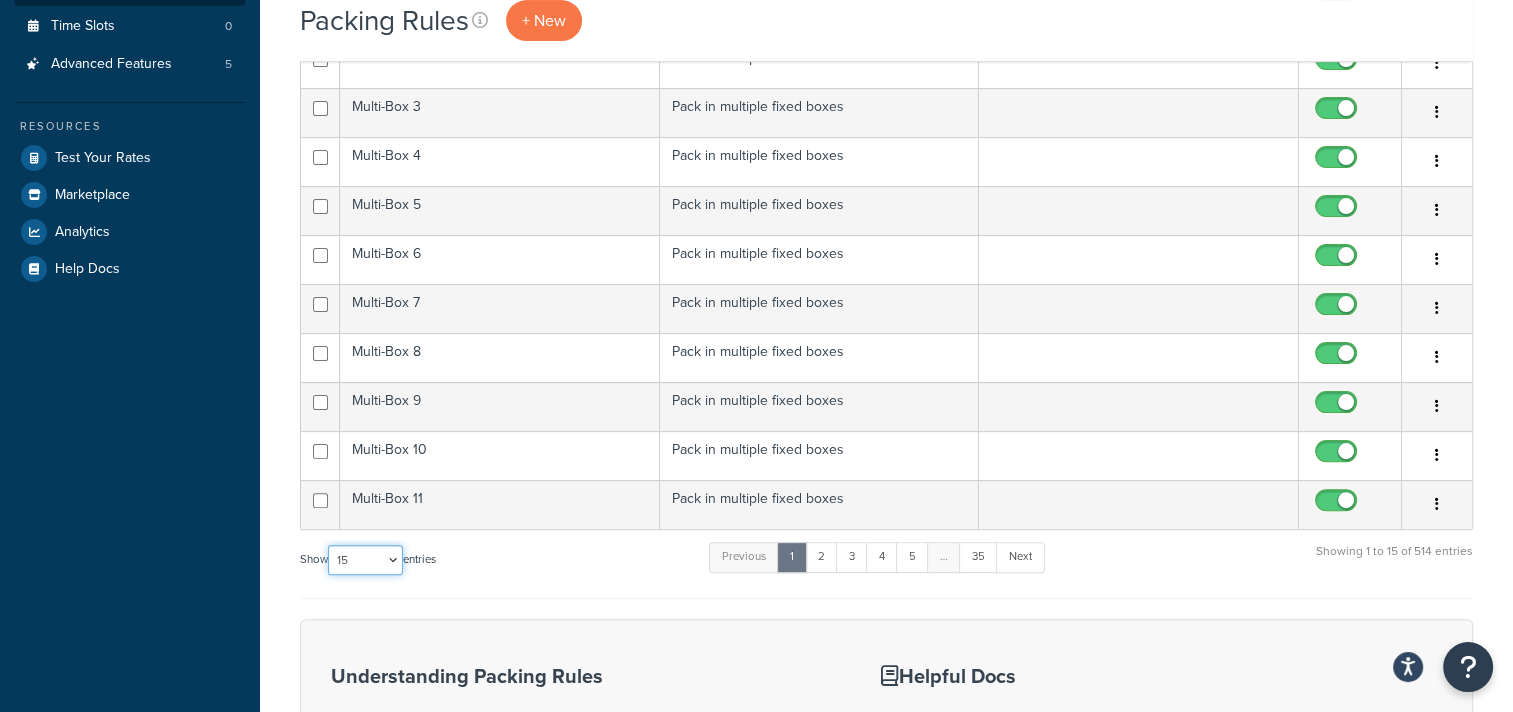 click on "10 15 25 50 100" at bounding box center [365, 560] 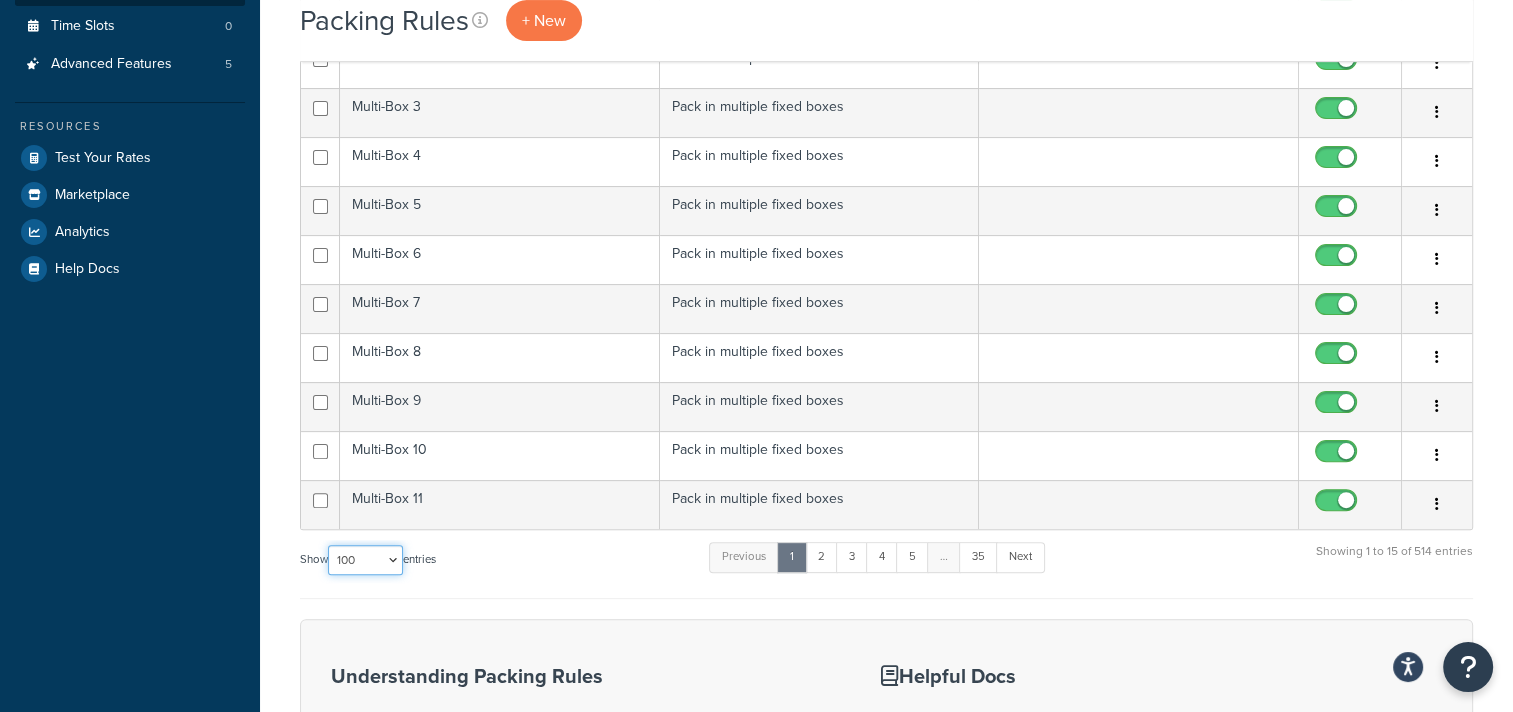 click on "10 15 25 50 100" at bounding box center [365, 560] 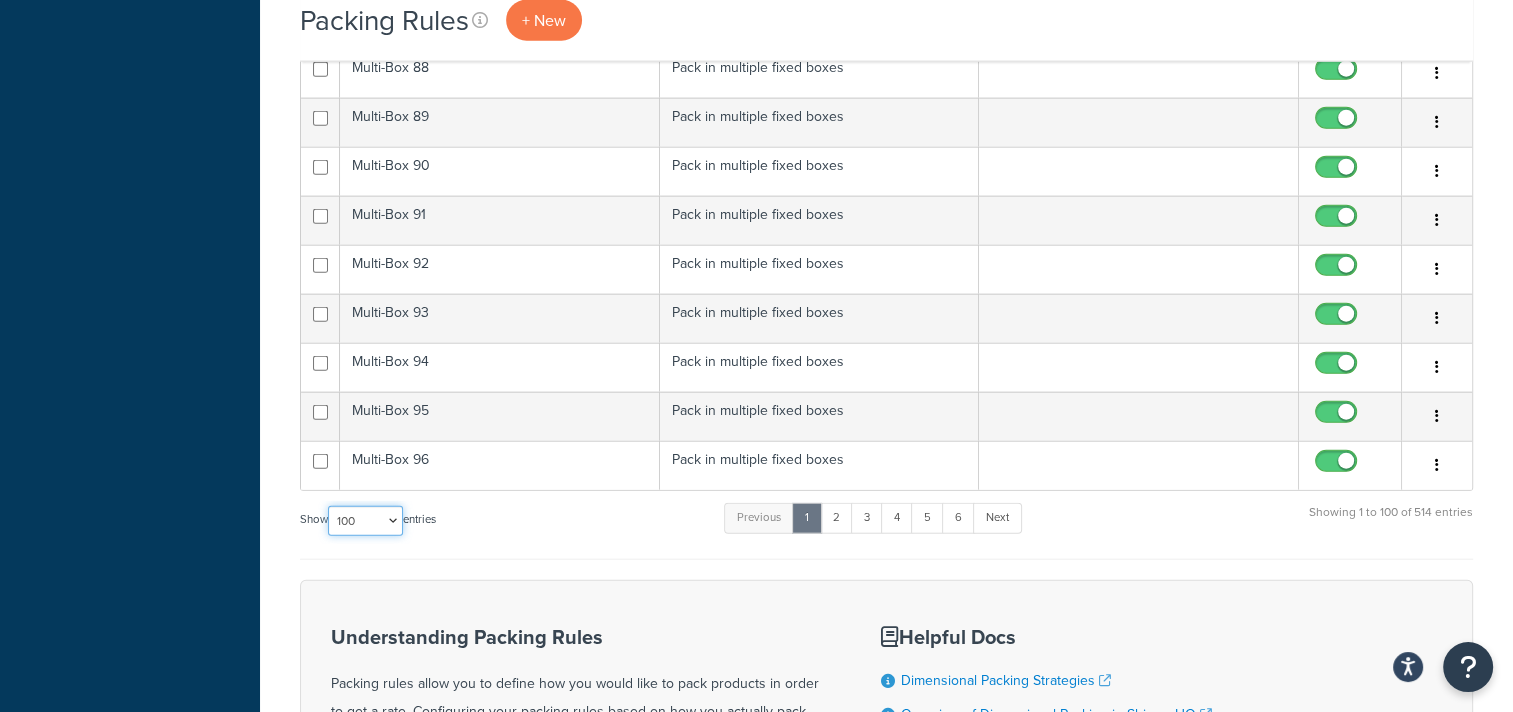 scroll, scrollTop: 5024, scrollLeft: 0, axis: vertical 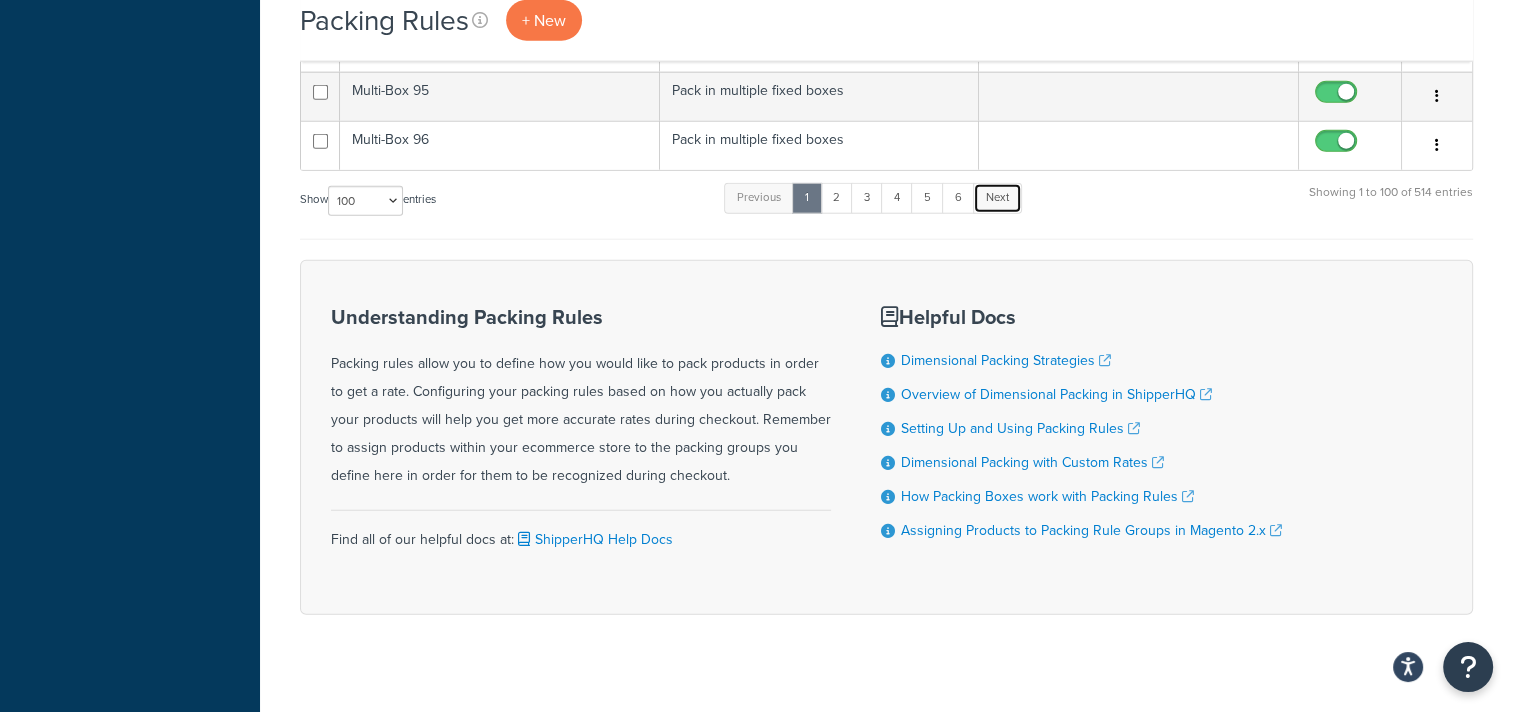 click on "Next" at bounding box center [997, 198] 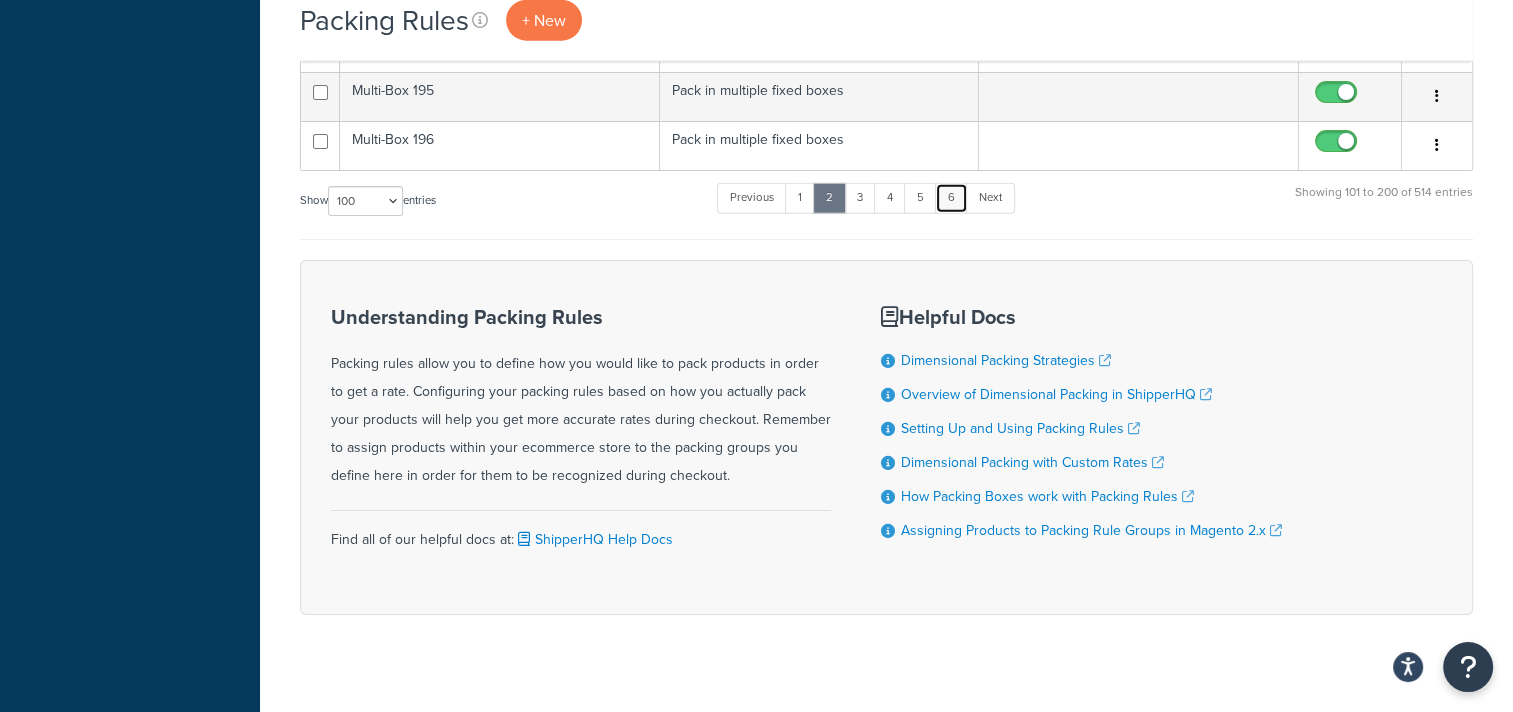 click on "6" at bounding box center [951, 198] 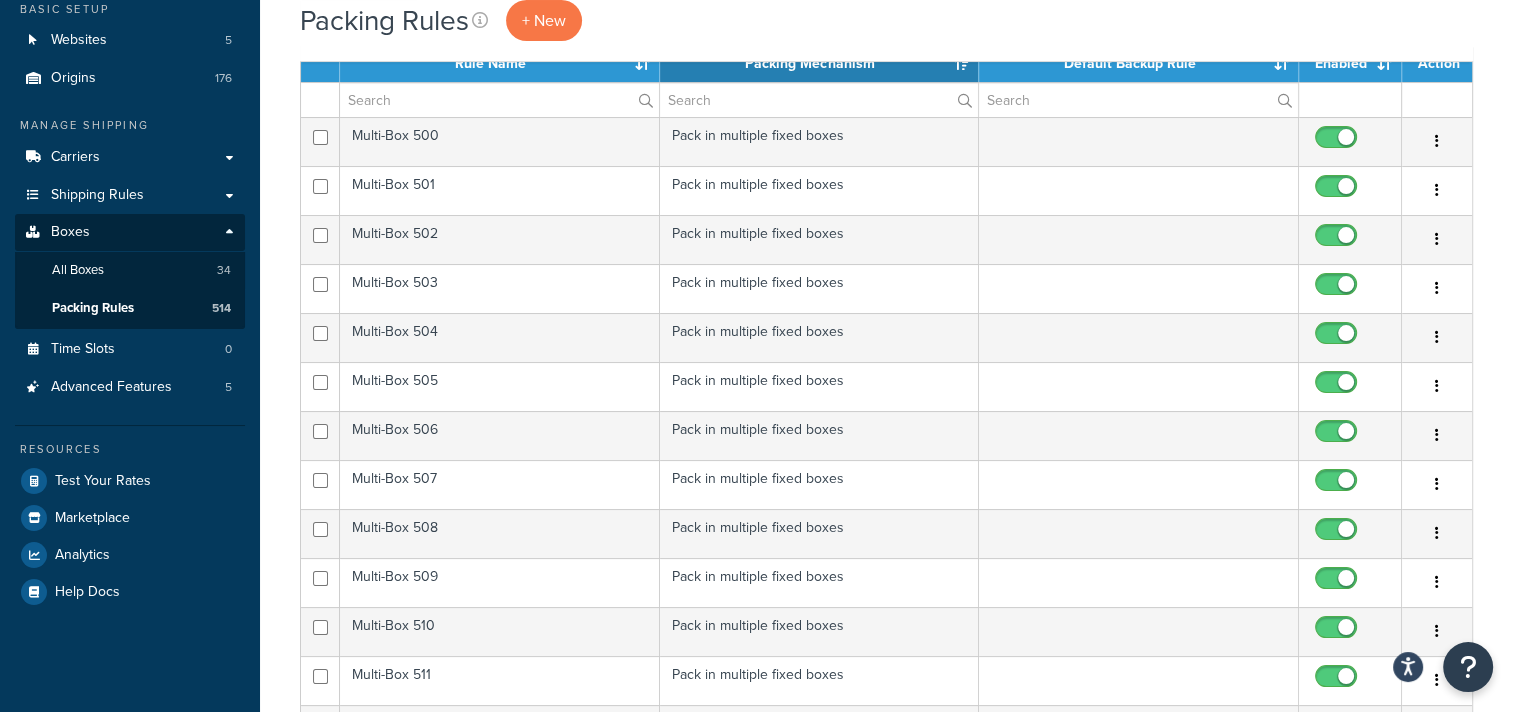 scroll, scrollTop: 128, scrollLeft: 0, axis: vertical 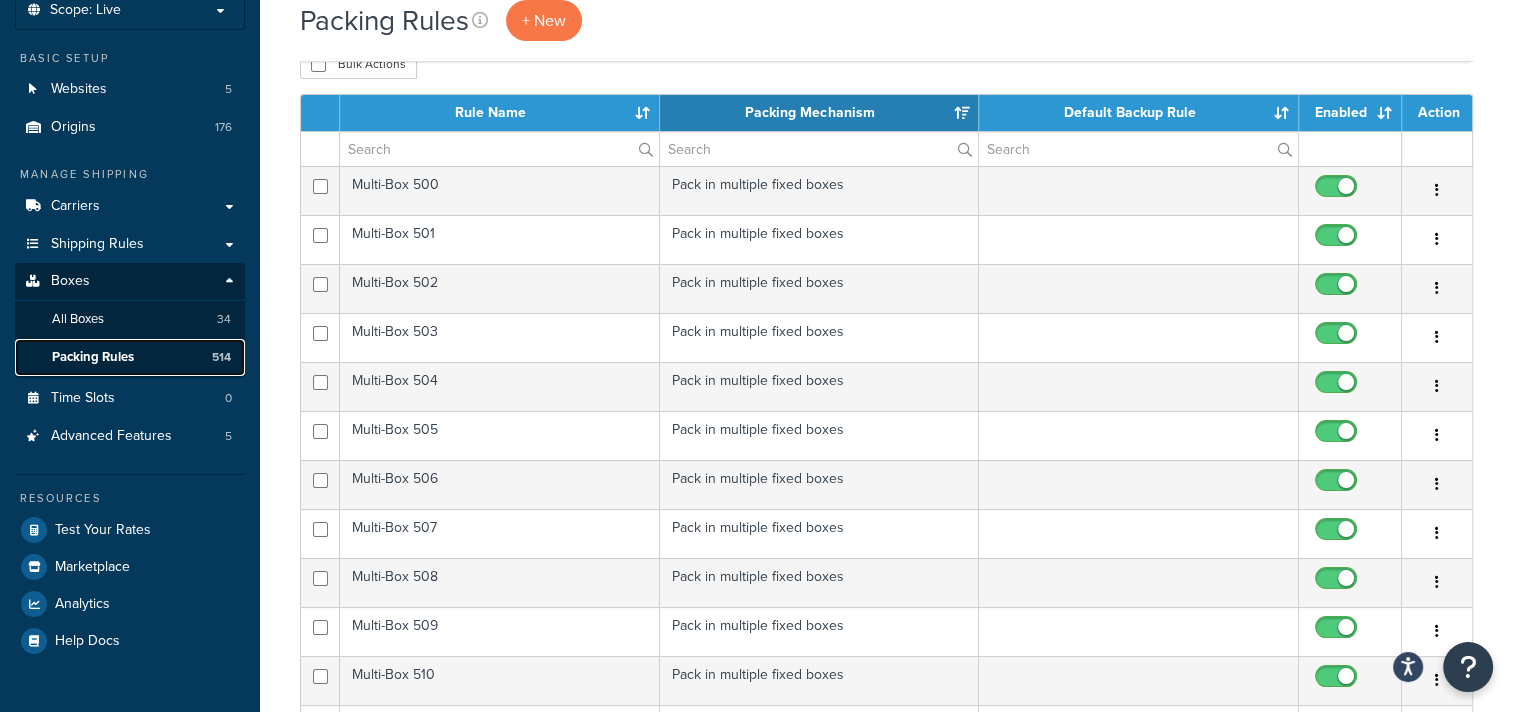 click on "Packing Rules" at bounding box center (93, 357) 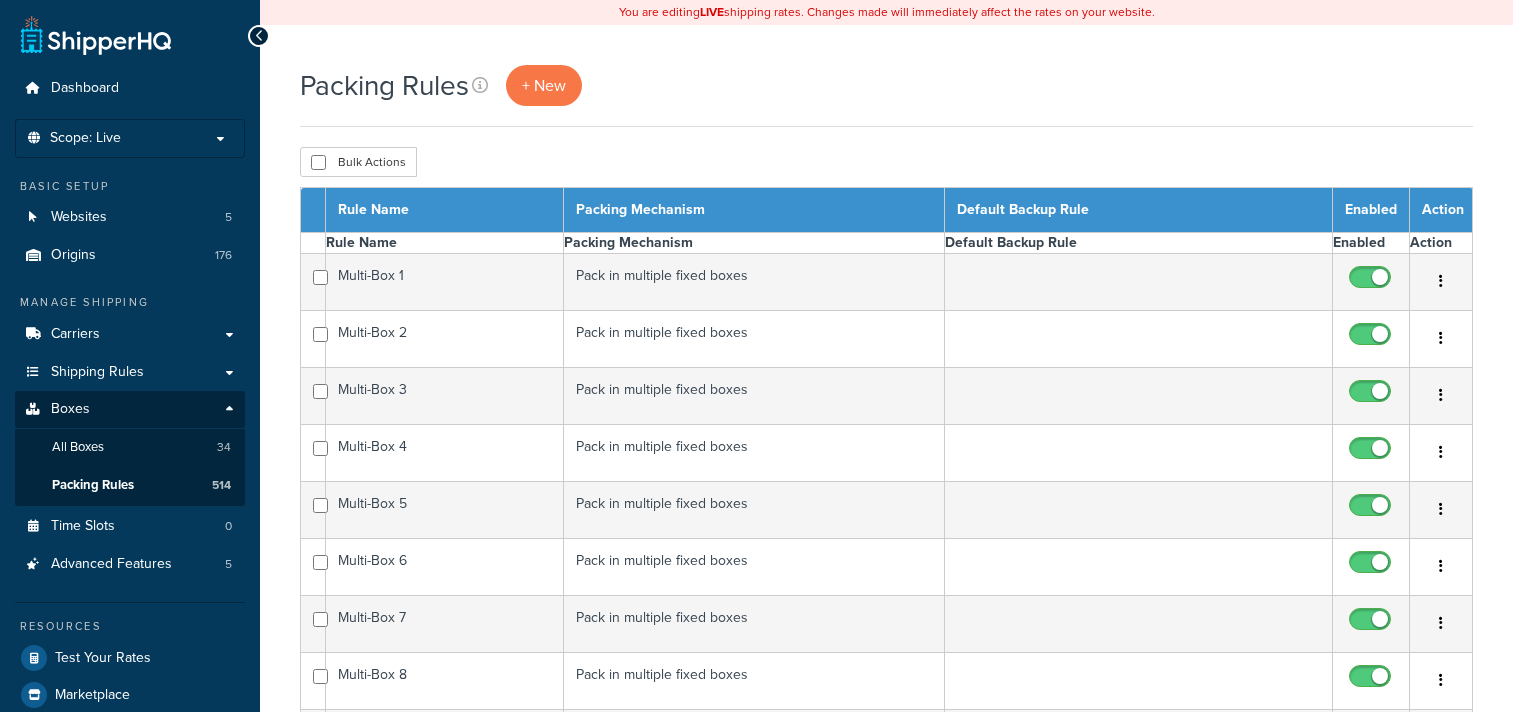 select on "15" 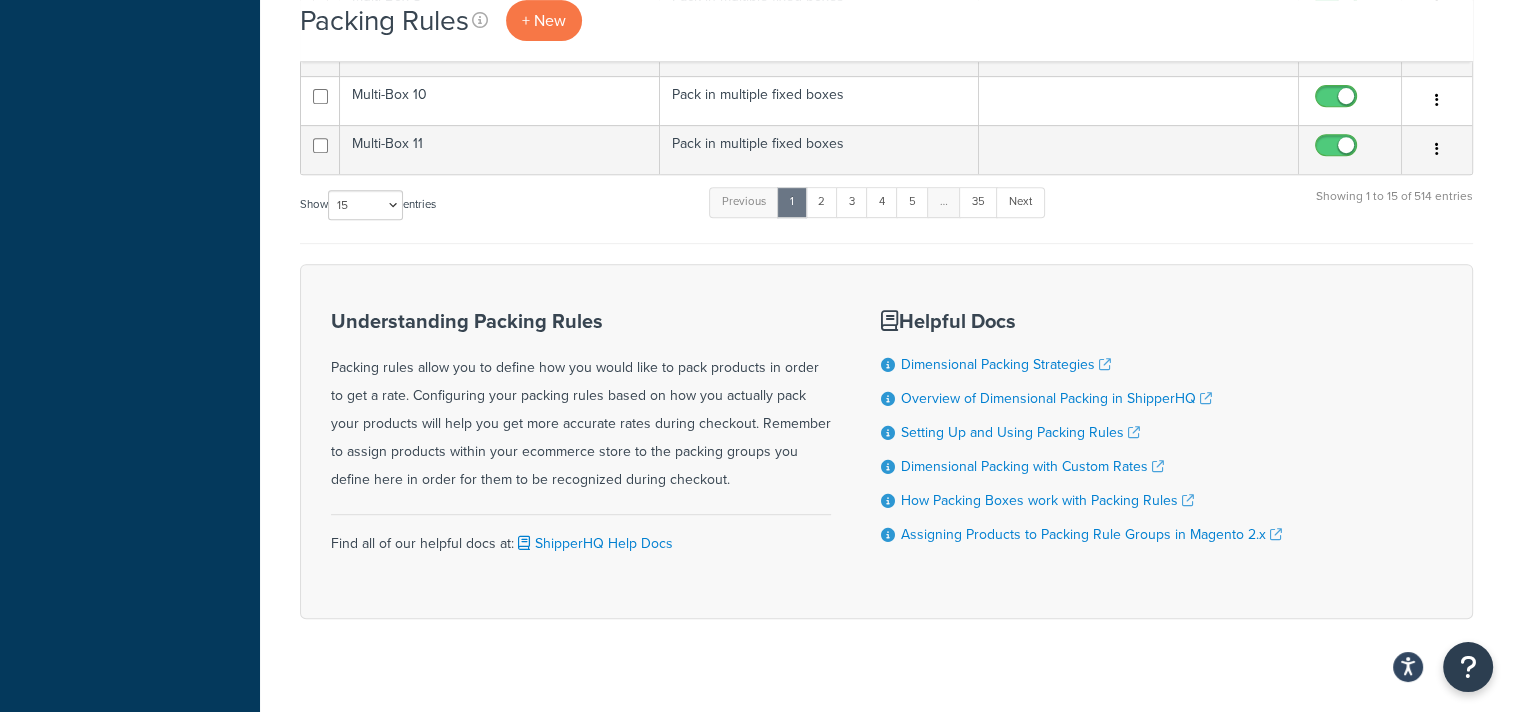 scroll, scrollTop: 876, scrollLeft: 0, axis: vertical 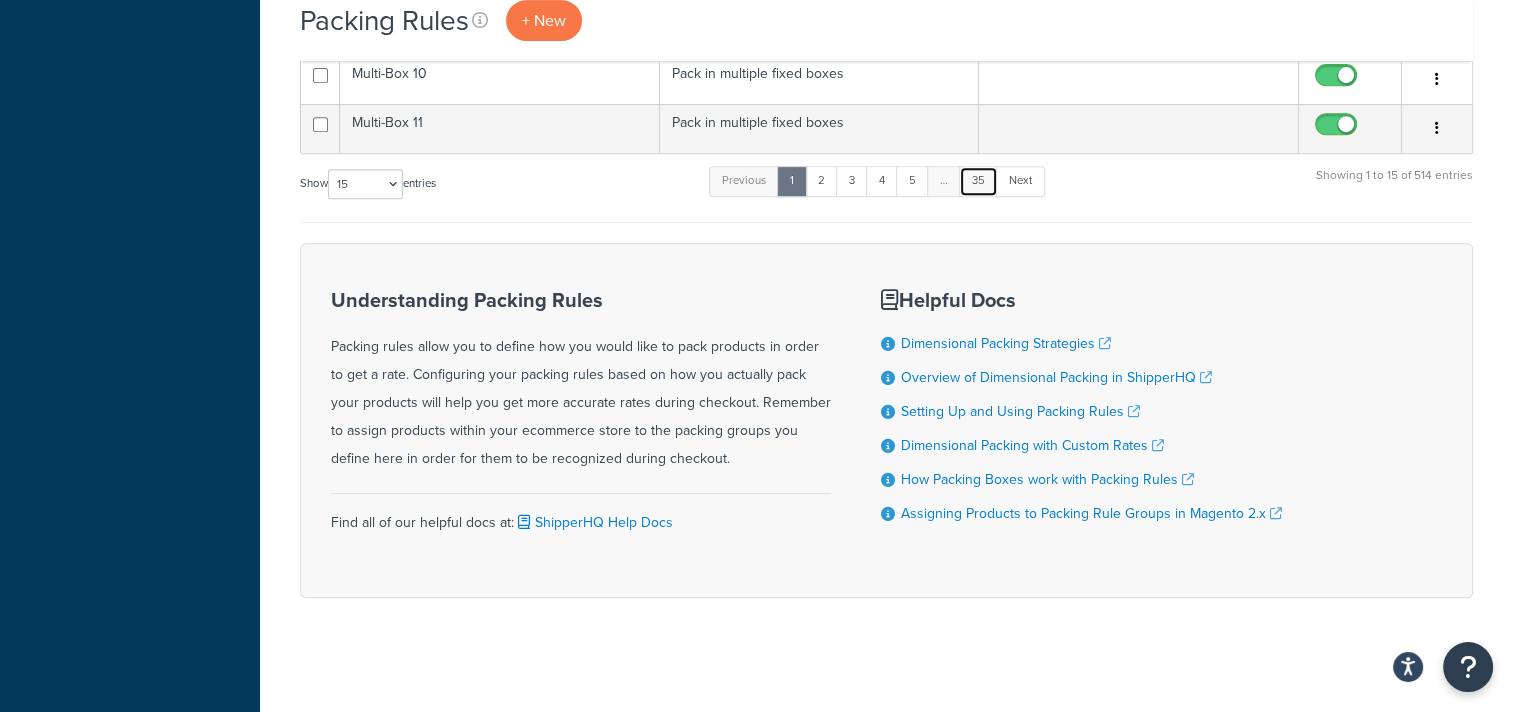click on "35" at bounding box center [978, 181] 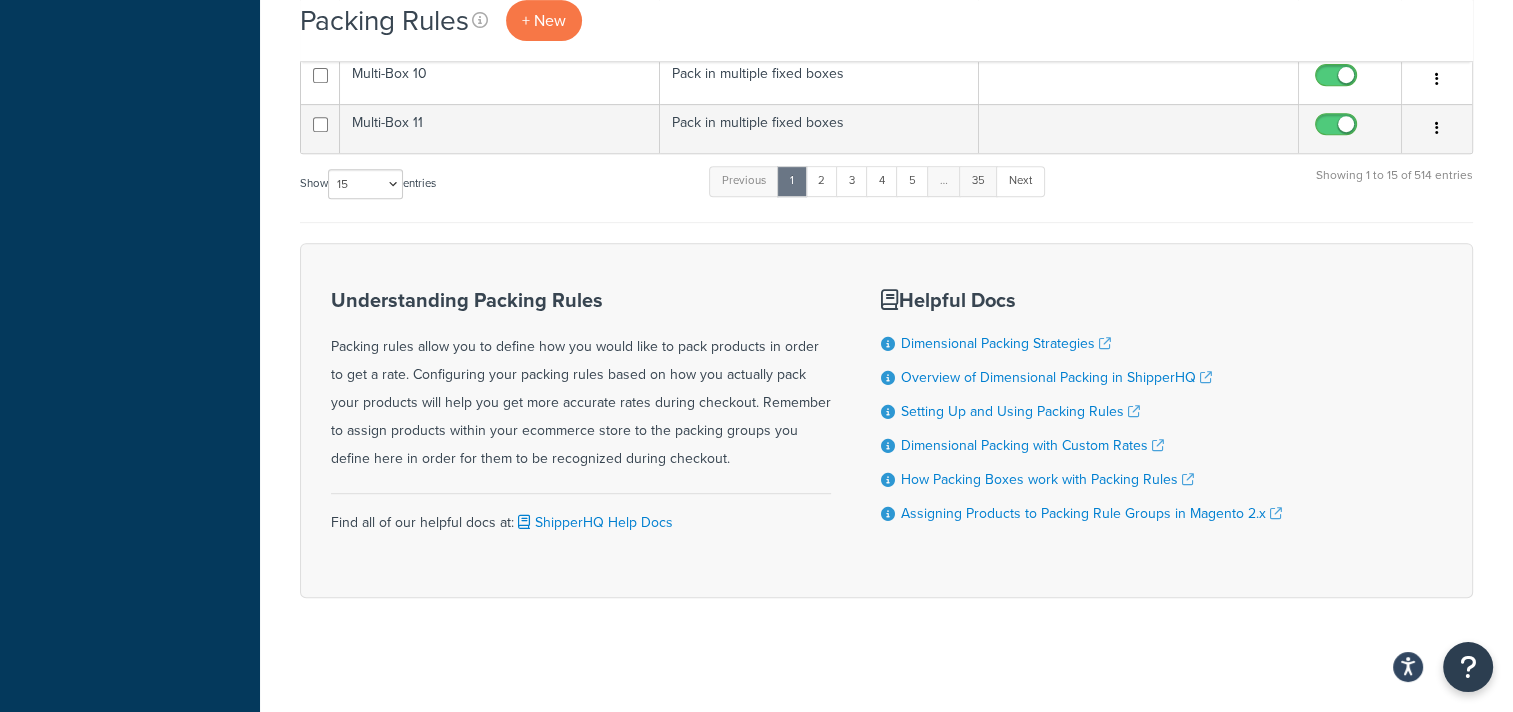 scroll, scrollTop: 340, scrollLeft: 0, axis: vertical 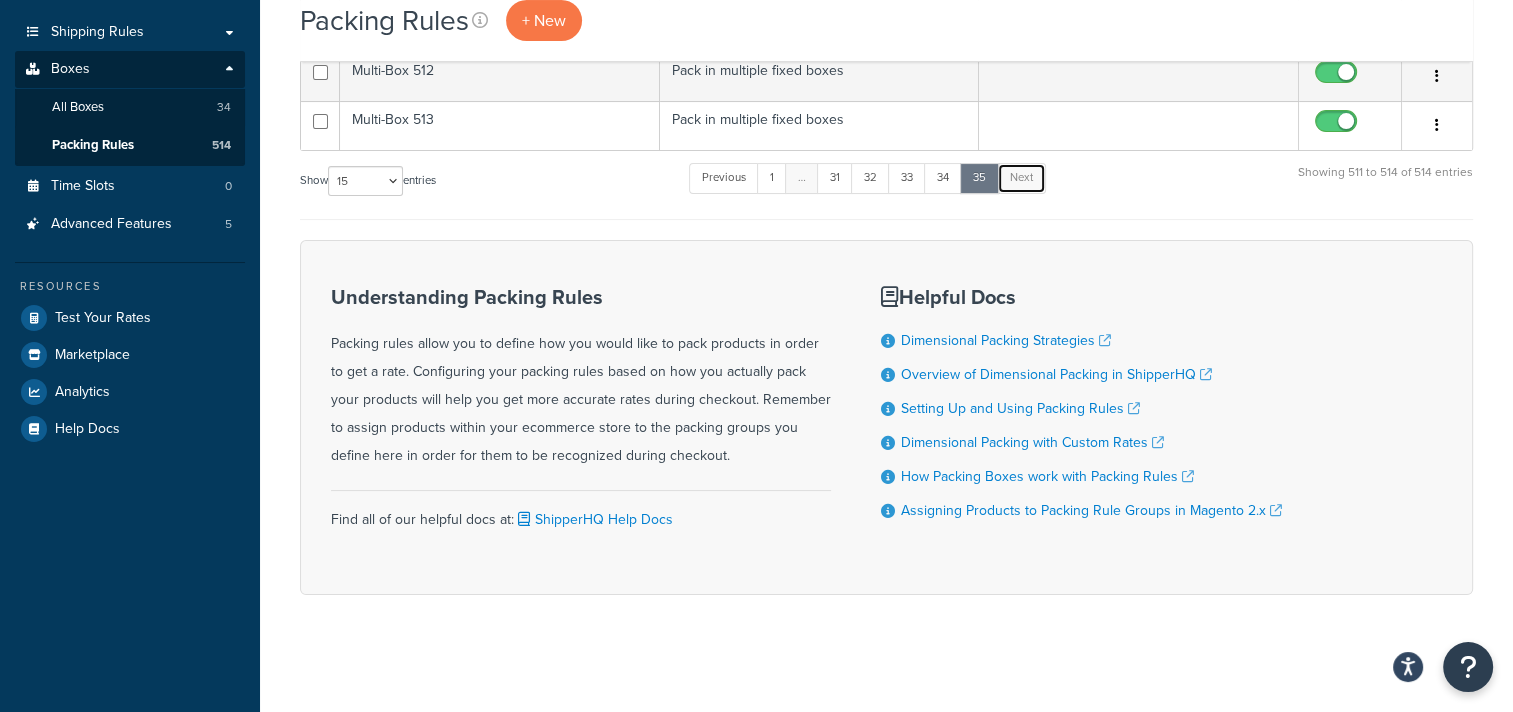 click on "Next" at bounding box center [1021, 178] 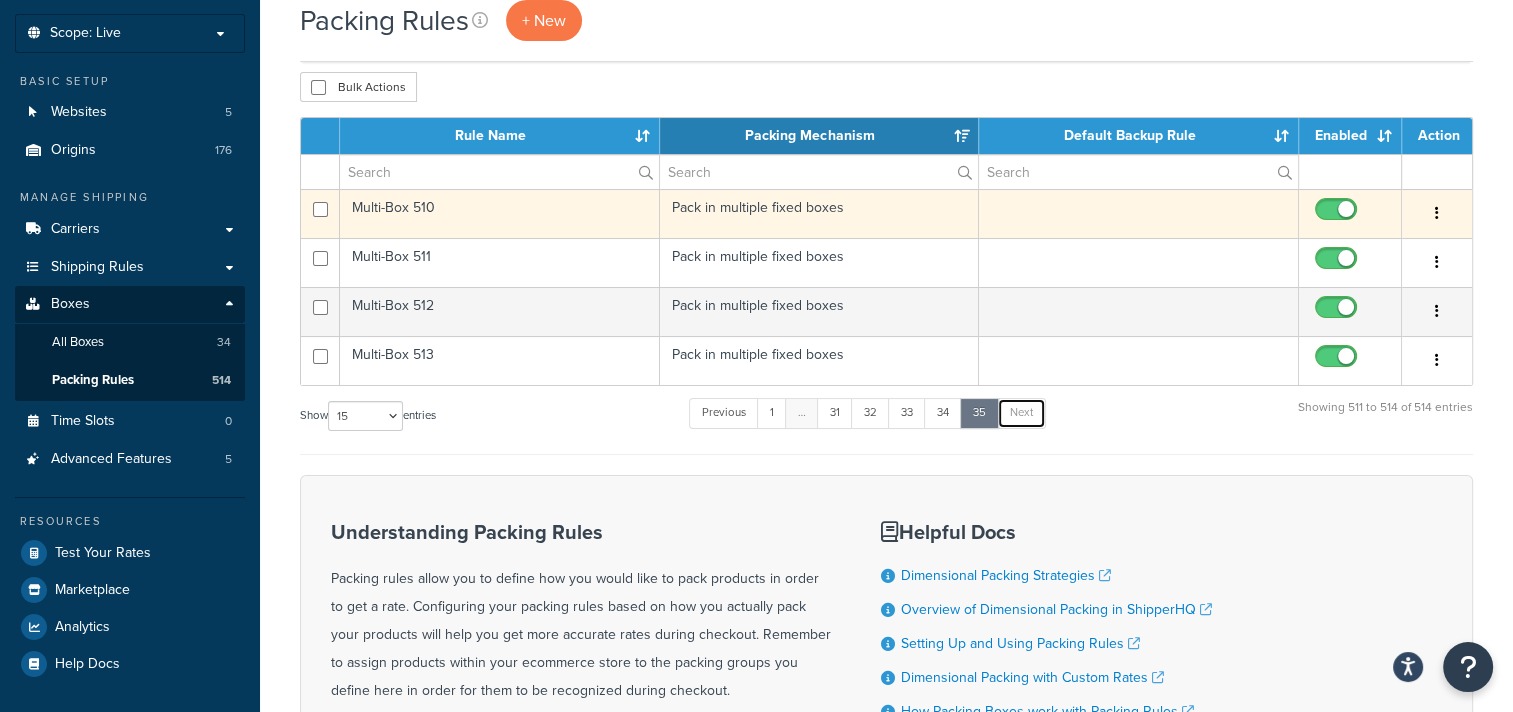 scroll, scrollTop: 140, scrollLeft: 0, axis: vertical 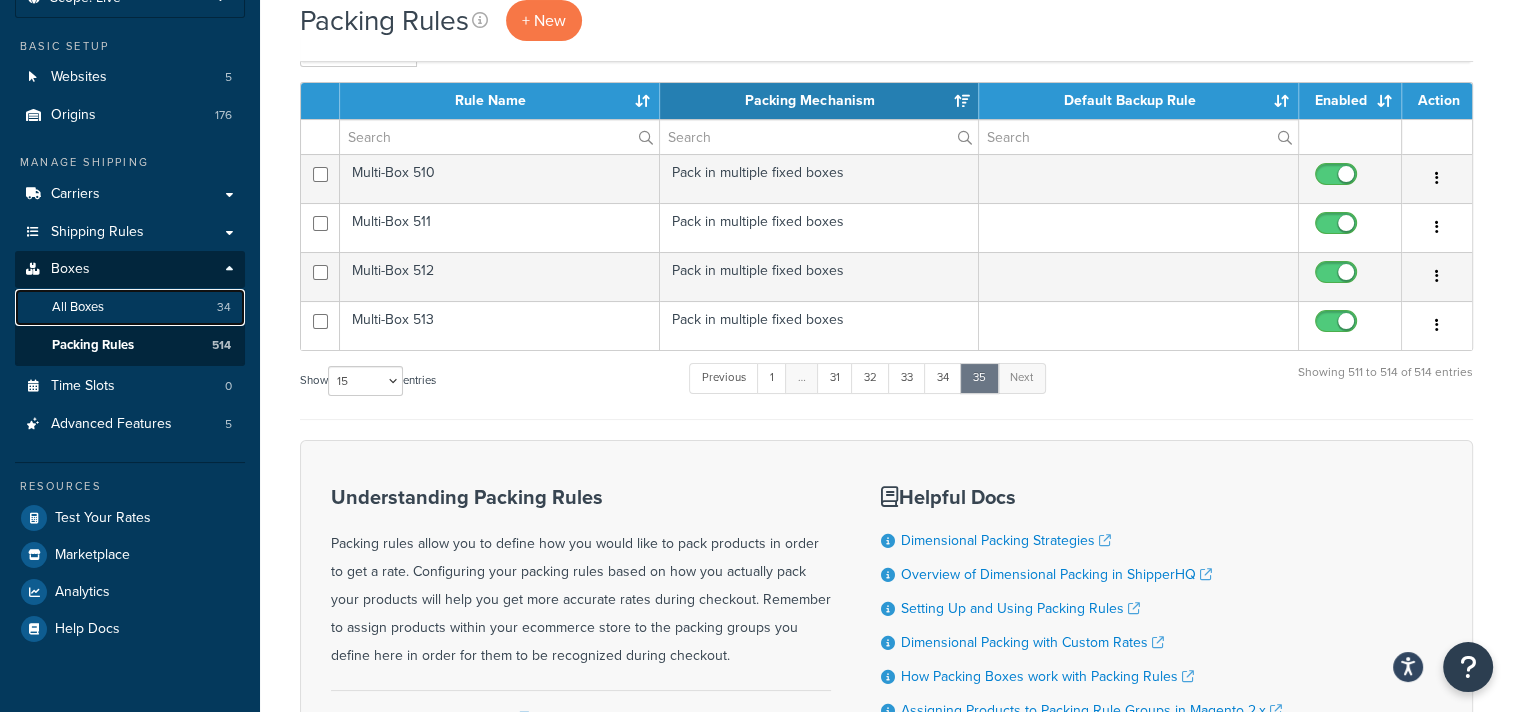 click on "All Boxes" at bounding box center (78, 307) 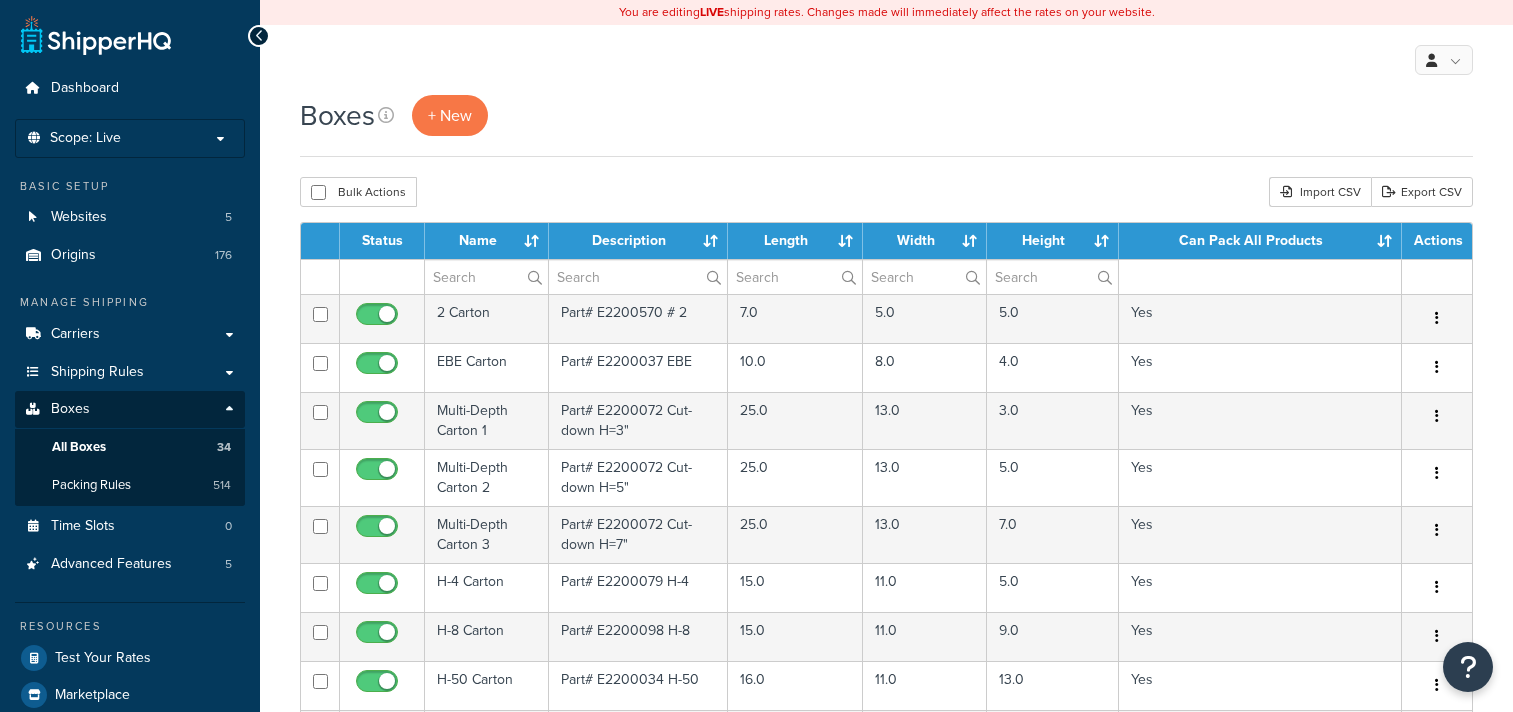scroll, scrollTop: 0, scrollLeft: 0, axis: both 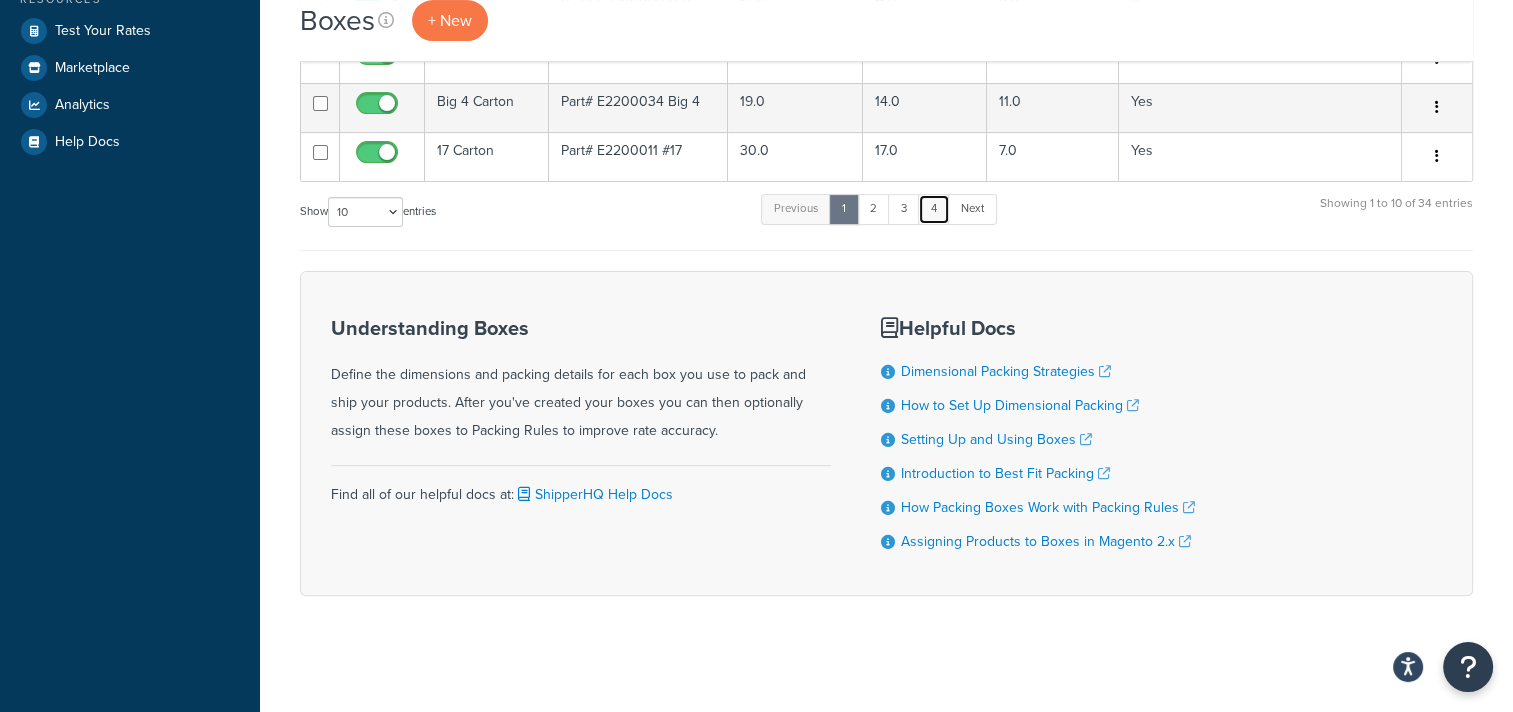 click on "4" at bounding box center (934, 209) 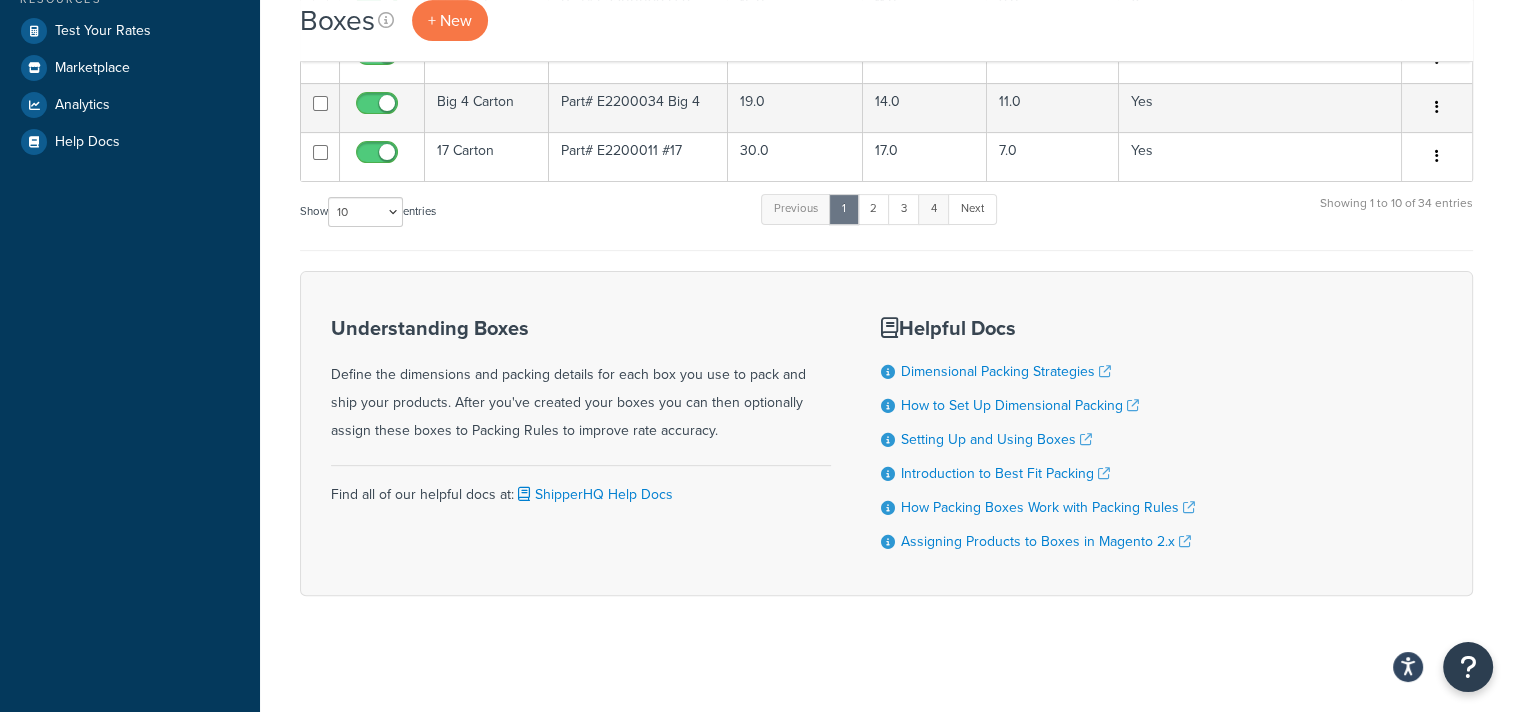 scroll, scrollTop: 342, scrollLeft: 0, axis: vertical 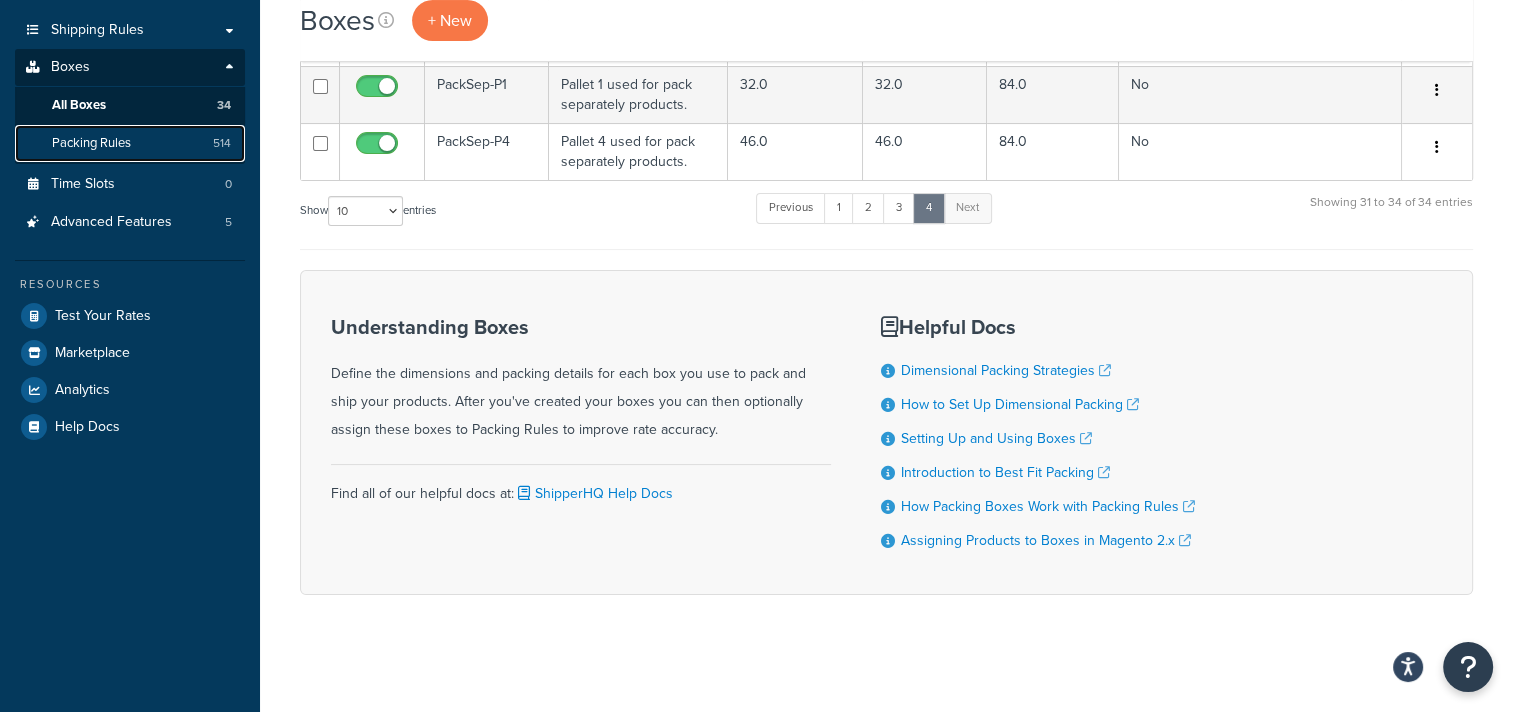 click on "Packing Rules" at bounding box center (91, 143) 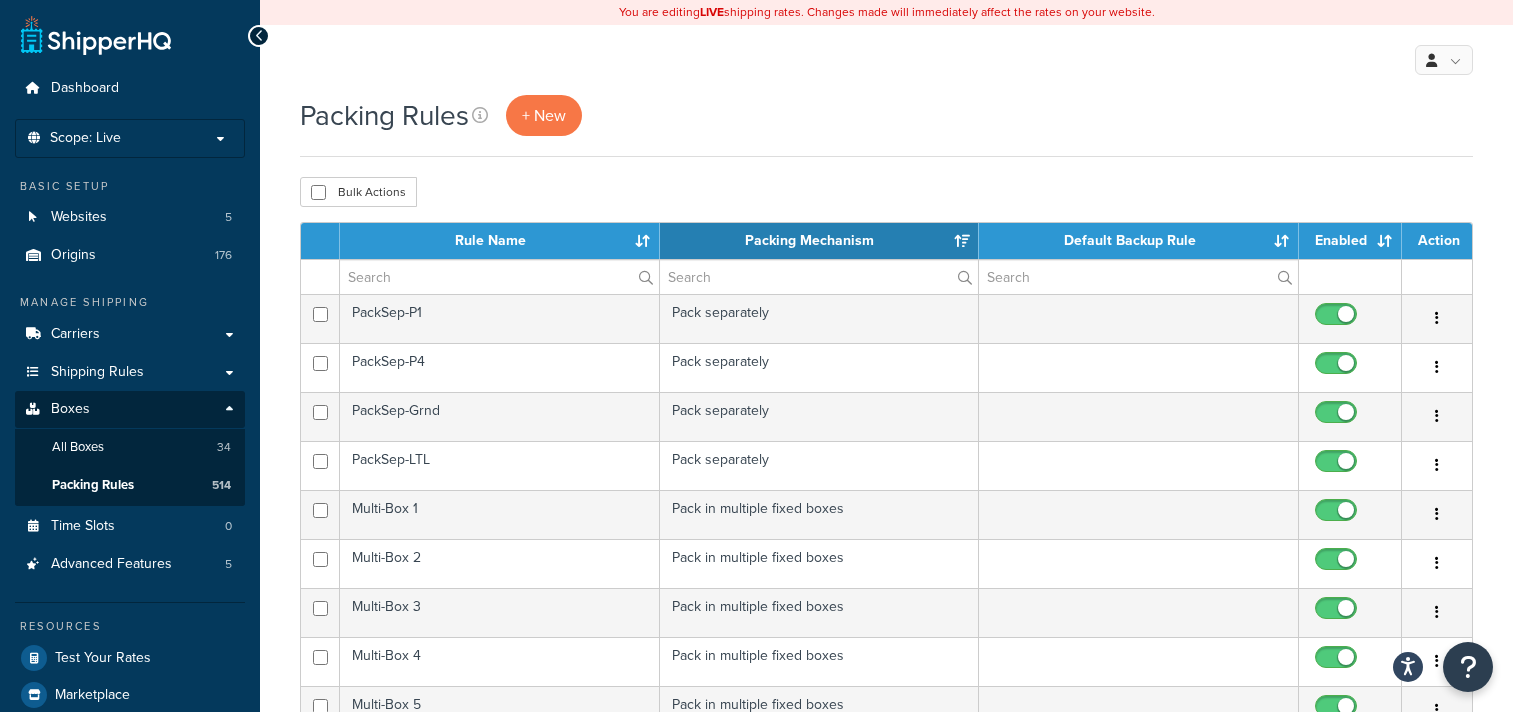 select on "15" 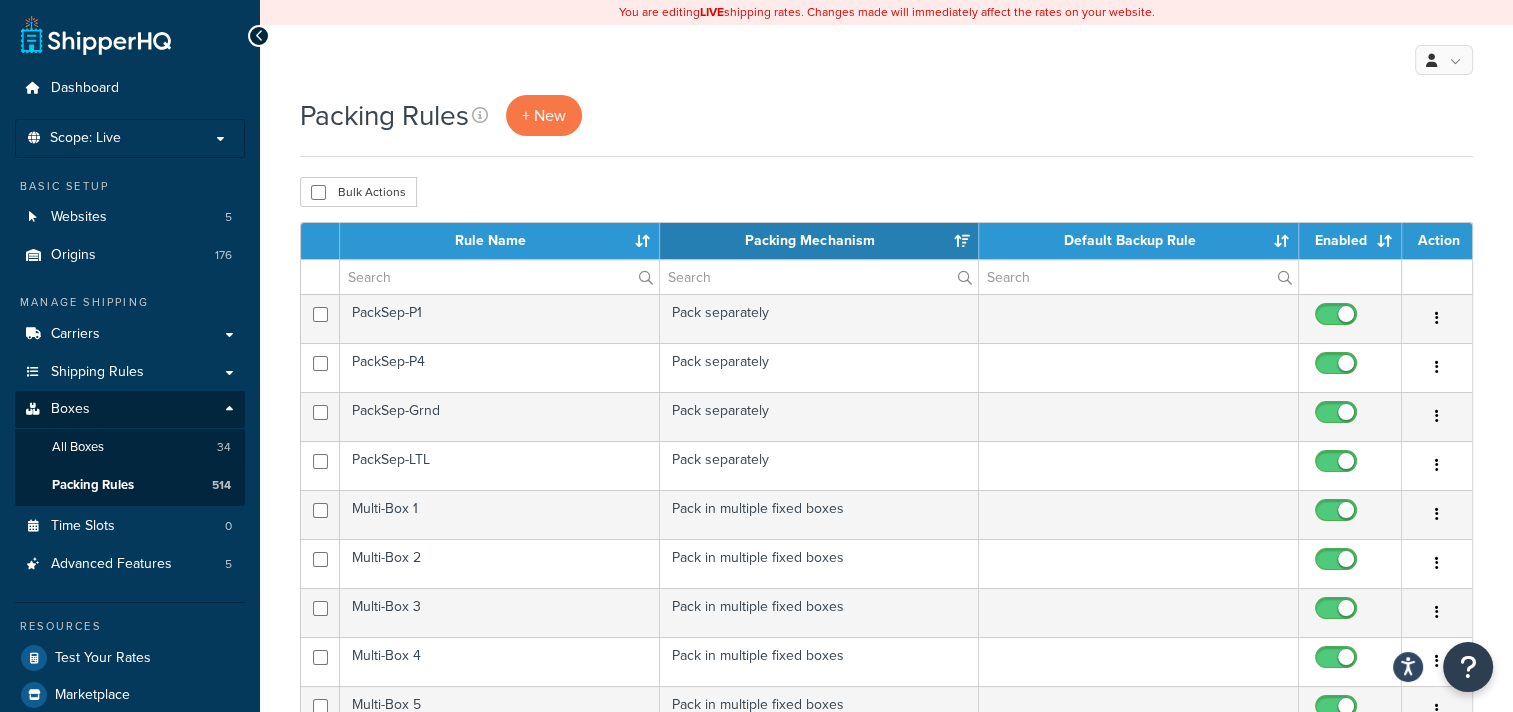 scroll, scrollTop: 0, scrollLeft: 0, axis: both 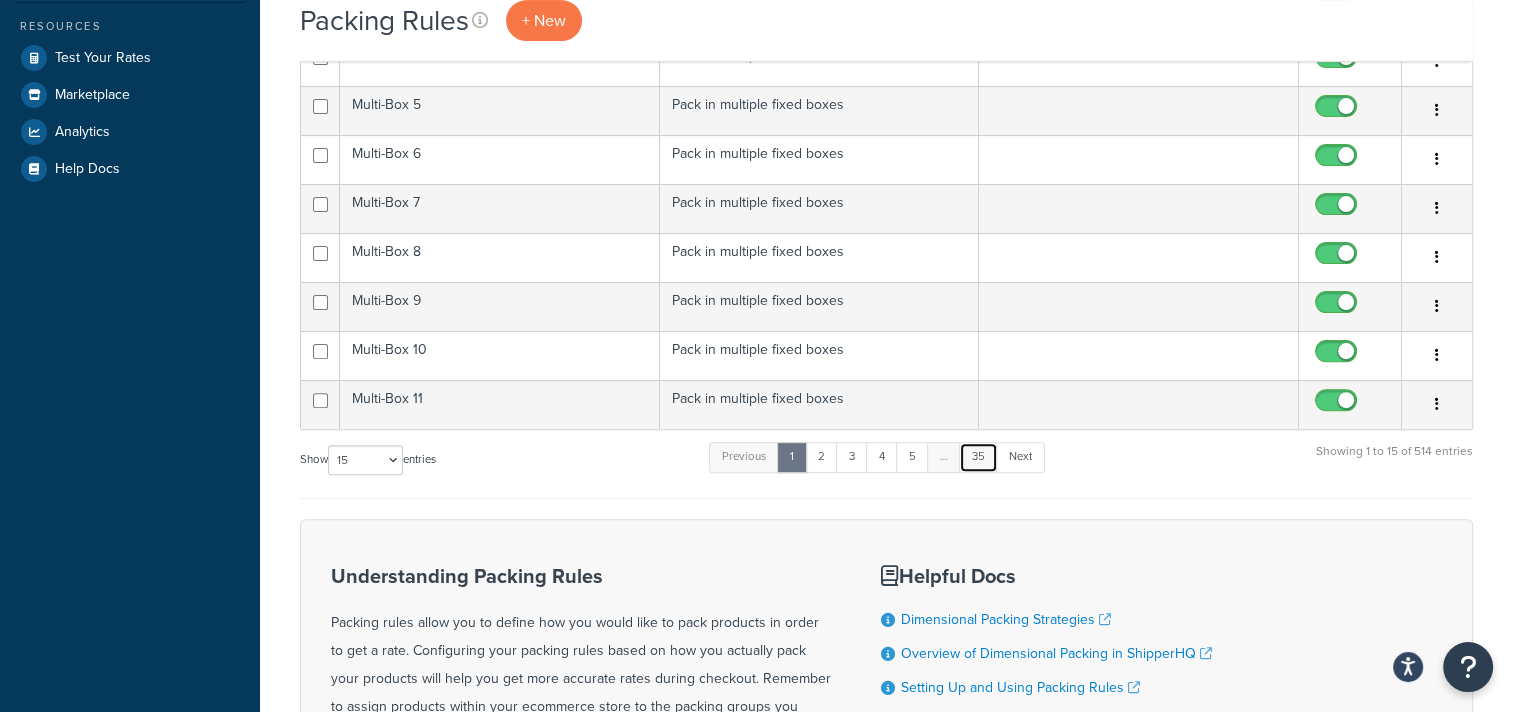 click on "35" at bounding box center (978, 457) 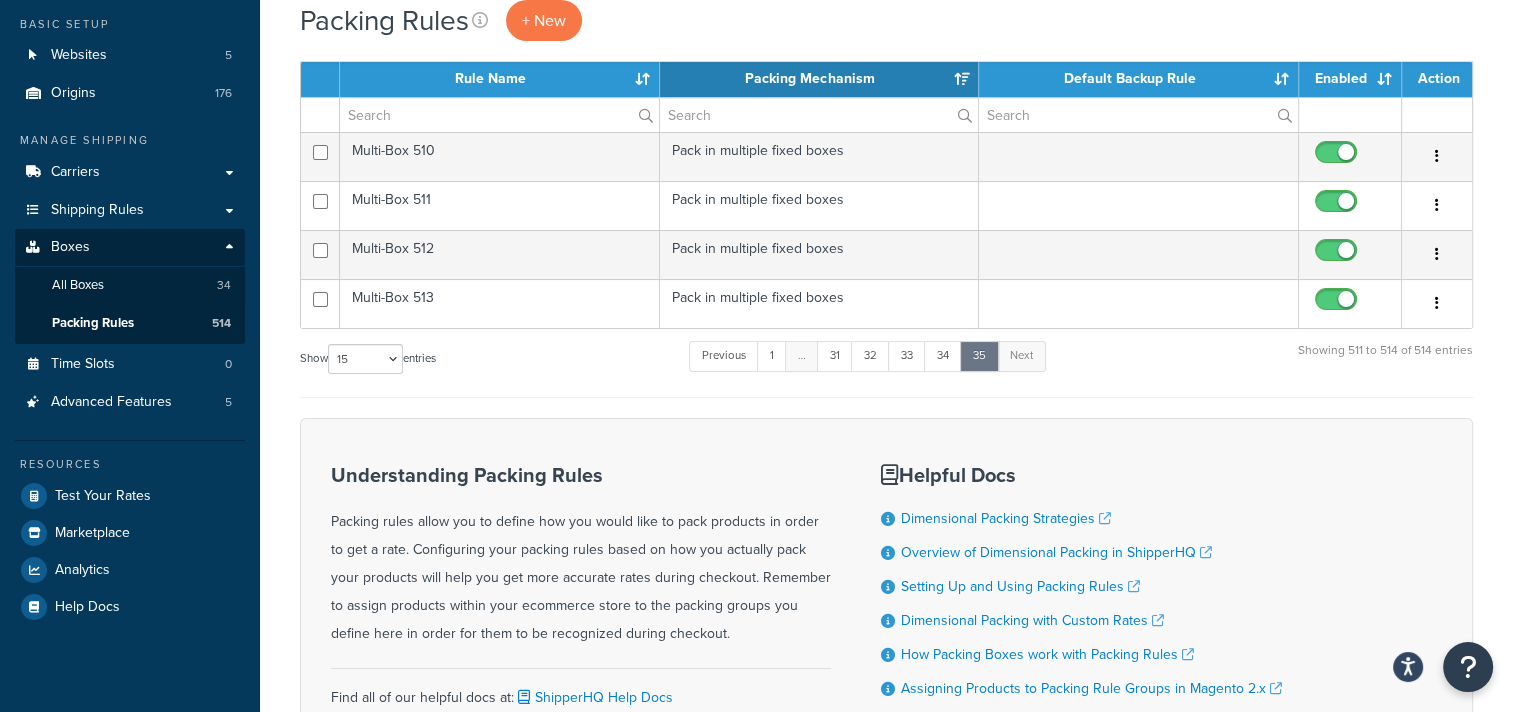 scroll, scrollTop: 140, scrollLeft: 0, axis: vertical 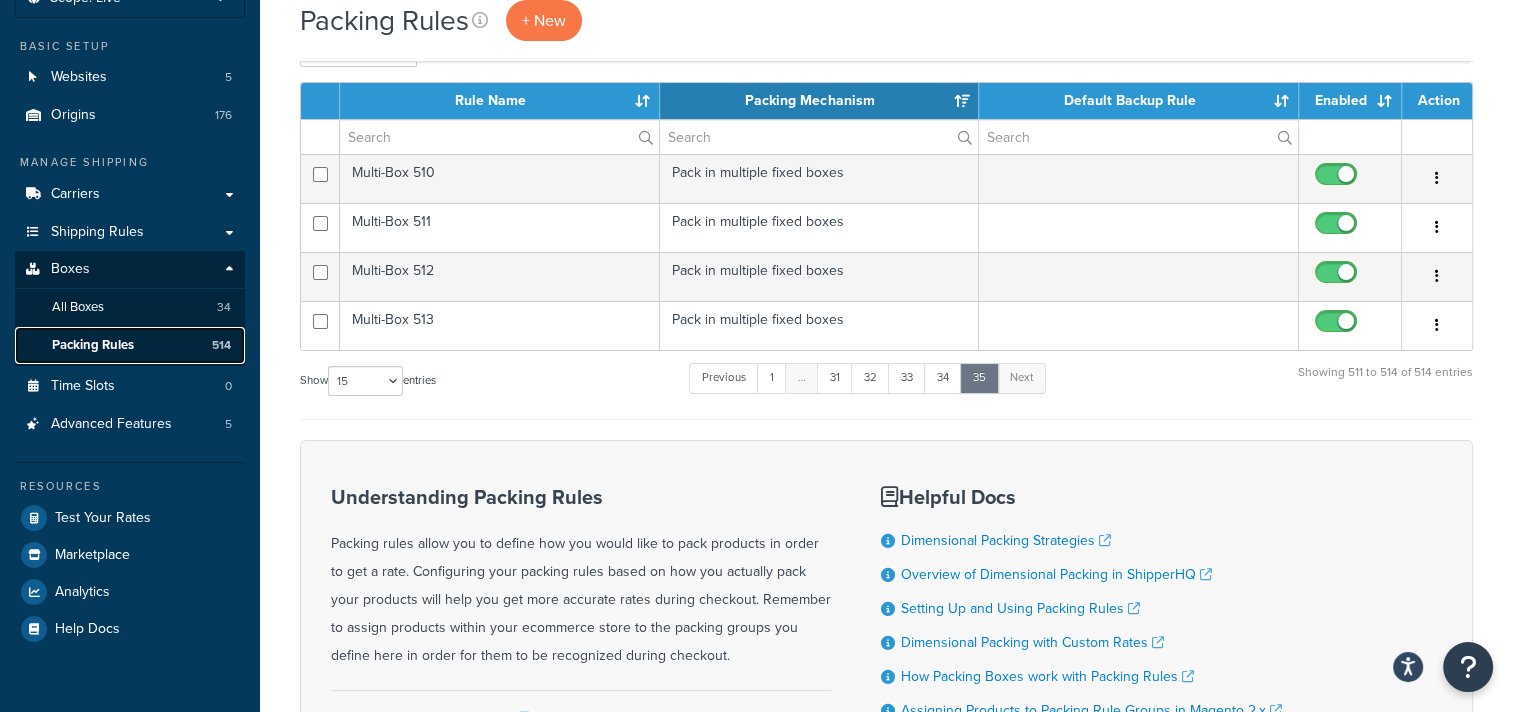 click on "Packing Rules" at bounding box center (93, 345) 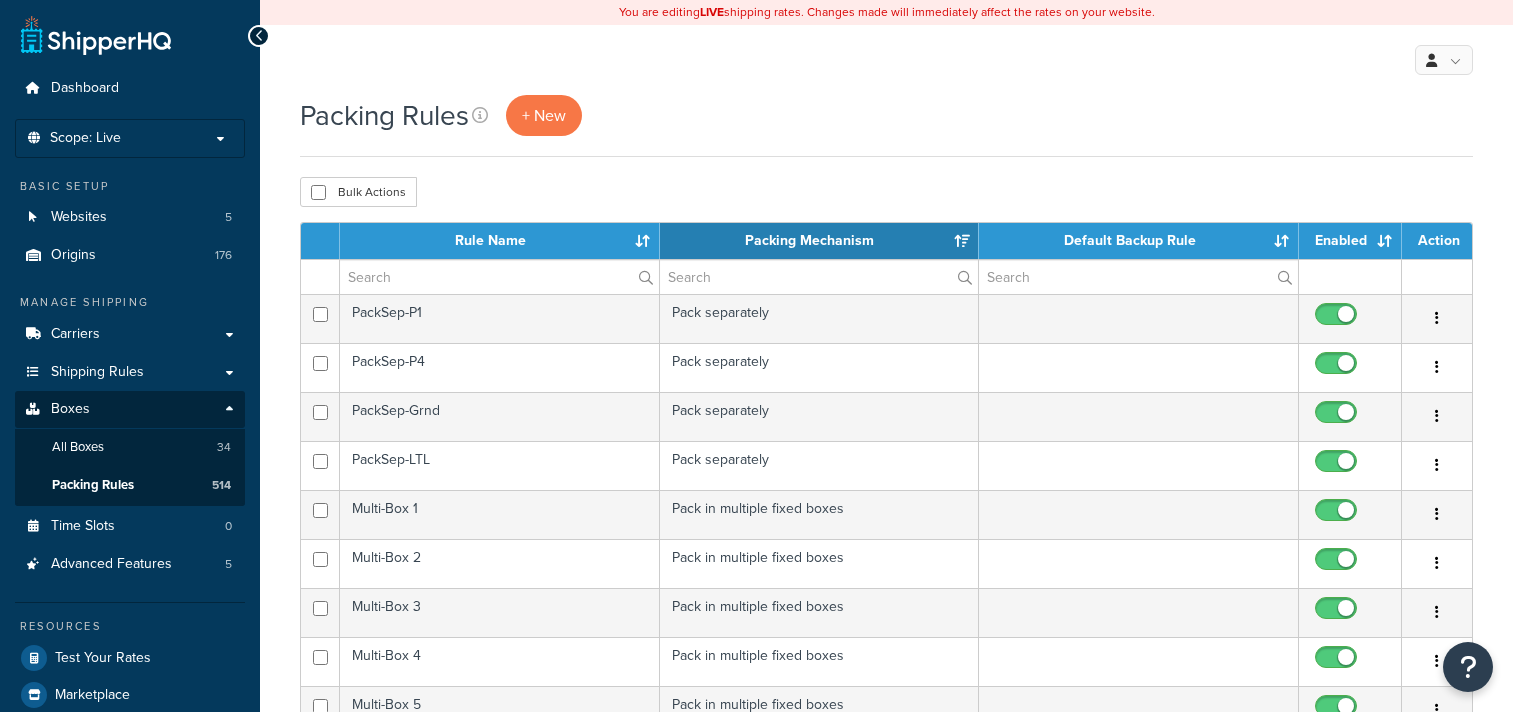 scroll, scrollTop: 0, scrollLeft: 0, axis: both 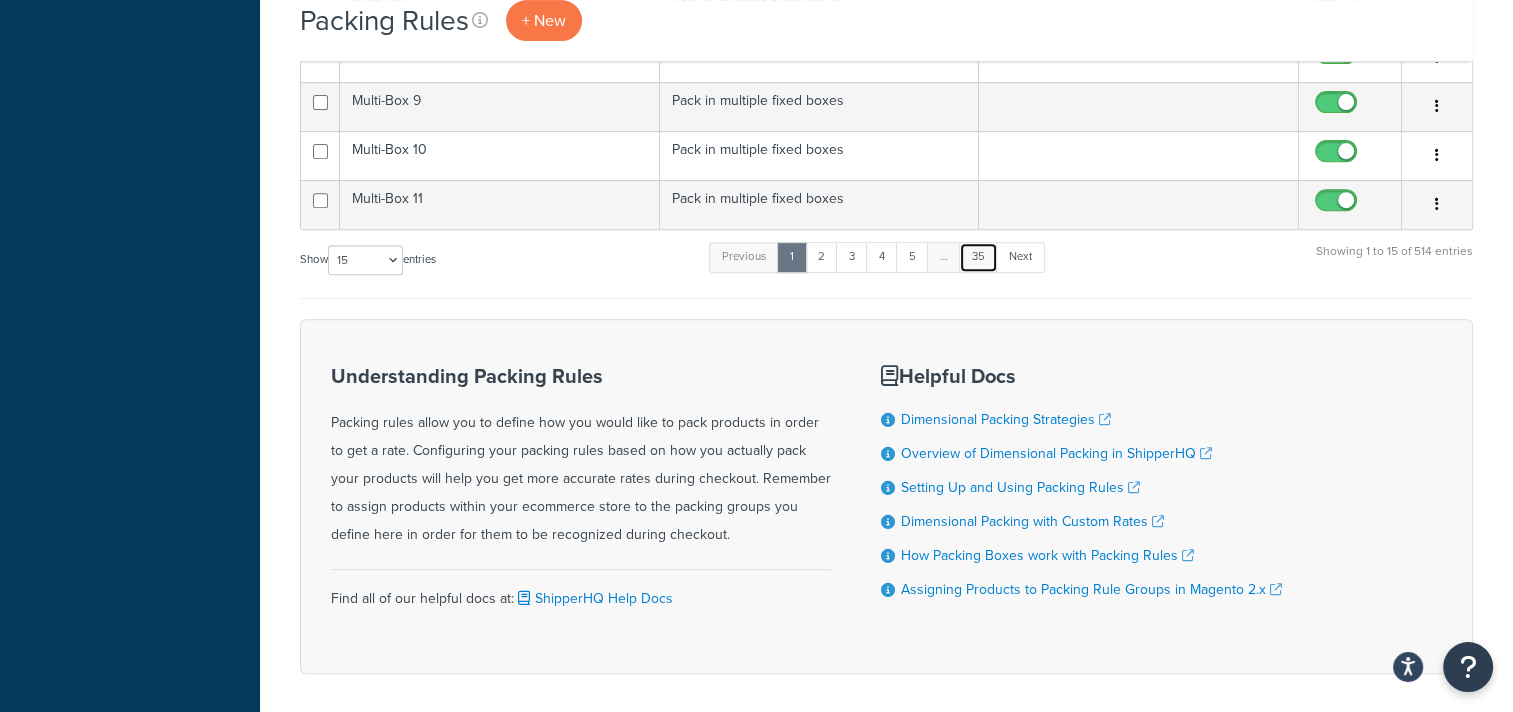 click on "35" at bounding box center [978, 257] 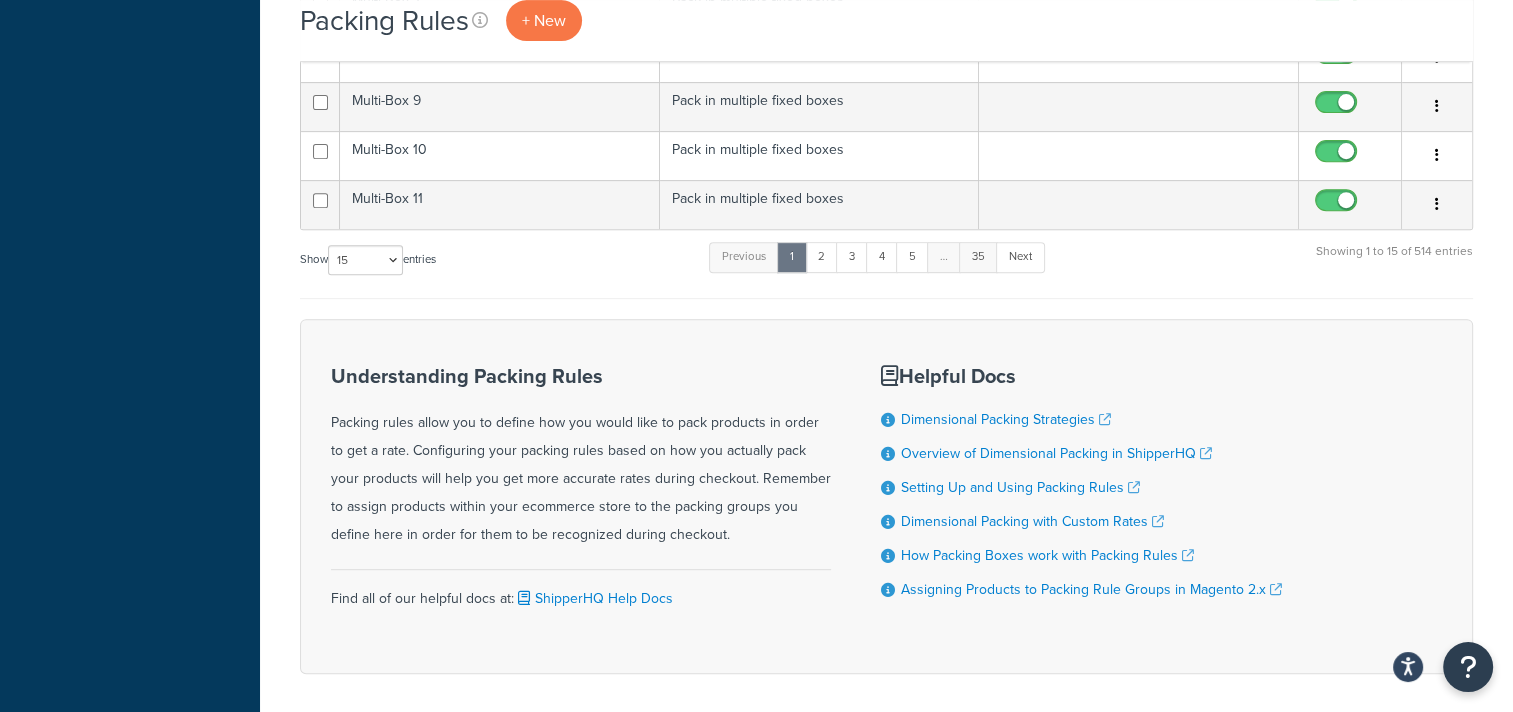 scroll, scrollTop: 340, scrollLeft: 0, axis: vertical 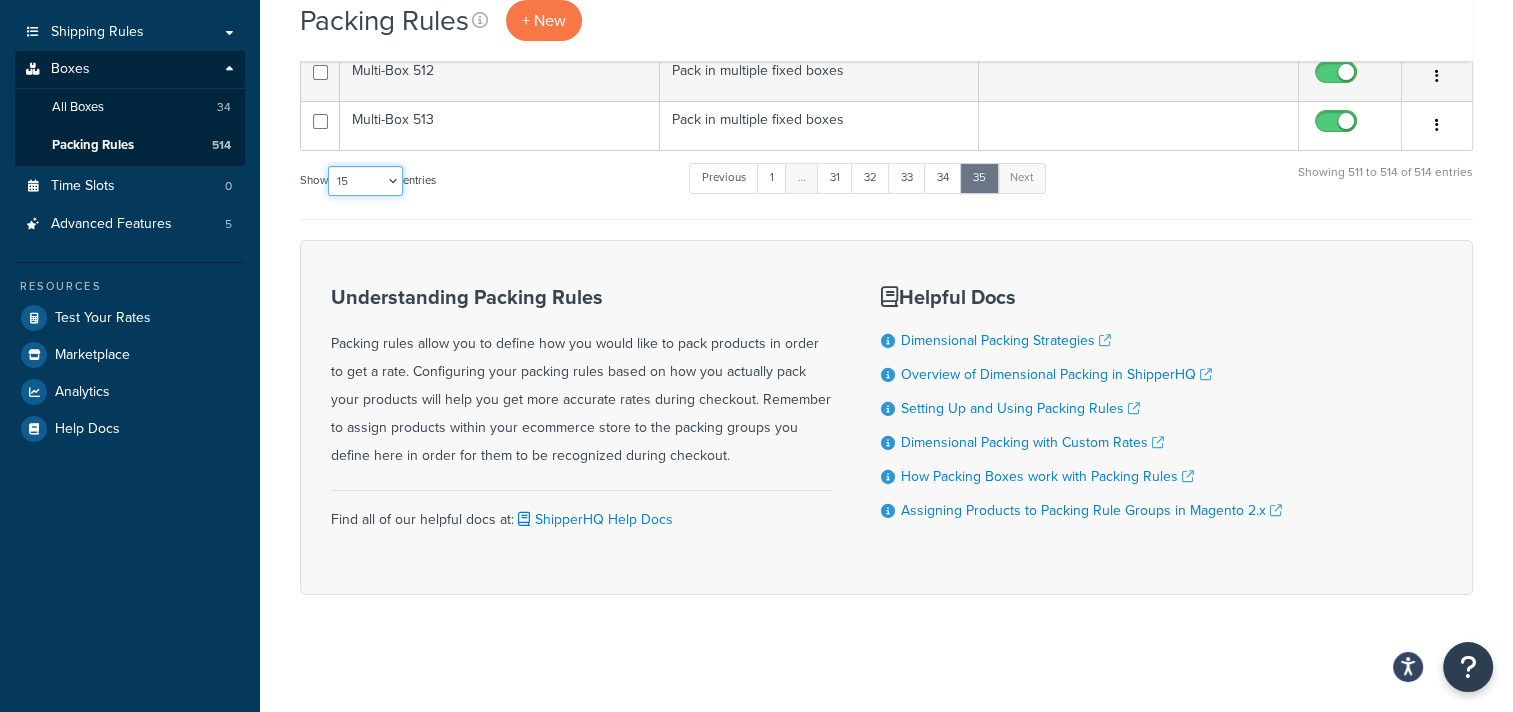 click on "10 15 25 50 100" at bounding box center [365, 181] 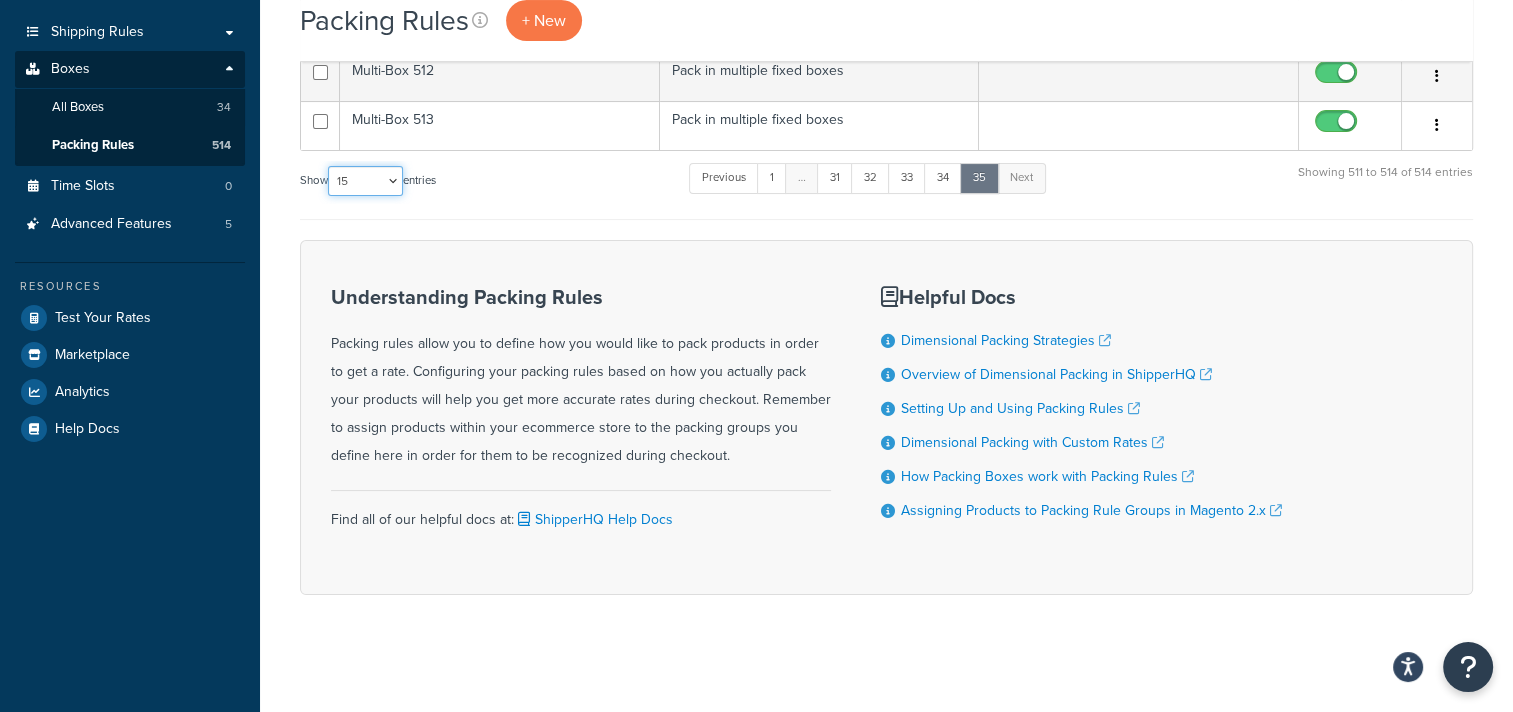 select on "100" 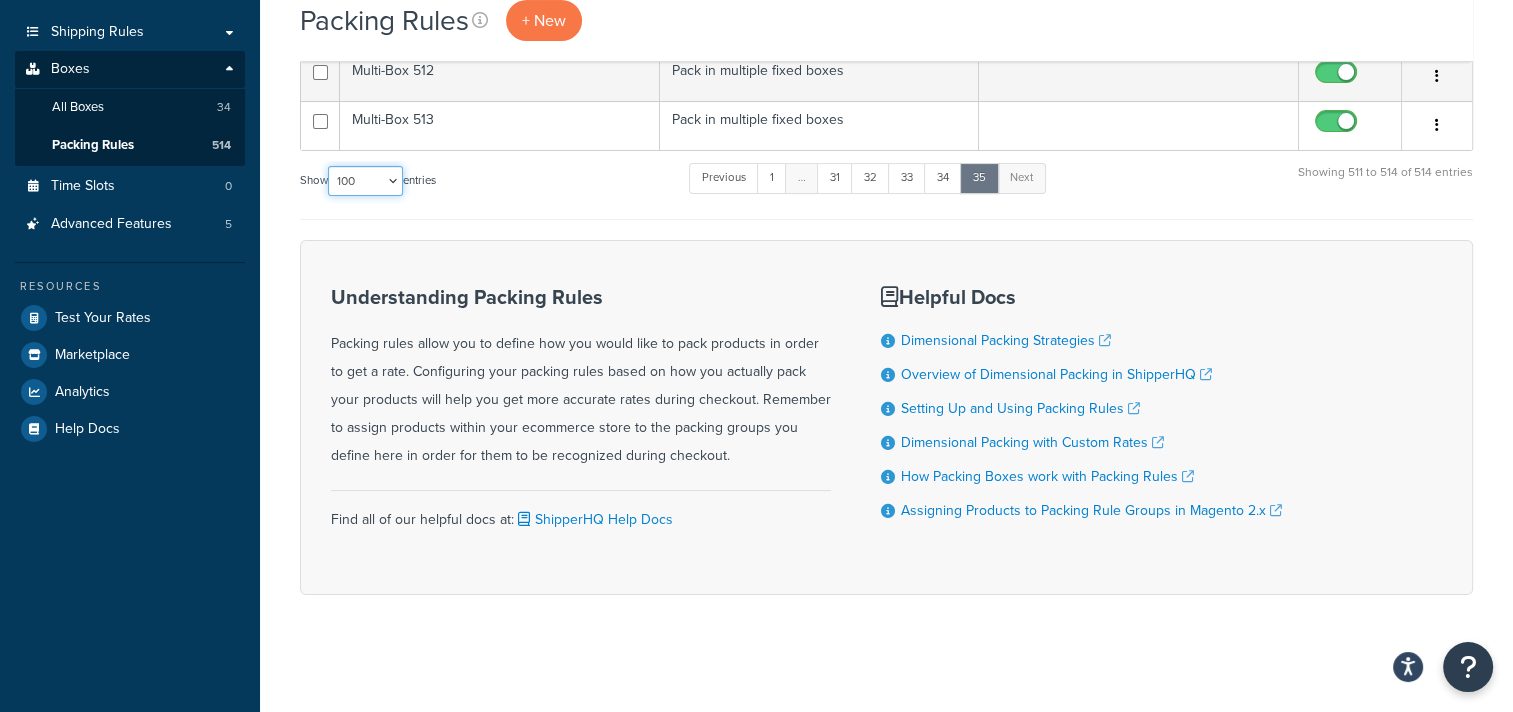 click on "10 15 25 50 100" at bounding box center (365, 181) 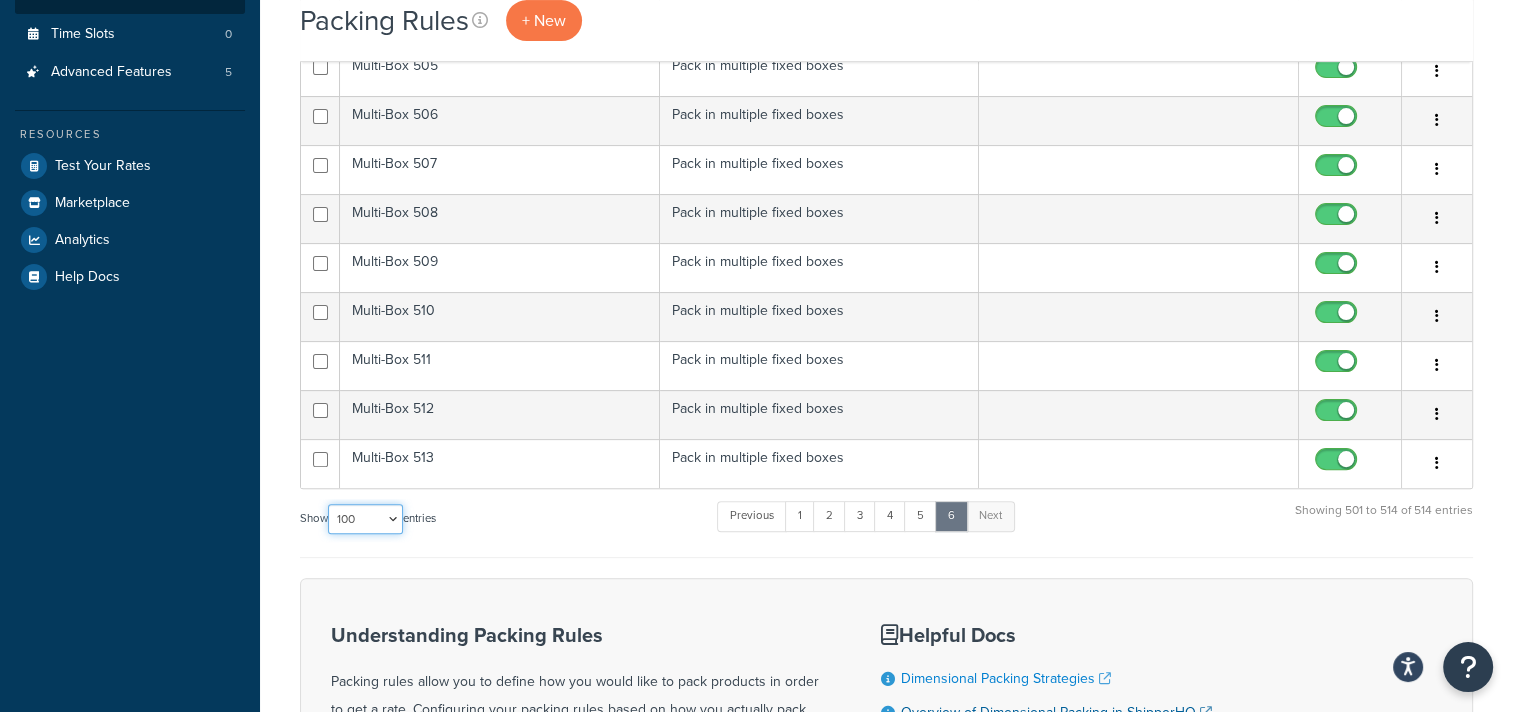 scroll, scrollTop: 740, scrollLeft: 0, axis: vertical 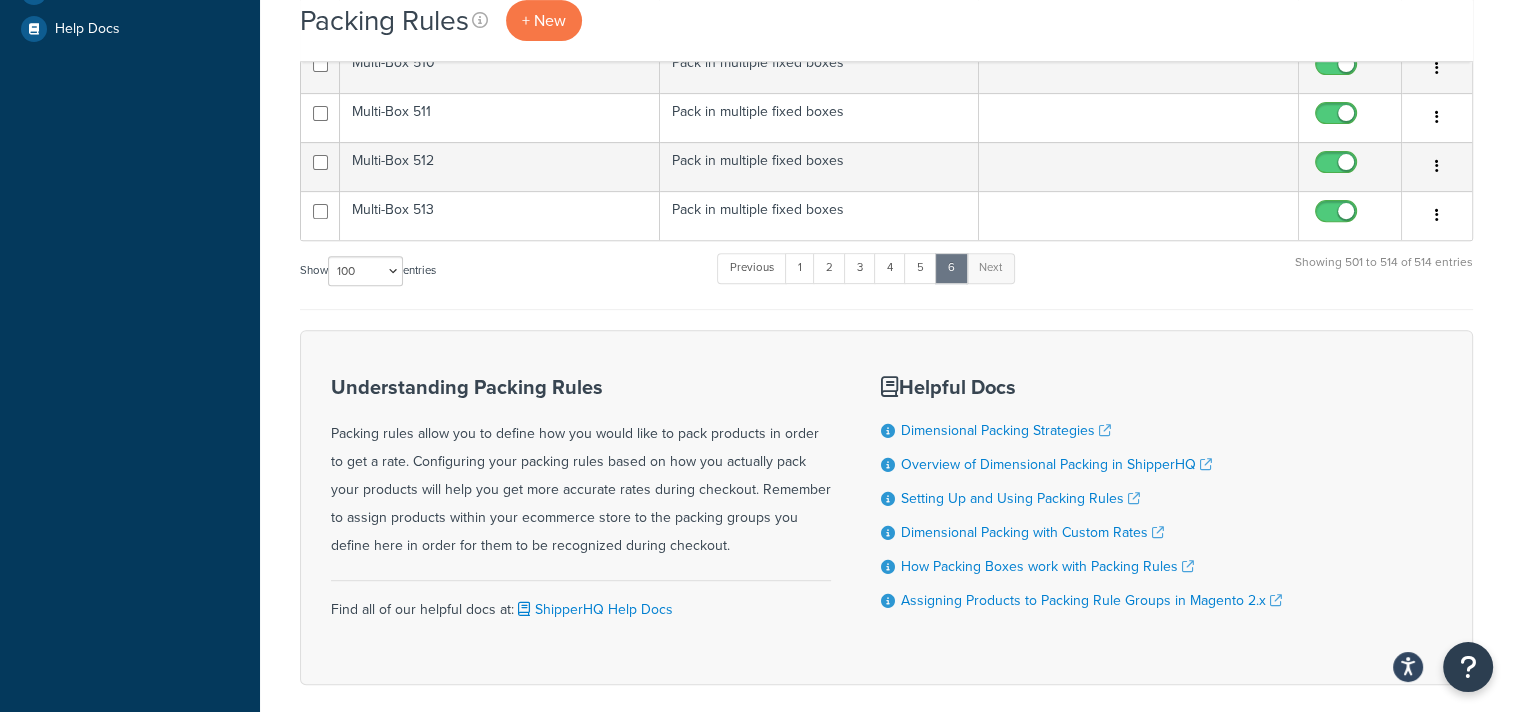 click on "Understanding Packing Rules
Packing rules allow you to define how you would like to pack products in order to get a rate. Configuring your packing rules based on how you actually pack your products will help you get more accurate rates during checkout. Remember to assign products within your ecommerce store to the packing groups you define here in order for them to be recognized during checkout.
Find all of our helpful docs at:
ShipperHQ Help Docs
Helpful Docs
Dimensional Packing Strategies
Overview of Dimensional Packing in ShipperHQ
Setting Up and Using Packing Rules
Dimensional Packing with Custom Rates
How Packing Boxes work with Packing Rules
Assigning Products to Packing Rule Groups in Magento 2.x" at bounding box center [886, 507] 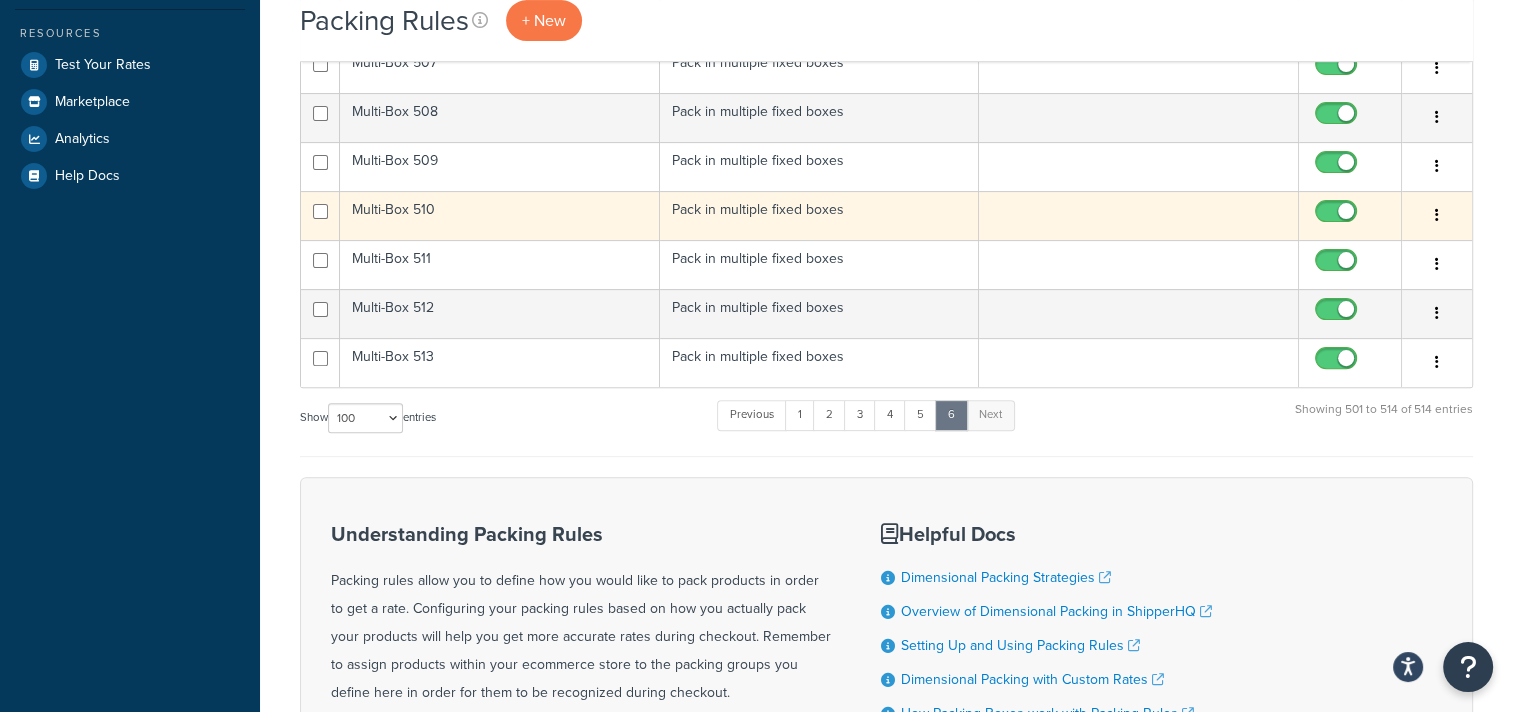scroll, scrollTop: 628, scrollLeft: 0, axis: vertical 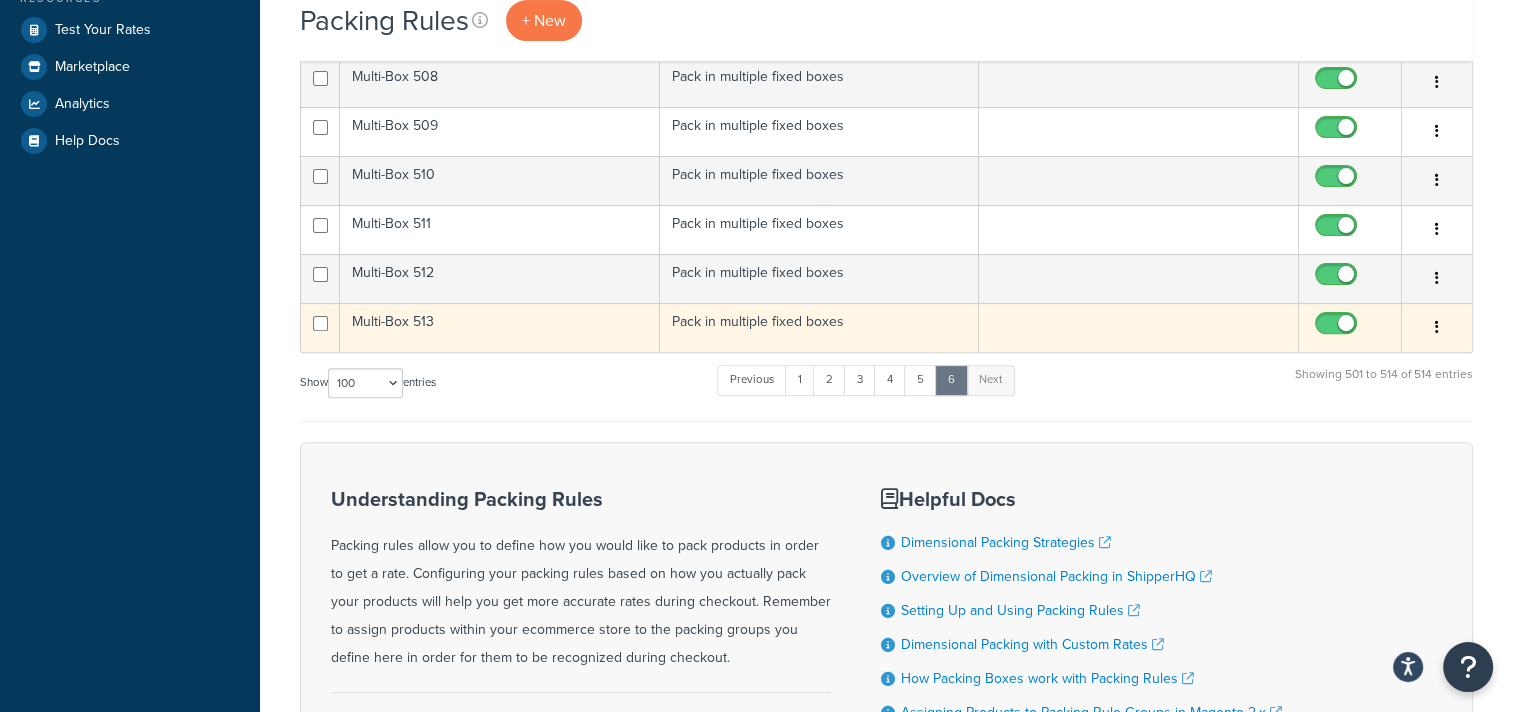 click at bounding box center (1437, 327) 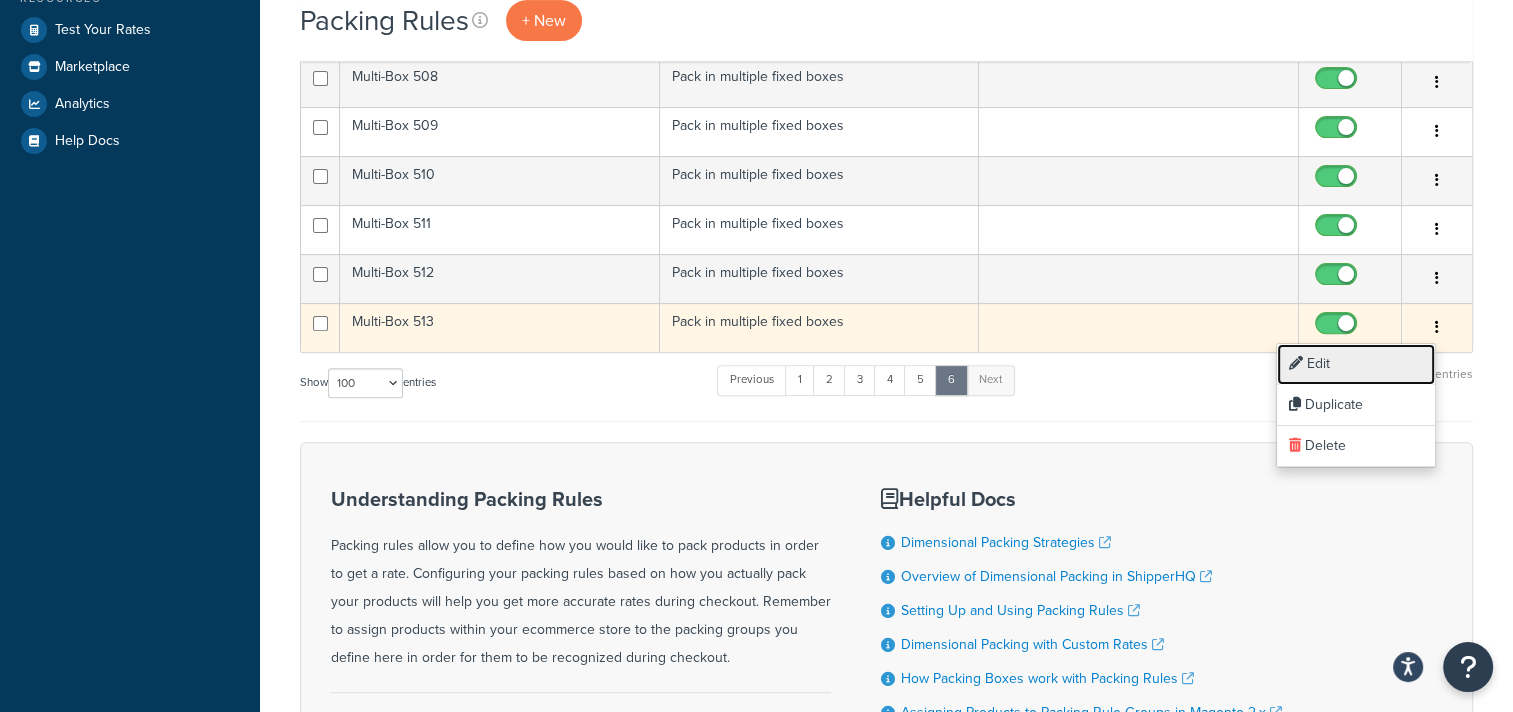 click on "Edit" at bounding box center (1356, 364) 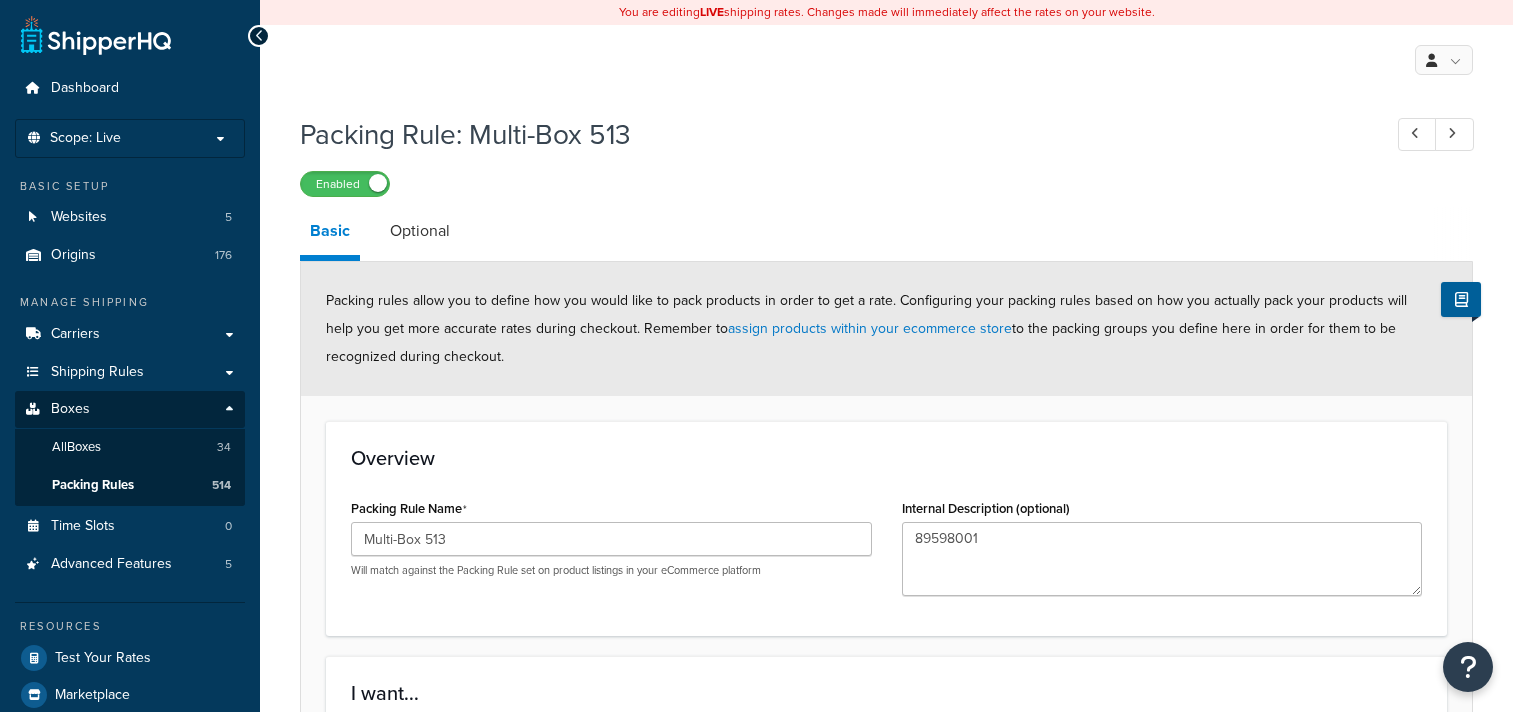 scroll, scrollTop: 0, scrollLeft: 0, axis: both 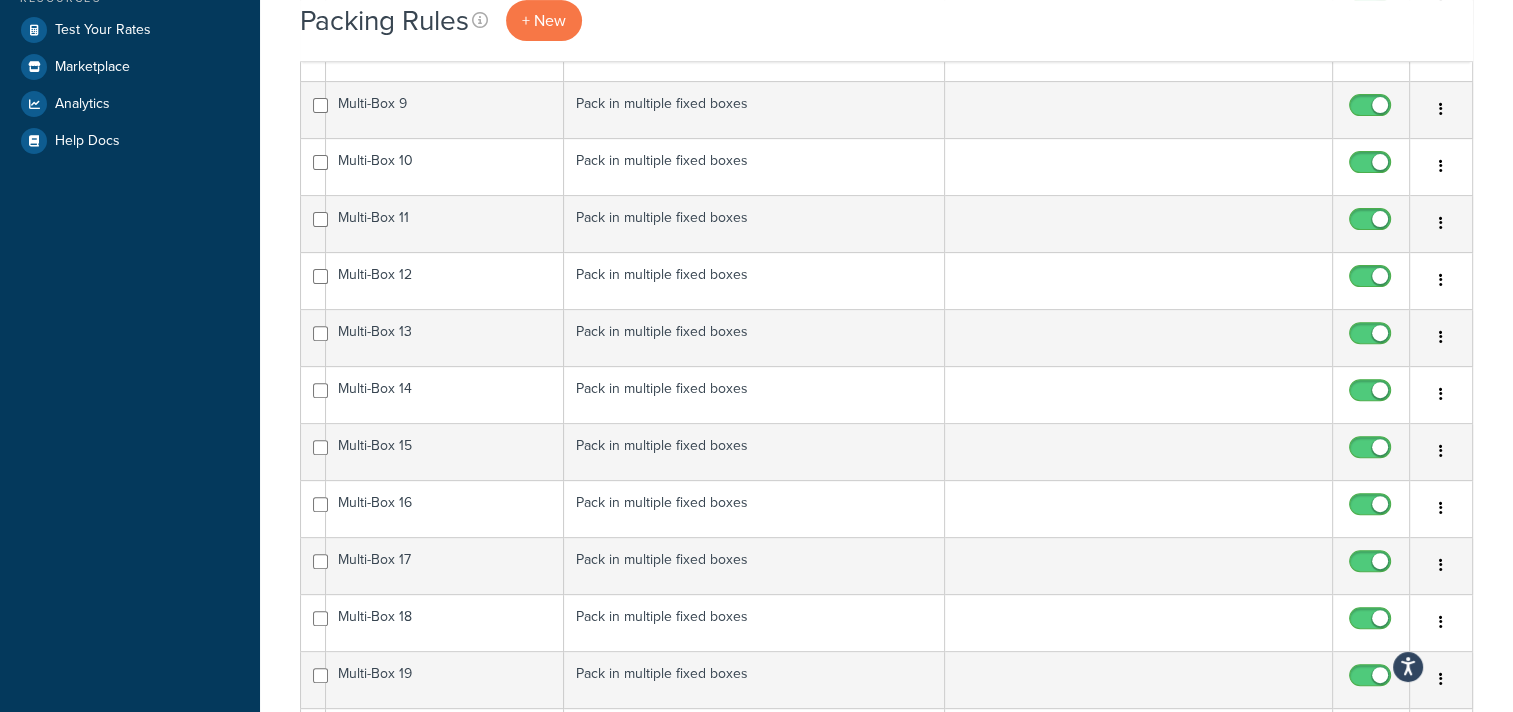 select on "15" 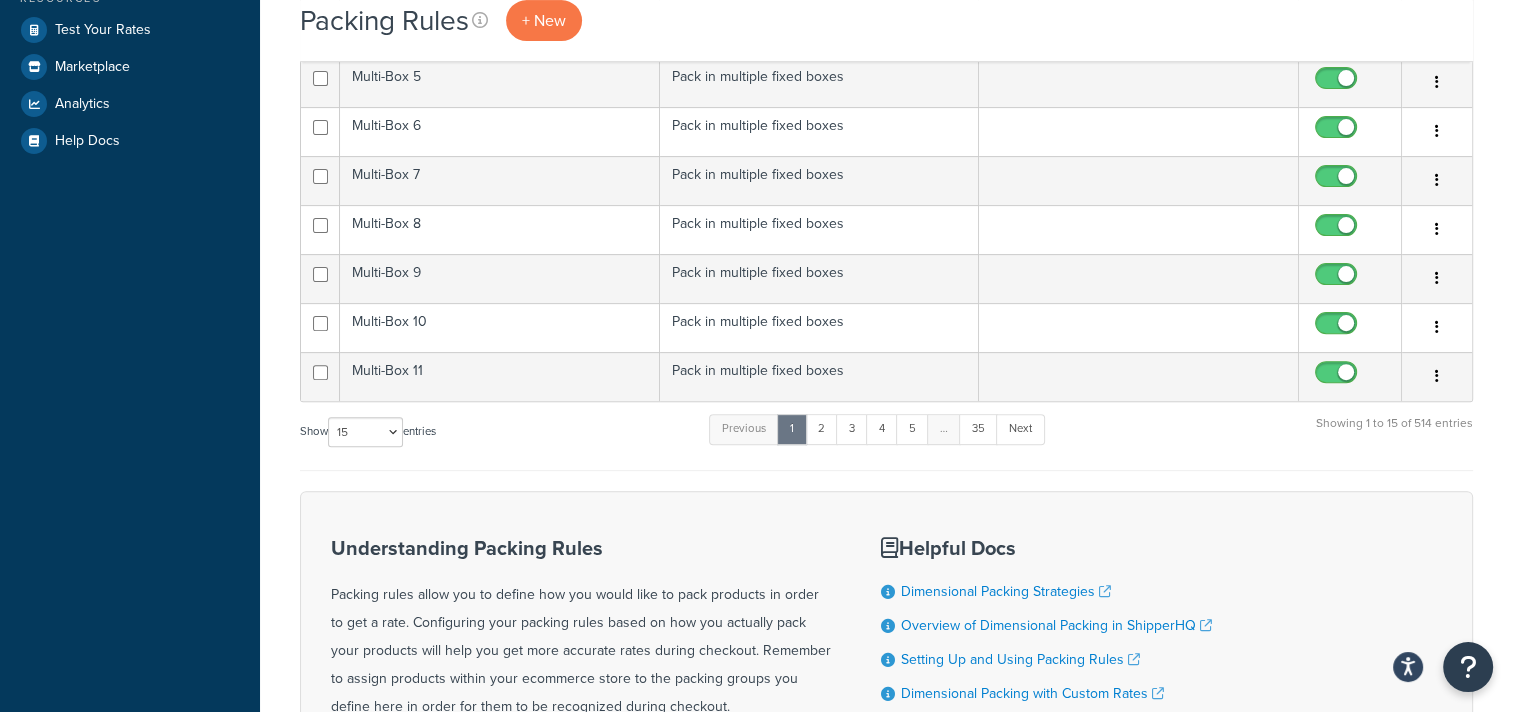 scroll, scrollTop: 228, scrollLeft: 0, axis: vertical 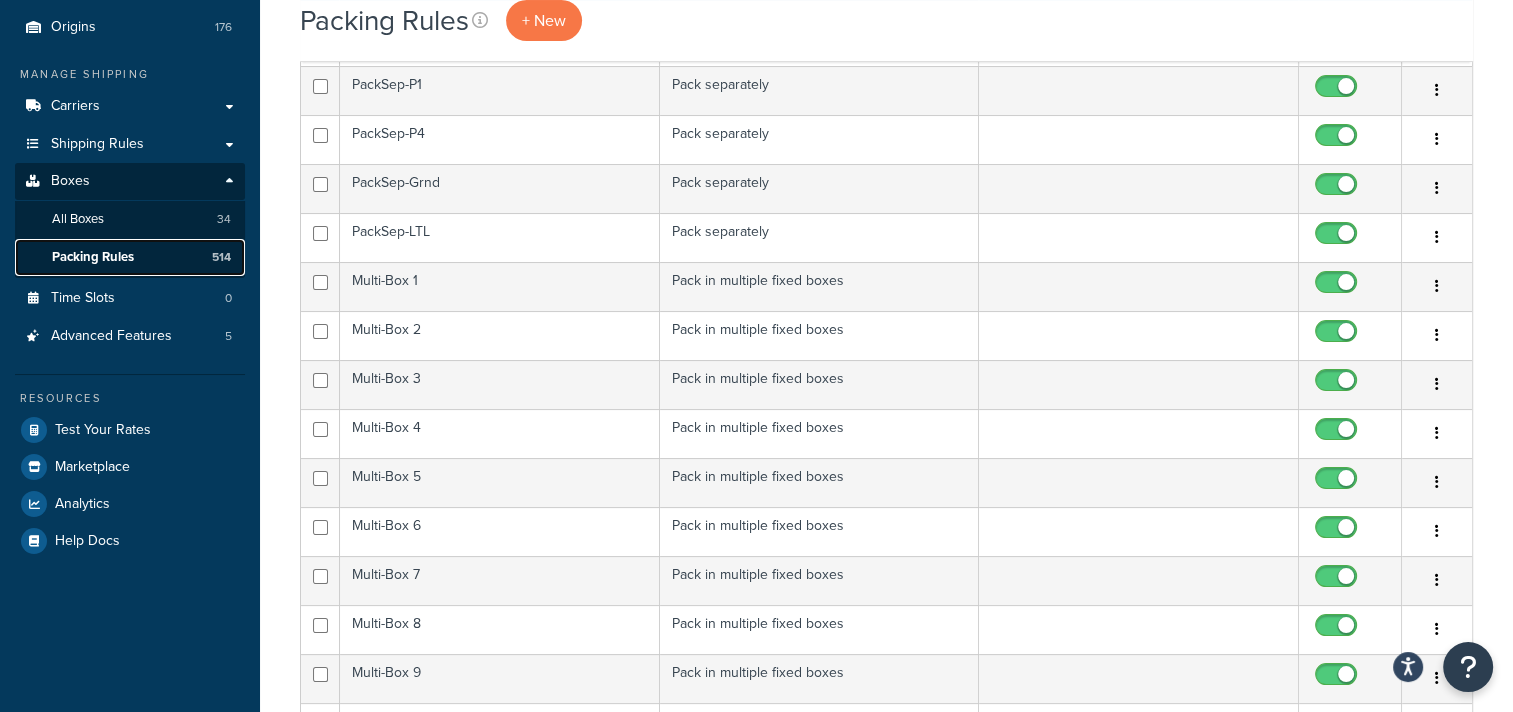 click on "Packing Rules" at bounding box center [93, 257] 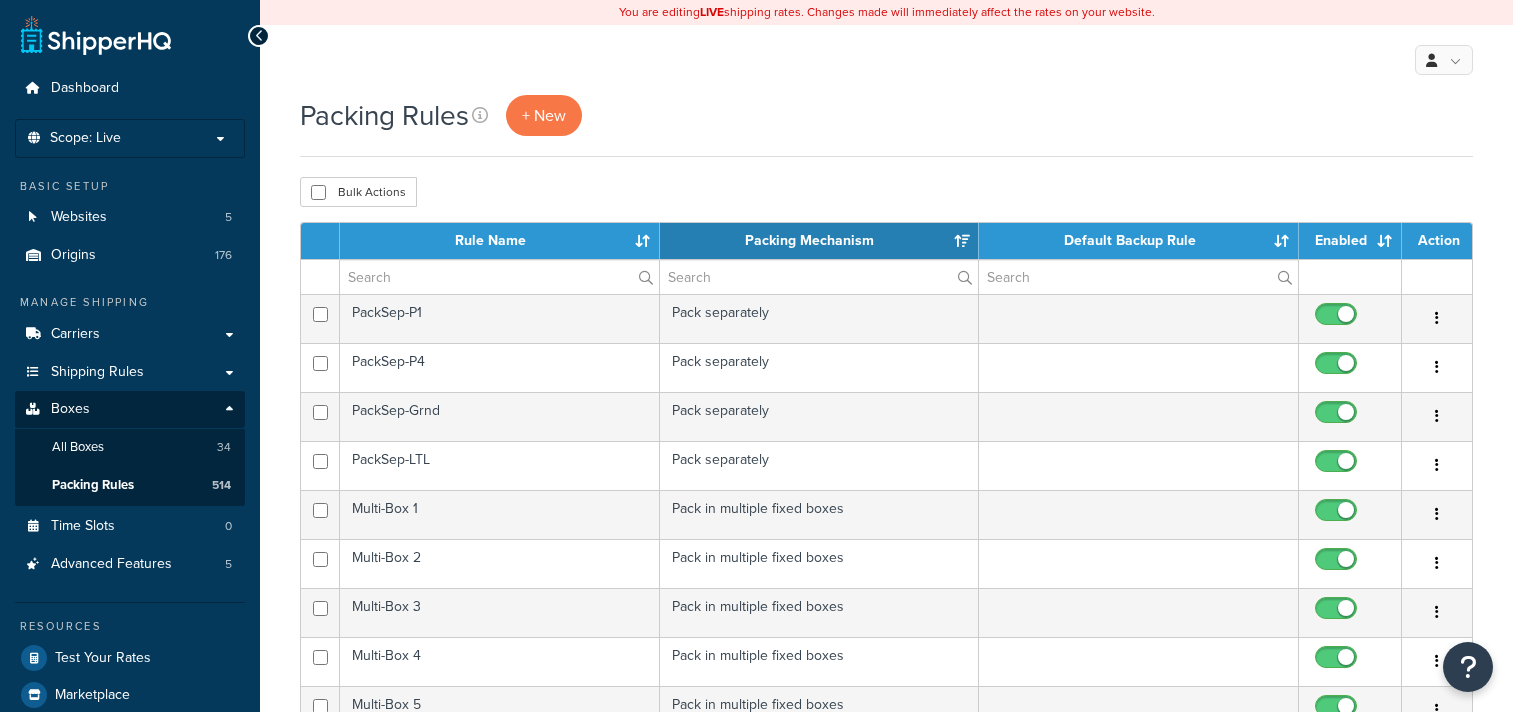 select on "15" 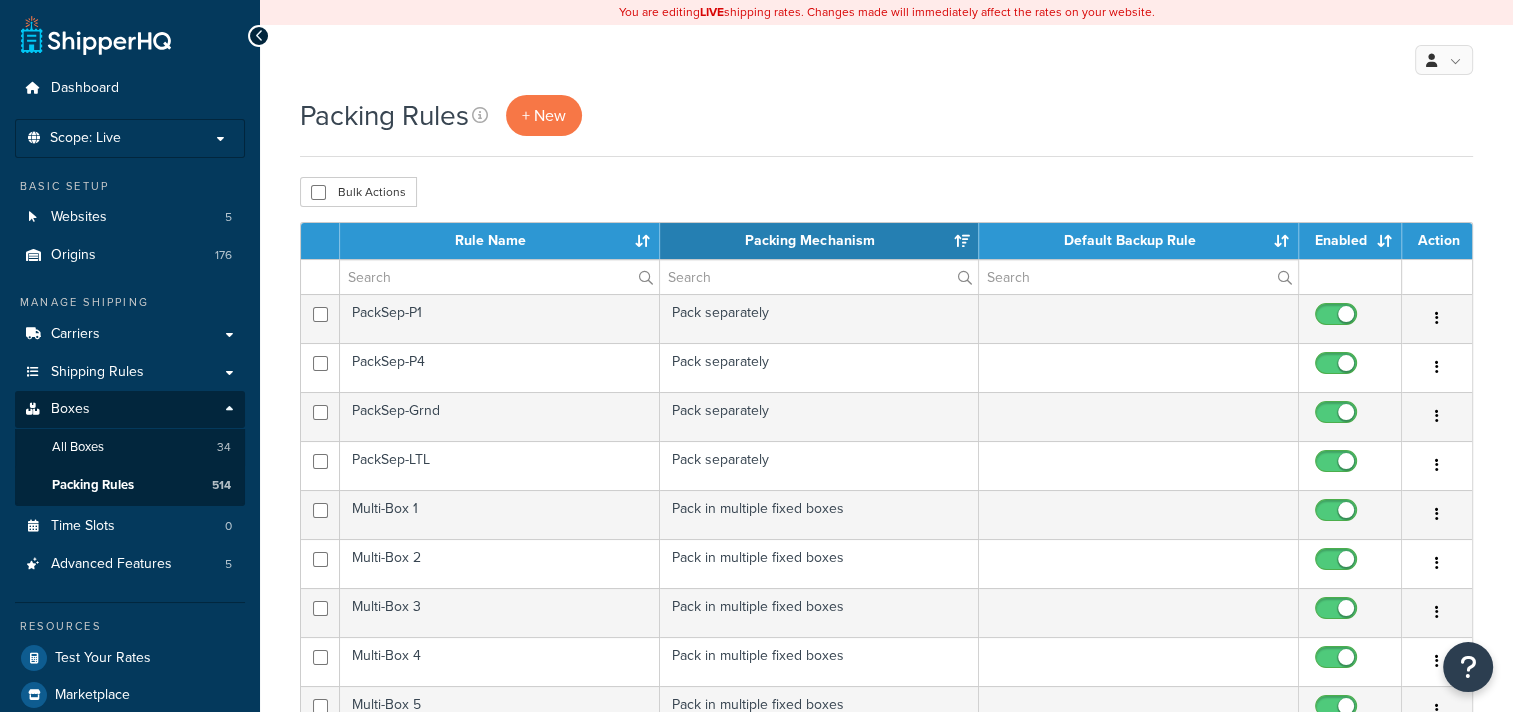 scroll, scrollTop: 0, scrollLeft: 0, axis: both 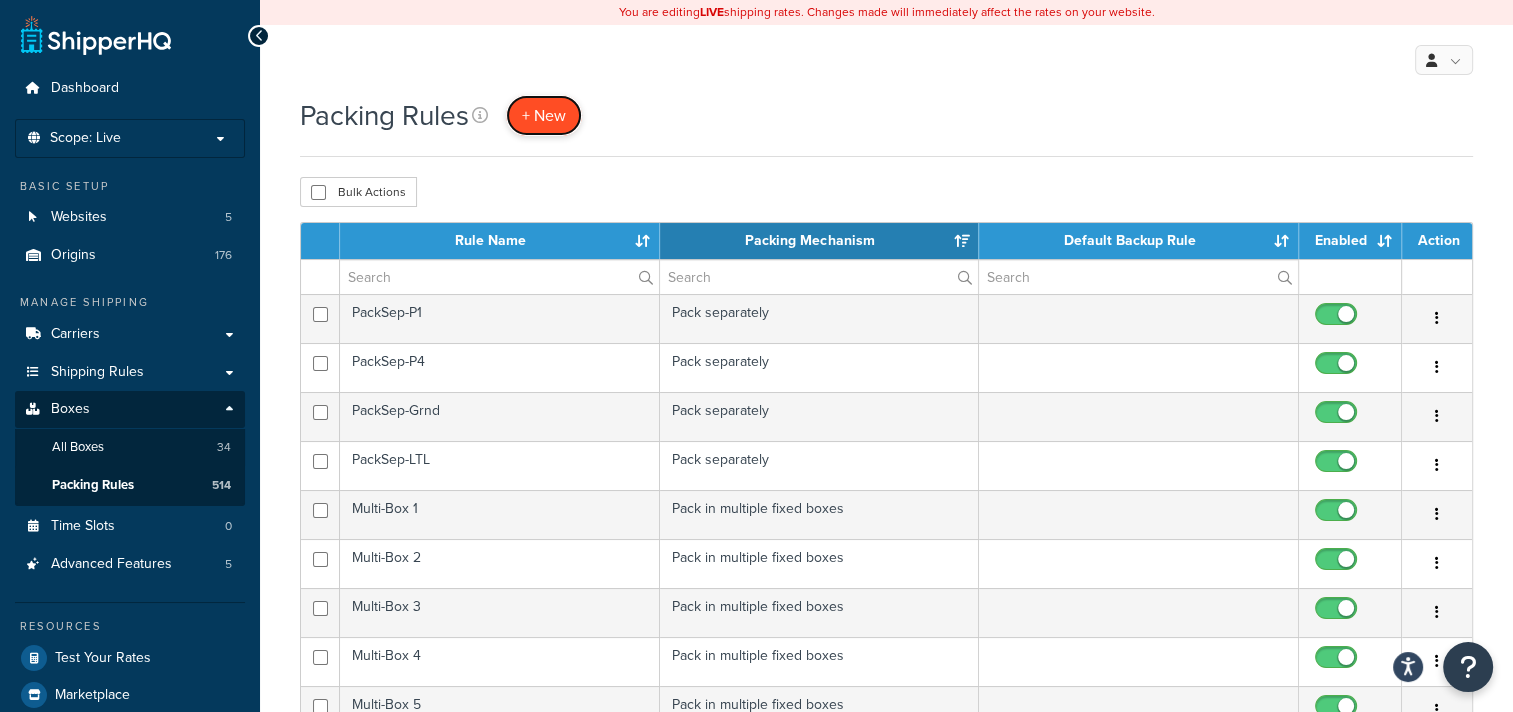 click on "+ New" at bounding box center (544, 115) 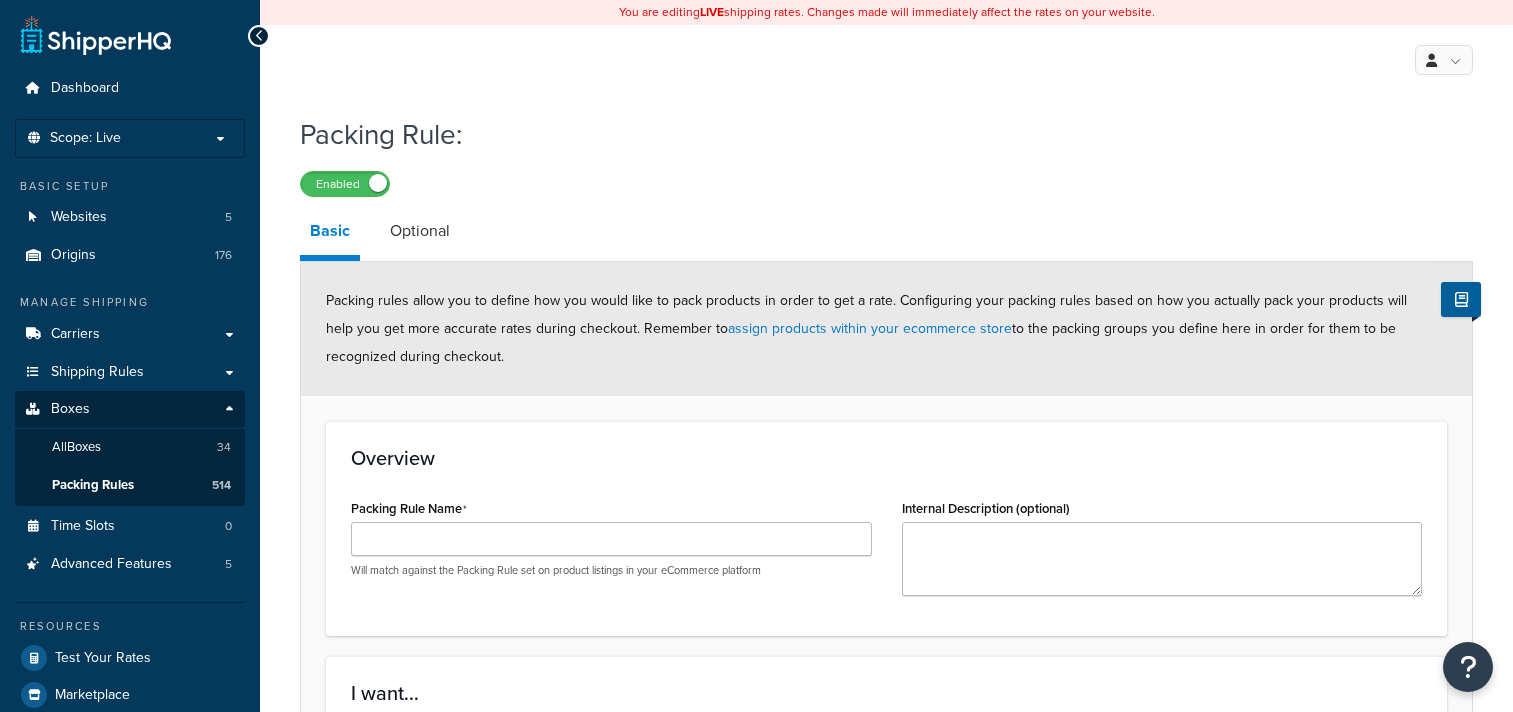scroll, scrollTop: 0, scrollLeft: 0, axis: both 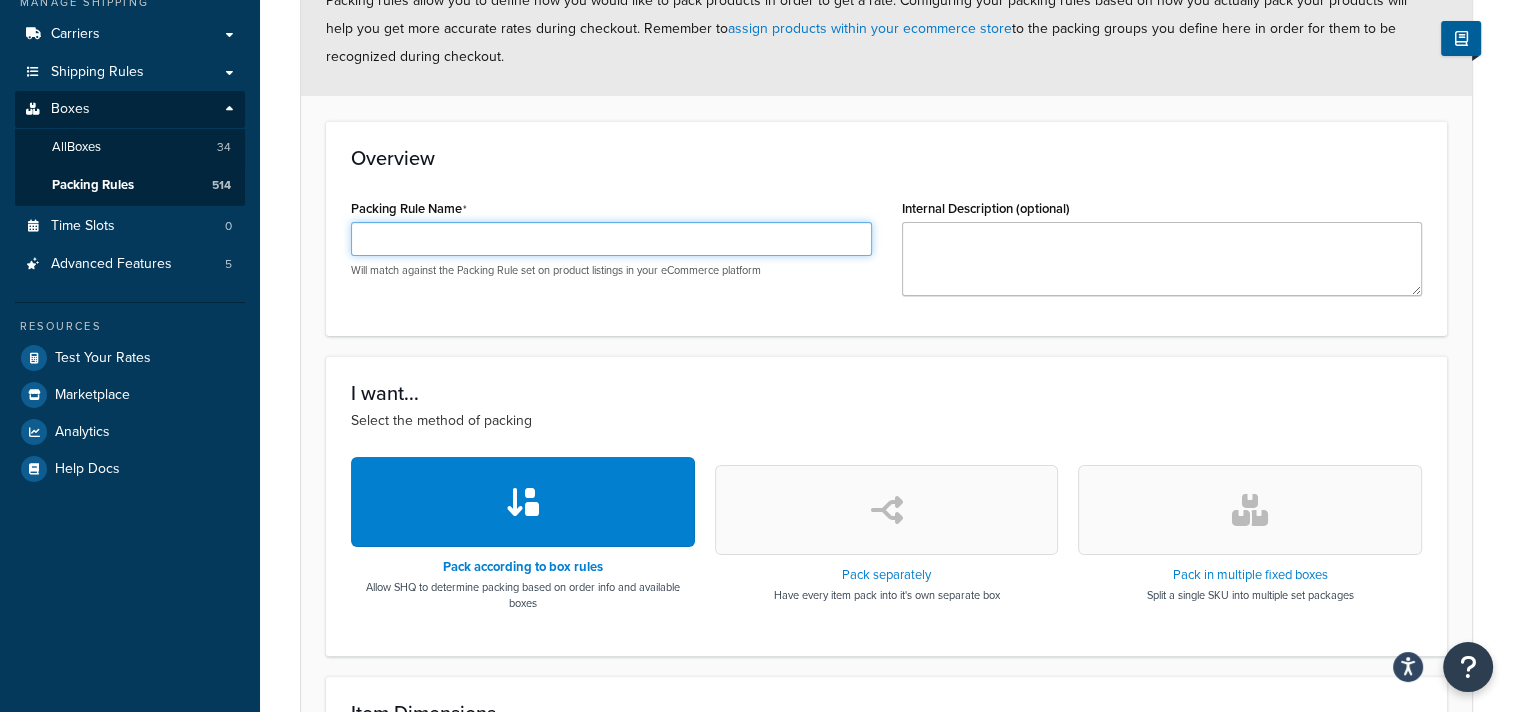 click on "Packing Rule Name" at bounding box center [611, 239] 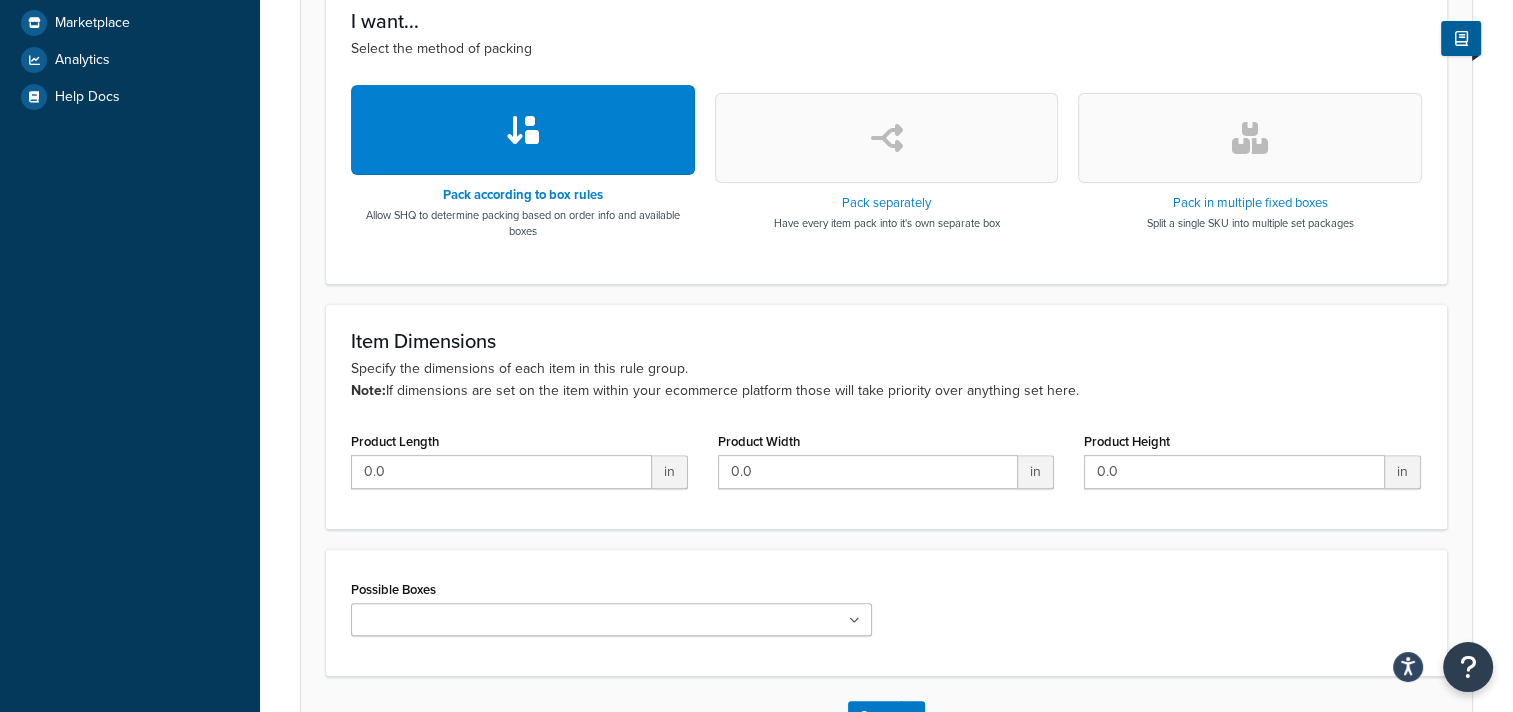 scroll, scrollTop: 417, scrollLeft: 0, axis: vertical 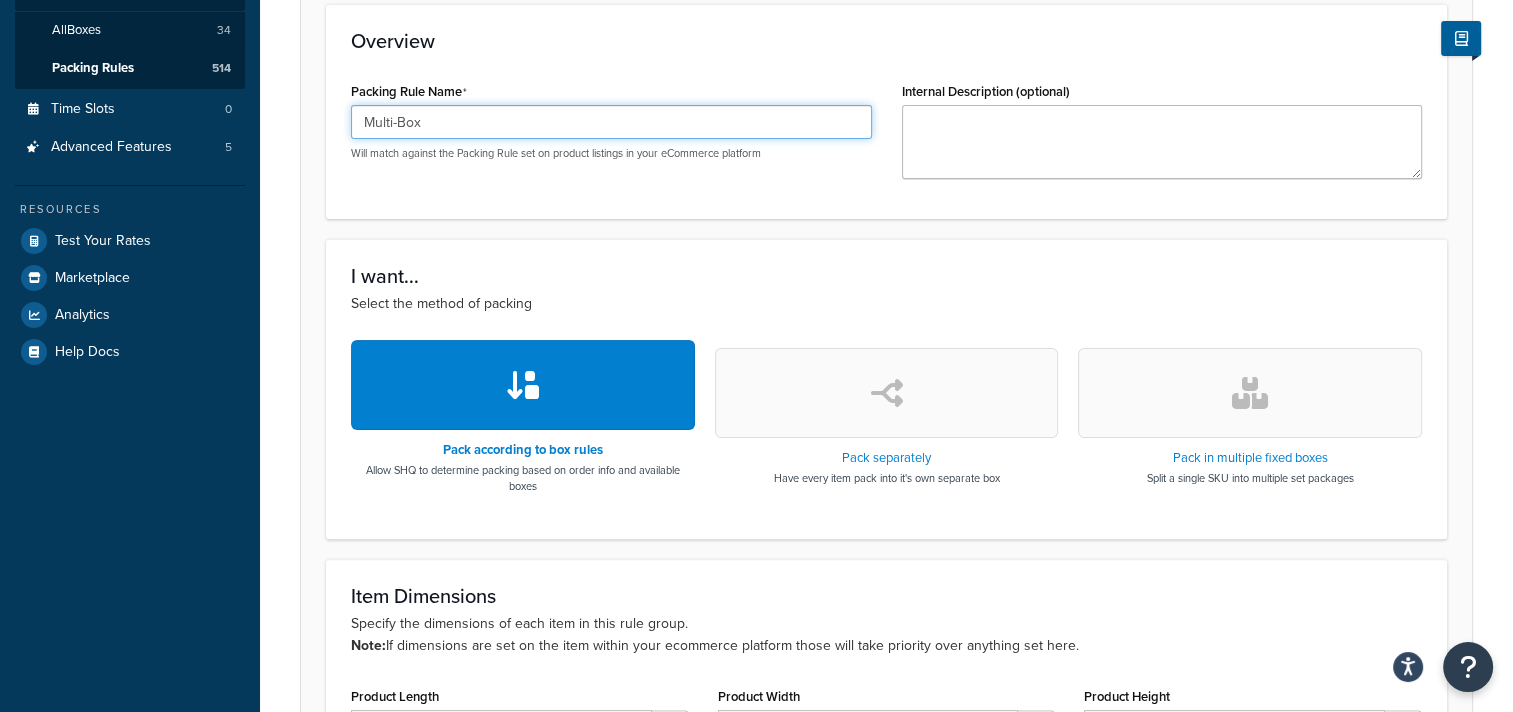 click on "Multi-Box" at bounding box center [611, 122] 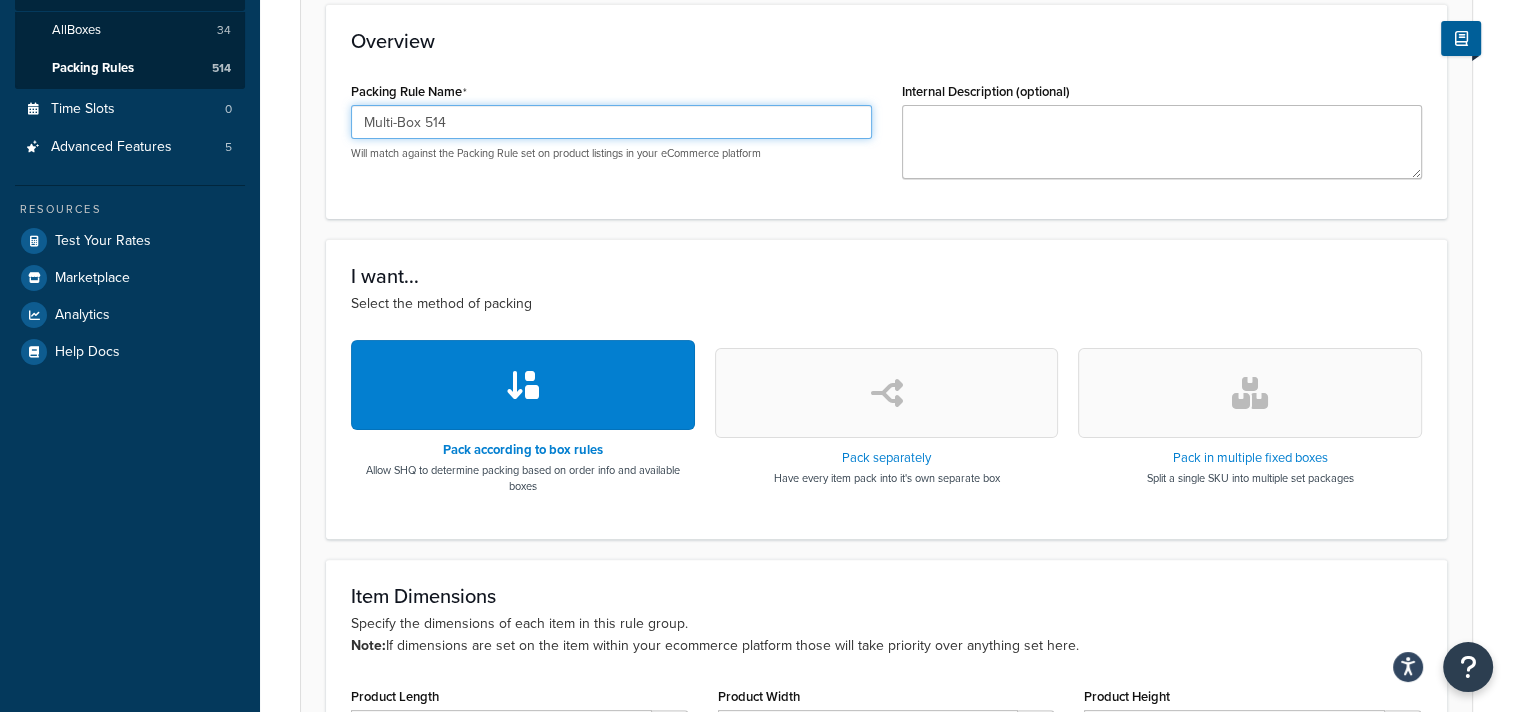 type on "Multi-Box 514" 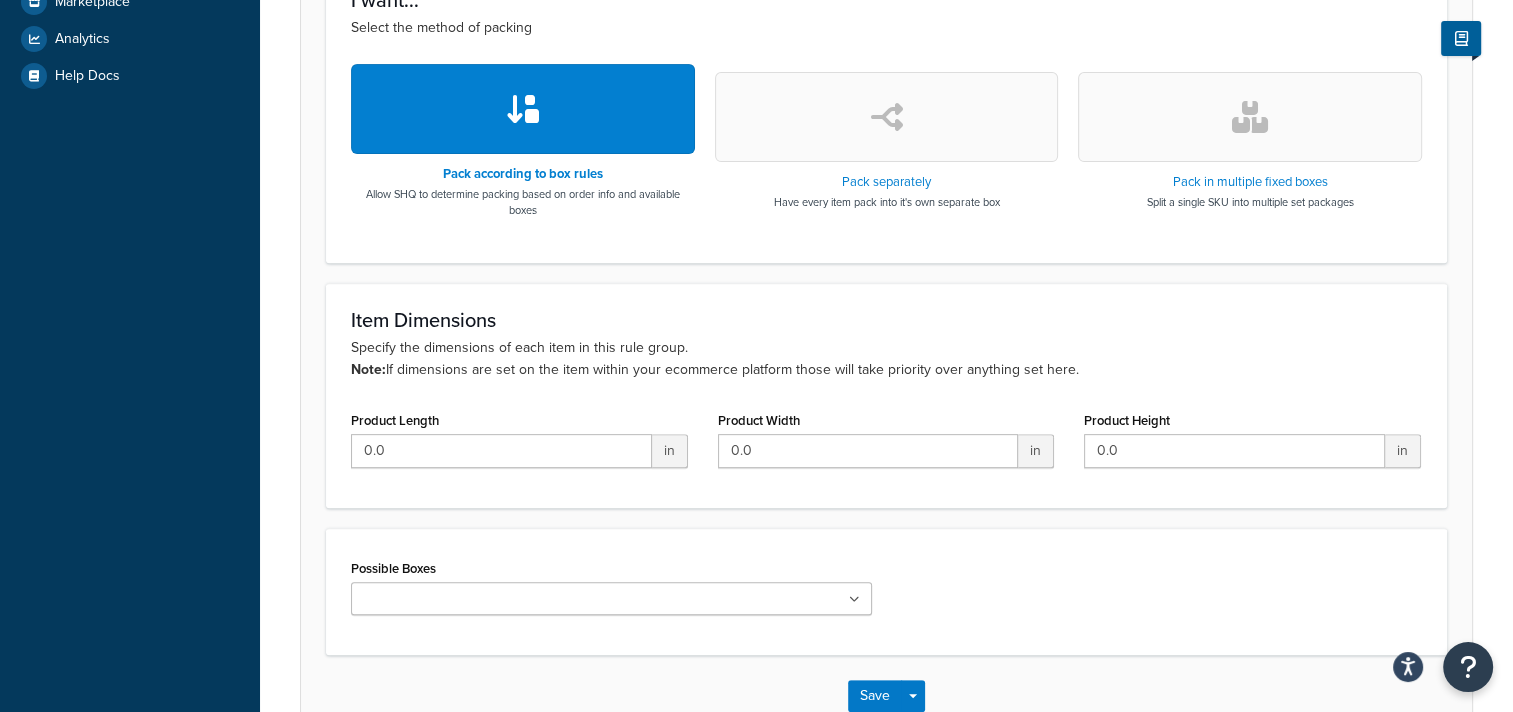 scroll, scrollTop: 717, scrollLeft: 0, axis: vertical 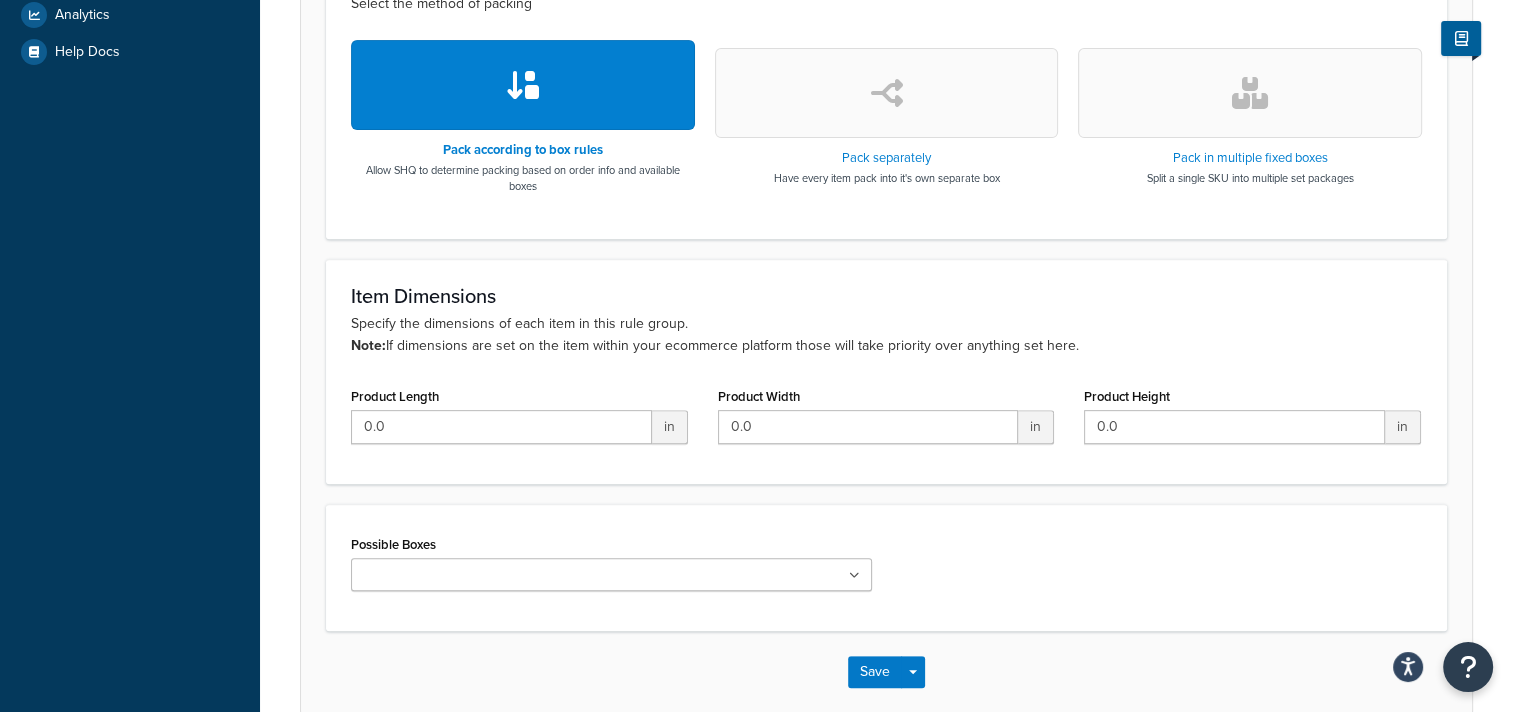 type on "89598002, 89598003 & 89598004" 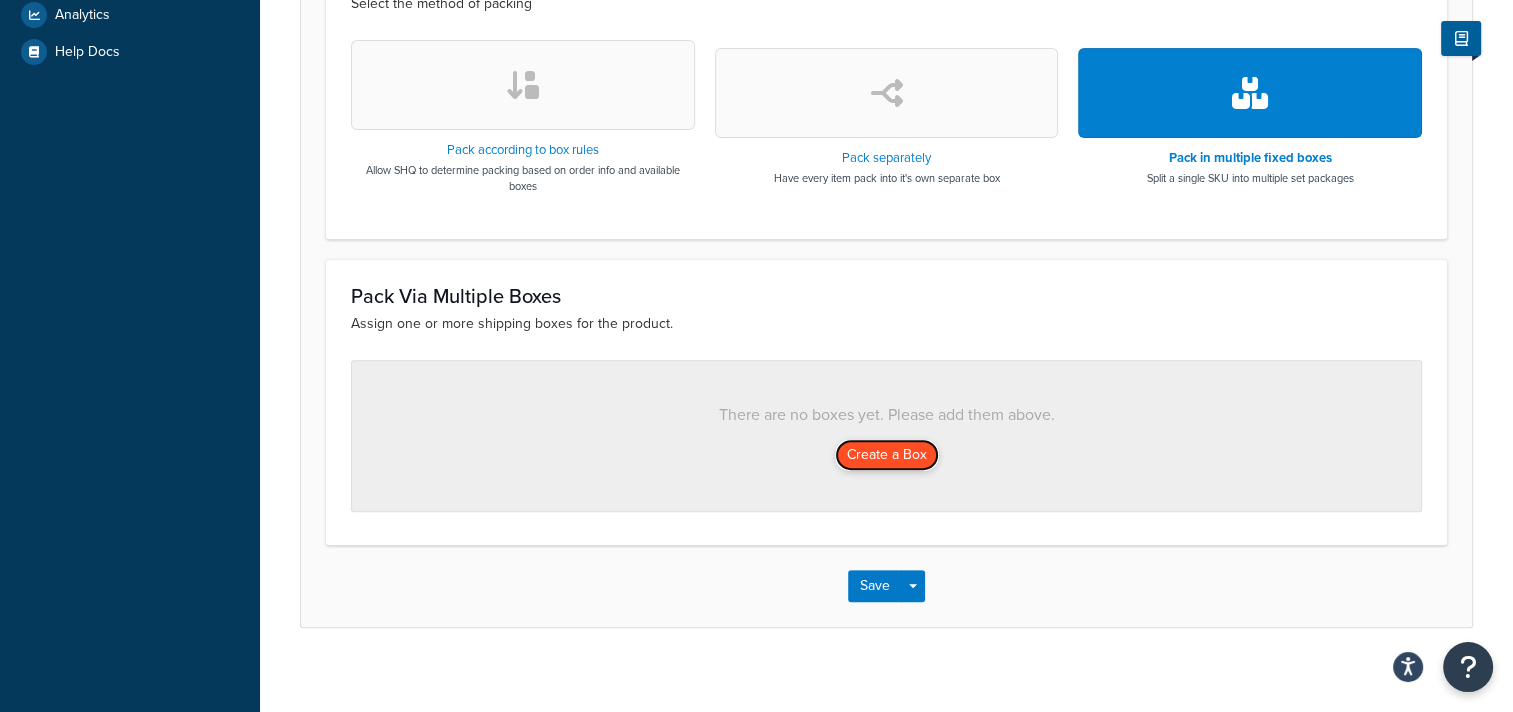 click on "Create a Box" at bounding box center (887, 455) 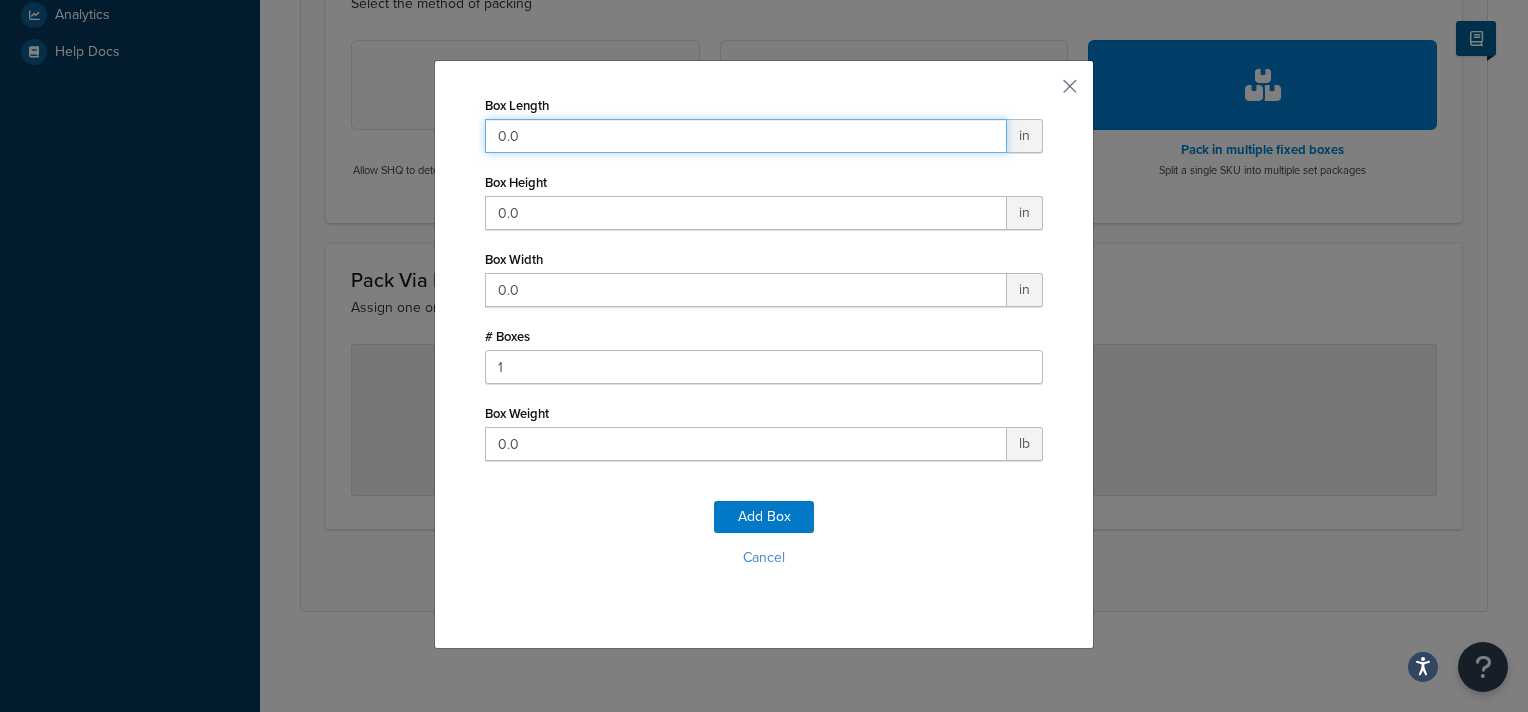 drag, startPoint x: 557, startPoint y: 131, endPoint x: 456, endPoint y: 137, distance: 101.17806 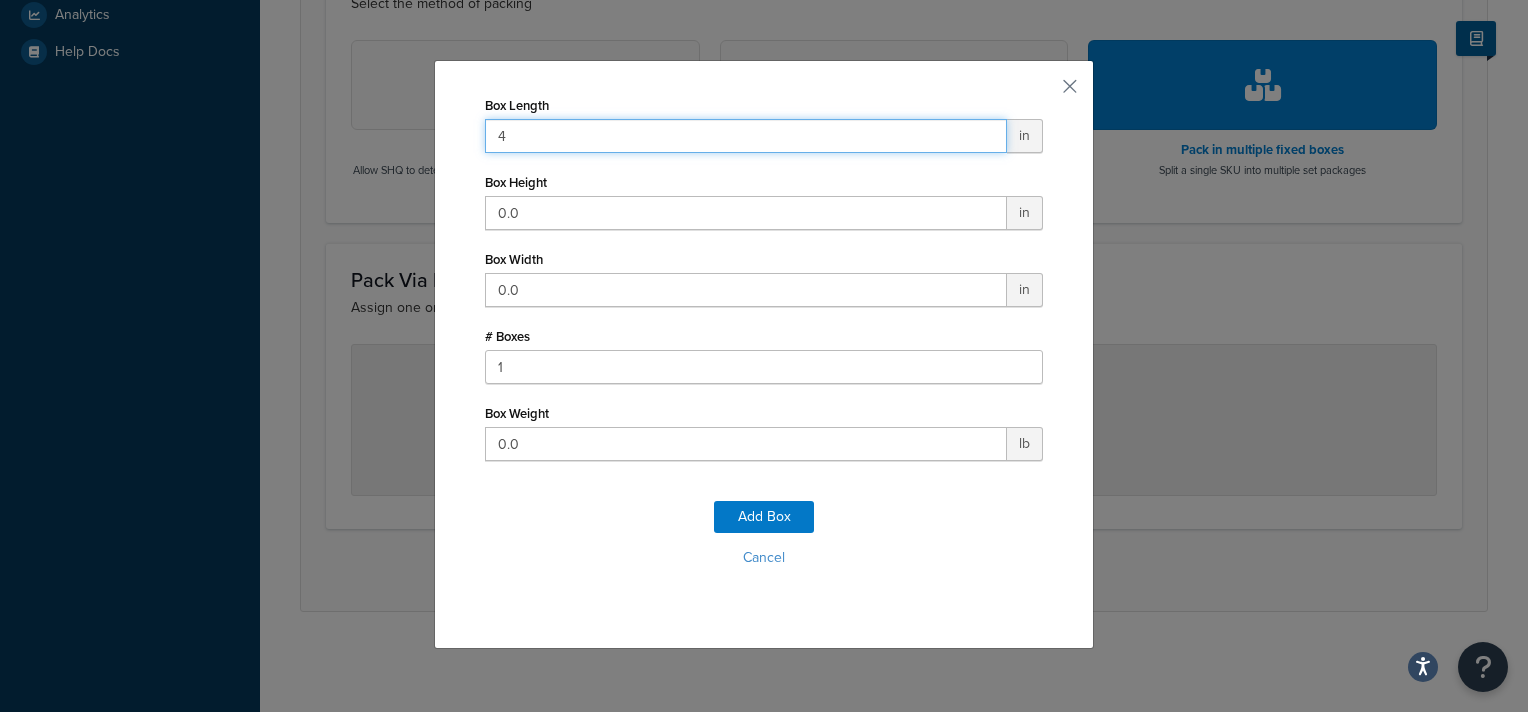 type on "43" 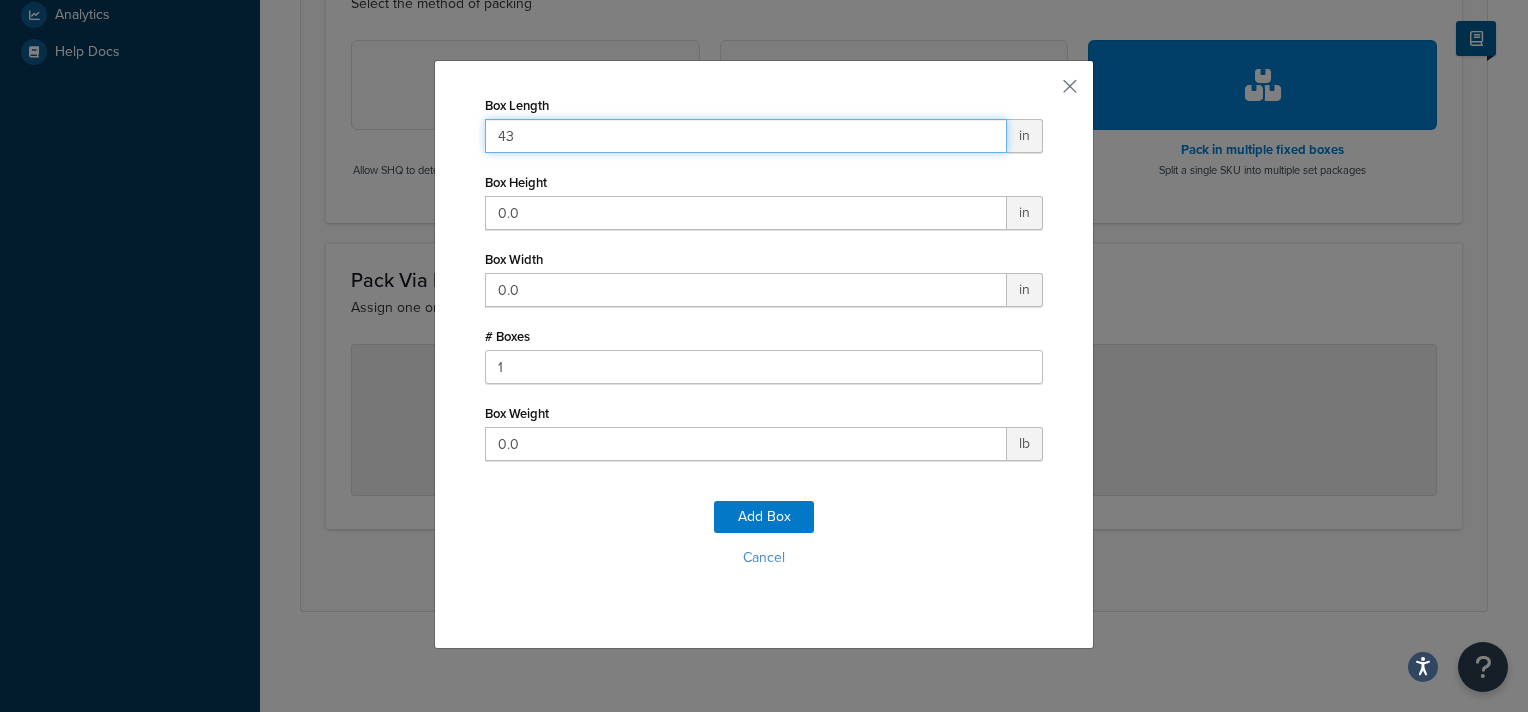 click on "Add Box" at bounding box center (764, 517) 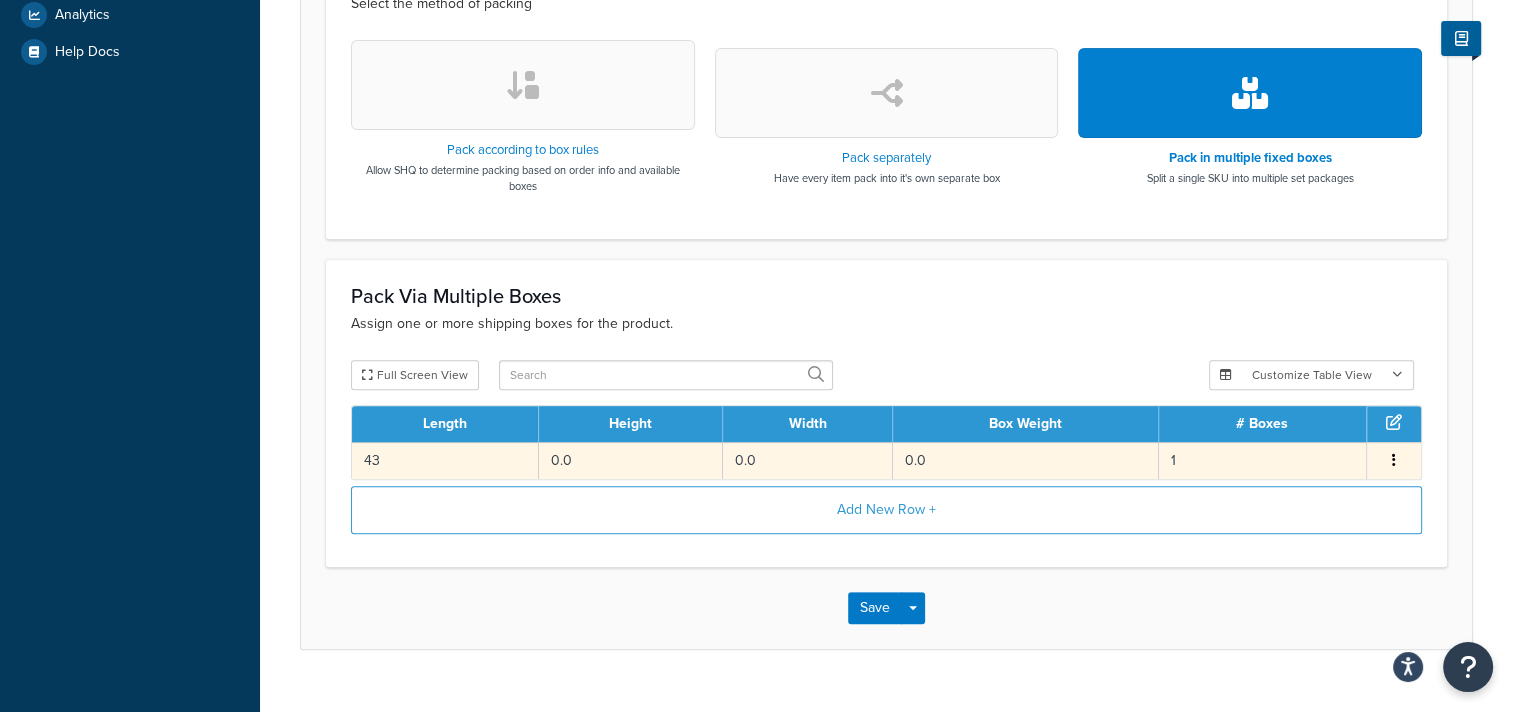 click at bounding box center (1394, 461) 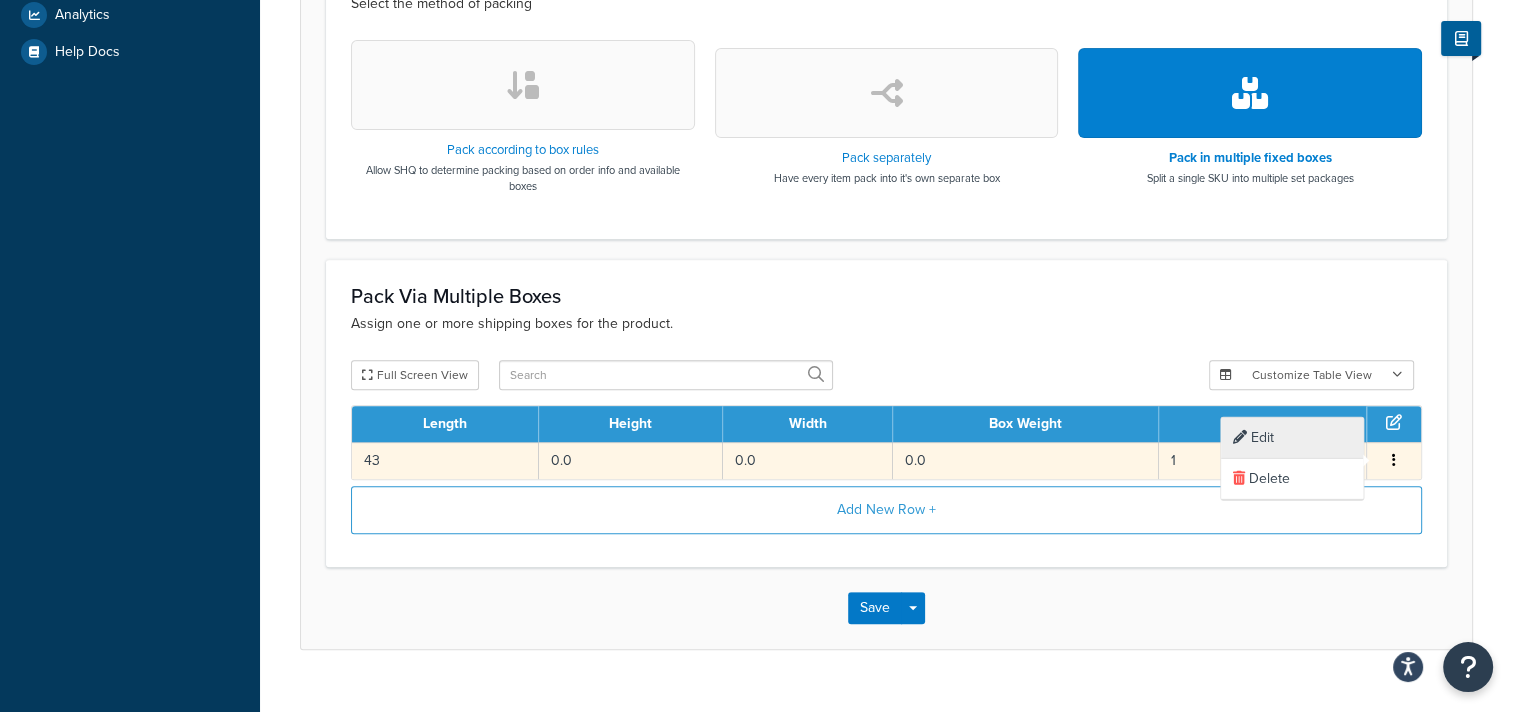 click on "Edit" at bounding box center [1292, 438] 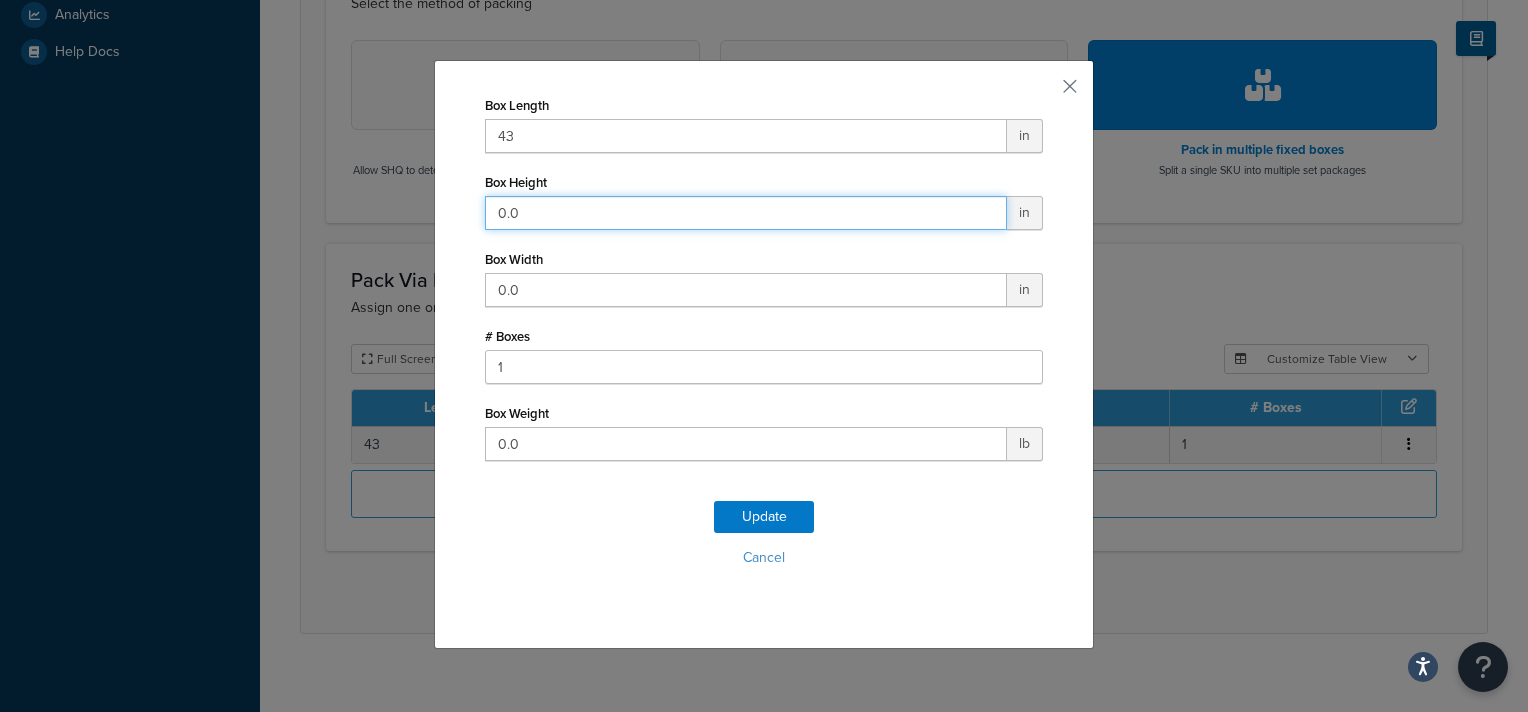 drag, startPoint x: 576, startPoint y: 215, endPoint x: 458, endPoint y: 212, distance: 118.03813 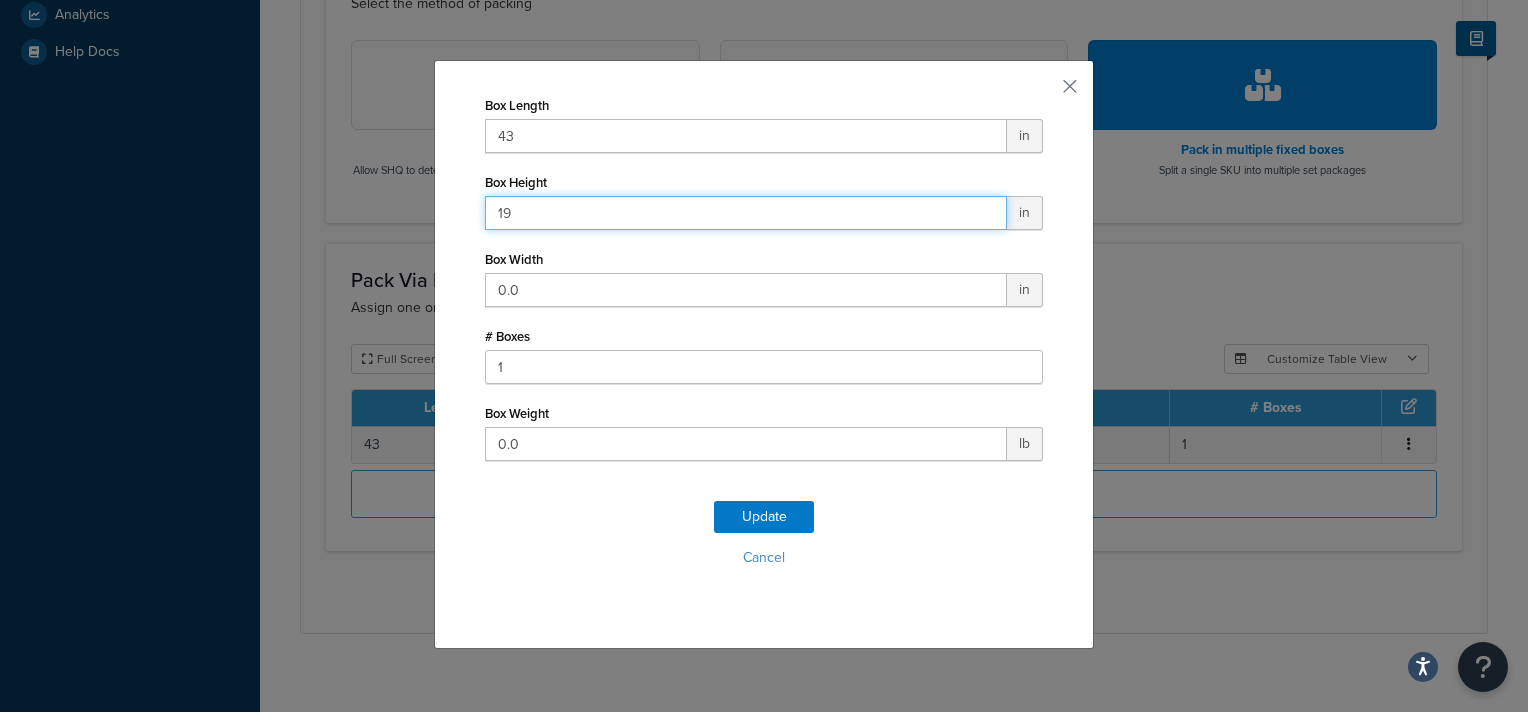 type on "19" 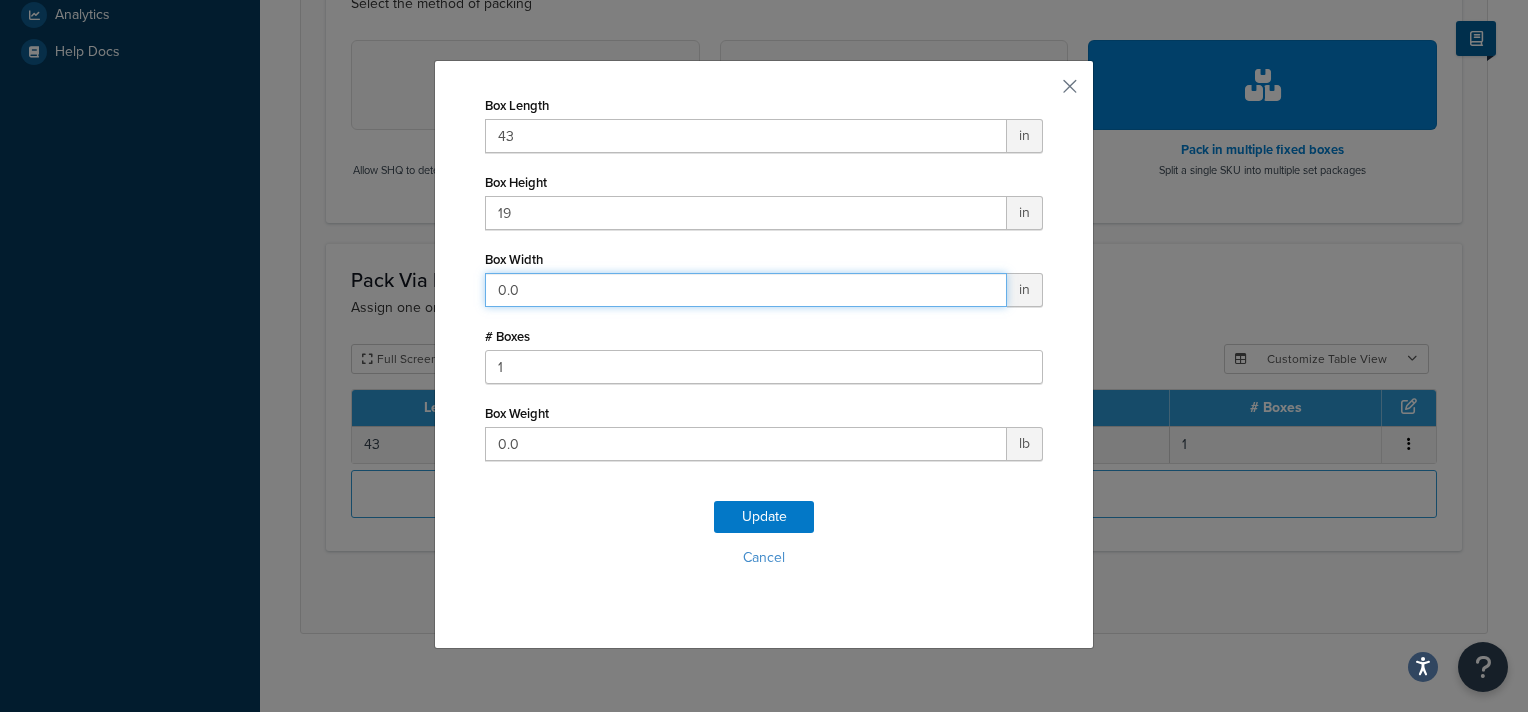 drag, startPoint x: 540, startPoint y: 292, endPoint x: 438, endPoint y: 292, distance: 102 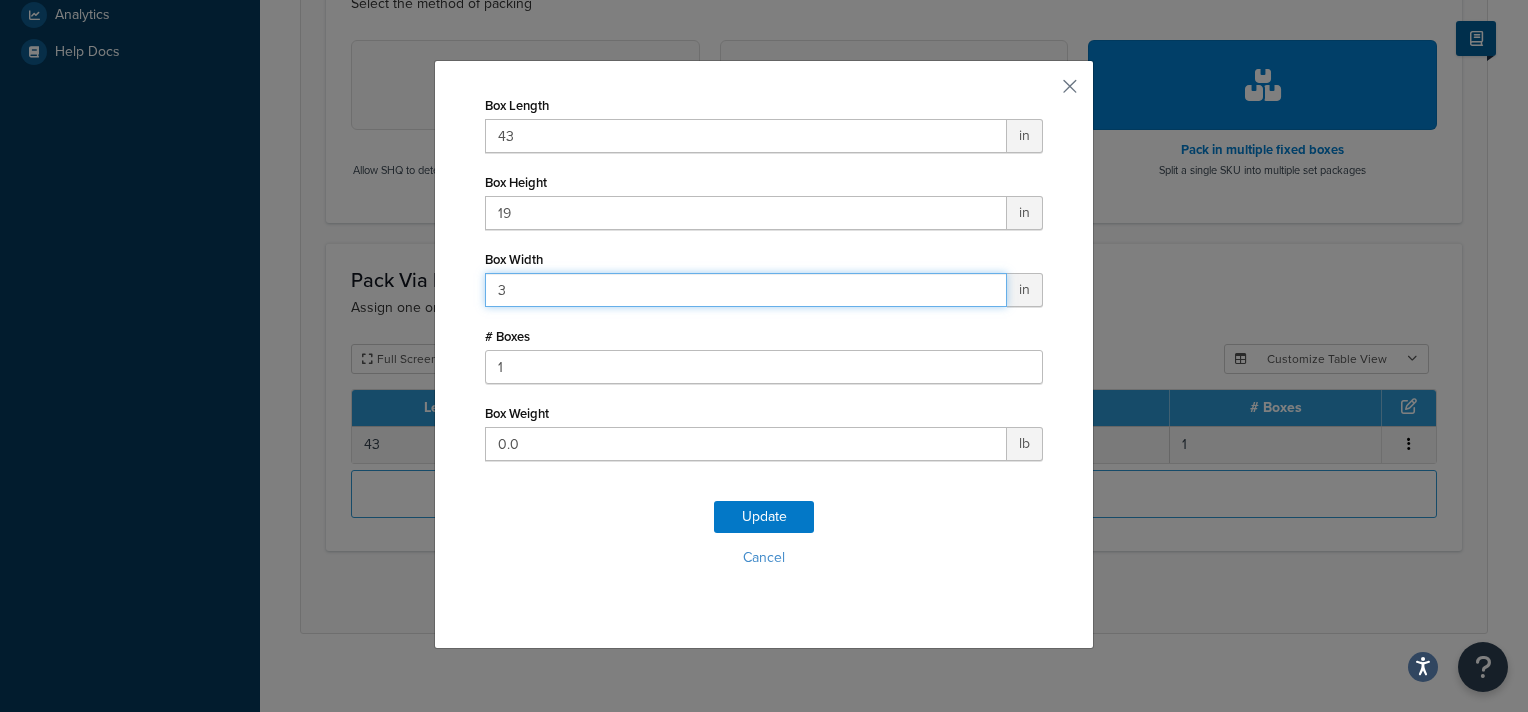 type on "3" 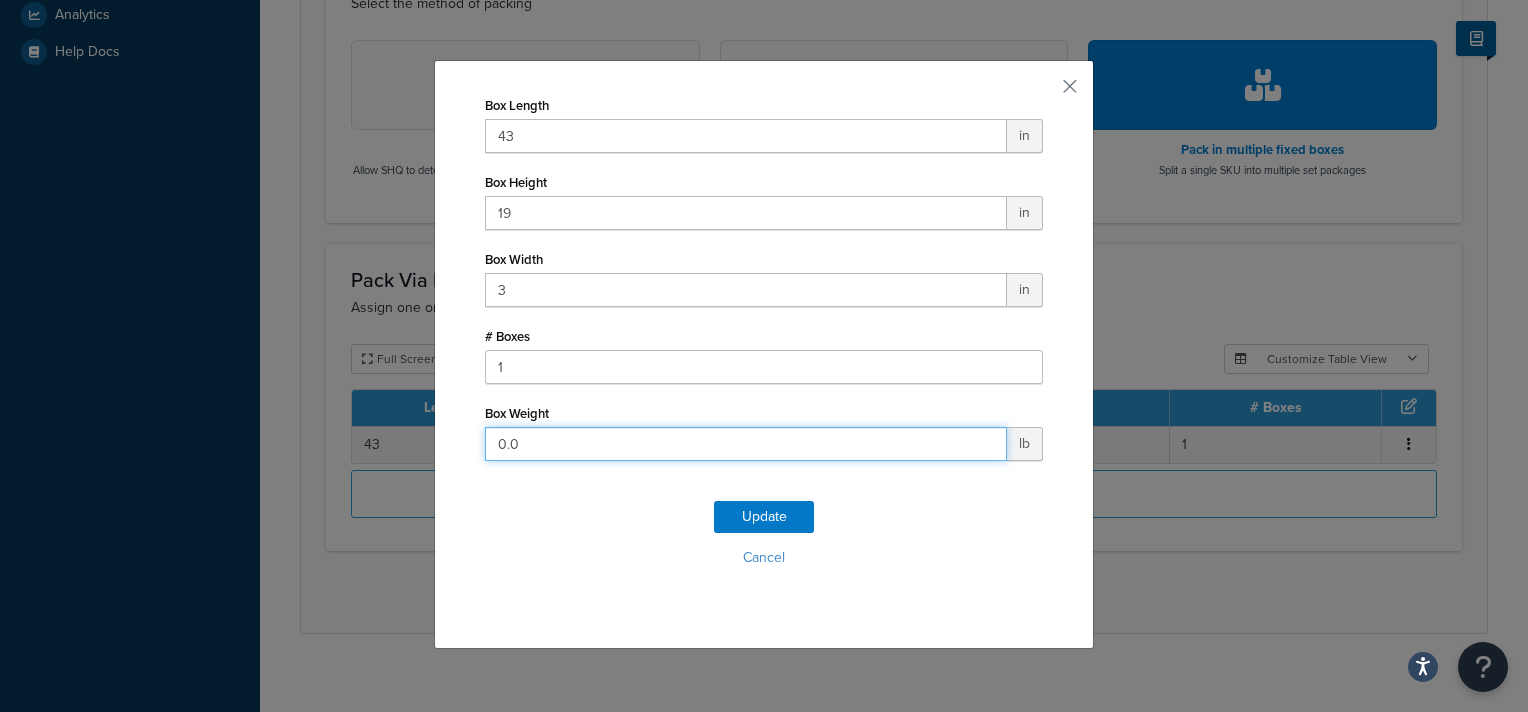 drag, startPoint x: 530, startPoint y: 444, endPoint x: 456, endPoint y: 449, distance: 74.168724 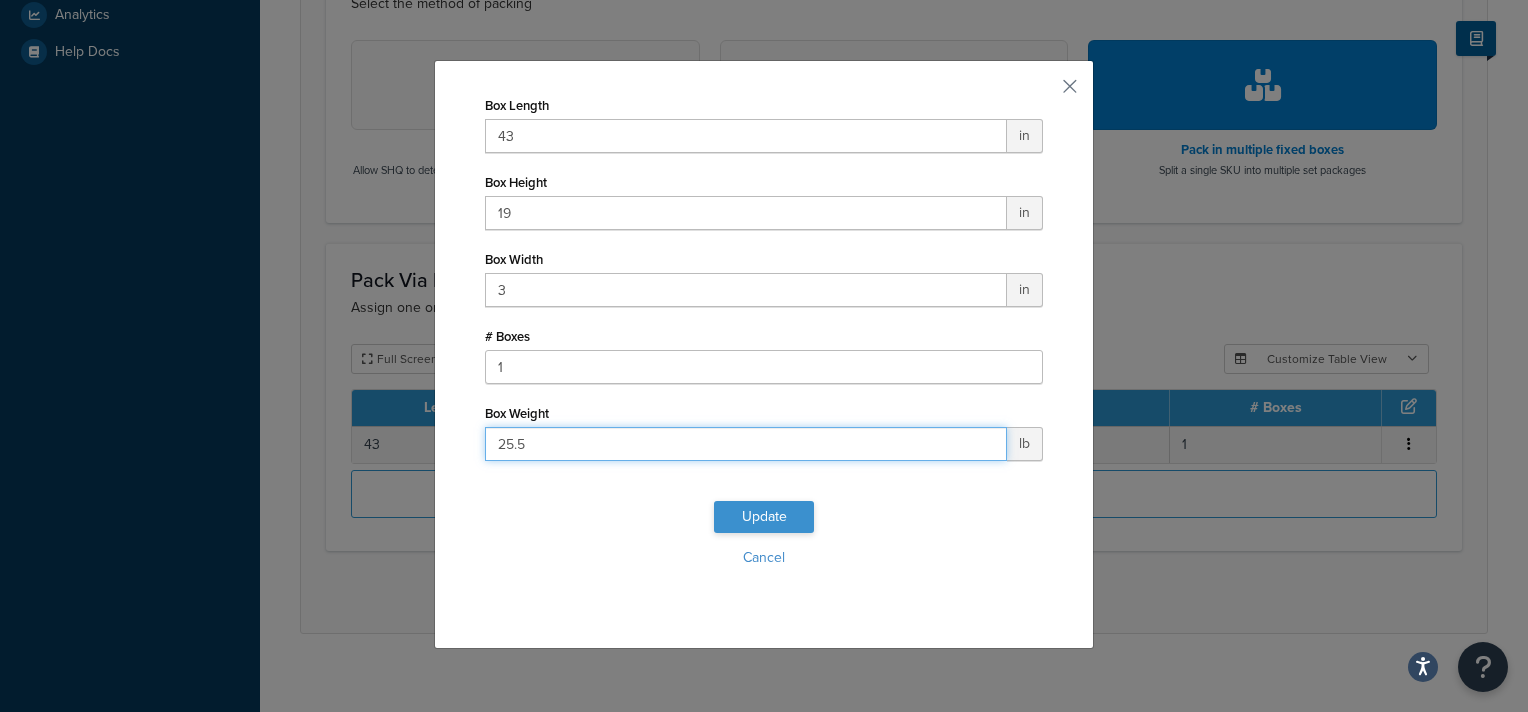 type on "25.5" 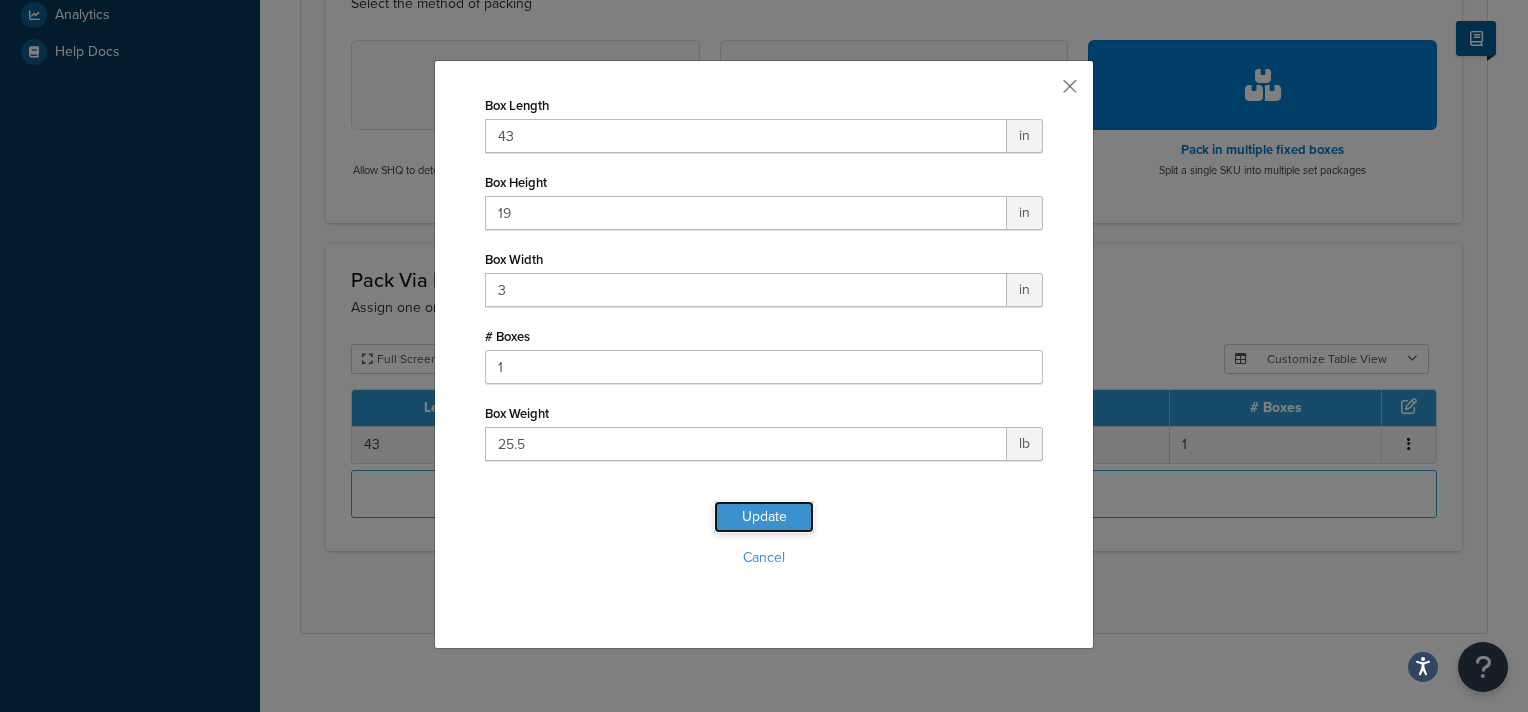 click on "Update" at bounding box center [764, 517] 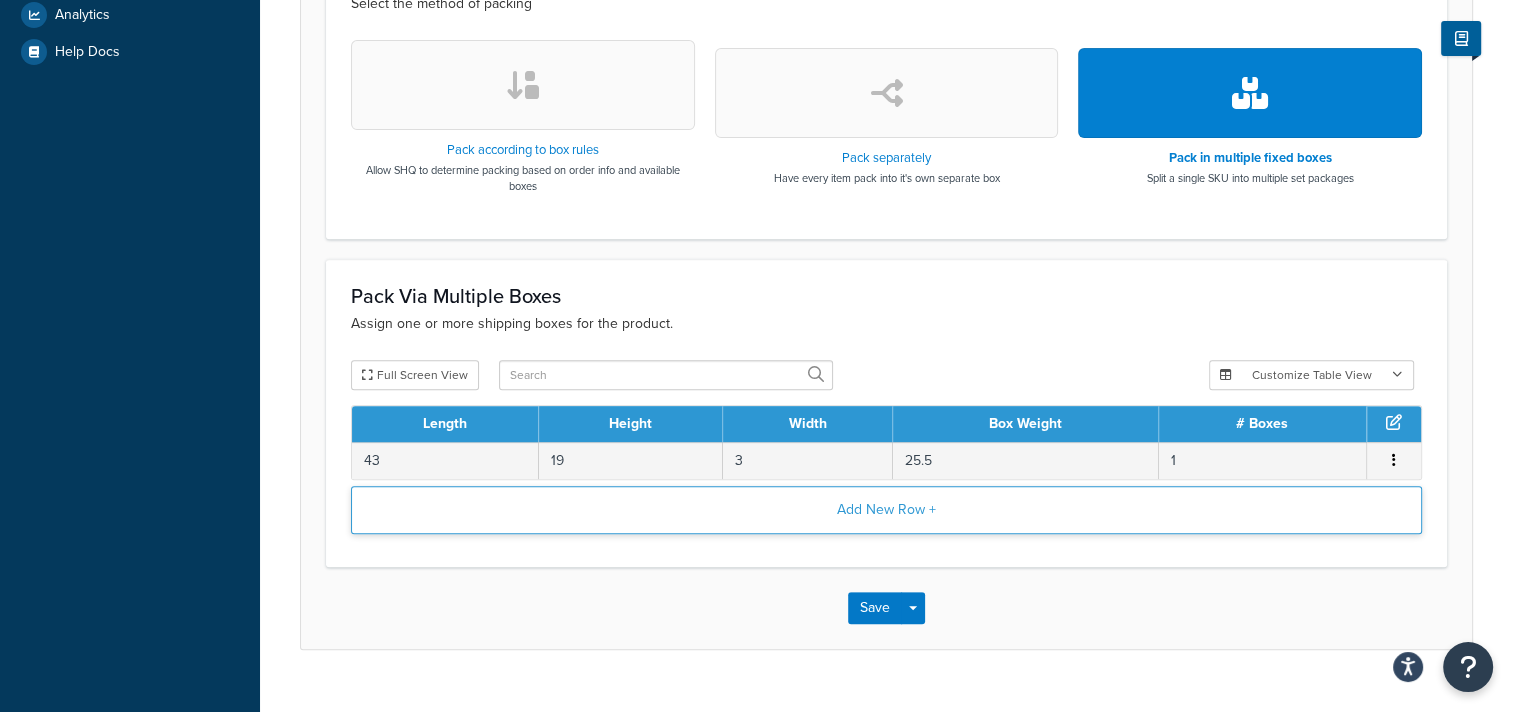click on "Add New Row +" at bounding box center [886, 510] 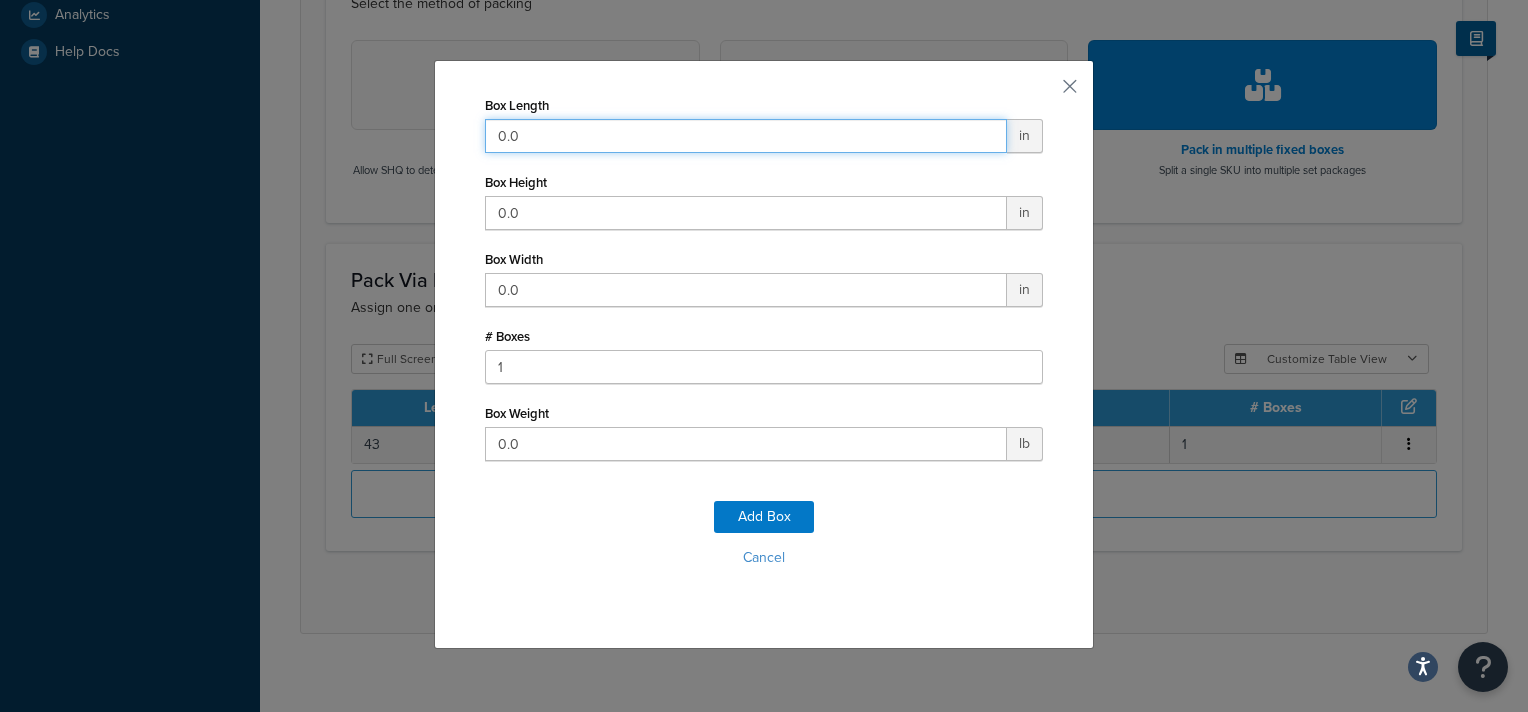 drag, startPoint x: 534, startPoint y: 137, endPoint x: 408, endPoint y: 138, distance: 126.00397 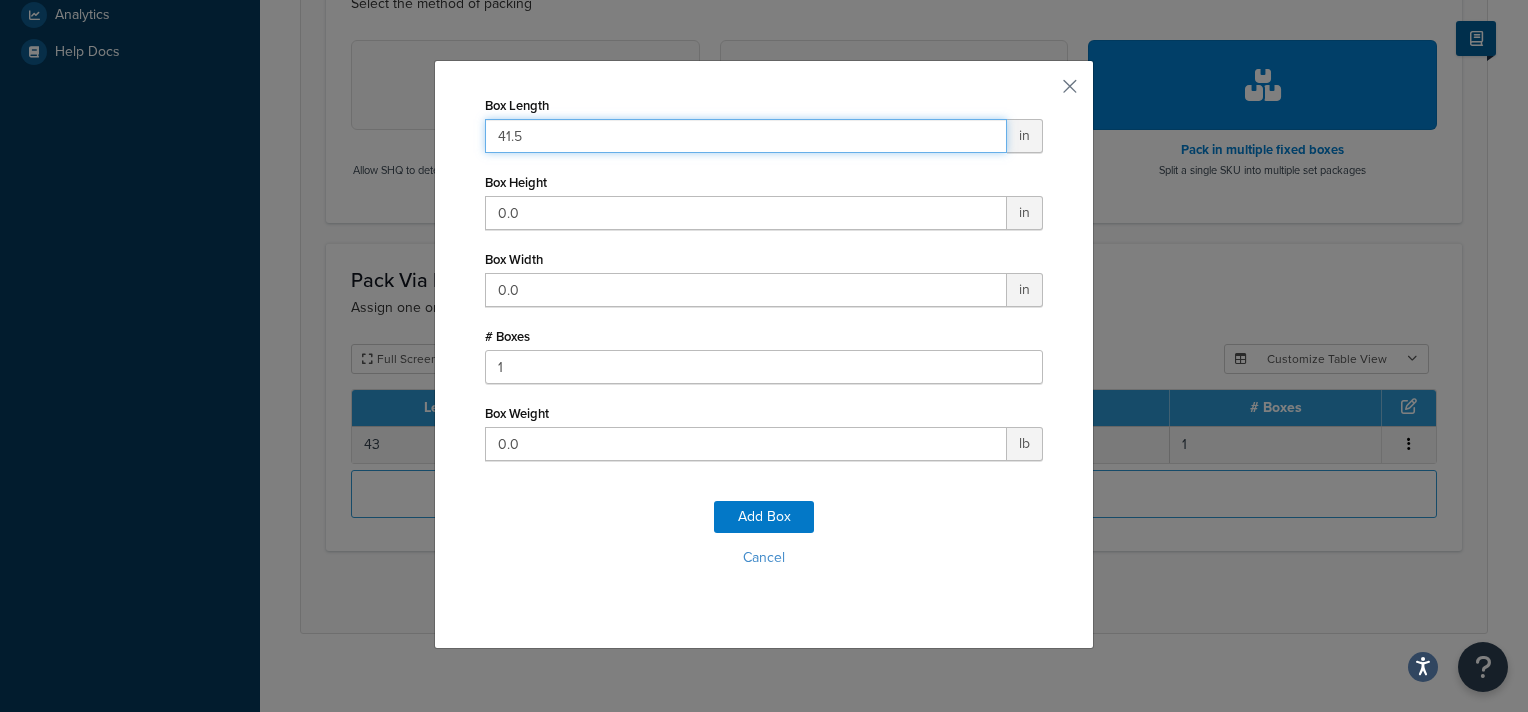 type on "41.5" 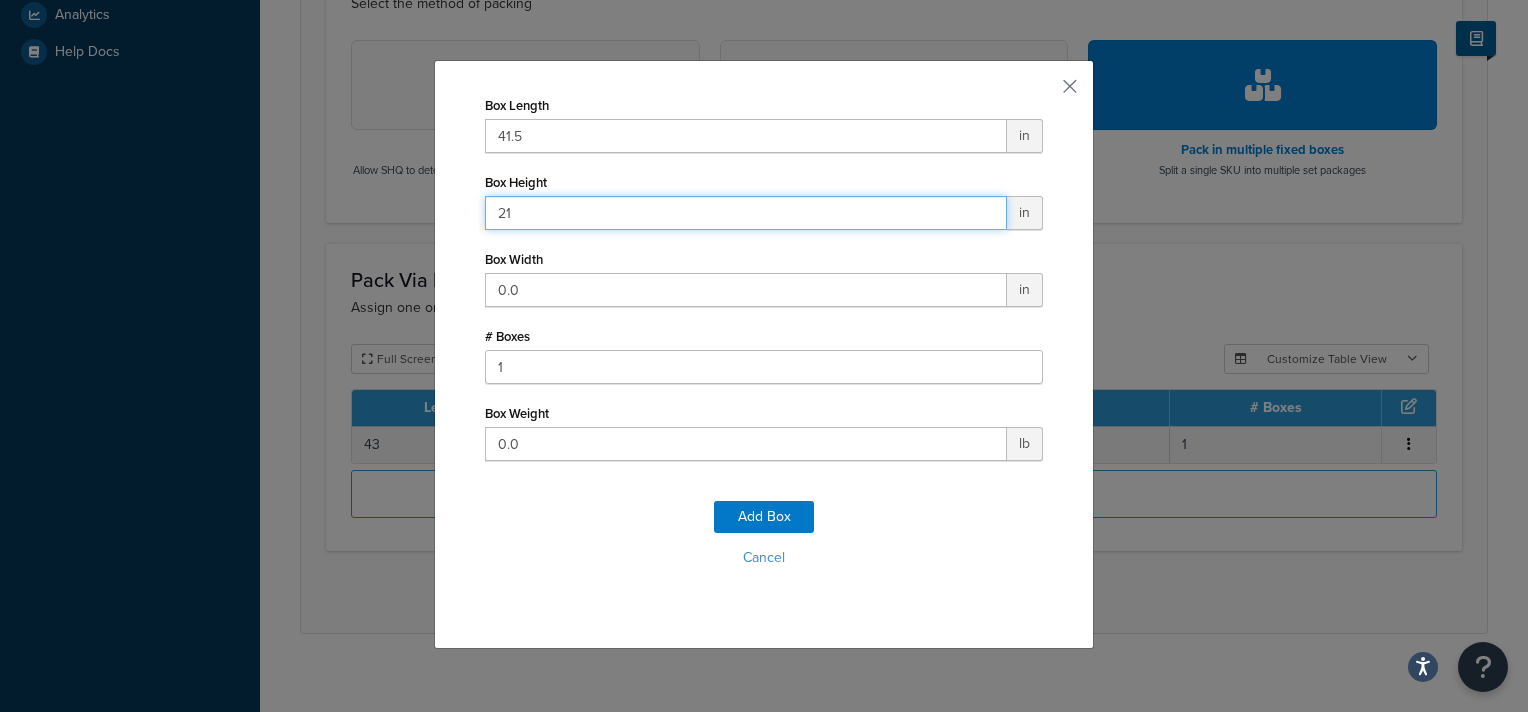 type on "21" 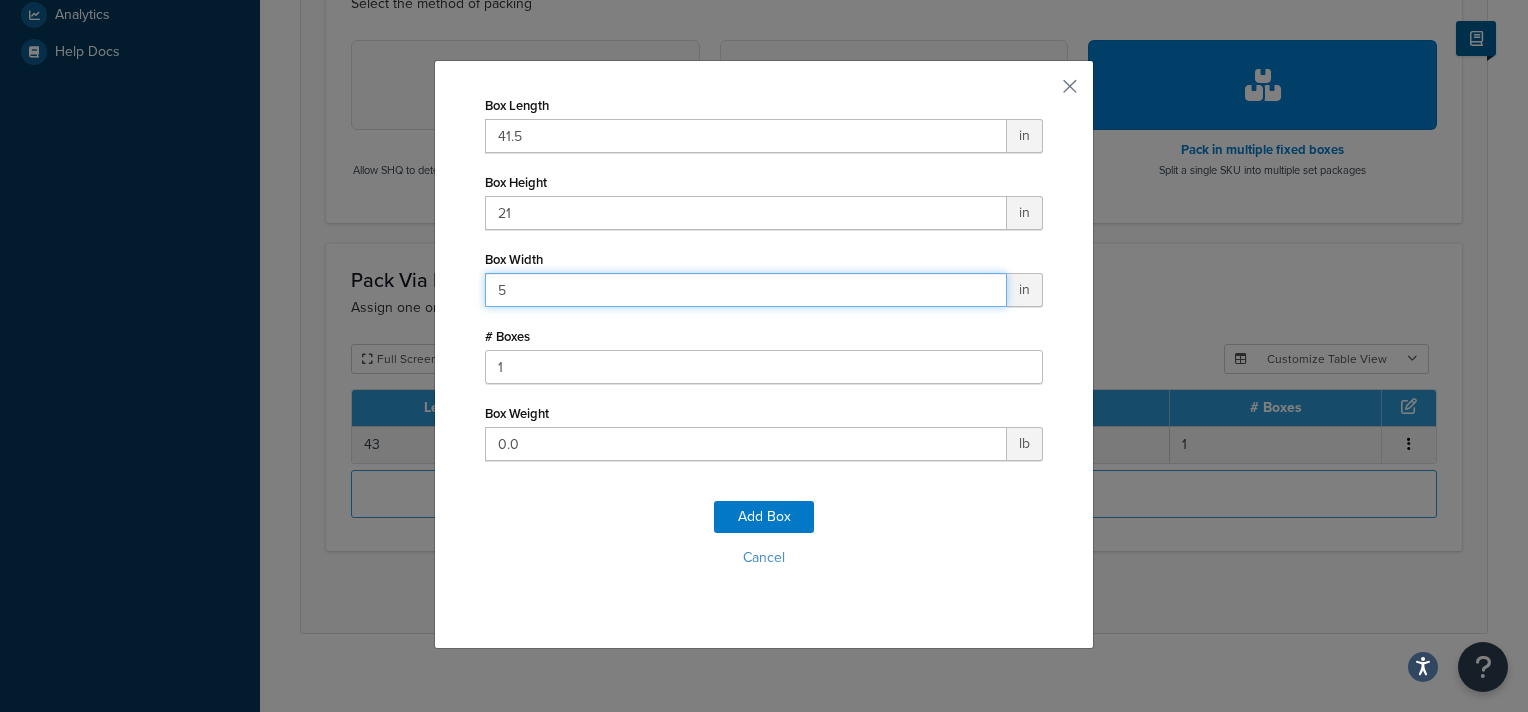 type on "5" 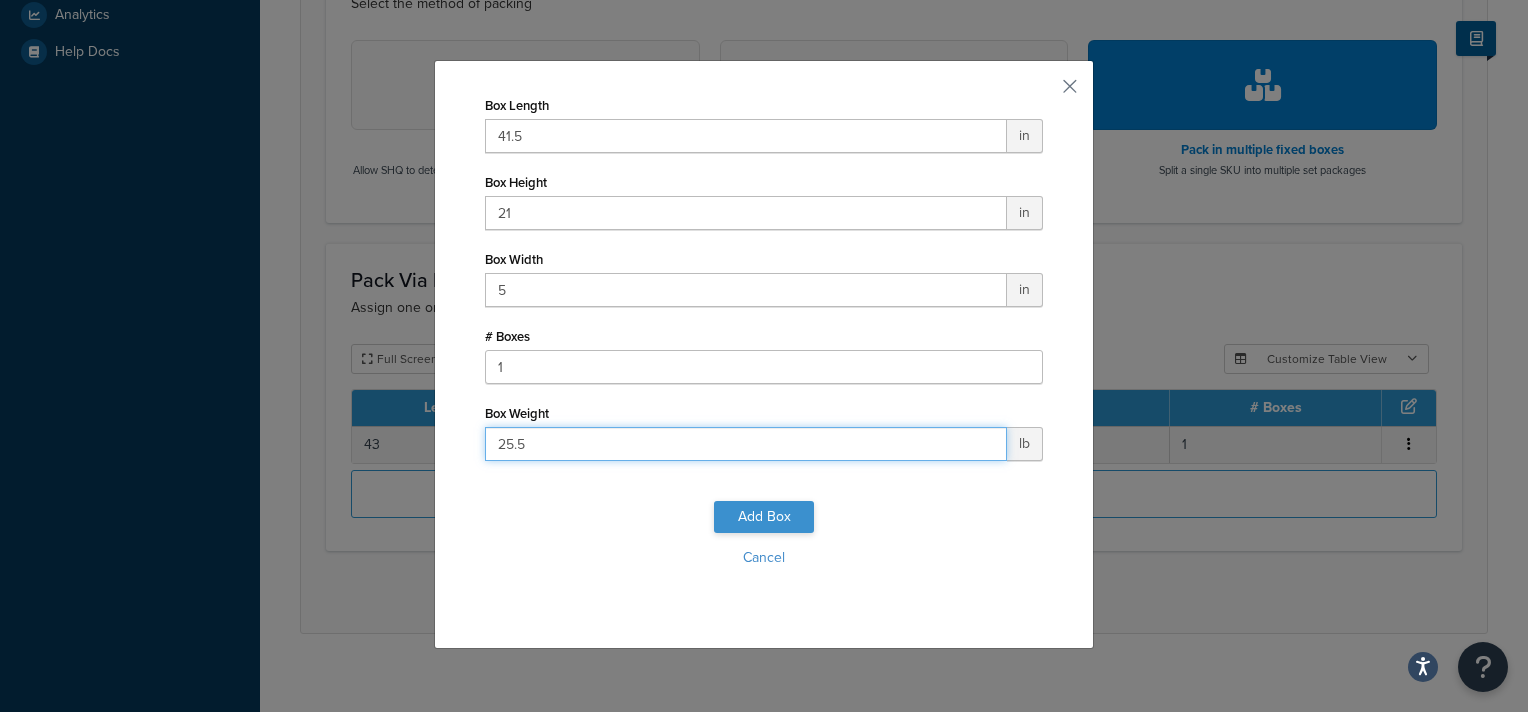 type on "25.5" 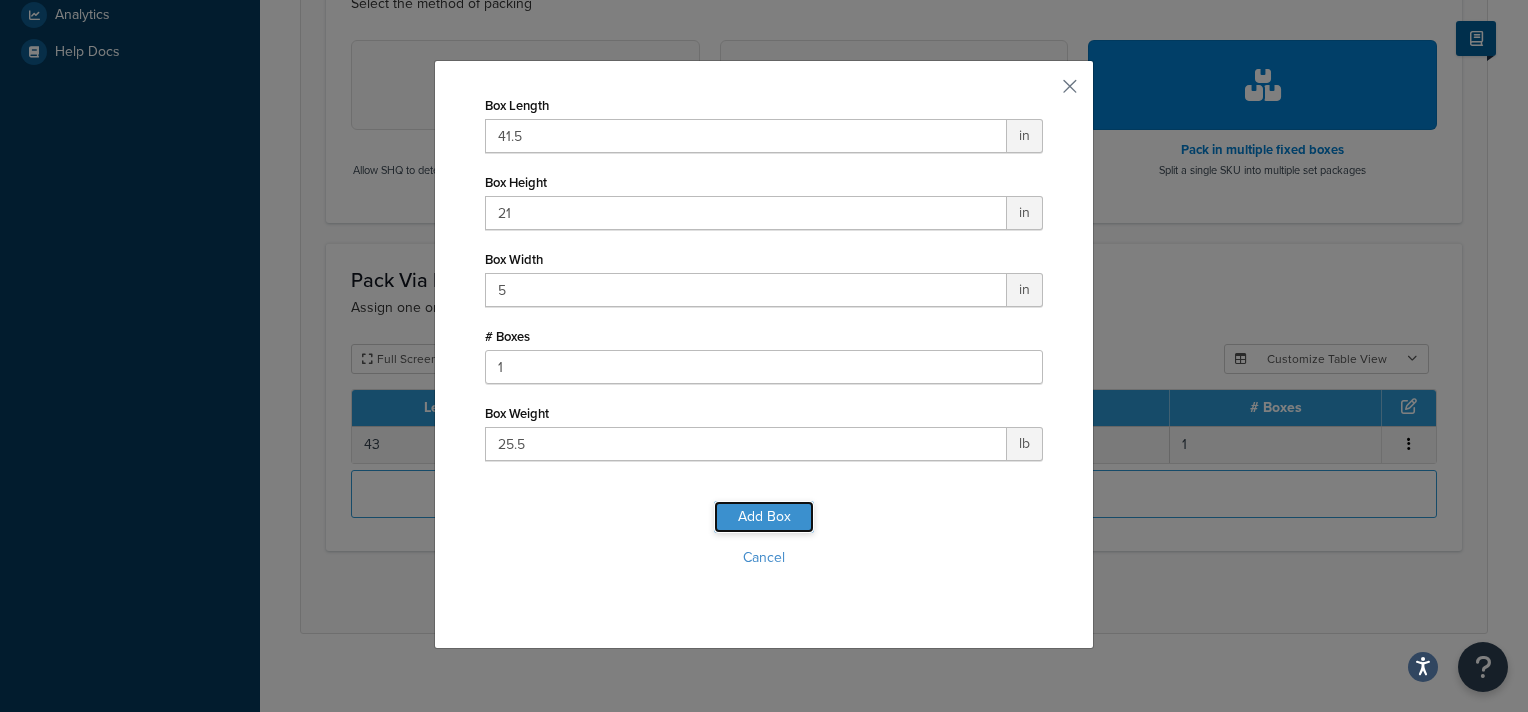 click on "Add Box" at bounding box center (764, 517) 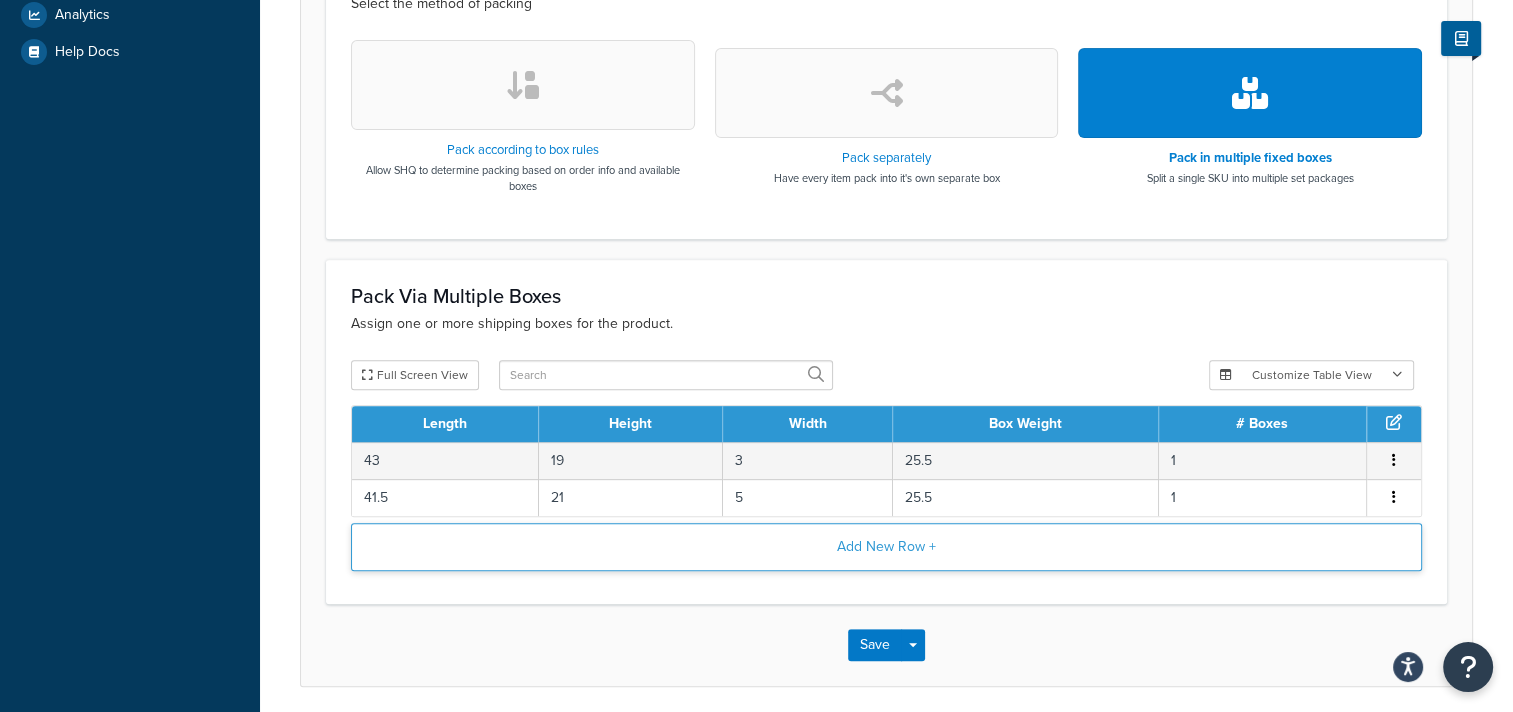 click on "Add New Row +" at bounding box center (886, 547) 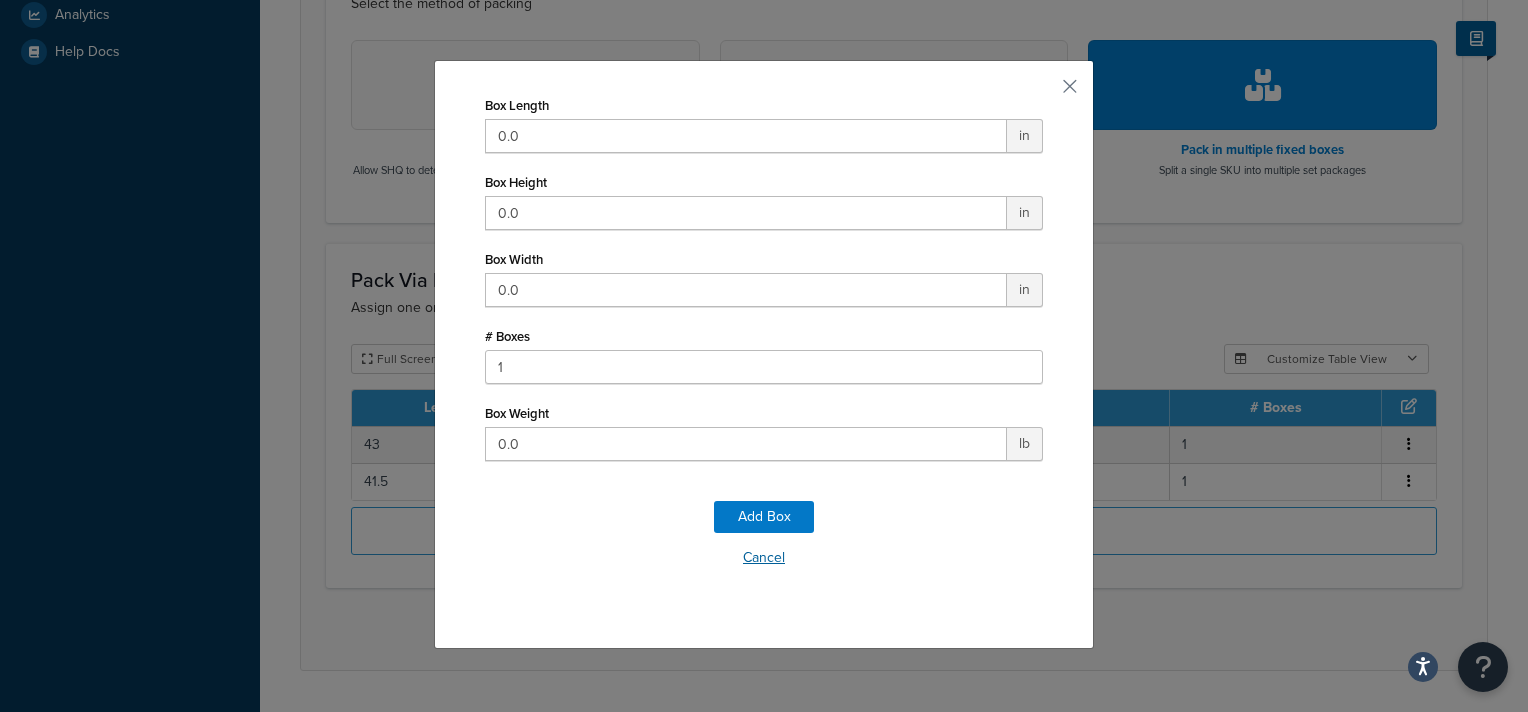type 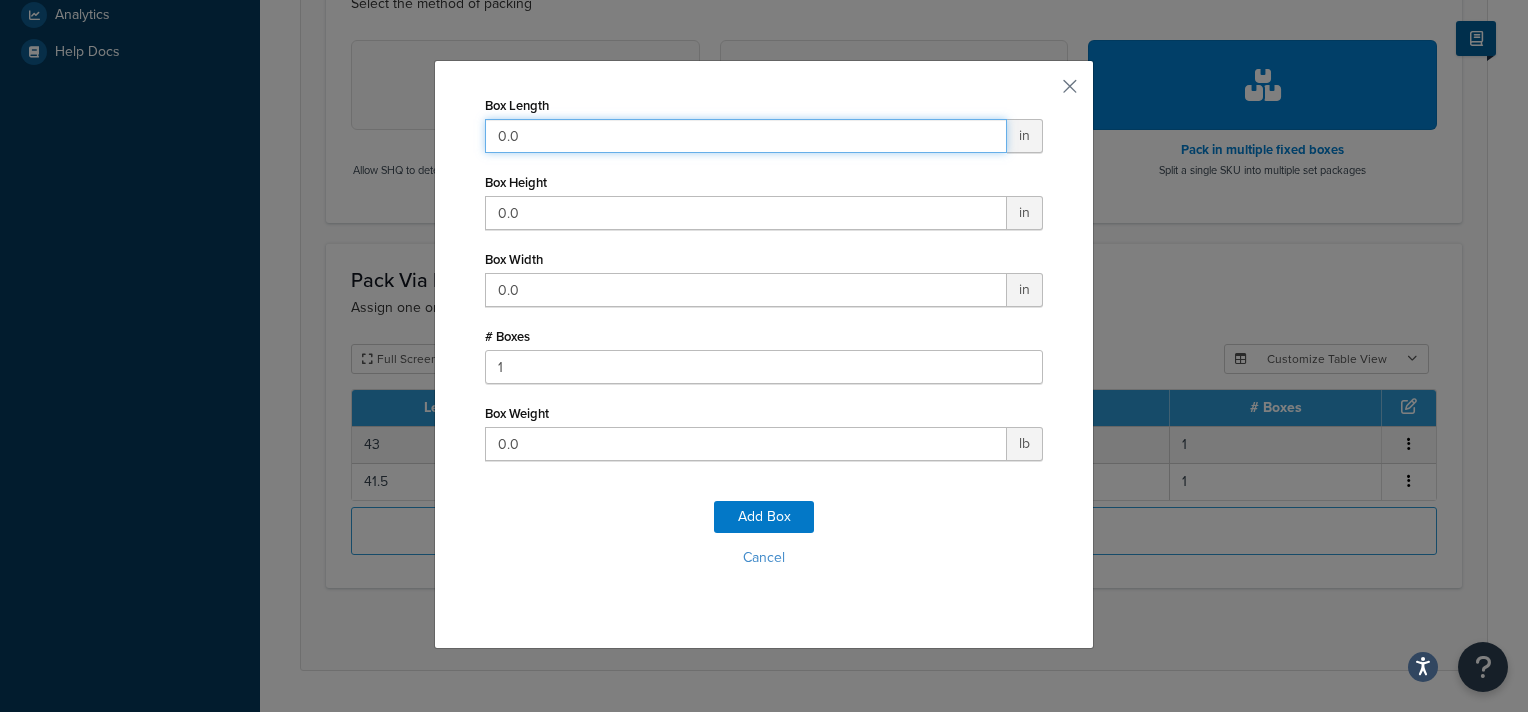 click on "0.0" at bounding box center [746, 136] 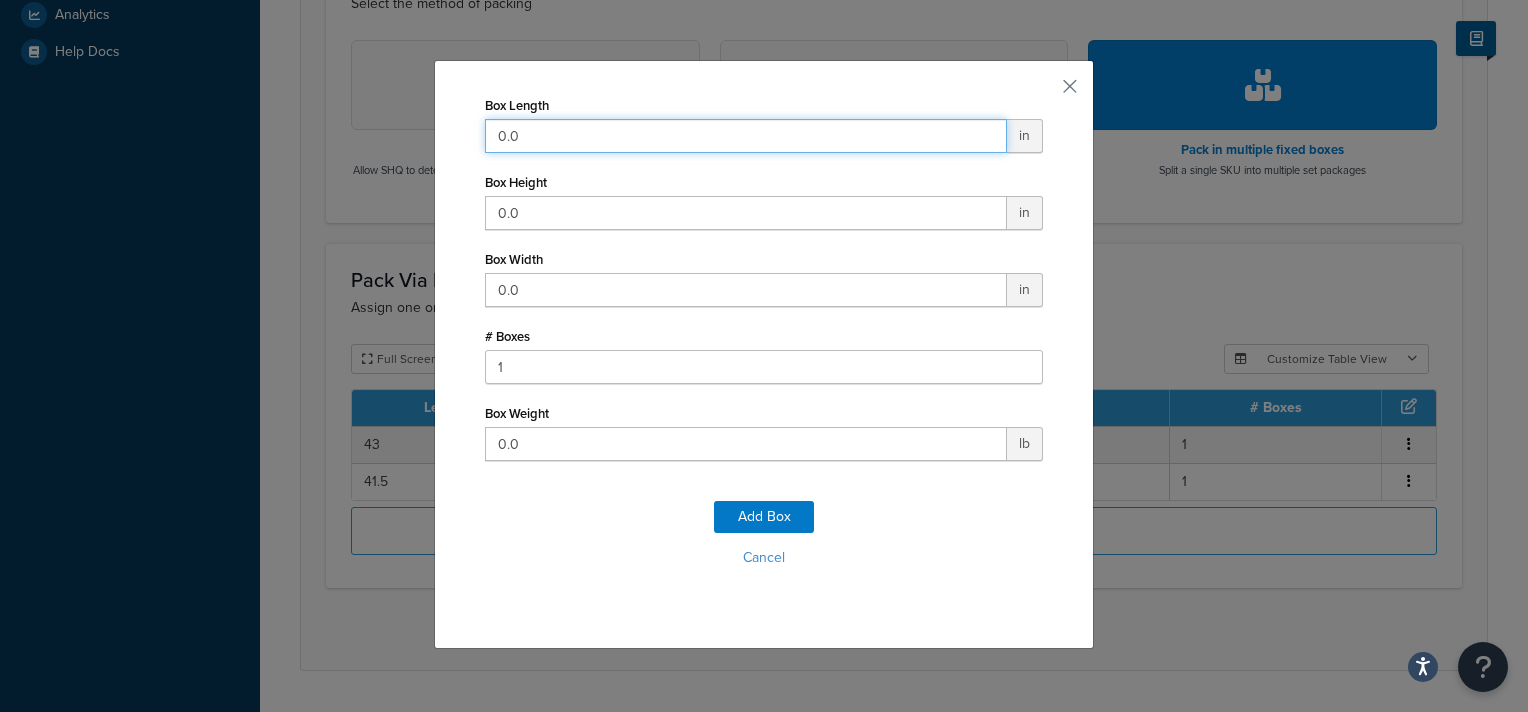 type on "0" 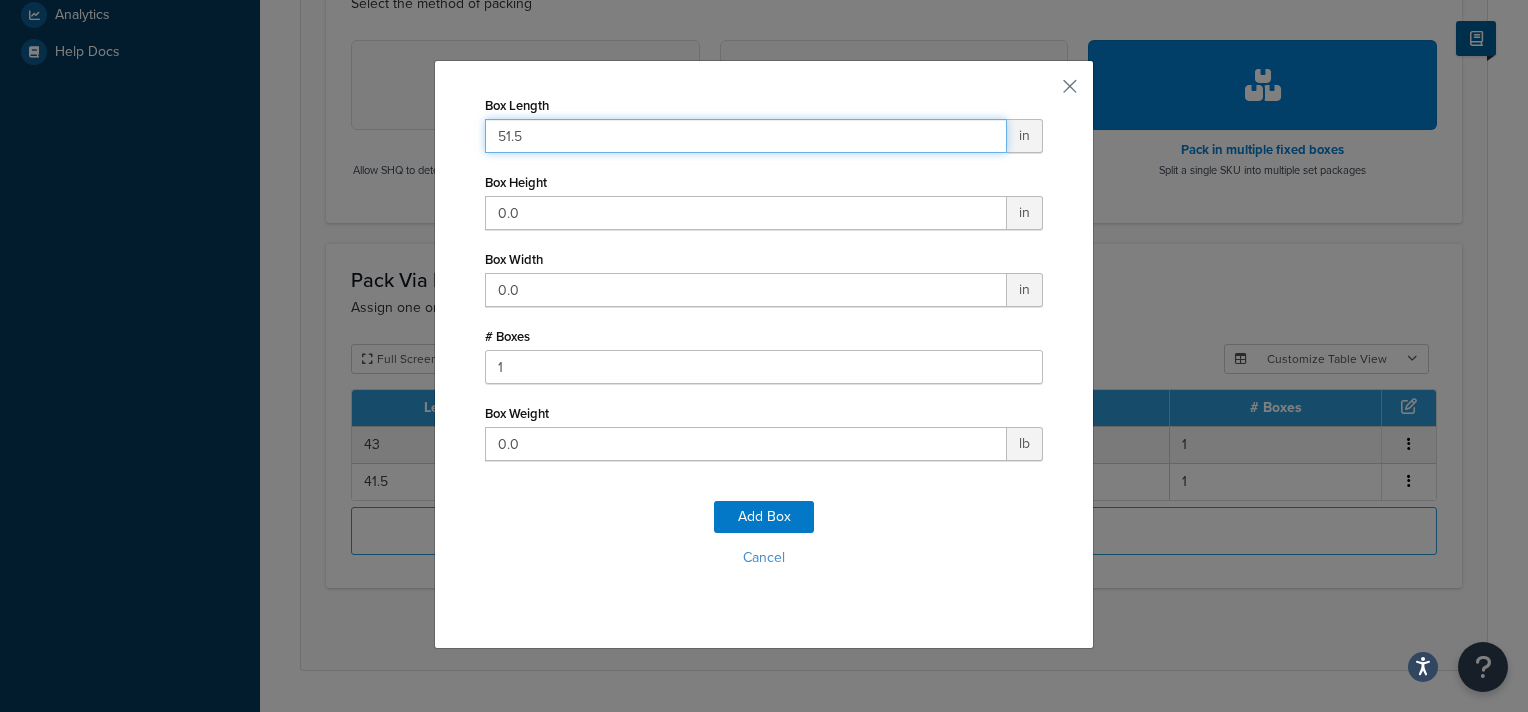 type on "50.5" 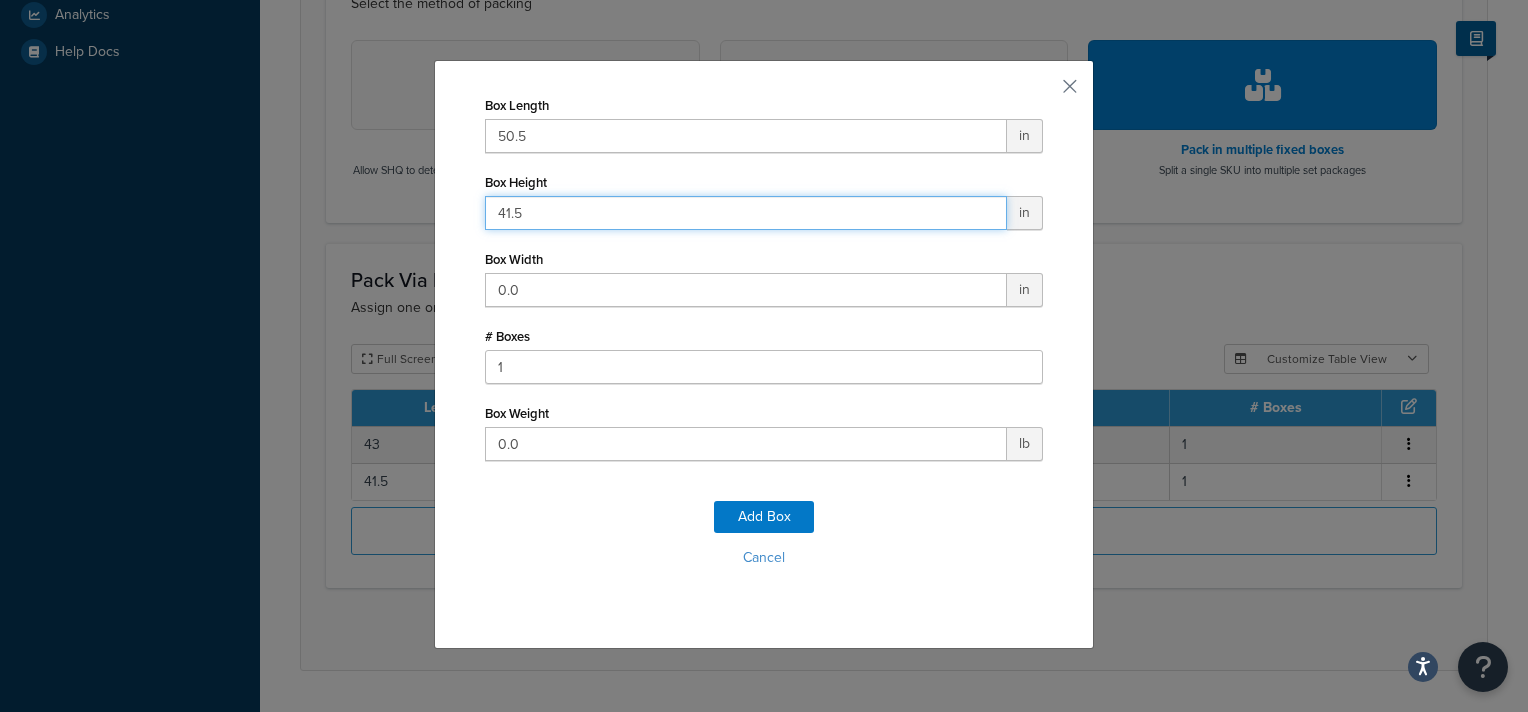 type on "41.5" 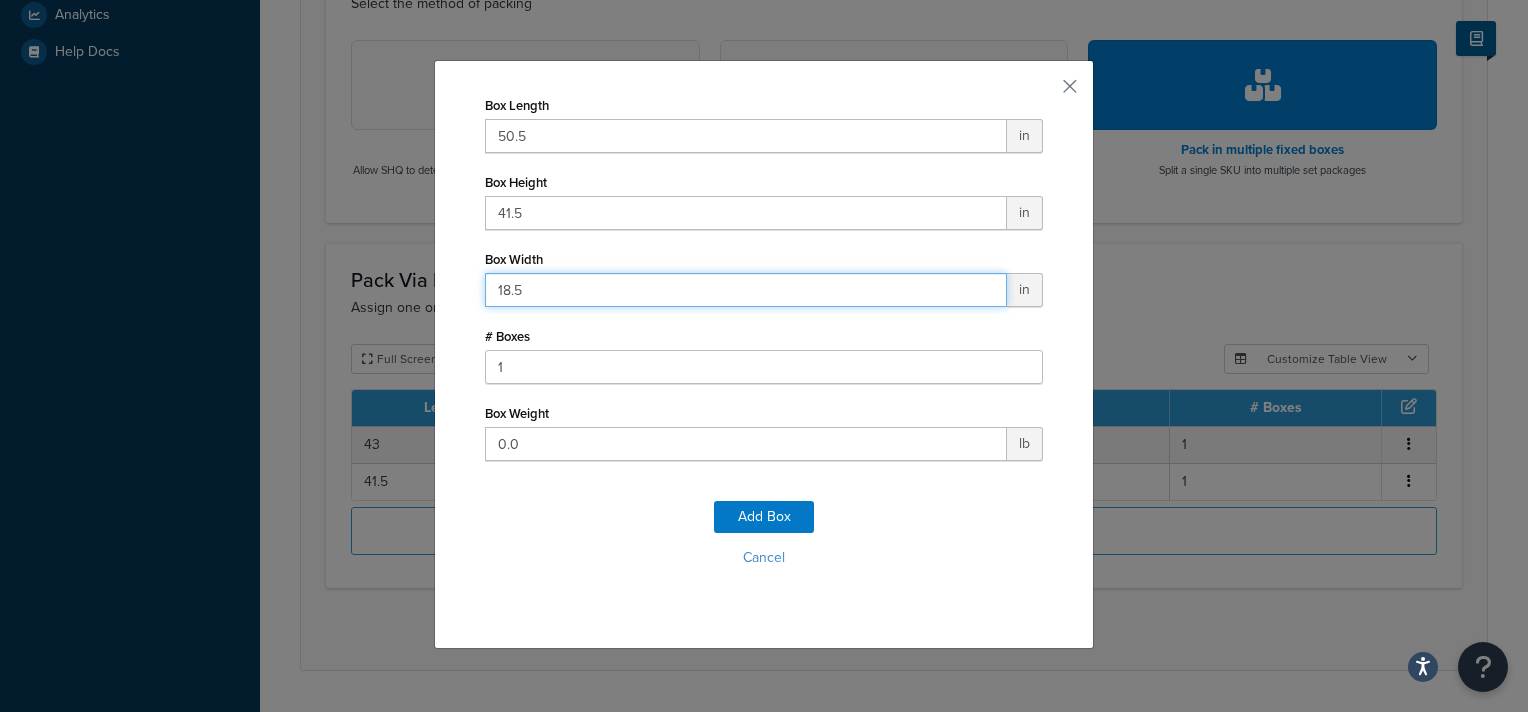 type on "18.5" 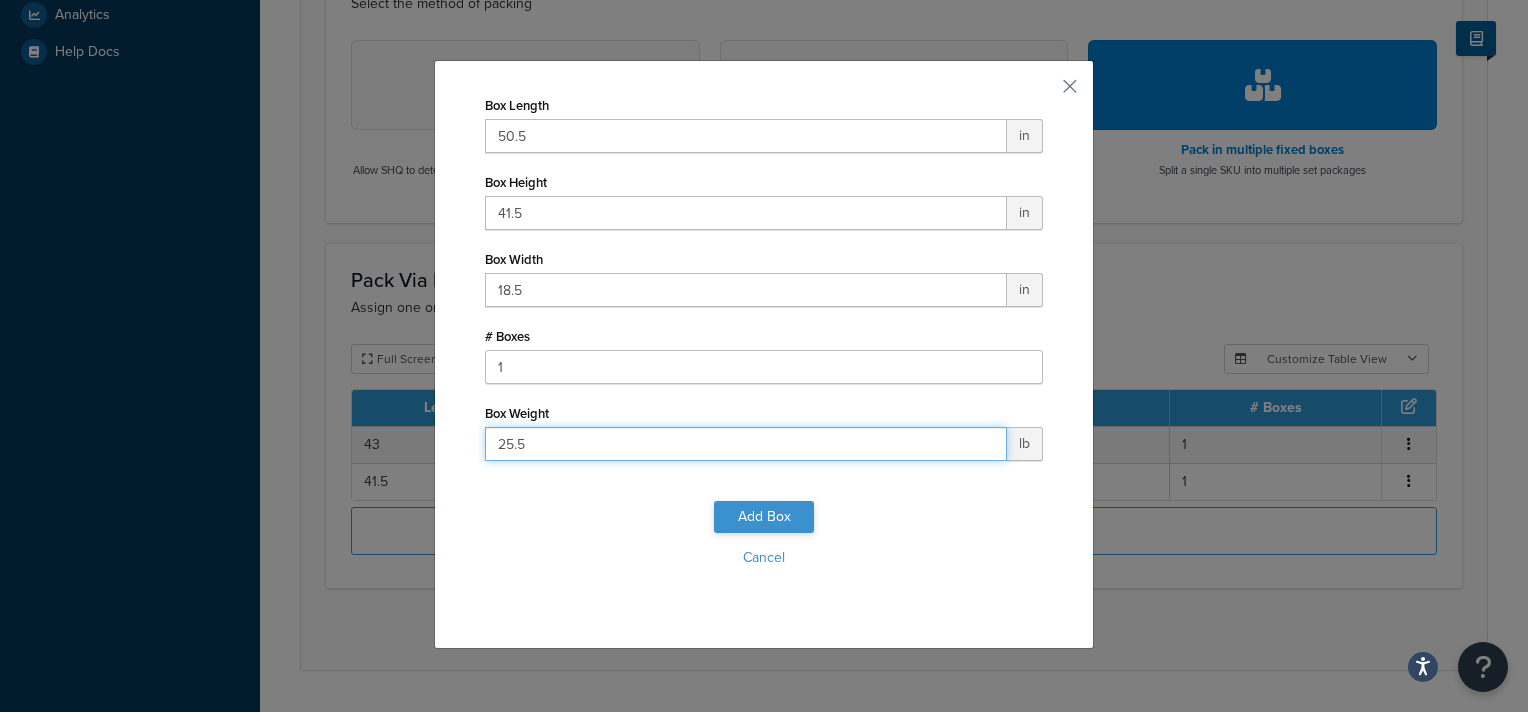 type on "25.5" 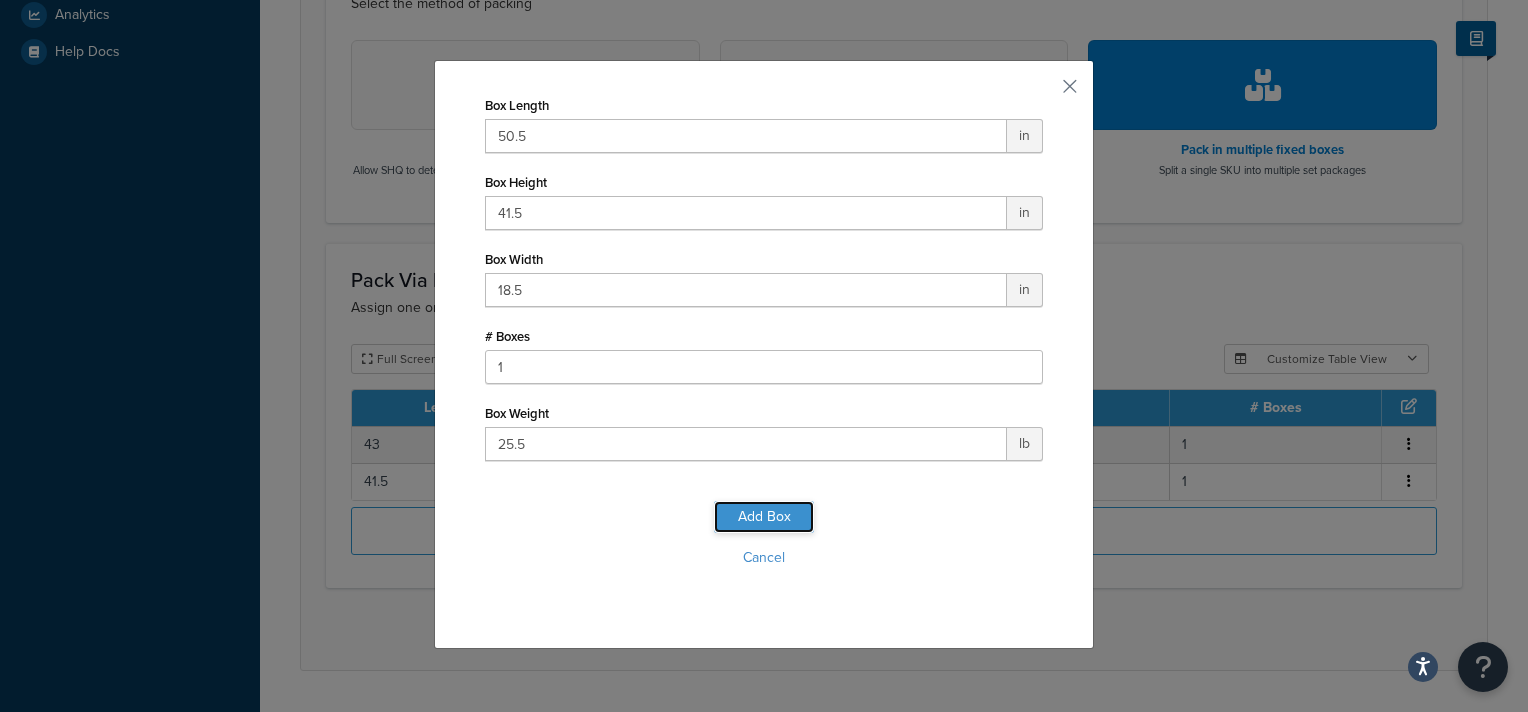 click on "Add Box" at bounding box center [764, 517] 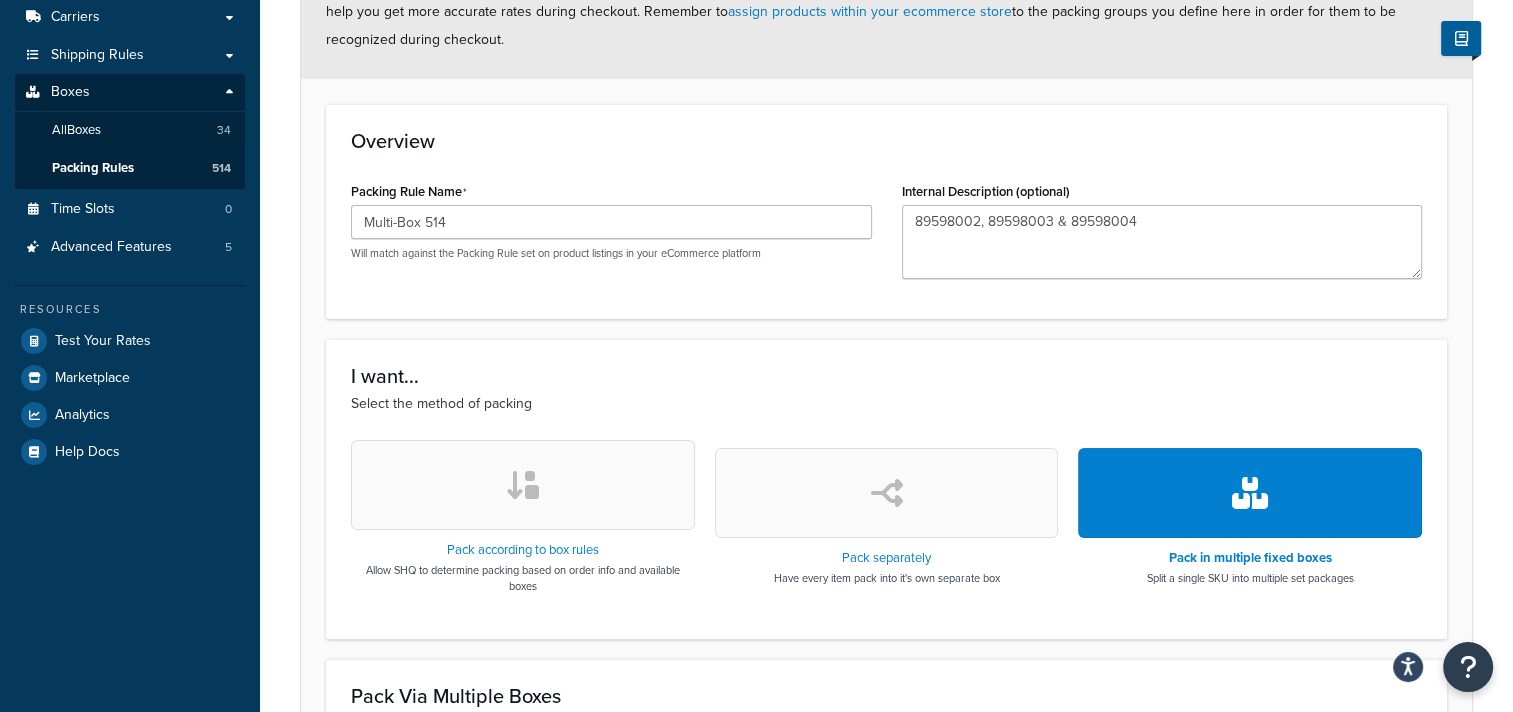 scroll, scrollTop: 717, scrollLeft: 0, axis: vertical 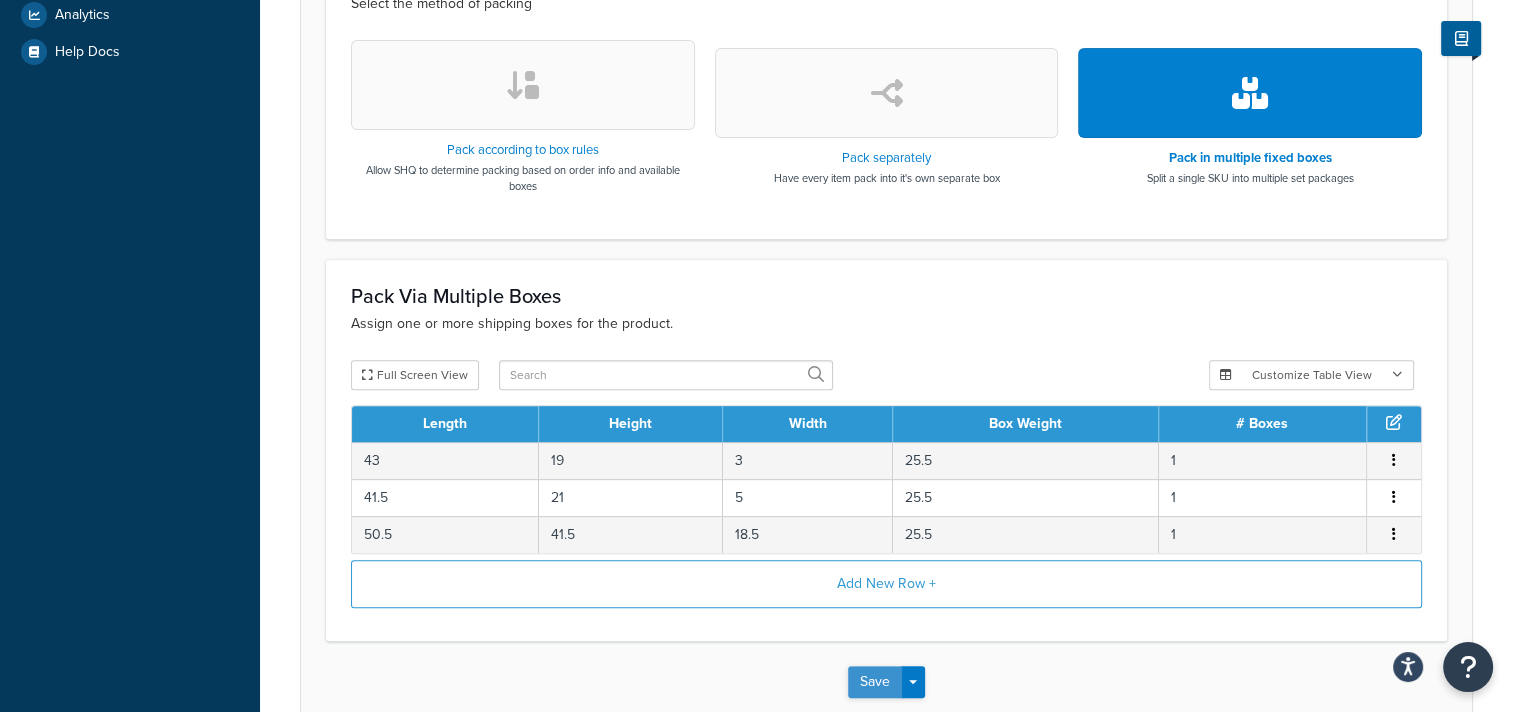 click on "Save" at bounding box center (875, 682) 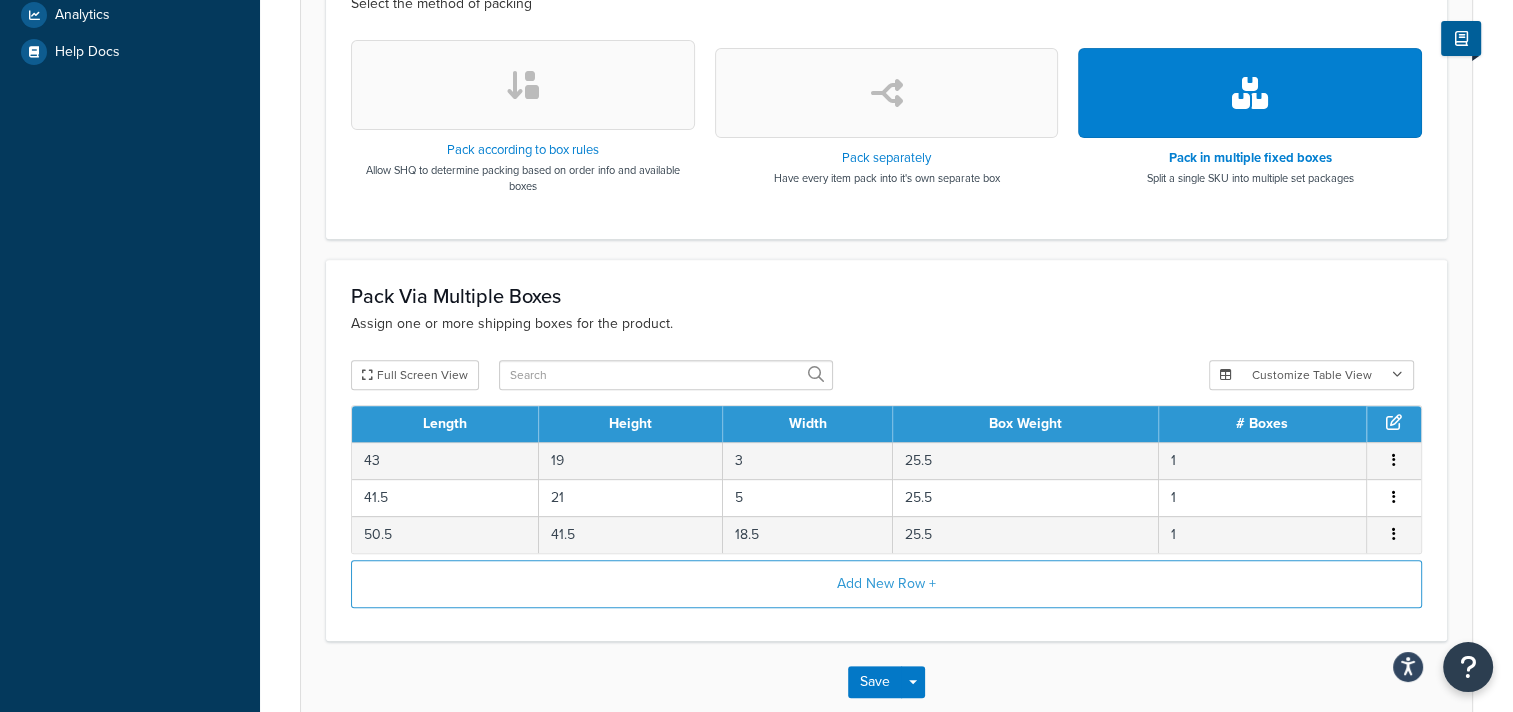 scroll, scrollTop: 0, scrollLeft: 0, axis: both 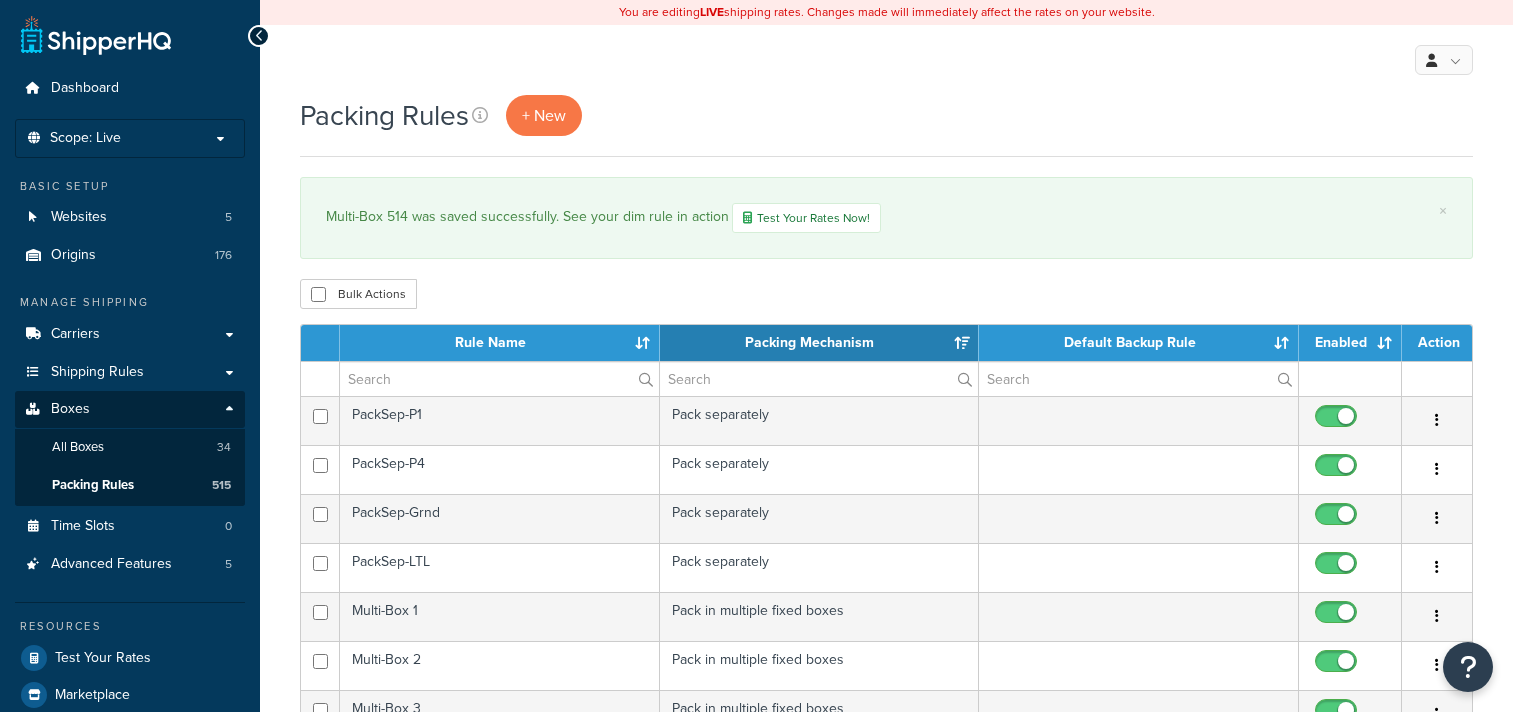 select on "15" 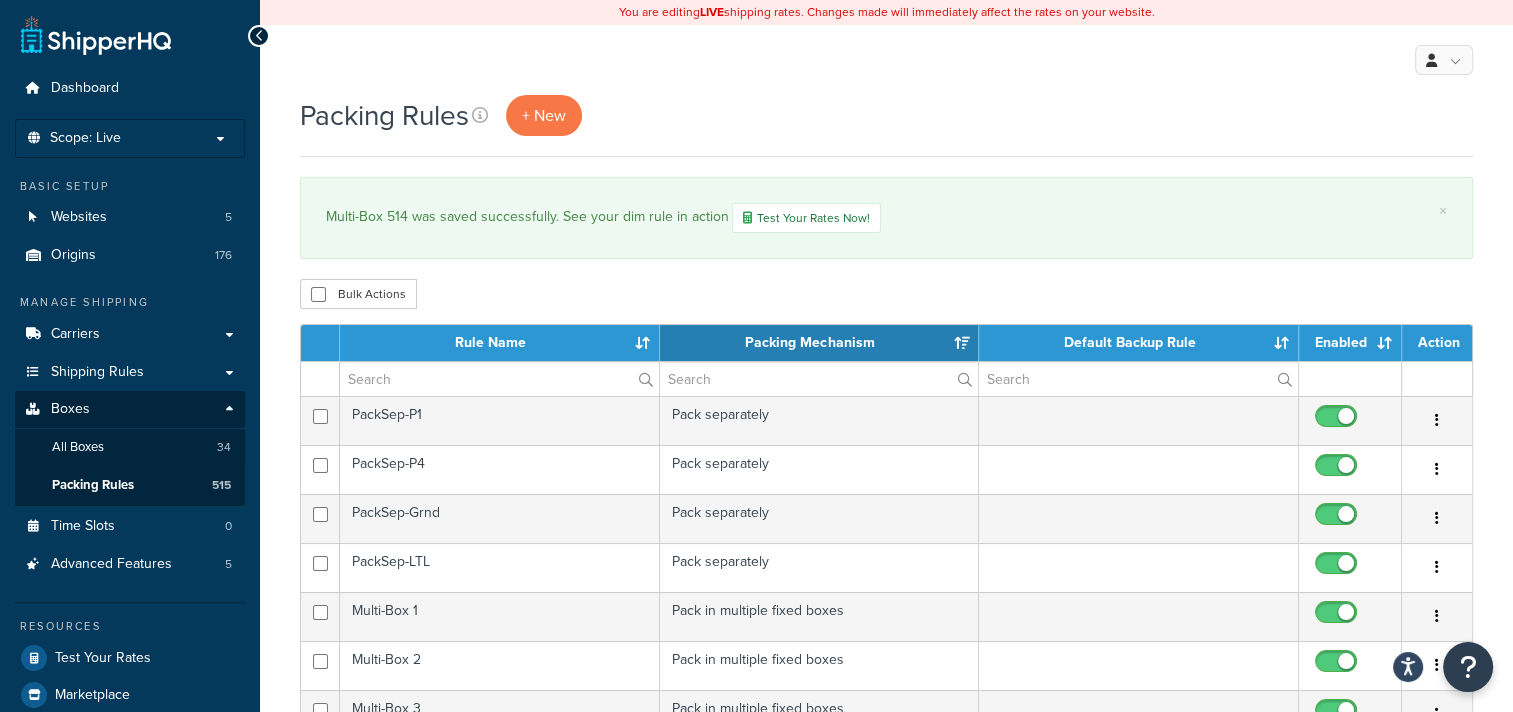 scroll, scrollTop: 0, scrollLeft: 0, axis: both 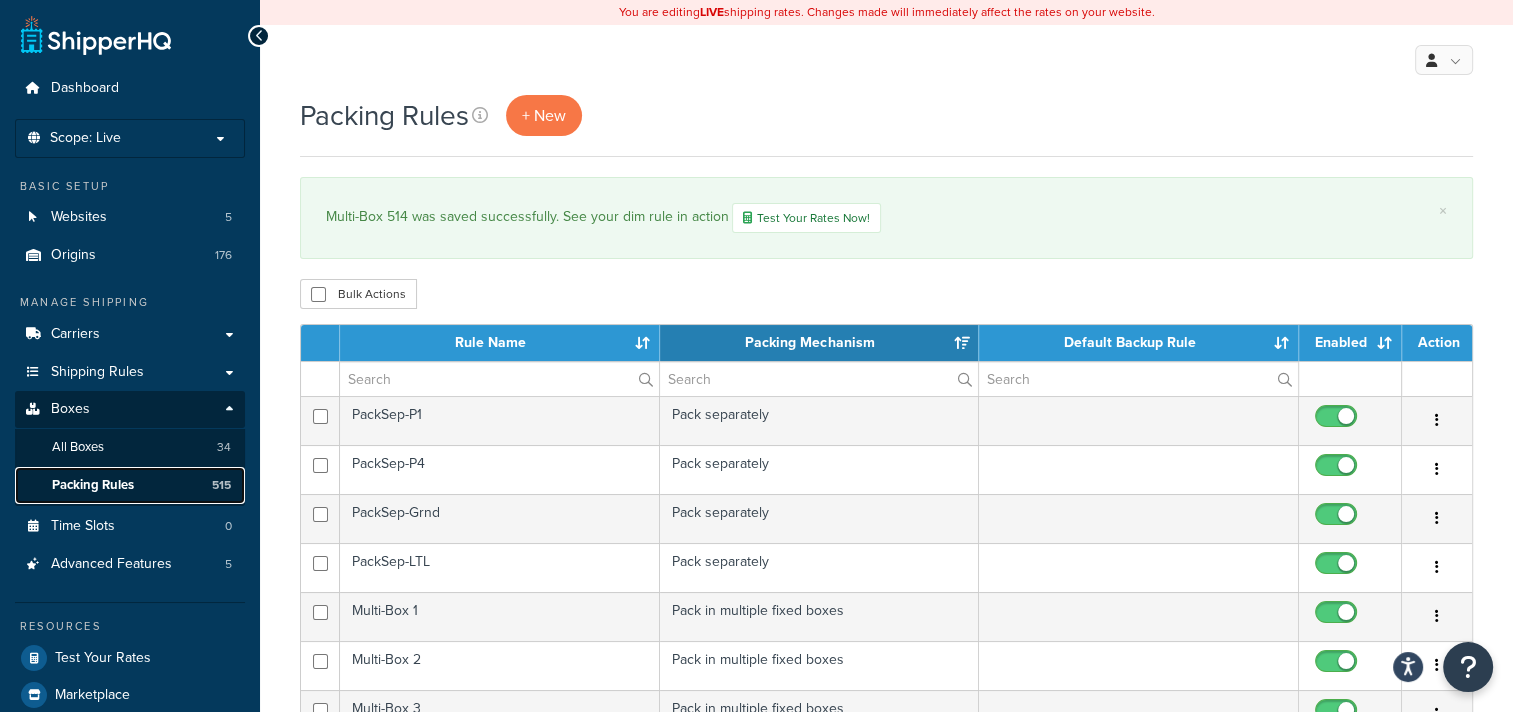 click on "Packing Rules" at bounding box center [93, 485] 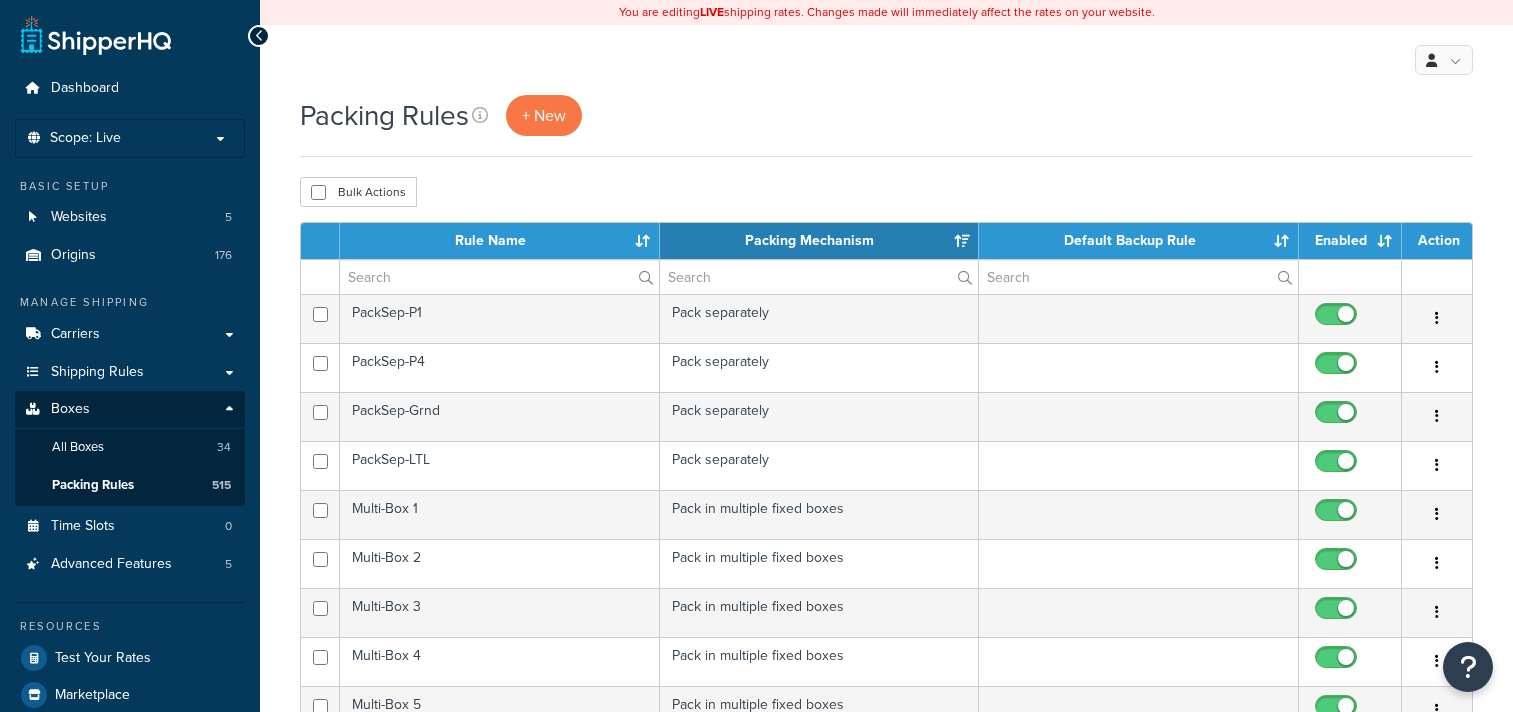 select on "15" 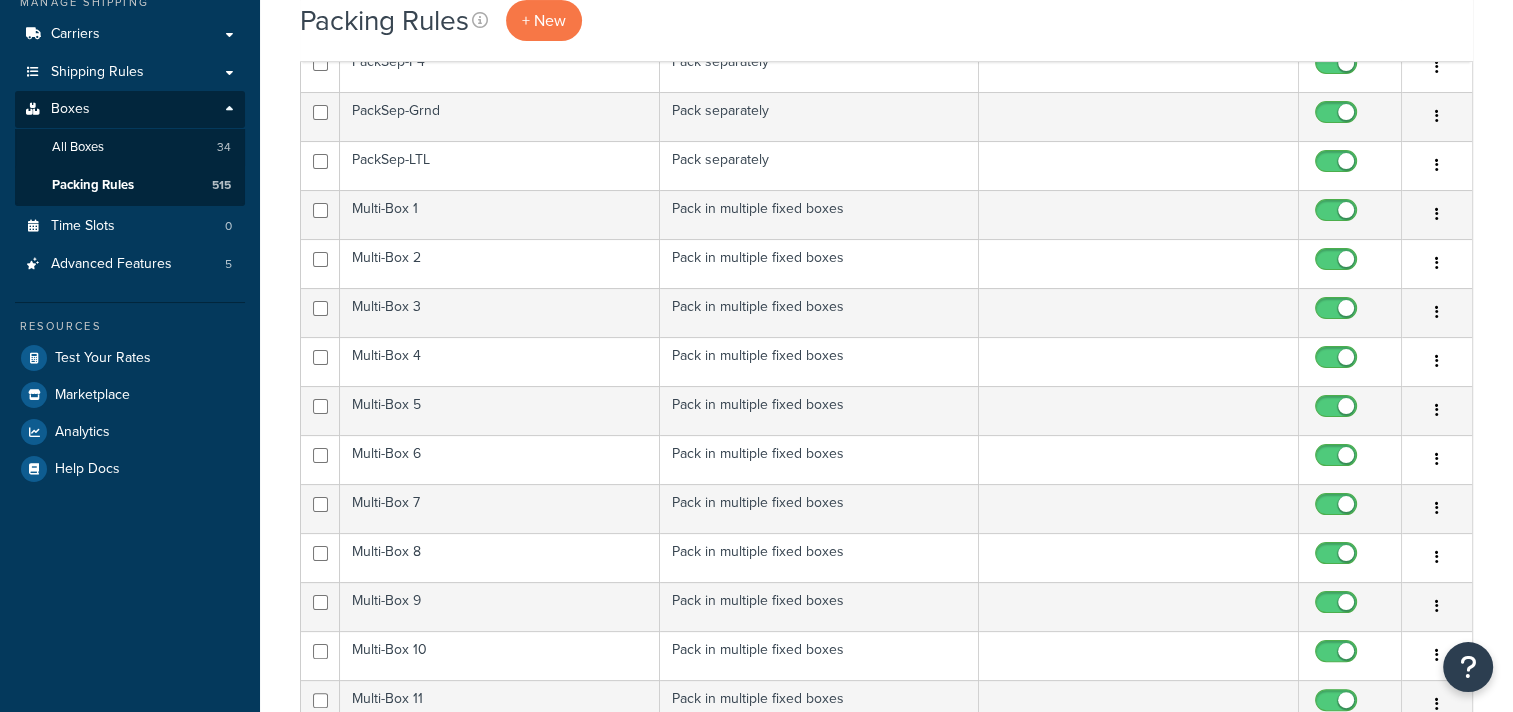 scroll, scrollTop: 0, scrollLeft: 0, axis: both 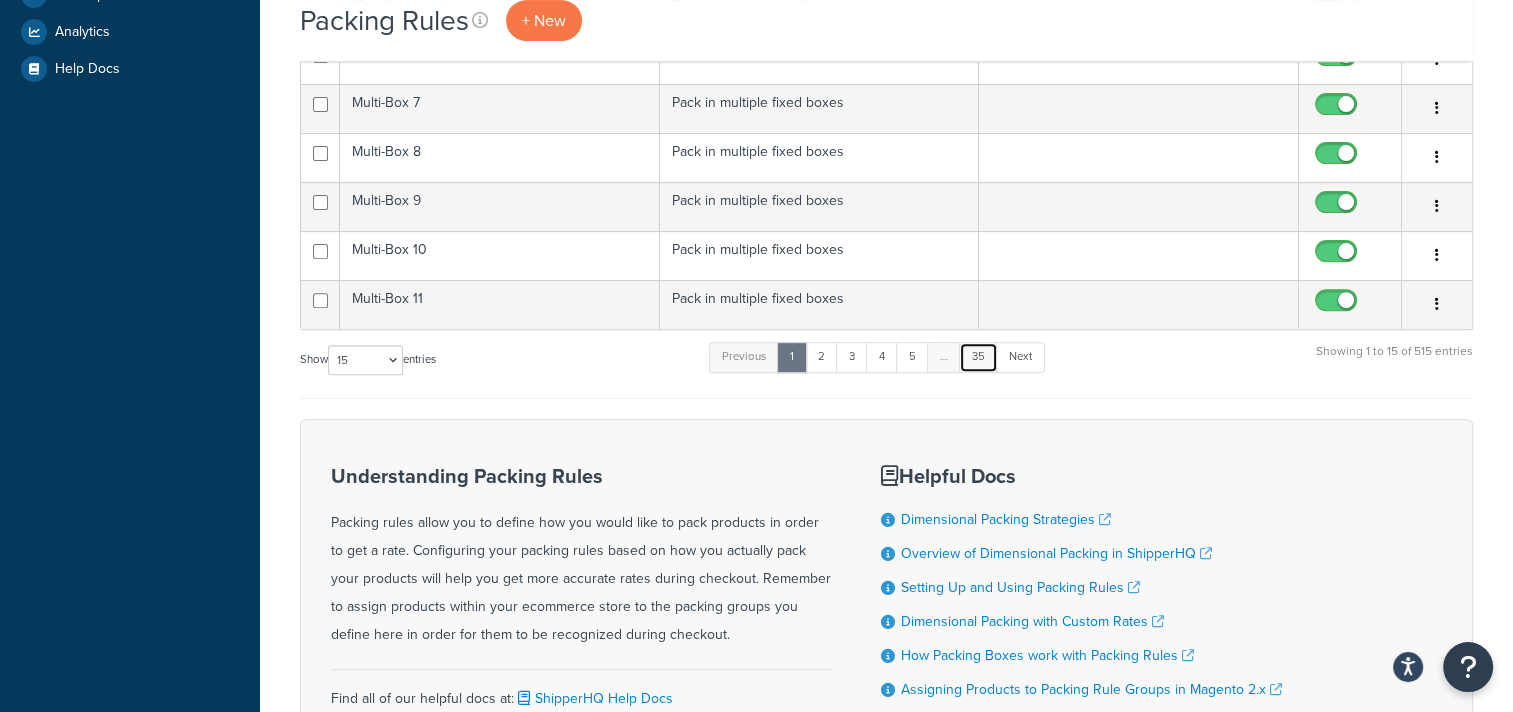 click on "35" at bounding box center (978, 357) 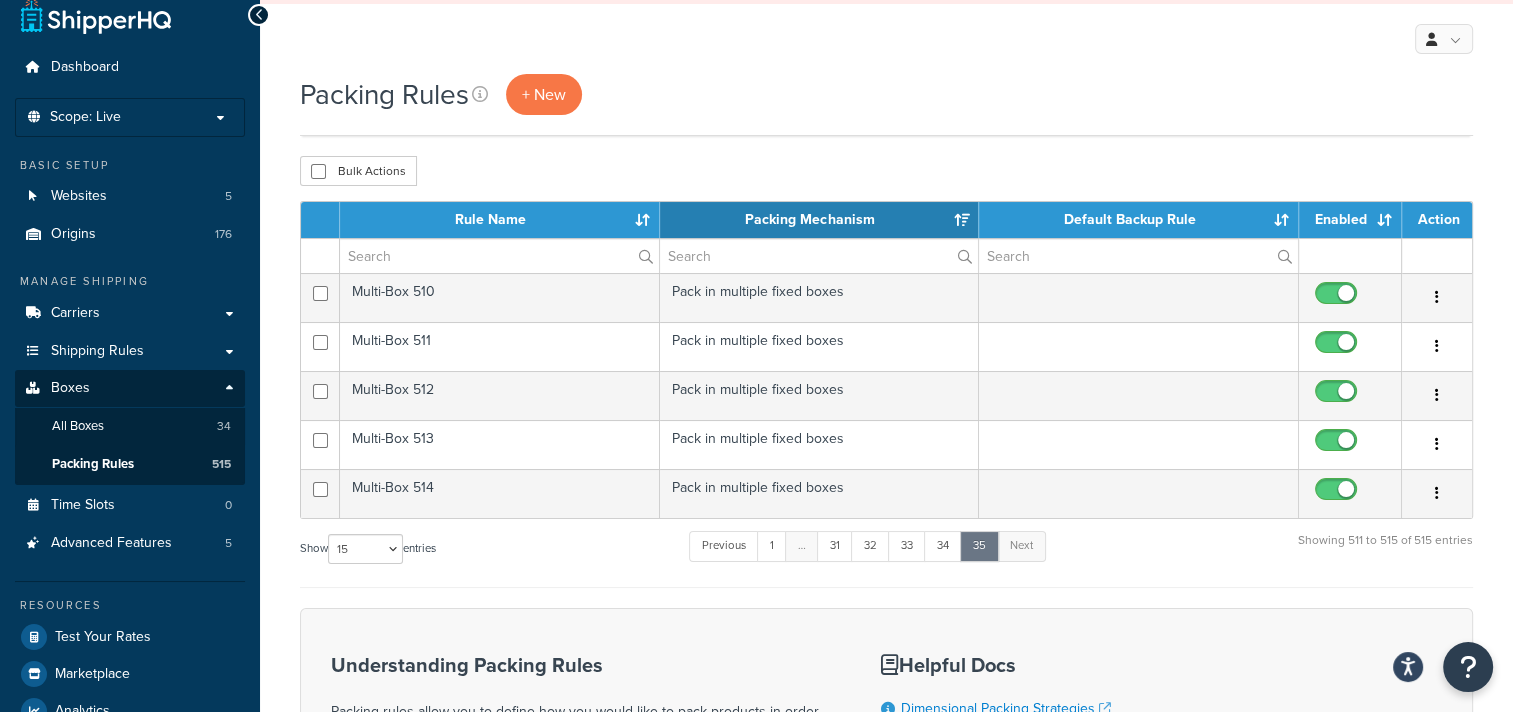 scroll, scrollTop: 0, scrollLeft: 0, axis: both 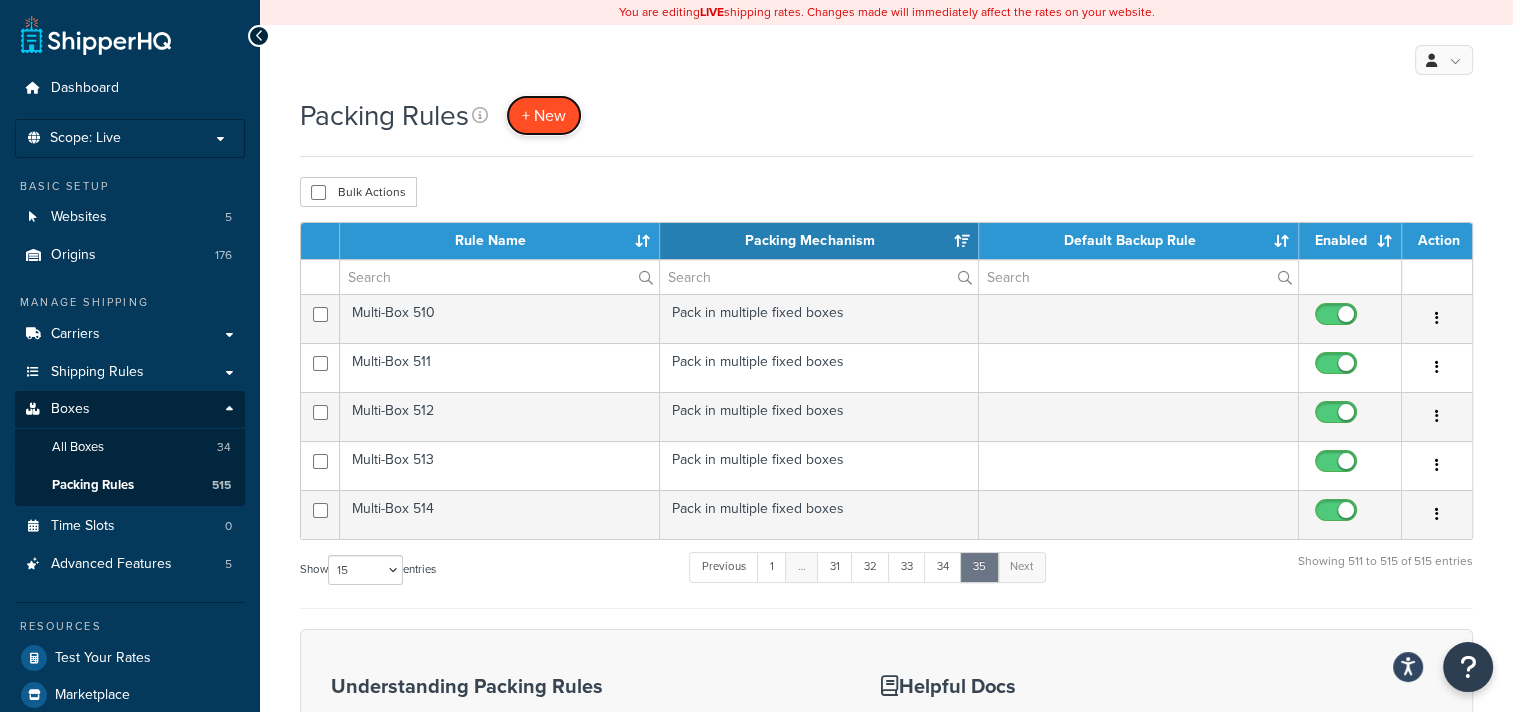 click on "+ New" at bounding box center [544, 115] 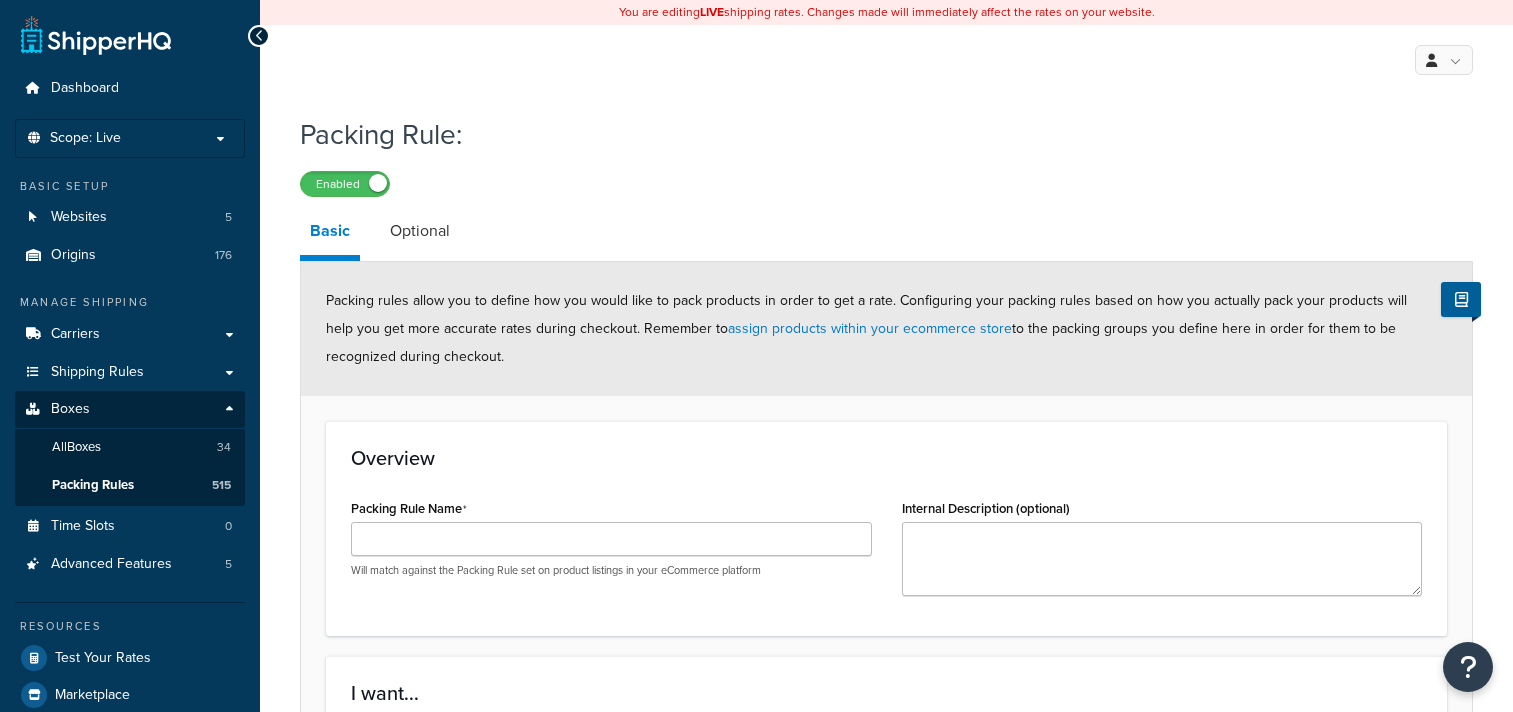 scroll, scrollTop: 0, scrollLeft: 0, axis: both 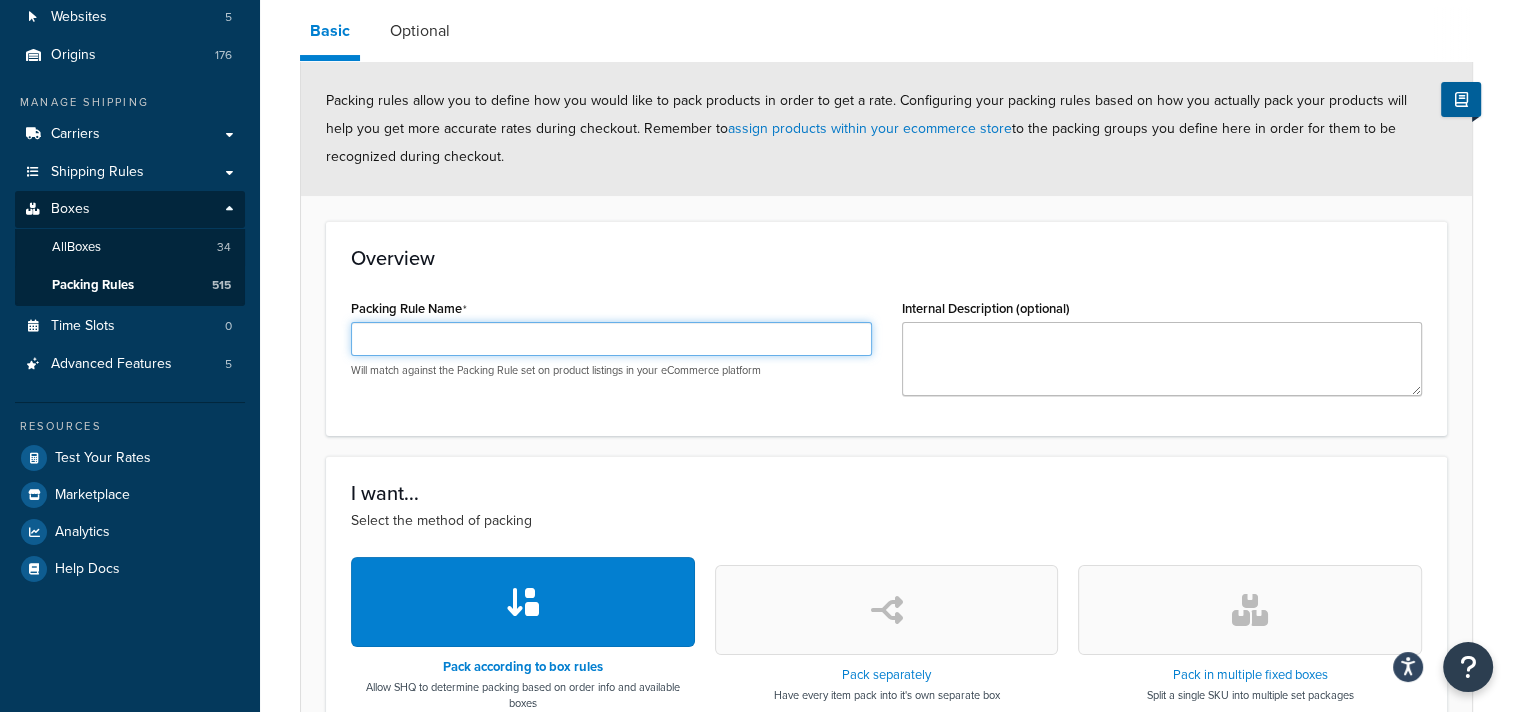 click on "Packing Rule Name" at bounding box center (611, 339) 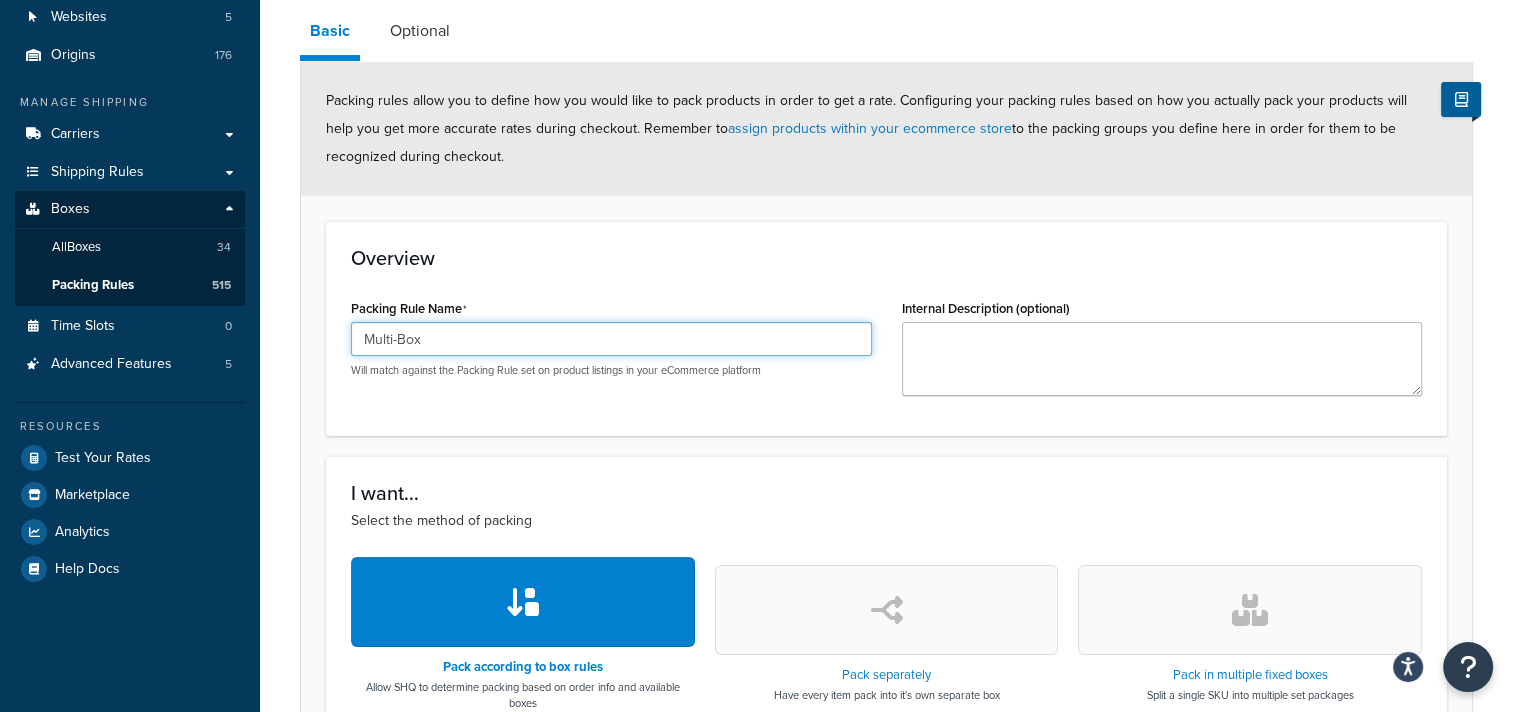 type on "Multi-Box" 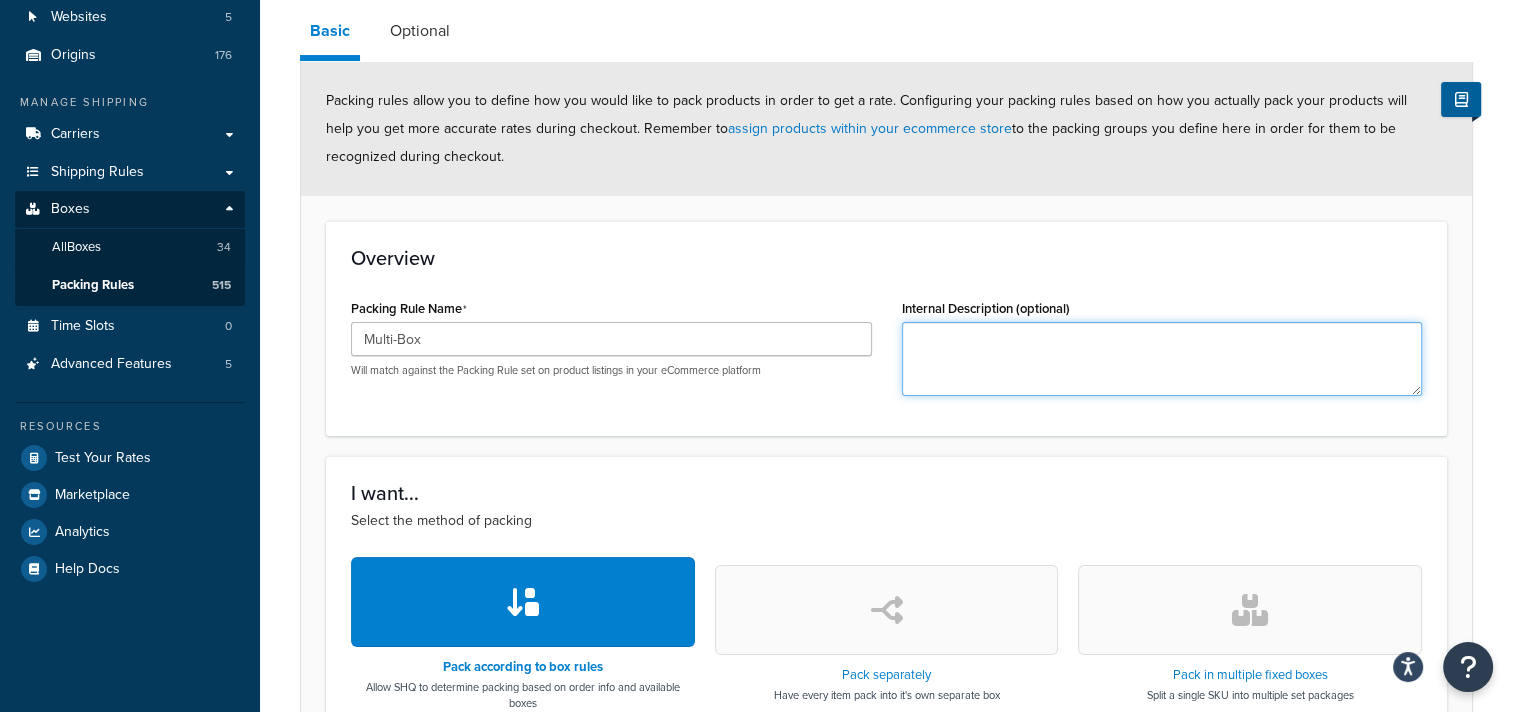 click on "Internal Description (optional)" at bounding box center [1162, 359] 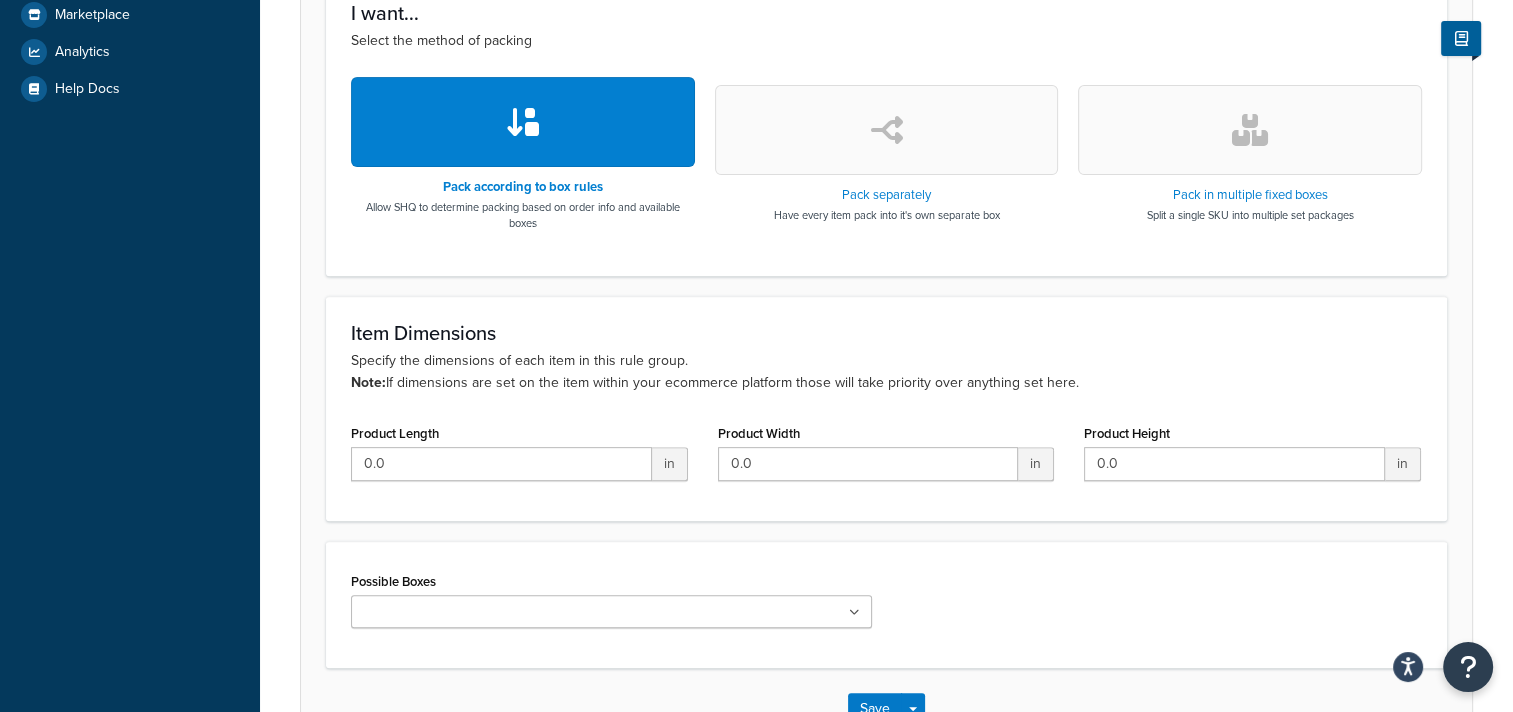 scroll, scrollTop: 700, scrollLeft: 0, axis: vertical 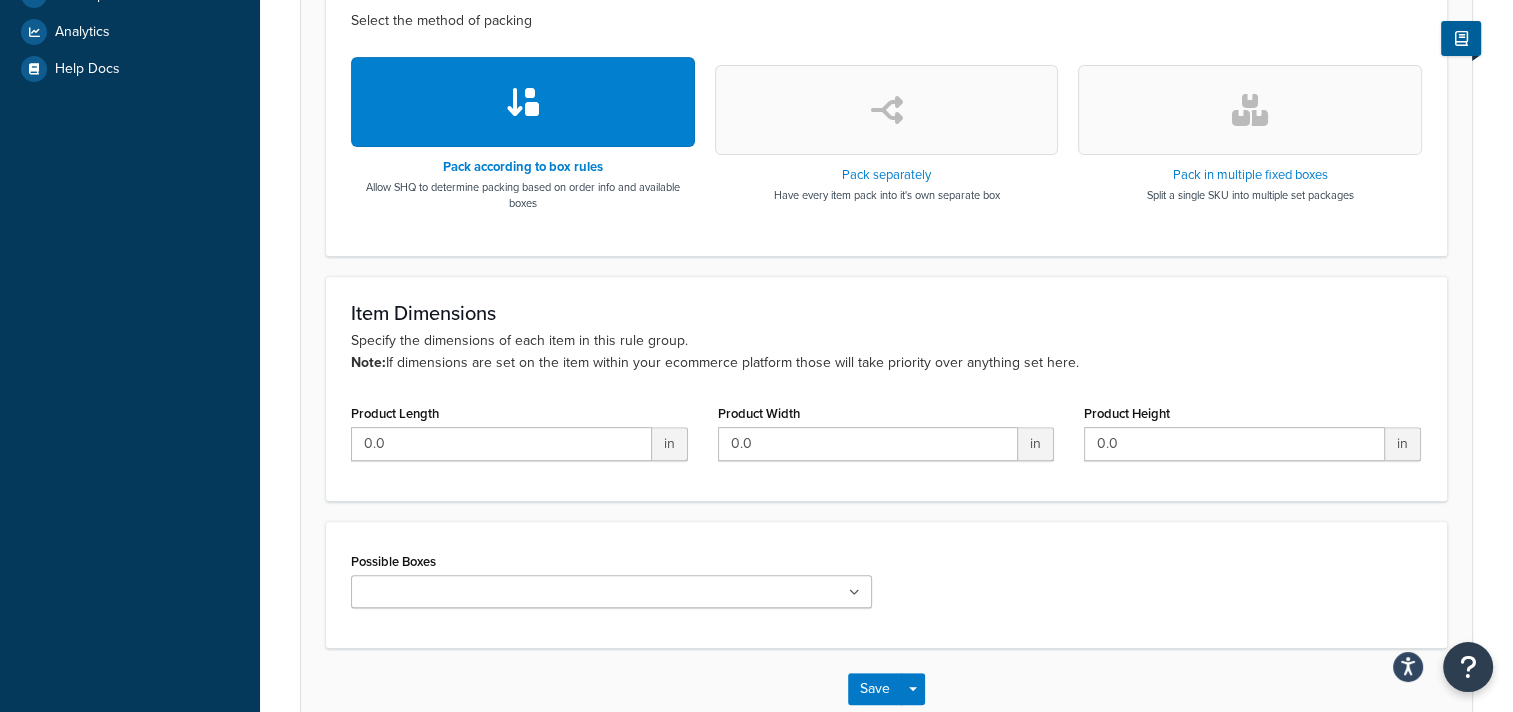 type on "CP101001 & CP101002" 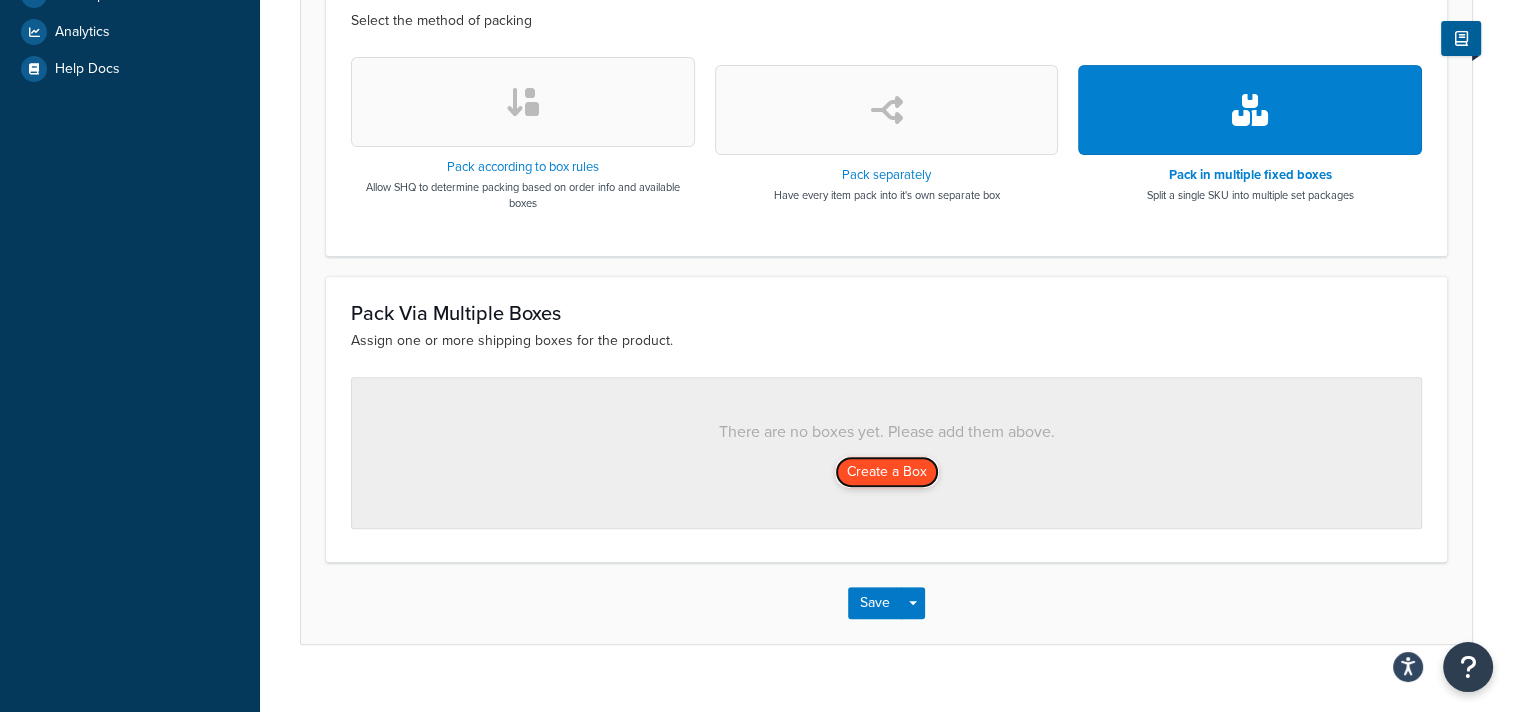 click on "Create a Box" at bounding box center [887, 472] 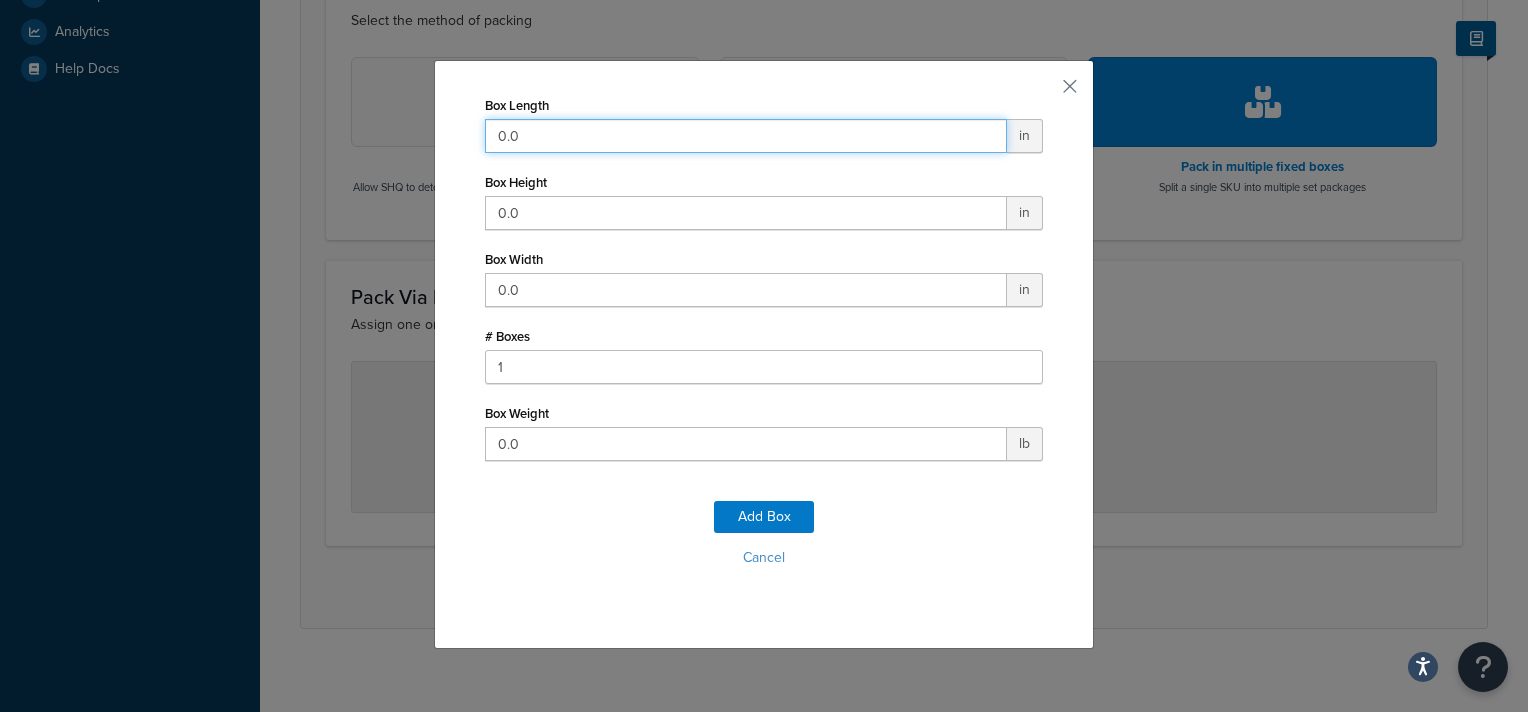 drag, startPoint x: 540, startPoint y: 137, endPoint x: 372, endPoint y: 128, distance: 168.2409 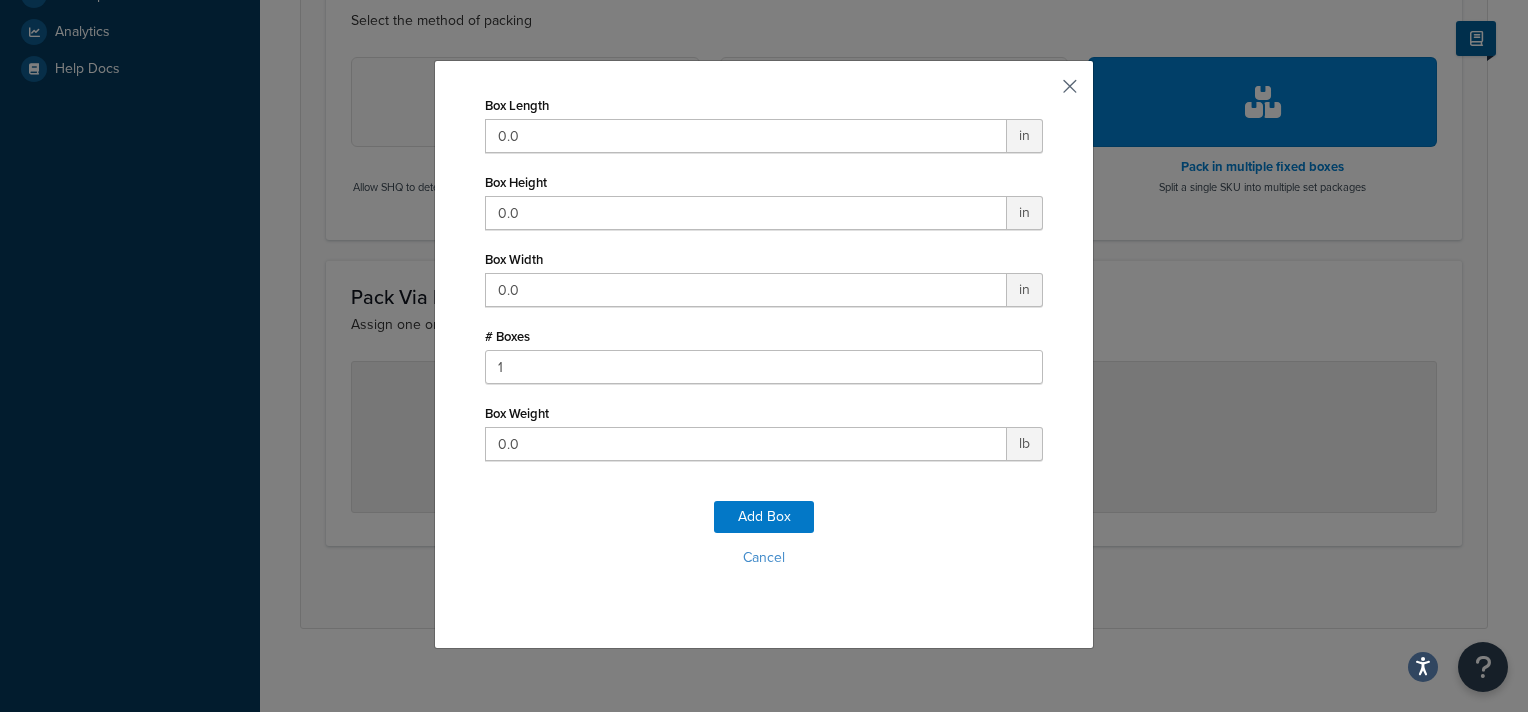 click at bounding box center (1040, 93) 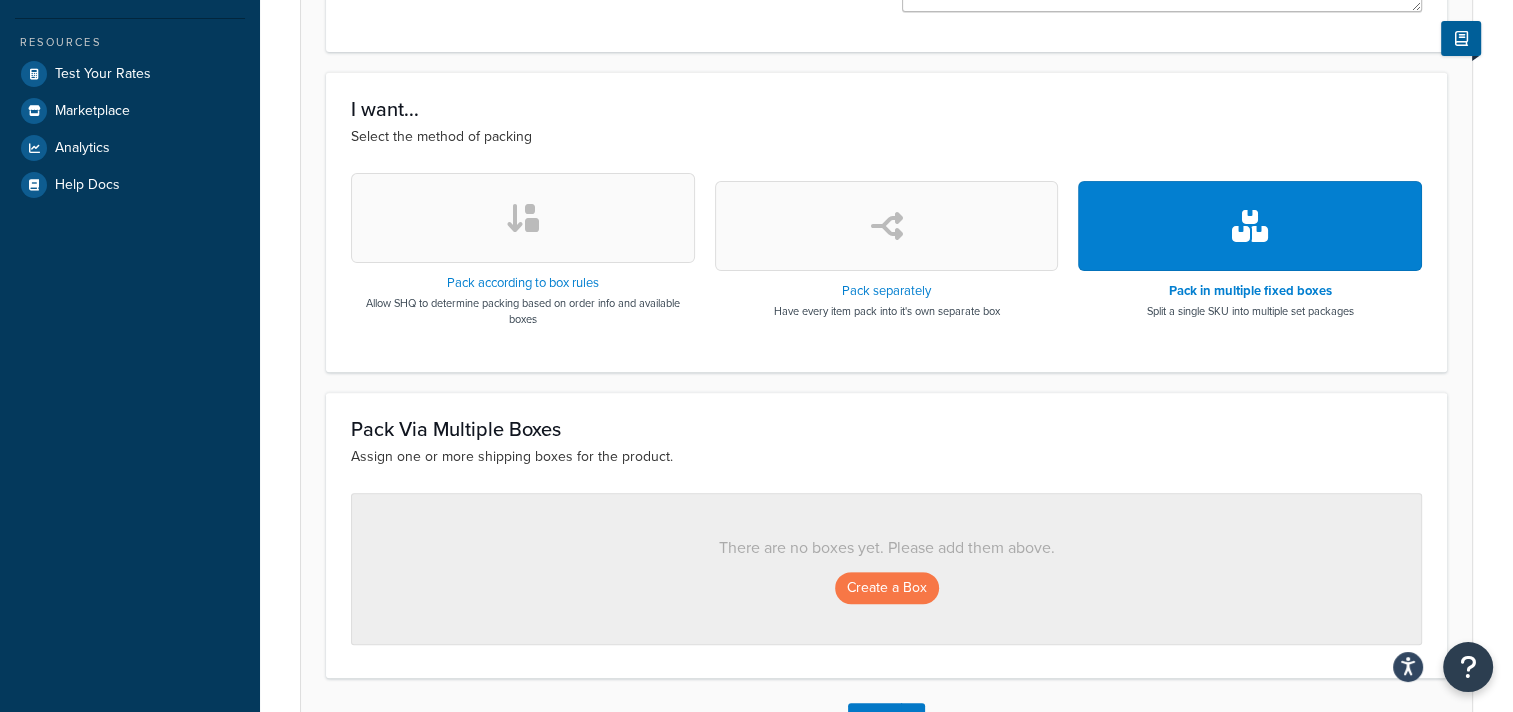 scroll, scrollTop: 730, scrollLeft: 0, axis: vertical 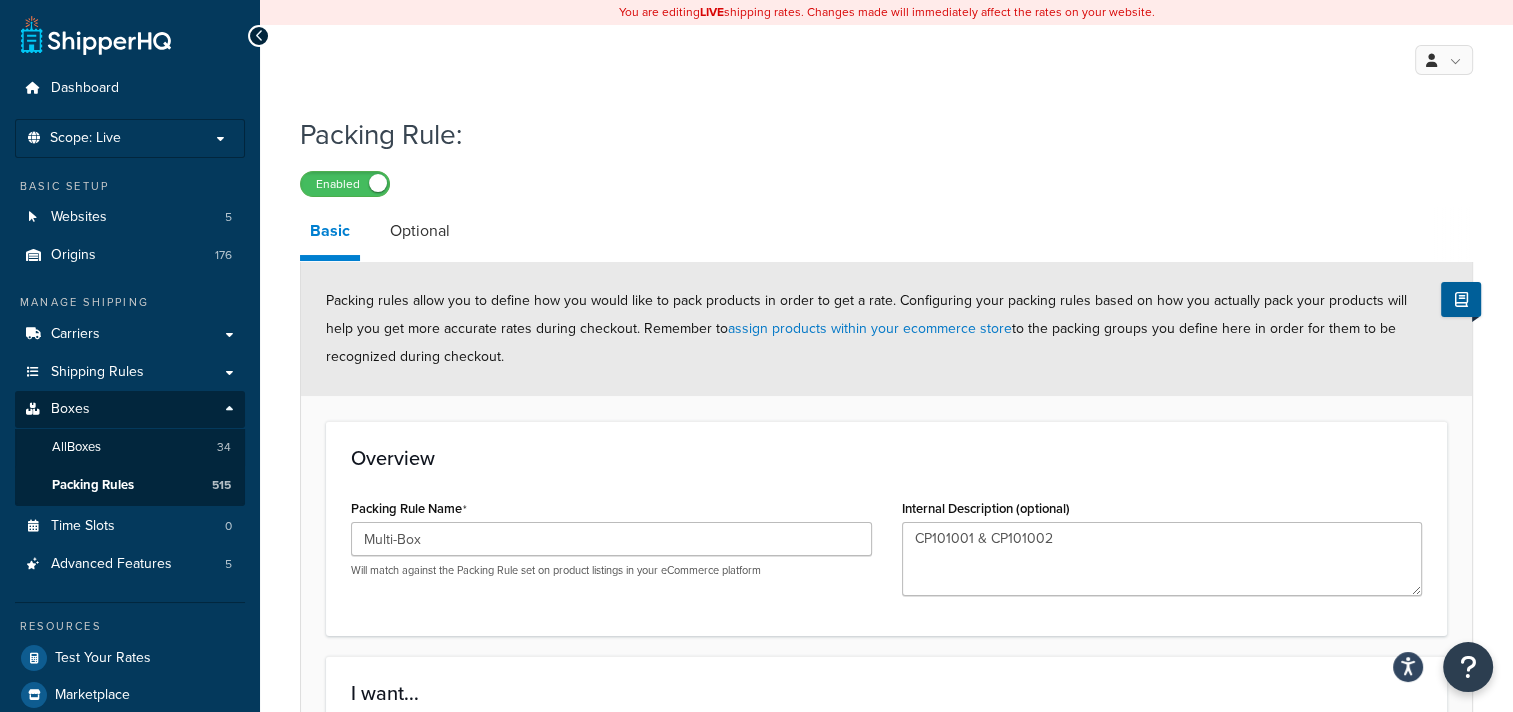 click on "My Profile   Billing   Global Settings   Contact Us   Logout" at bounding box center [886, 60] 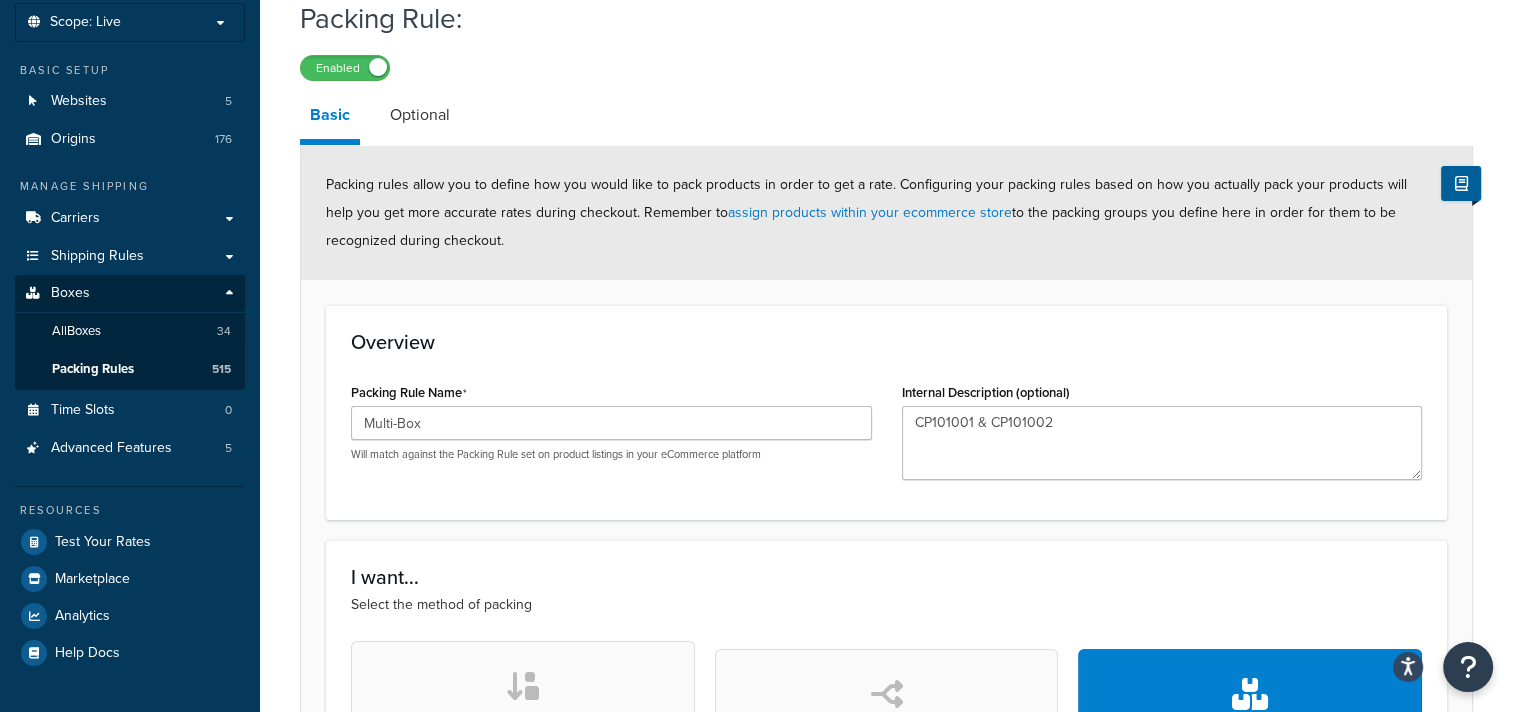 scroll, scrollTop: 300, scrollLeft: 0, axis: vertical 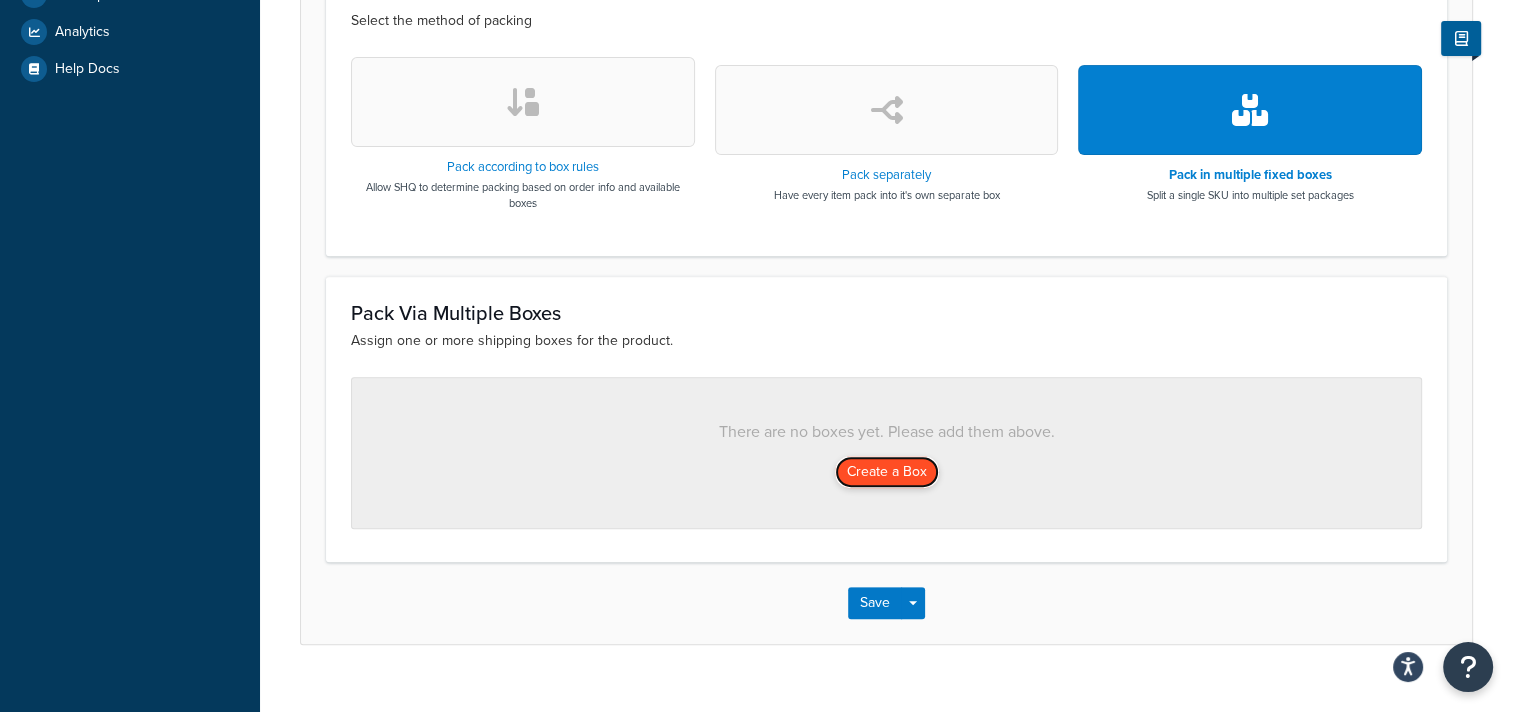 click on "Create a Box" at bounding box center (887, 472) 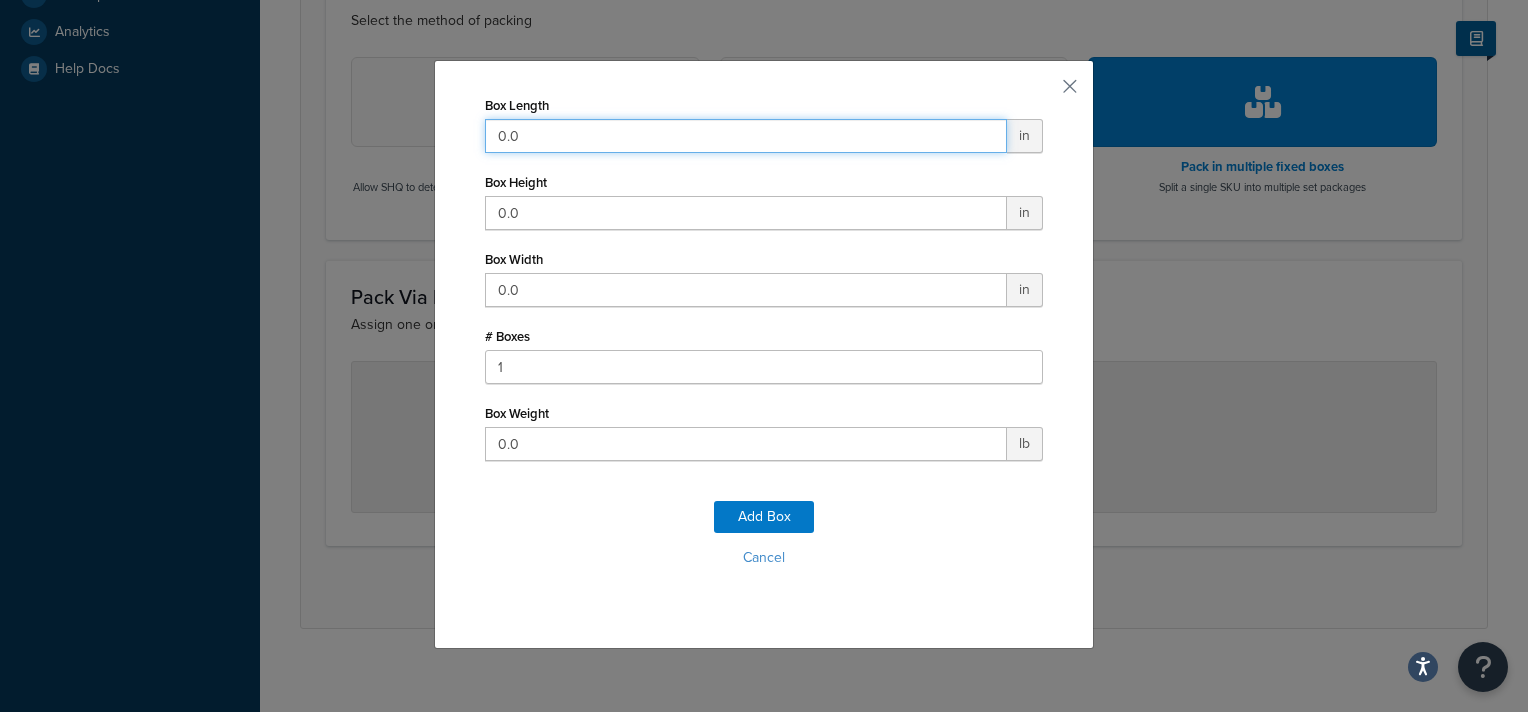 click on "0.0" at bounding box center [746, 136] 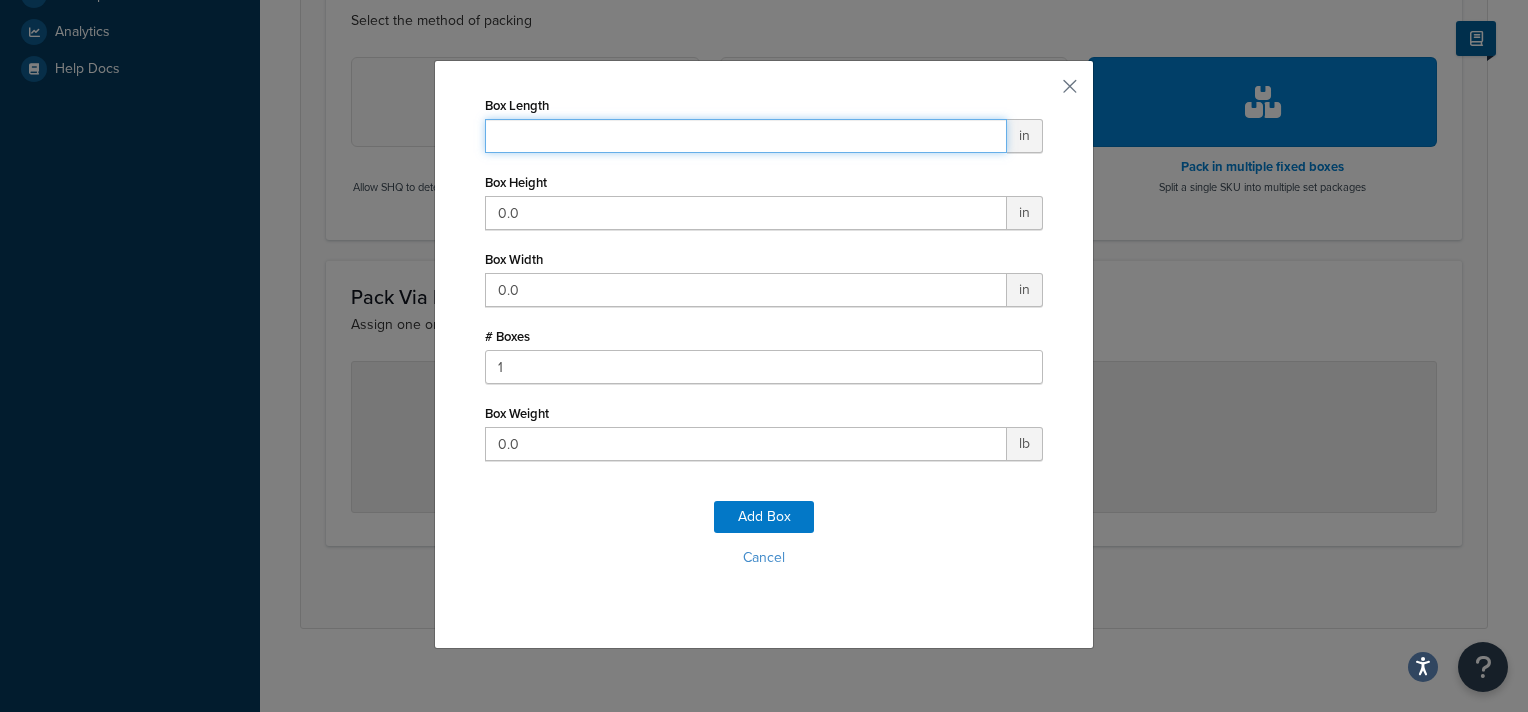 click on "Box Length" at bounding box center (746, 136) 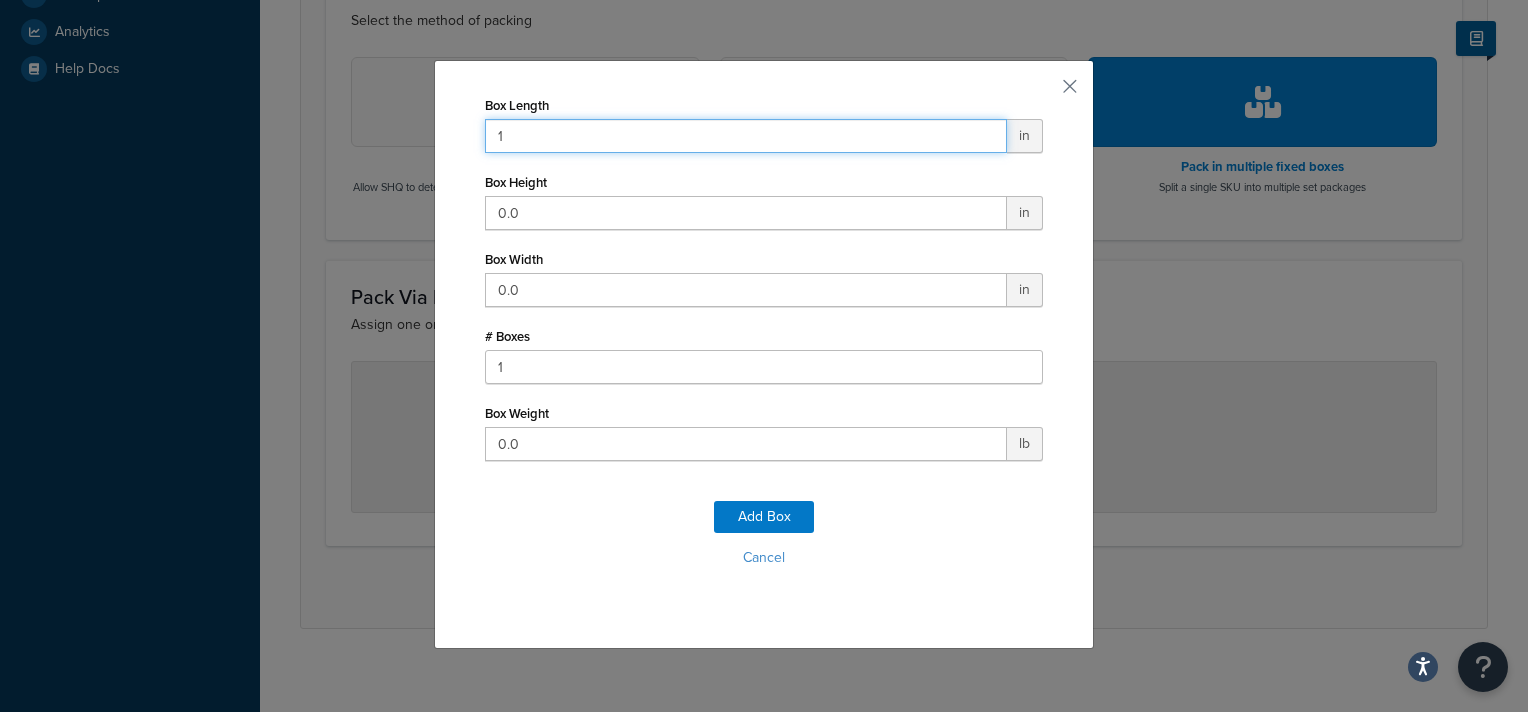 click on "Add Box" at bounding box center [764, 517] 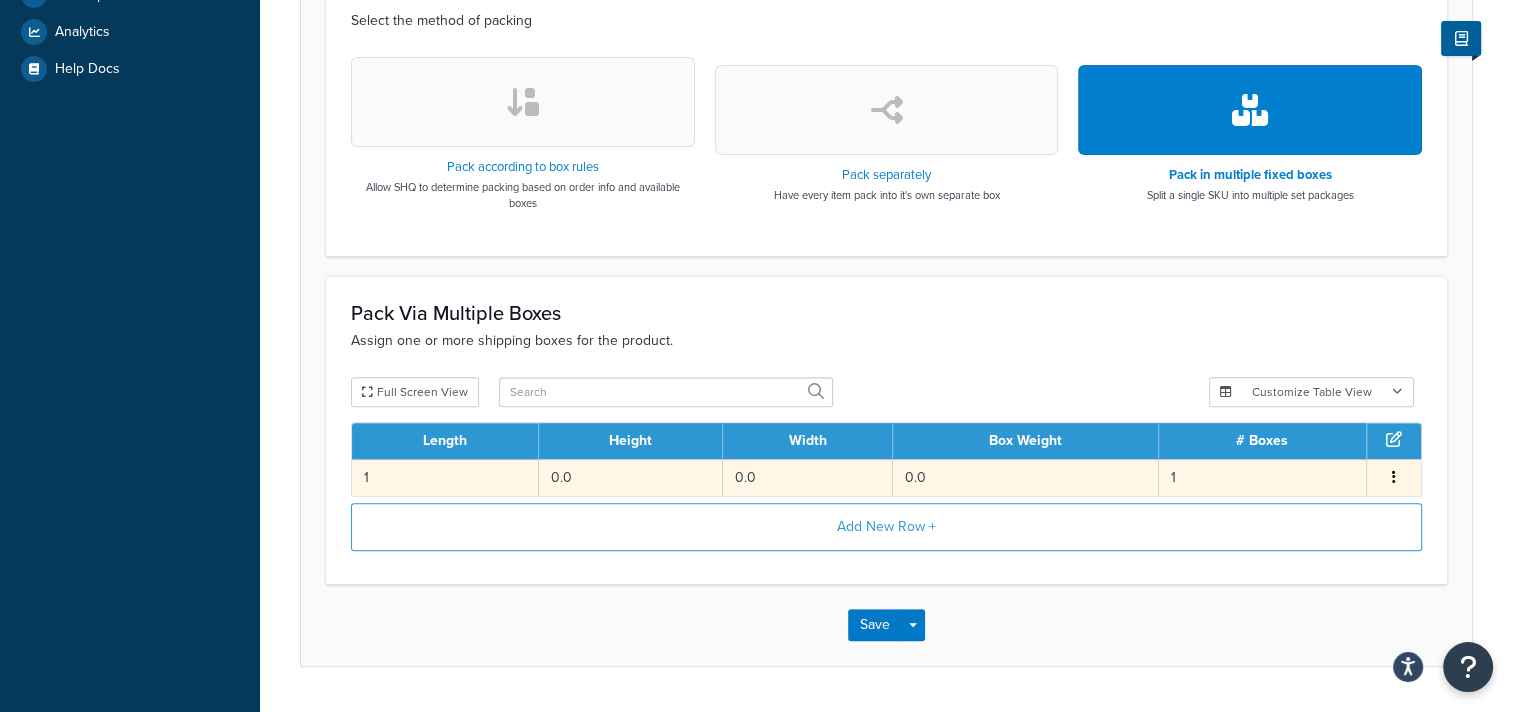 click at bounding box center [1394, 478] 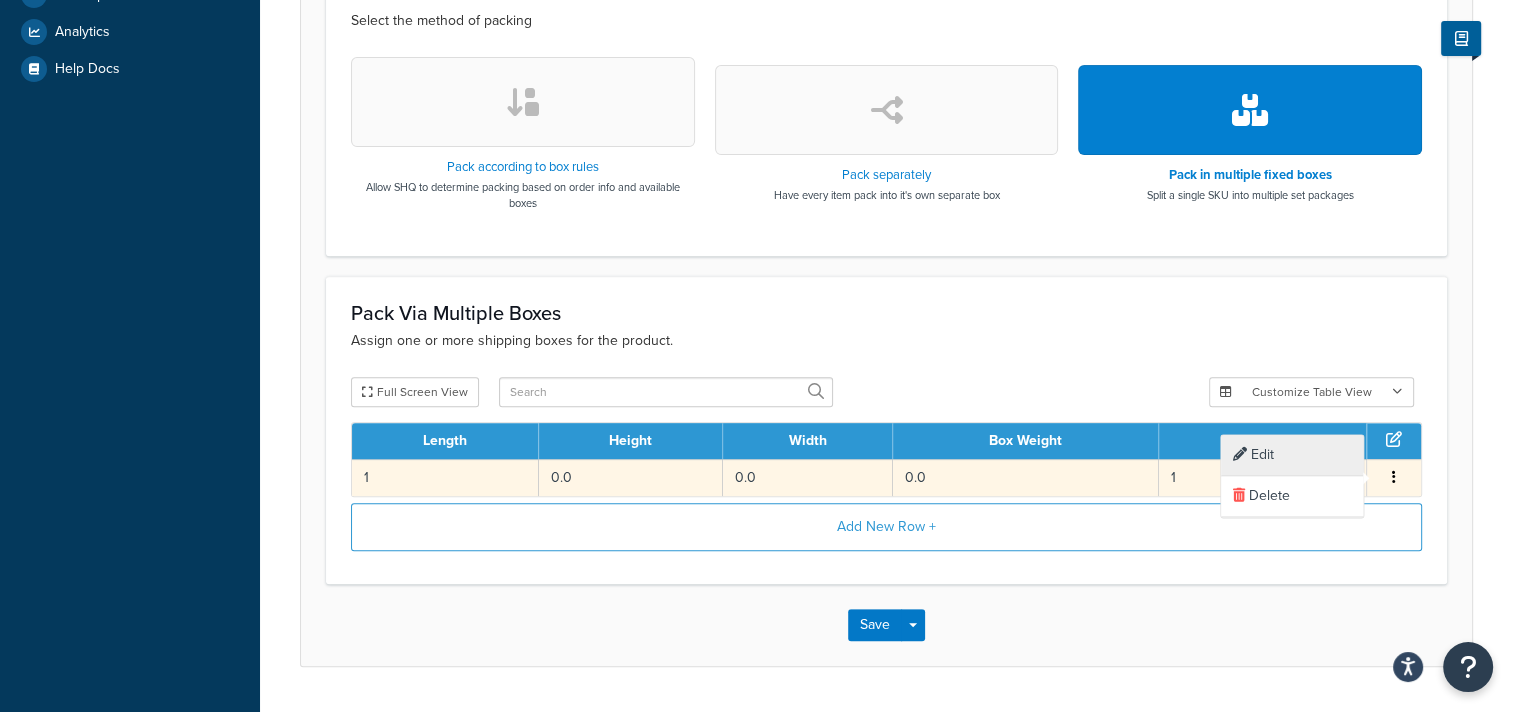 click on "Edit" at bounding box center [1292, 455] 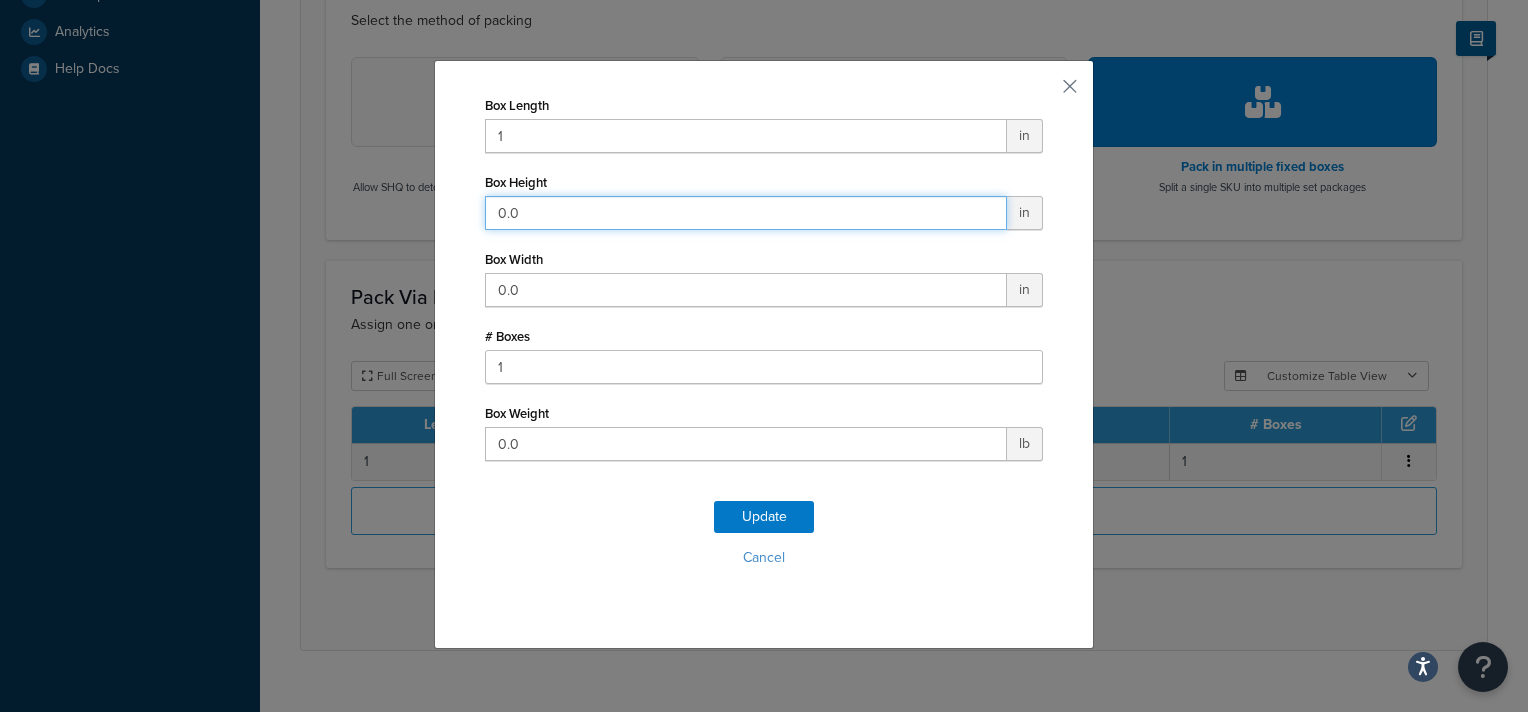 click on "0.0" at bounding box center (746, 213) 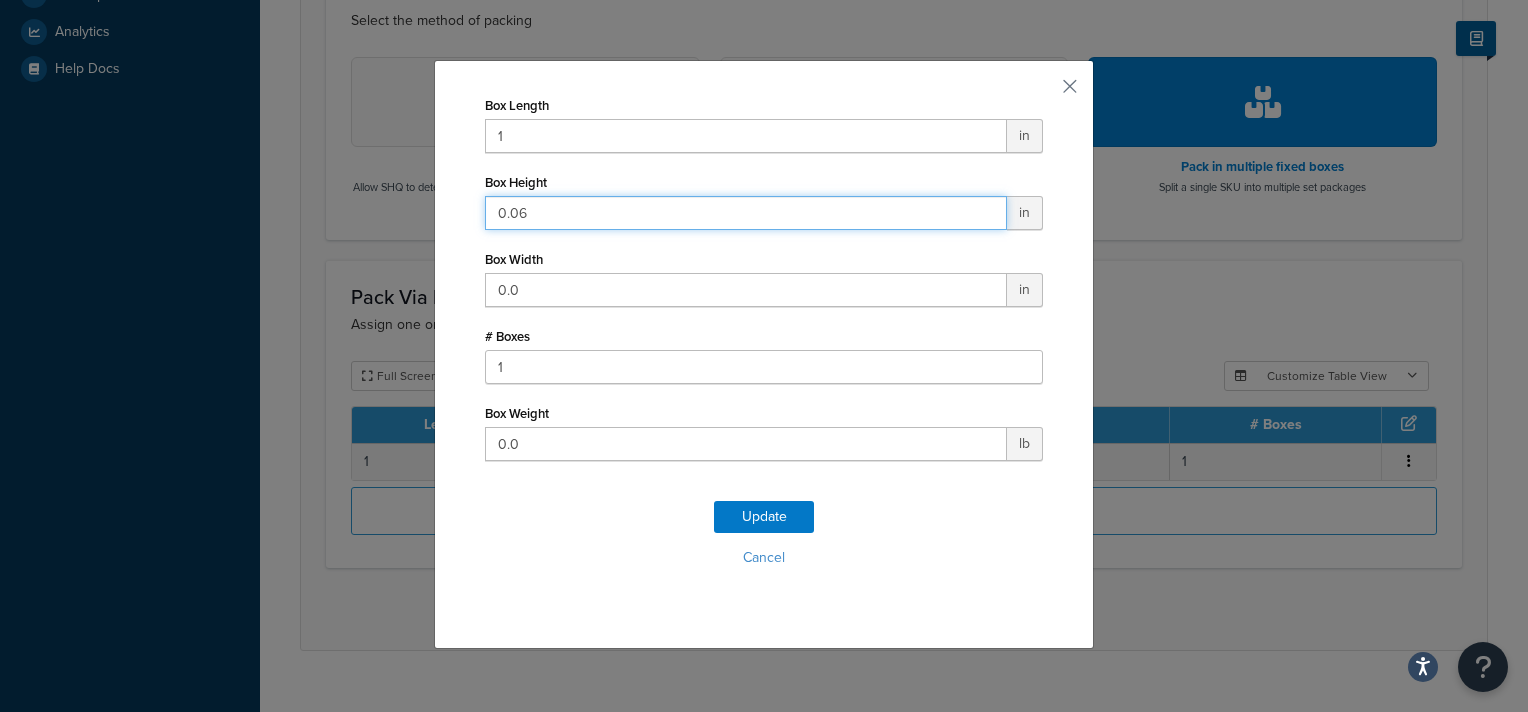 click on "Update" at bounding box center [764, 517] 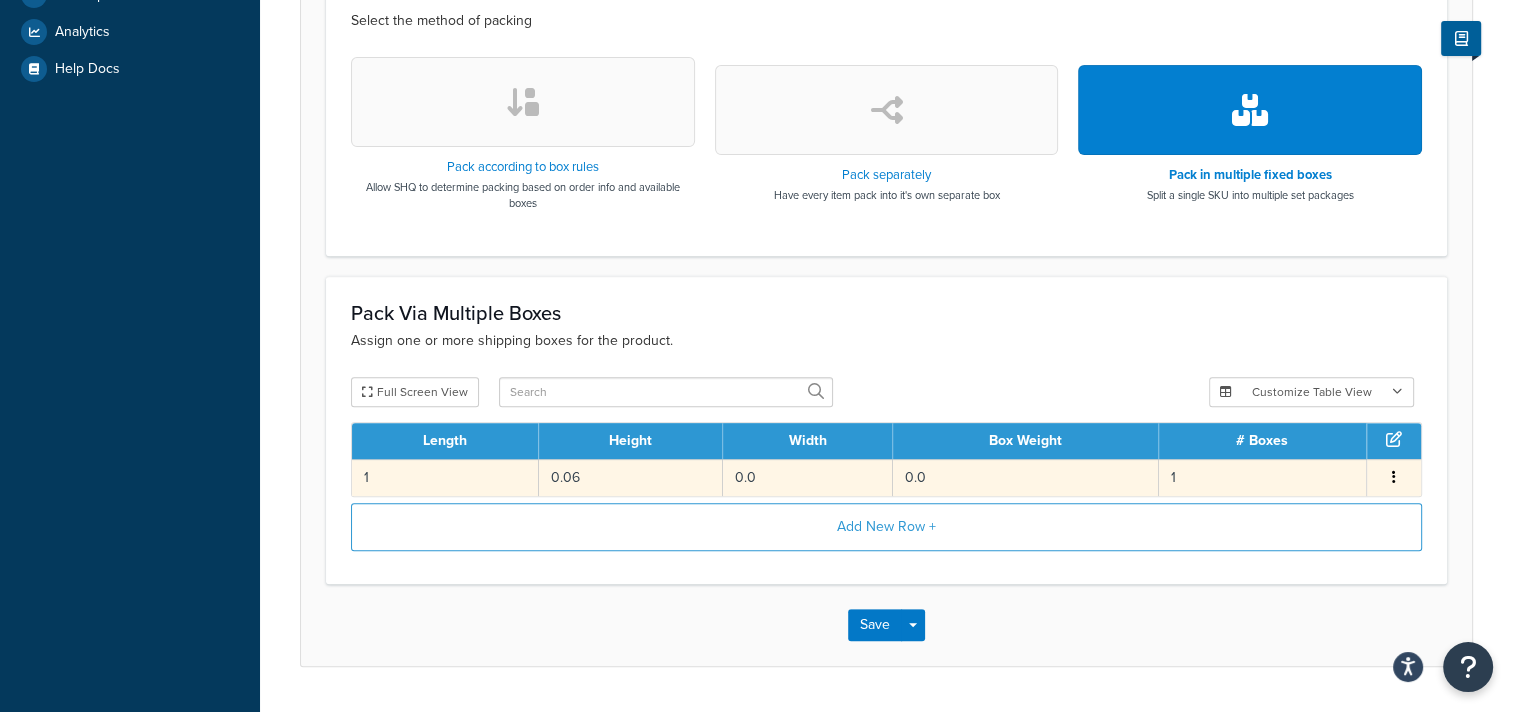 click at bounding box center [1394, 477] 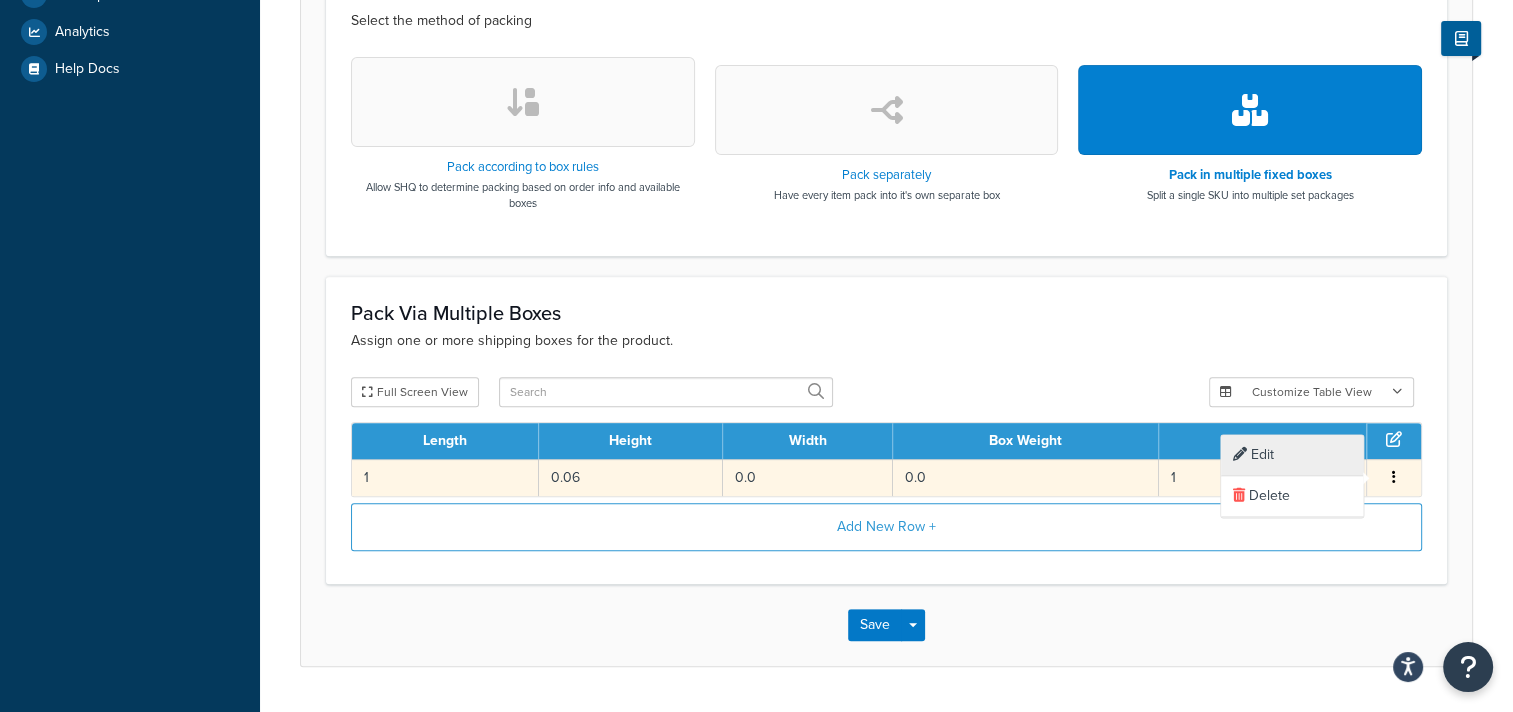 click on "Edit" at bounding box center [1292, 455] 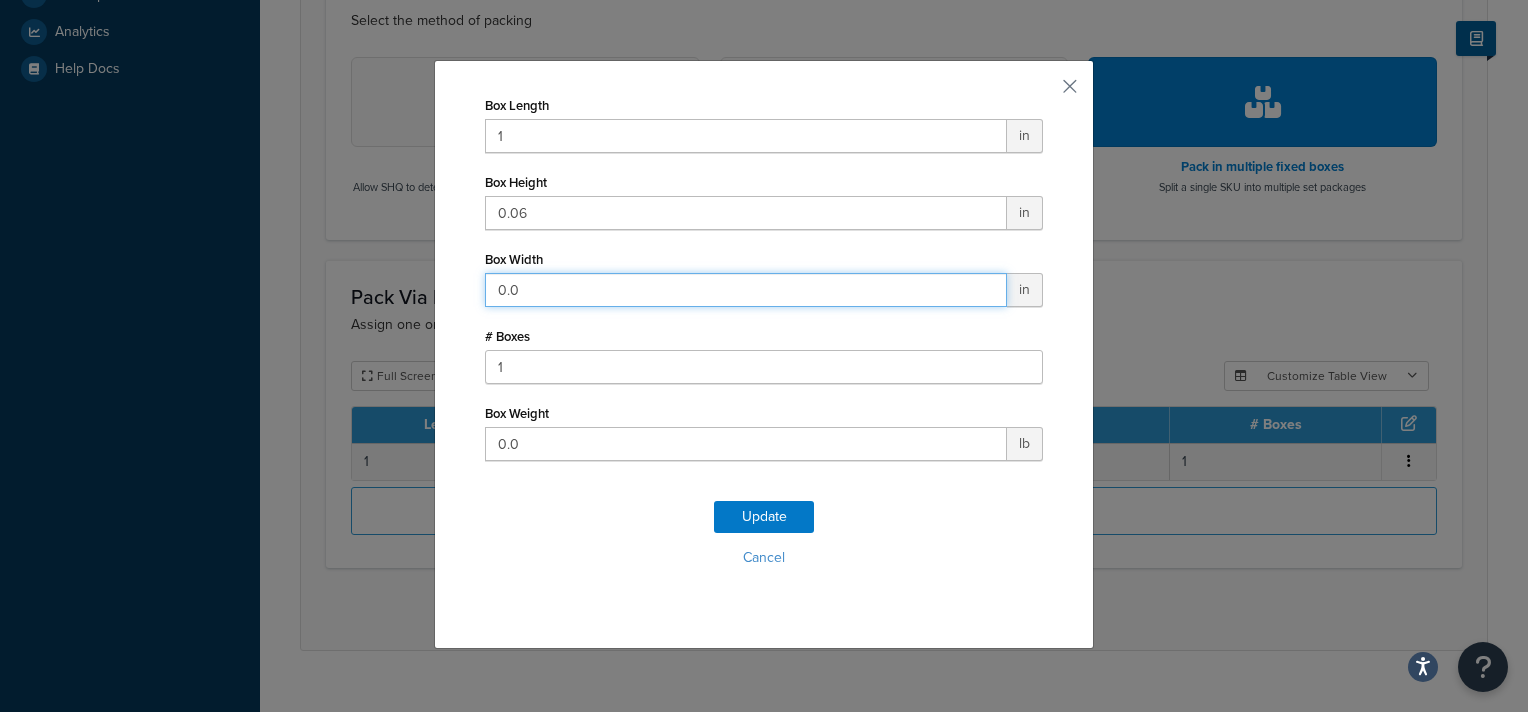 click on "0.0" at bounding box center [746, 290] 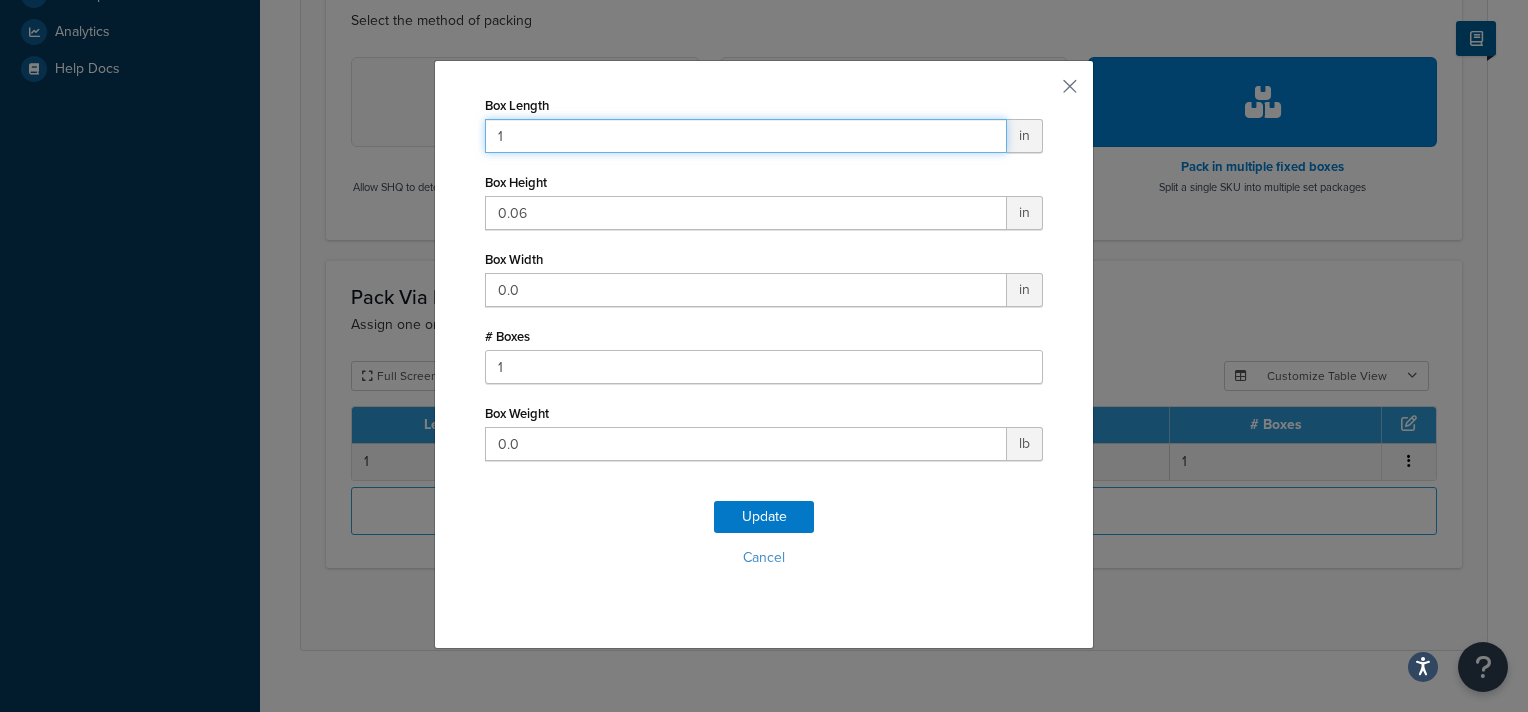 drag, startPoint x: 520, startPoint y: 142, endPoint x: 390, endPoint y: 124, distance: 131.24023 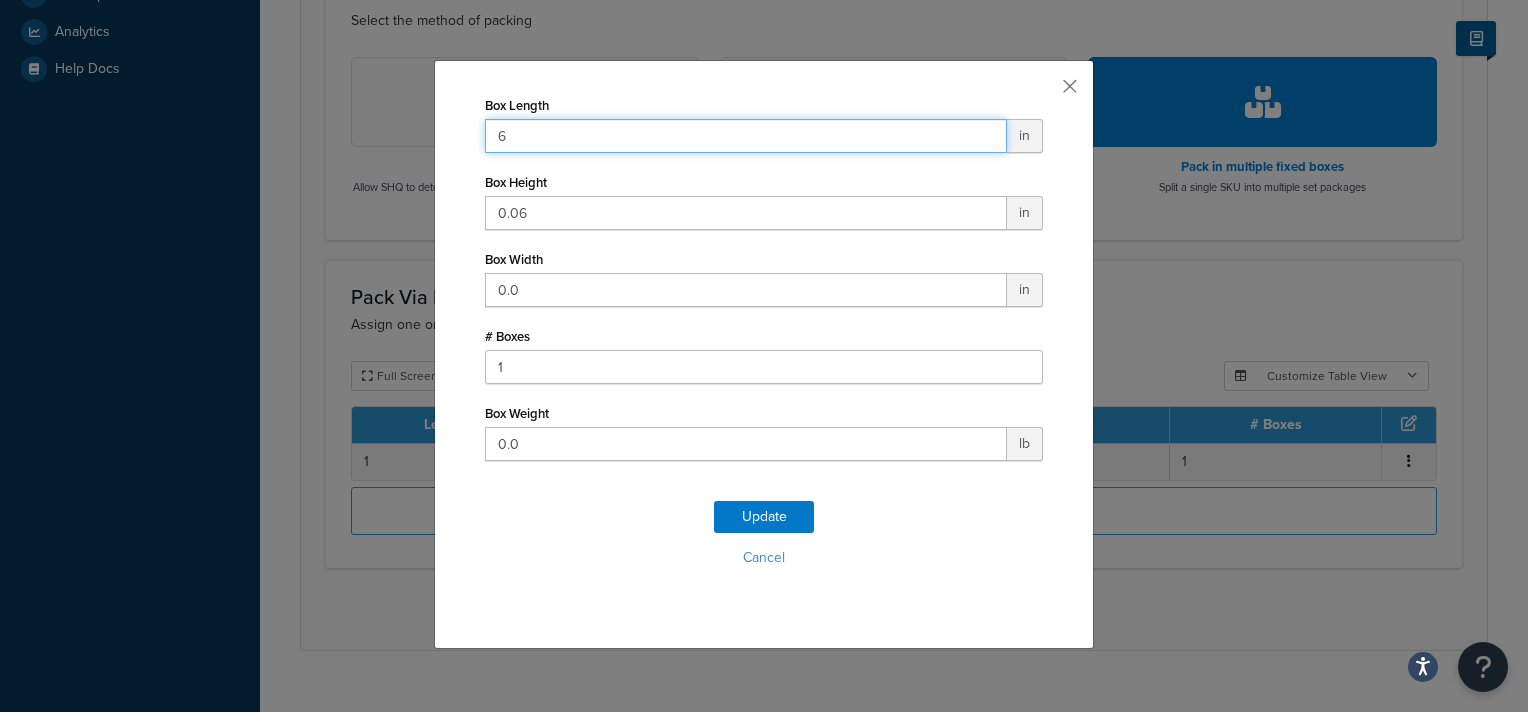 type on "6" 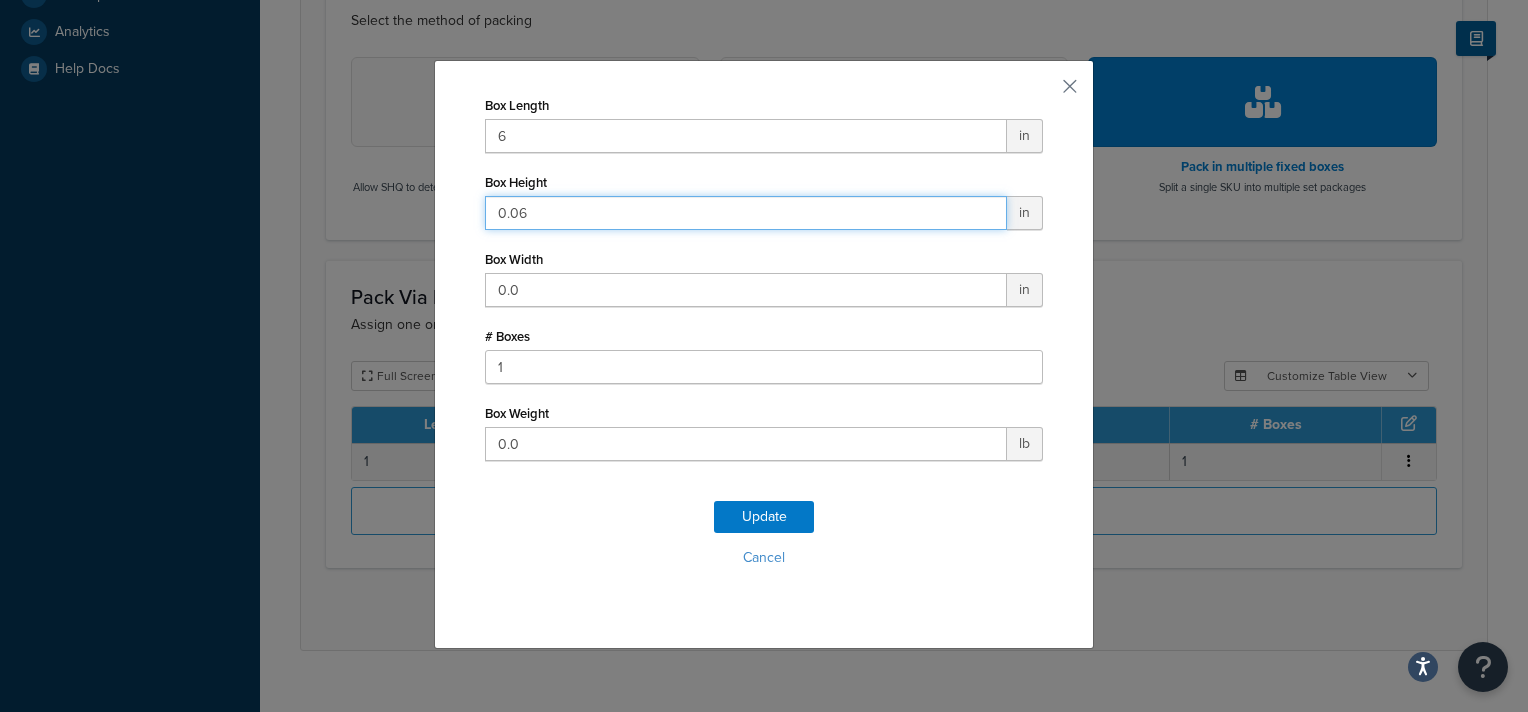 drag, startPoint x: 537, startPoint y: 208, endPoint x: 365, endPoint y: 204, distance: 172.04651 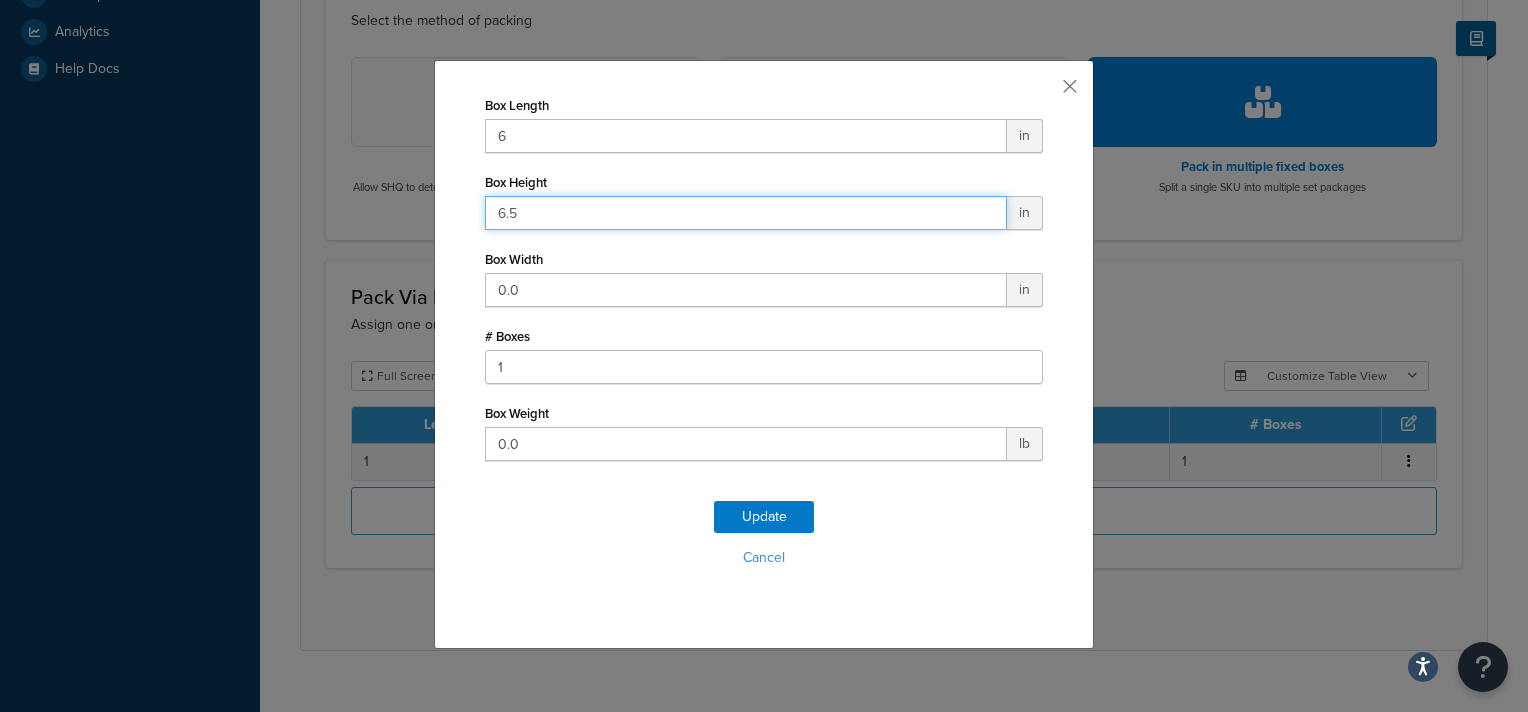 type on "6.5" 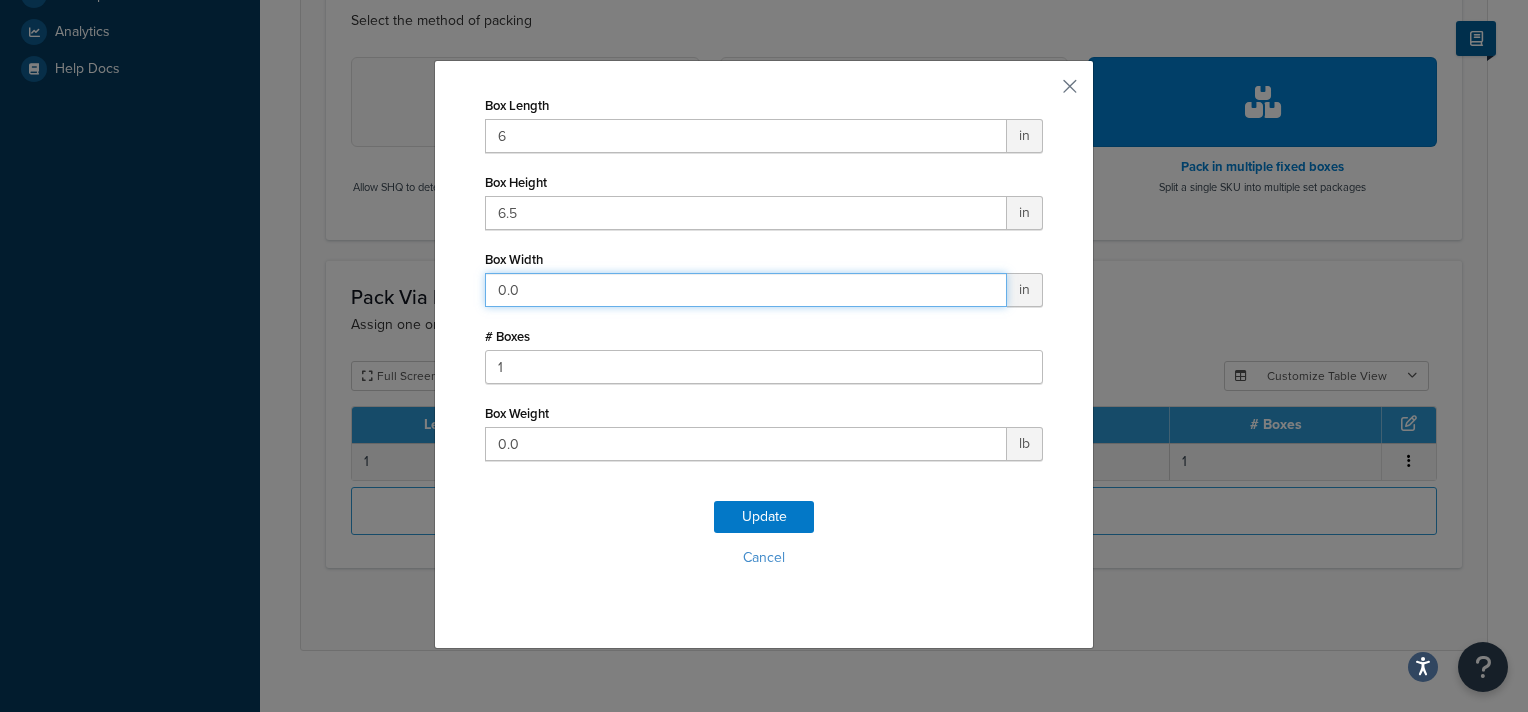 drag, startPoint x: 561, startPoint y: 302, endPoint x: 417, endPoint y: 288, distance: 144.67896 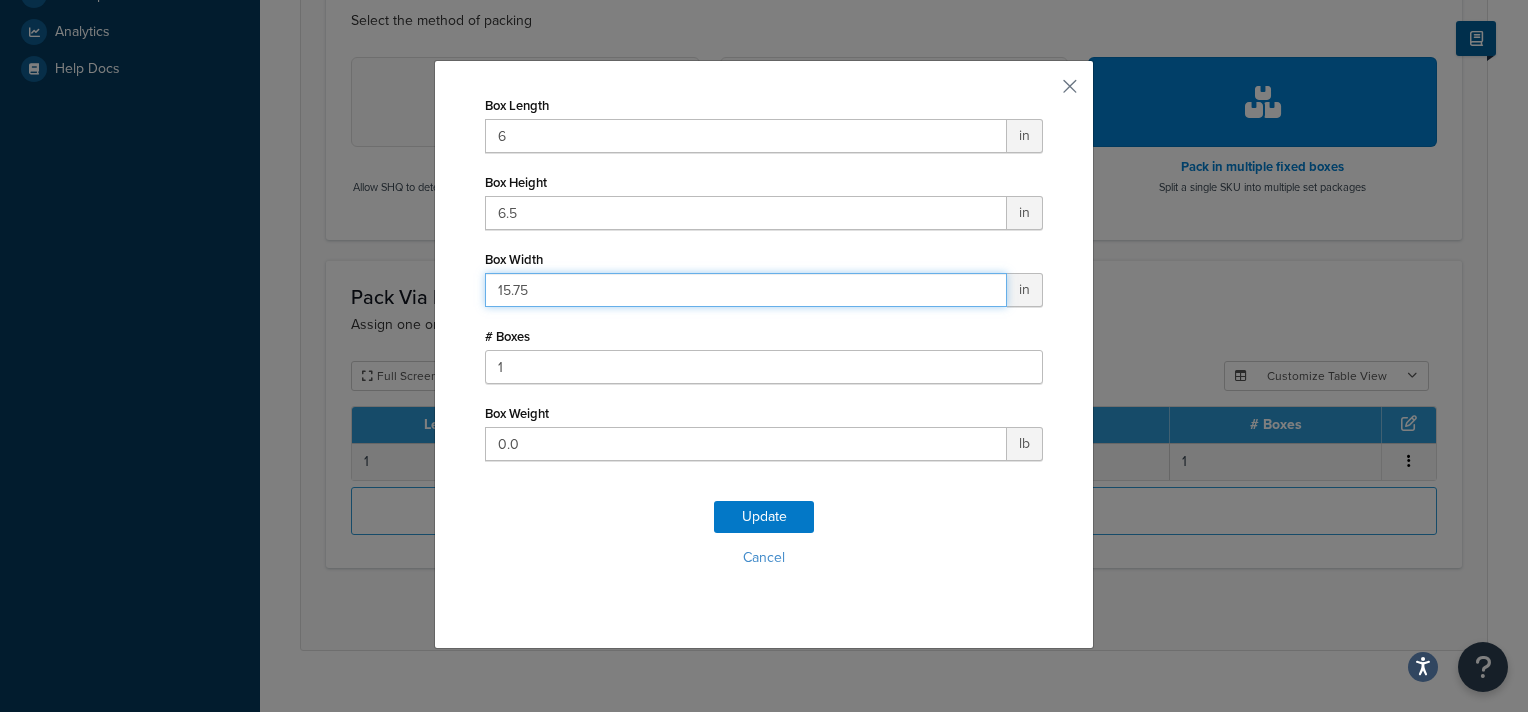 type on "15.75" 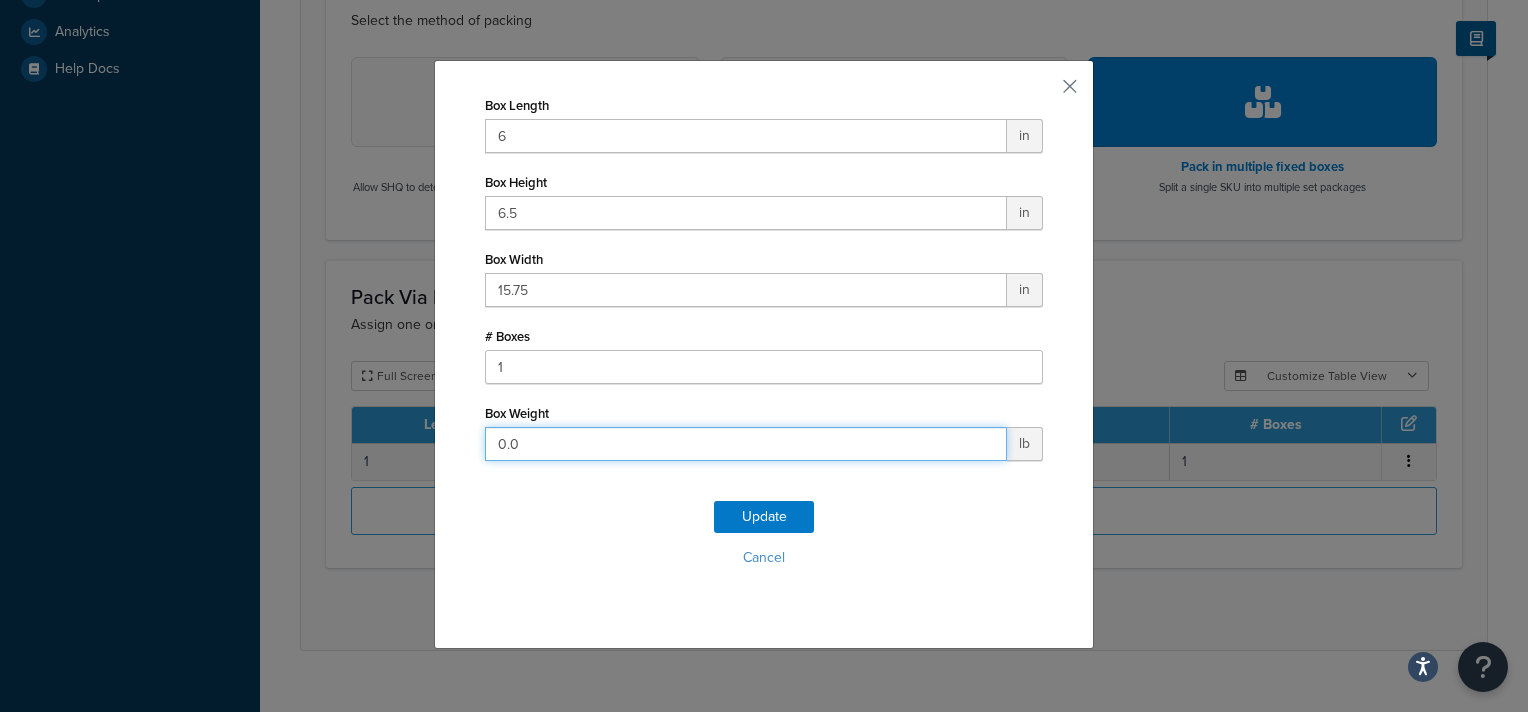 drag, startPoint x: 548, startPoint y: 456, endPoint x: 368, endPoint y: 430, distance: 181.86809 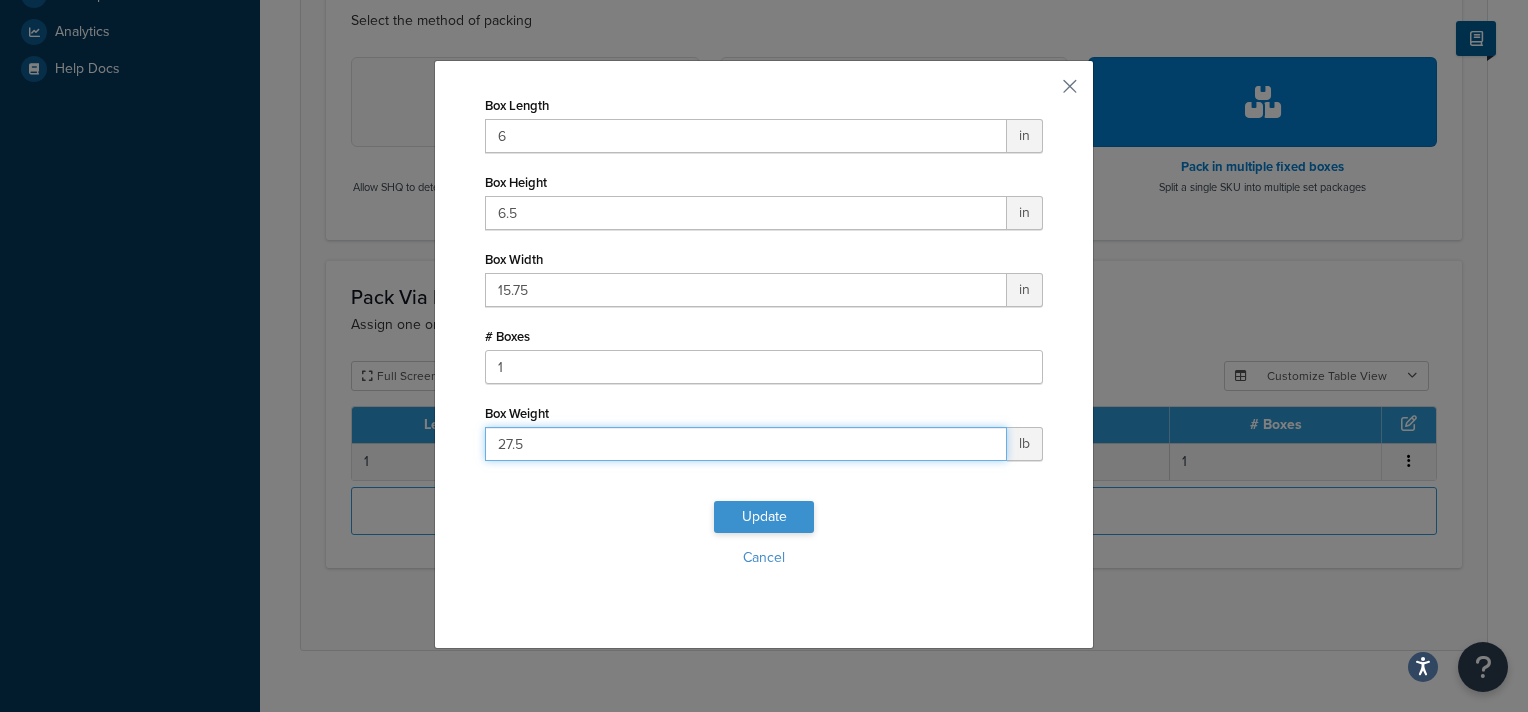 type on "27.5" 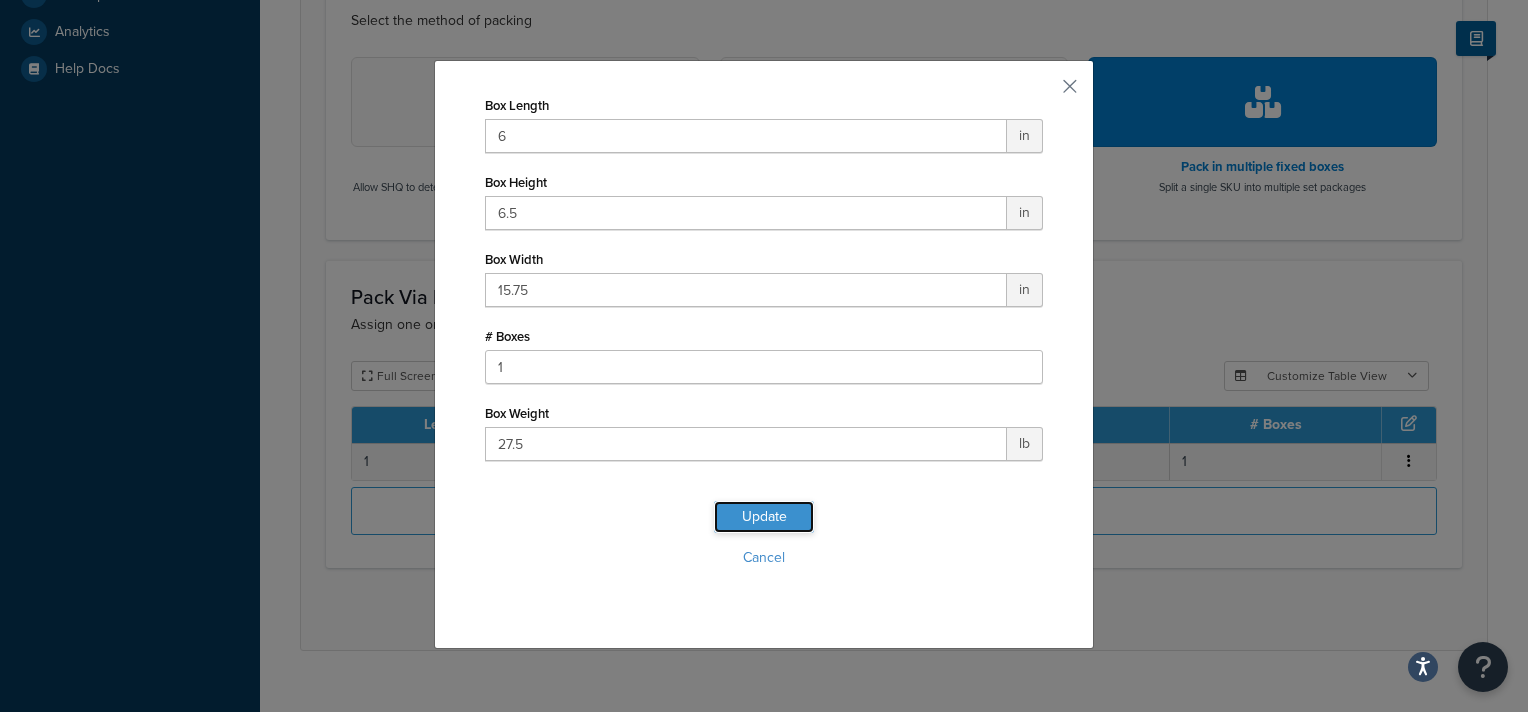 click on "Update" at bounding box center (764, 517) 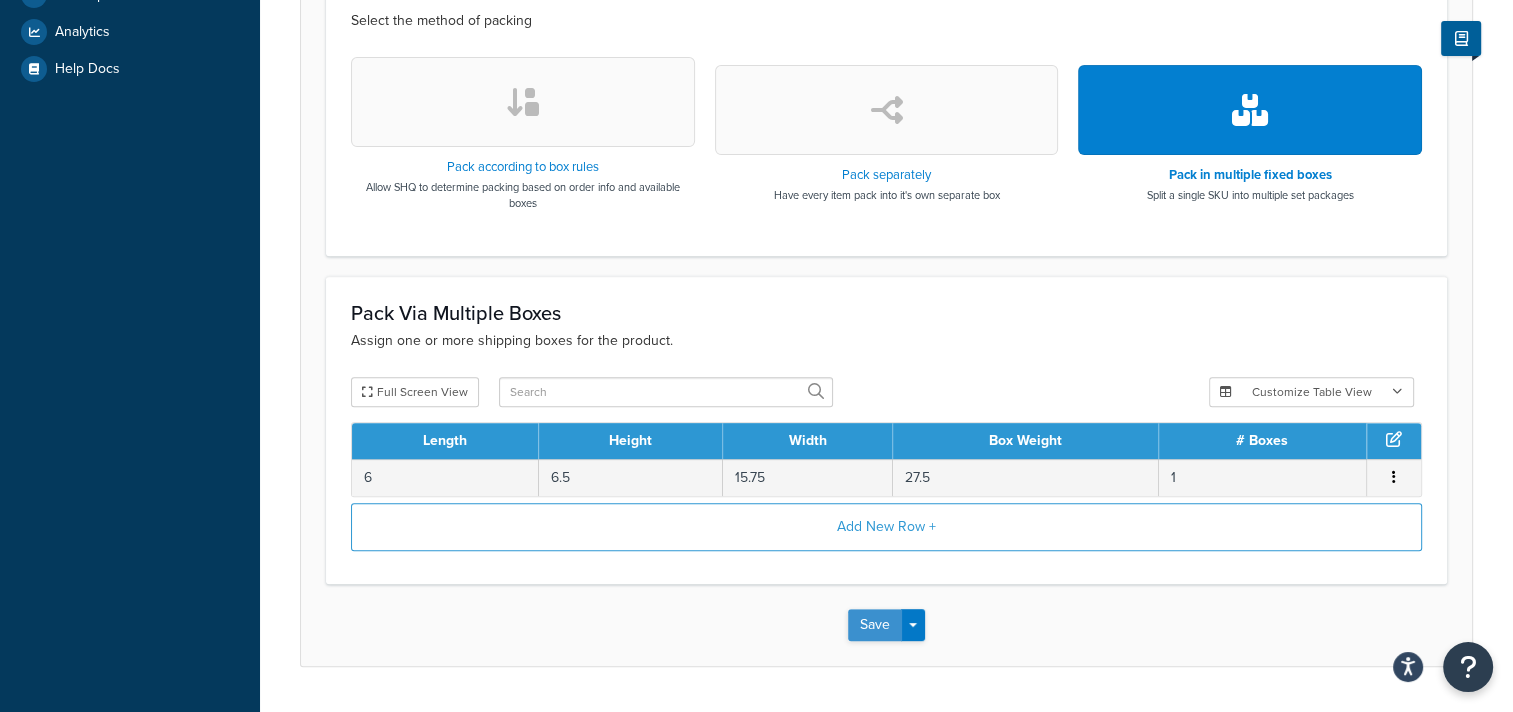 click on "Save" at bounding box center (875, 625) 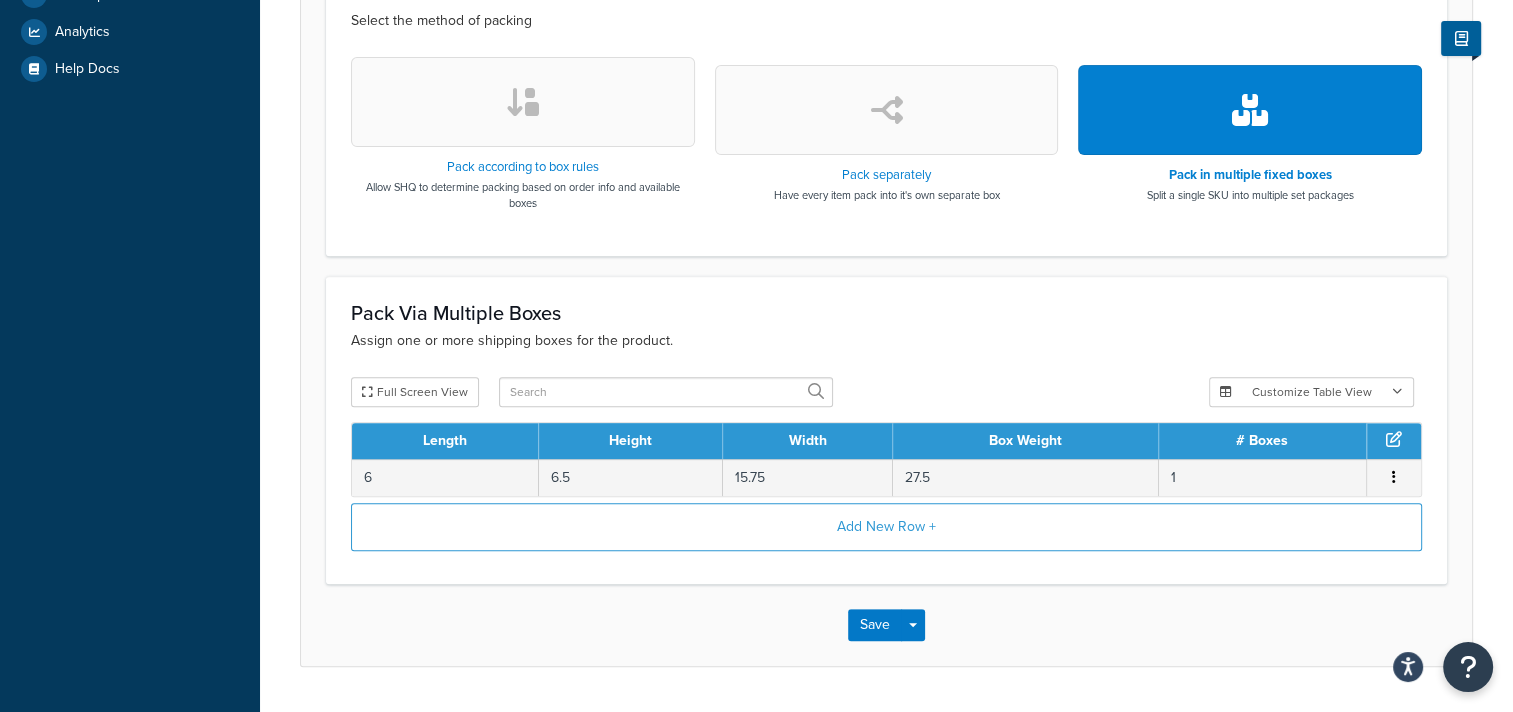 scroll, scrollTop: 0, scrollLeft: 0, axis: both 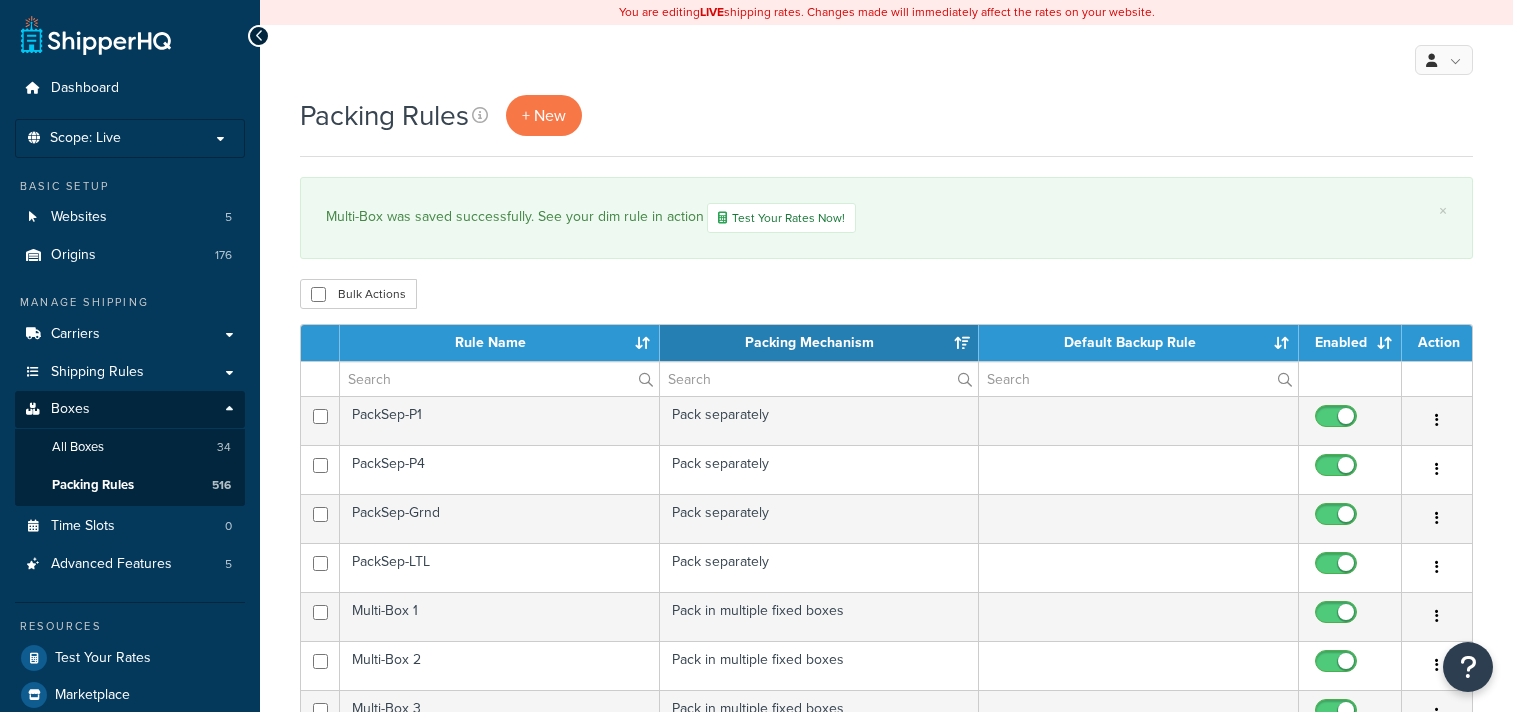 select on "15" 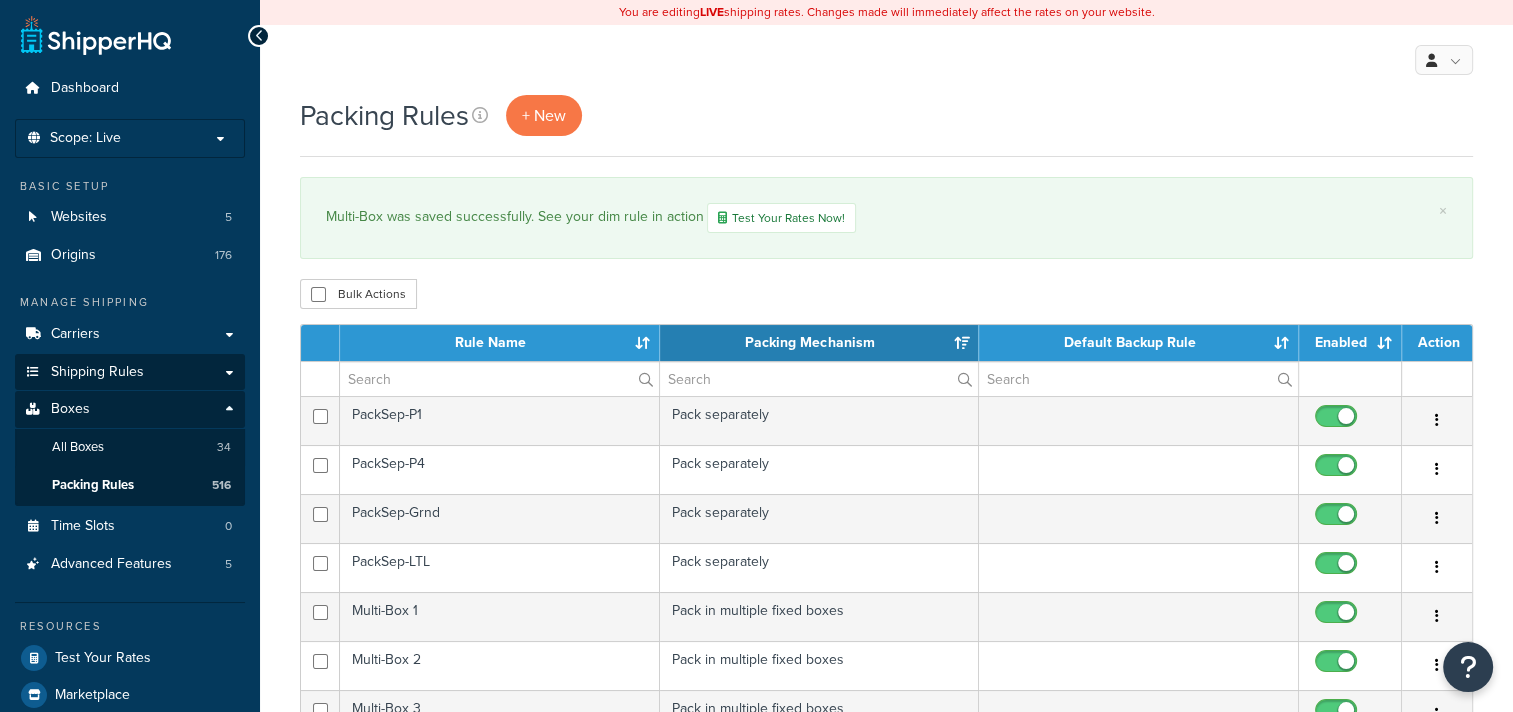 scroll, scrollTop: 0, scrollLeft: 0, axis: both 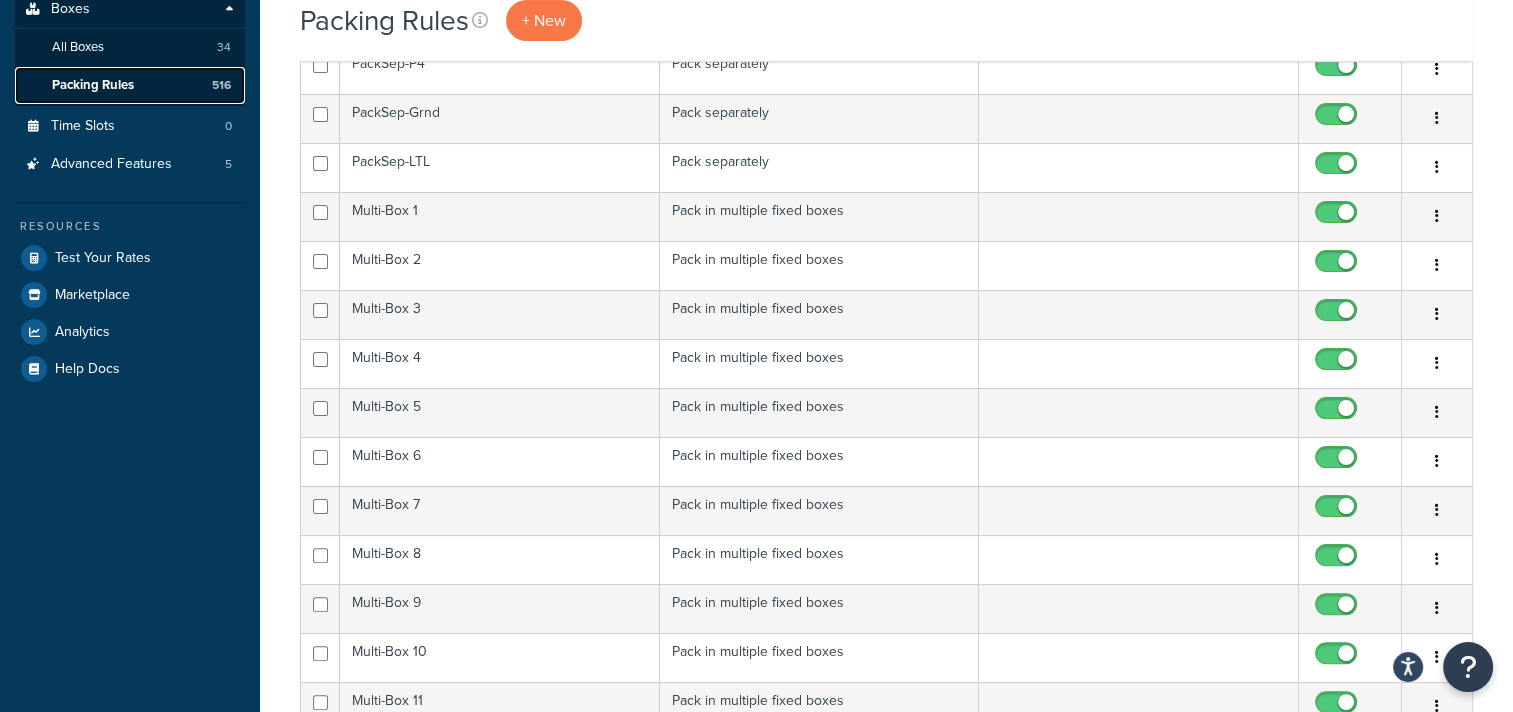 click on "Packing Rules" at bounding box center (93, 85) 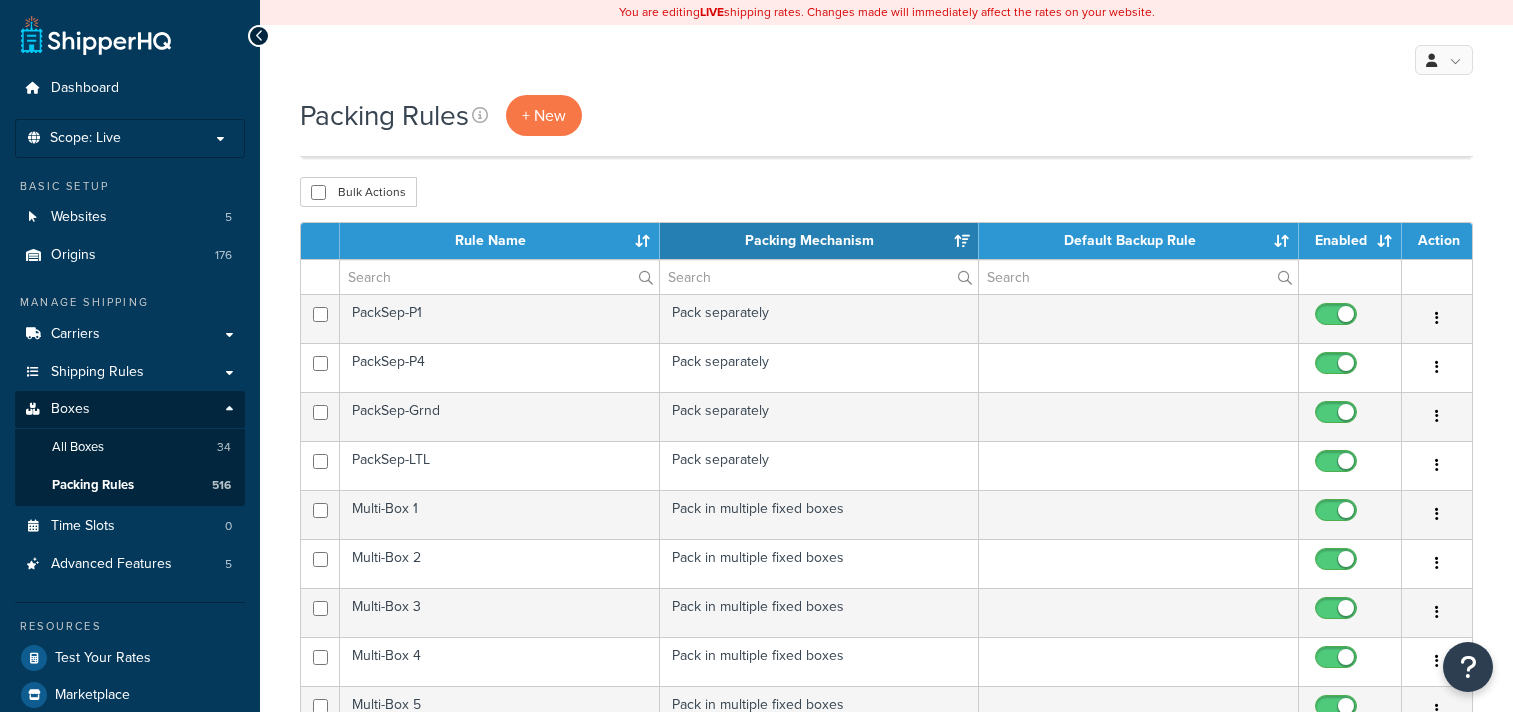 select on "15" 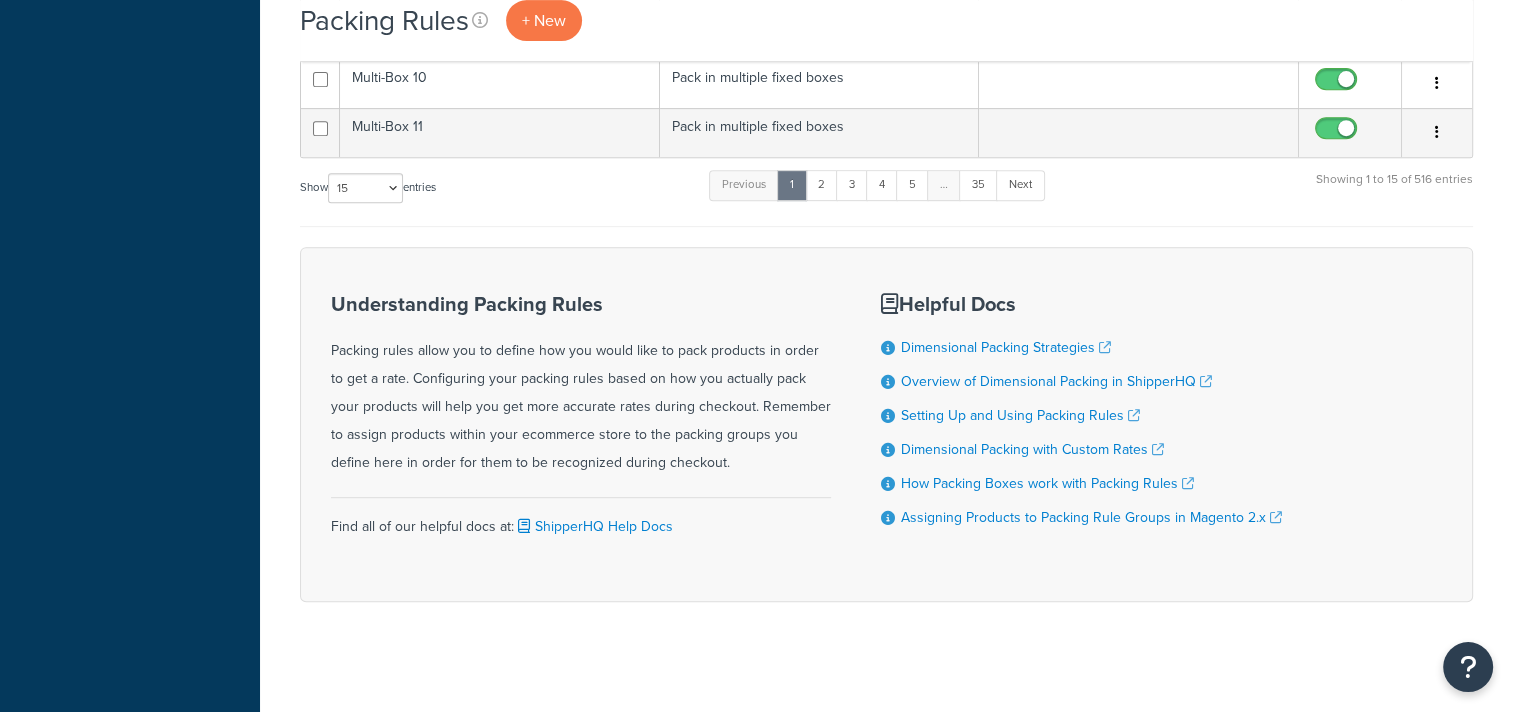 scroll, scrollTop: 876, scrollLeft: 0, axis: vertical 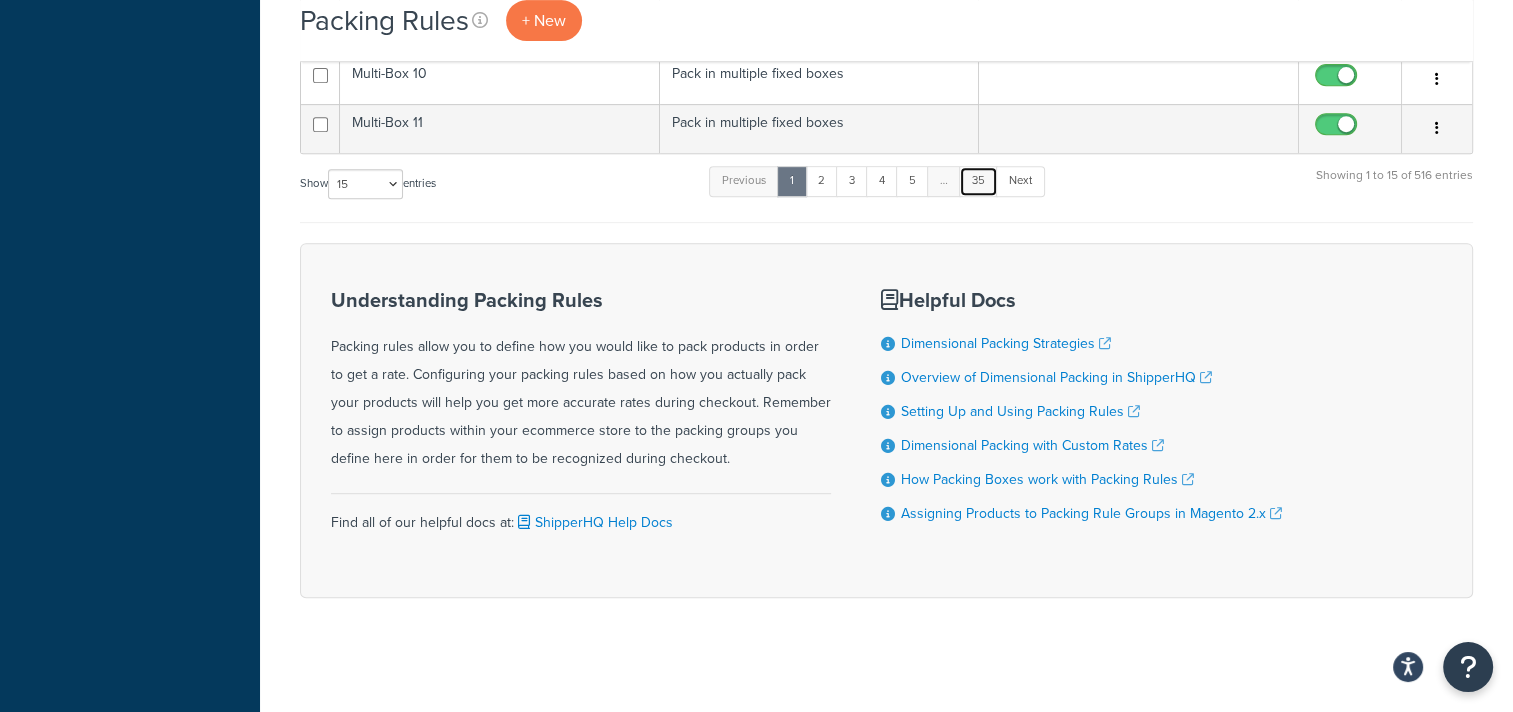 click on "35" at bounding box center (978, 181) 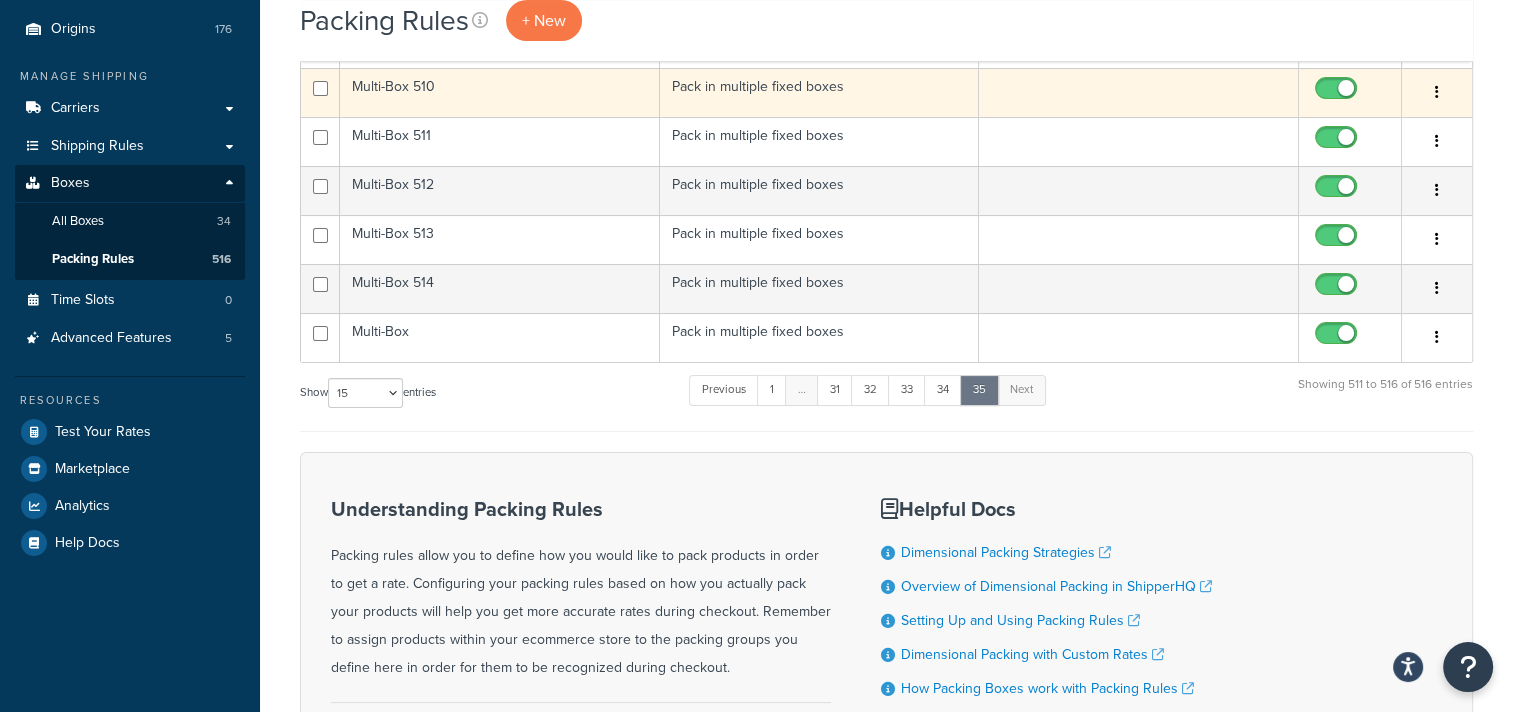 scroll, scrollTop: 237, scrollLeft: 0, axis: vertical 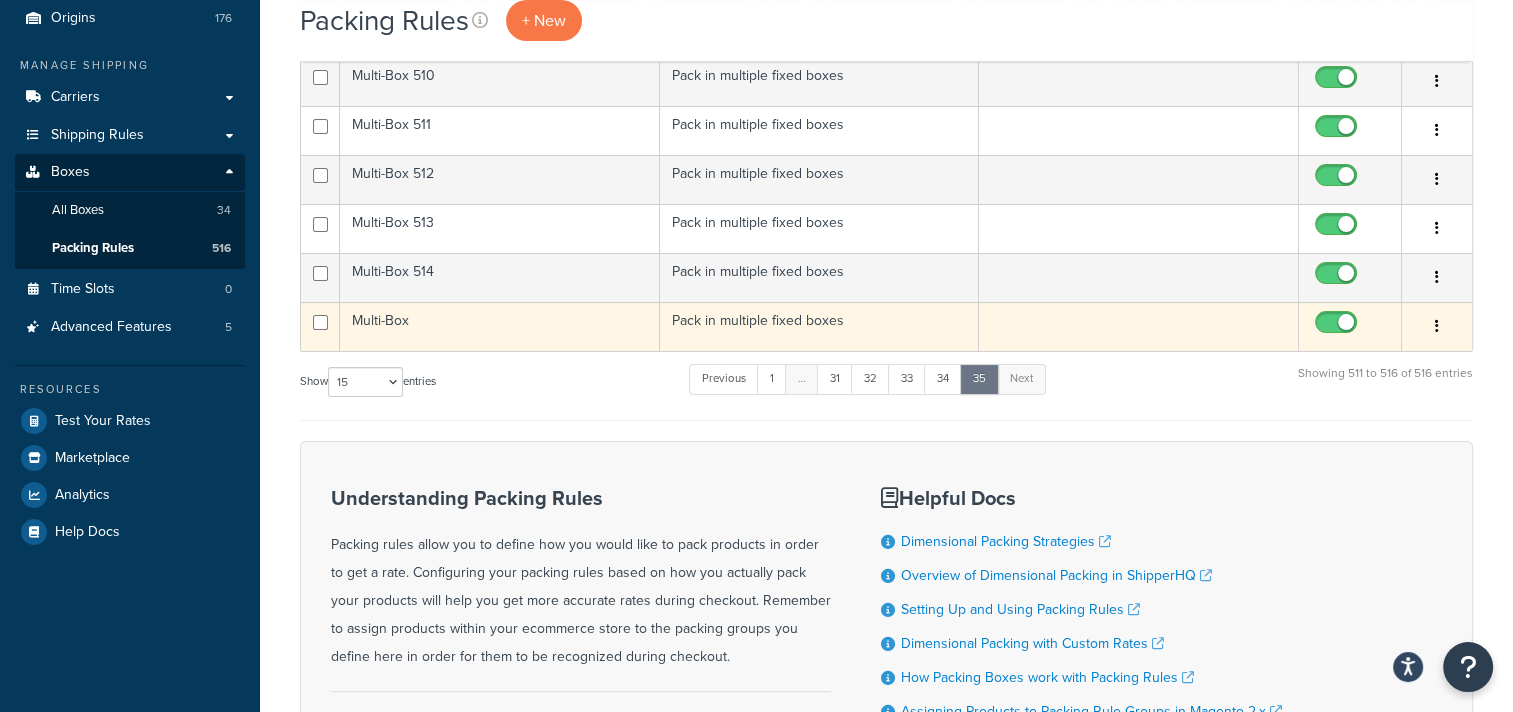 click at bounding box center (1437, 327) 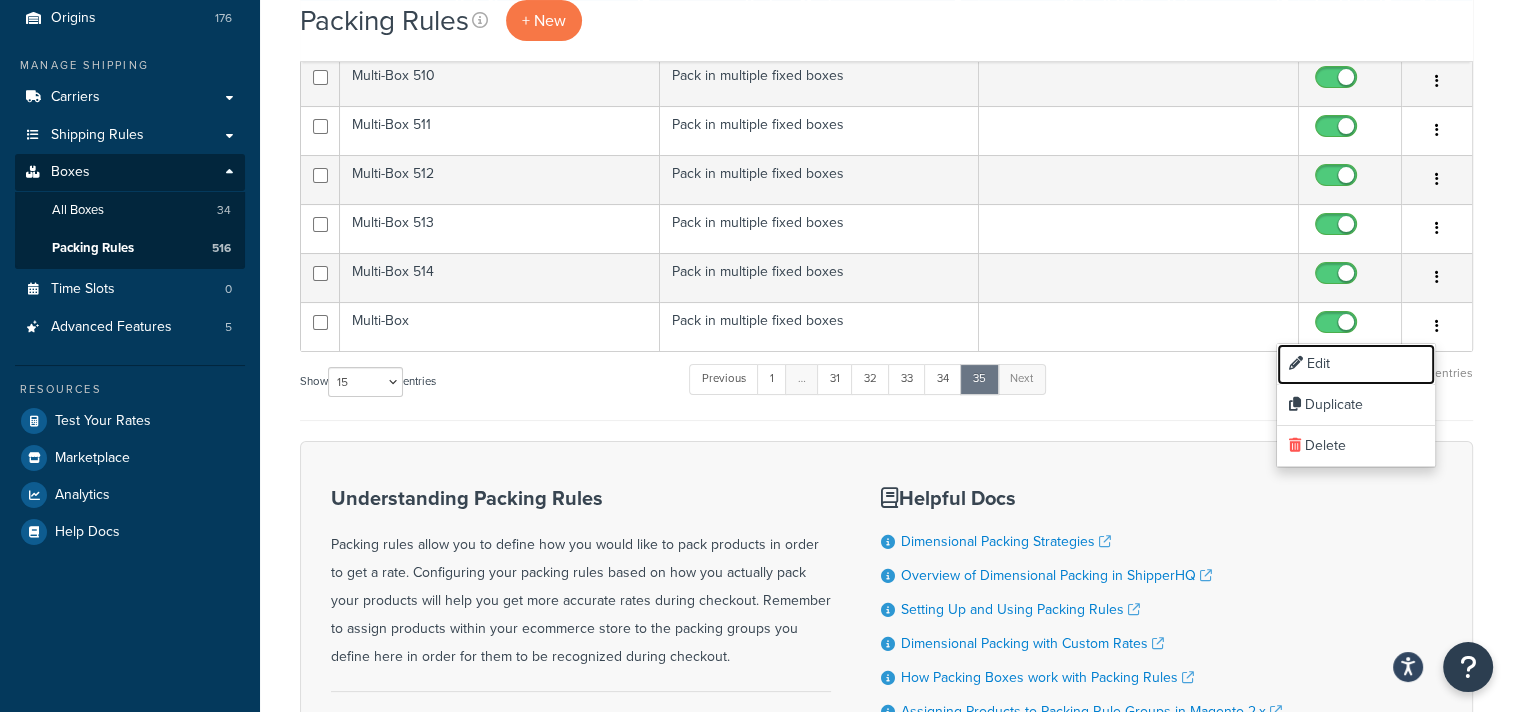 click on "Edit" at bounding box center [1356, 364] 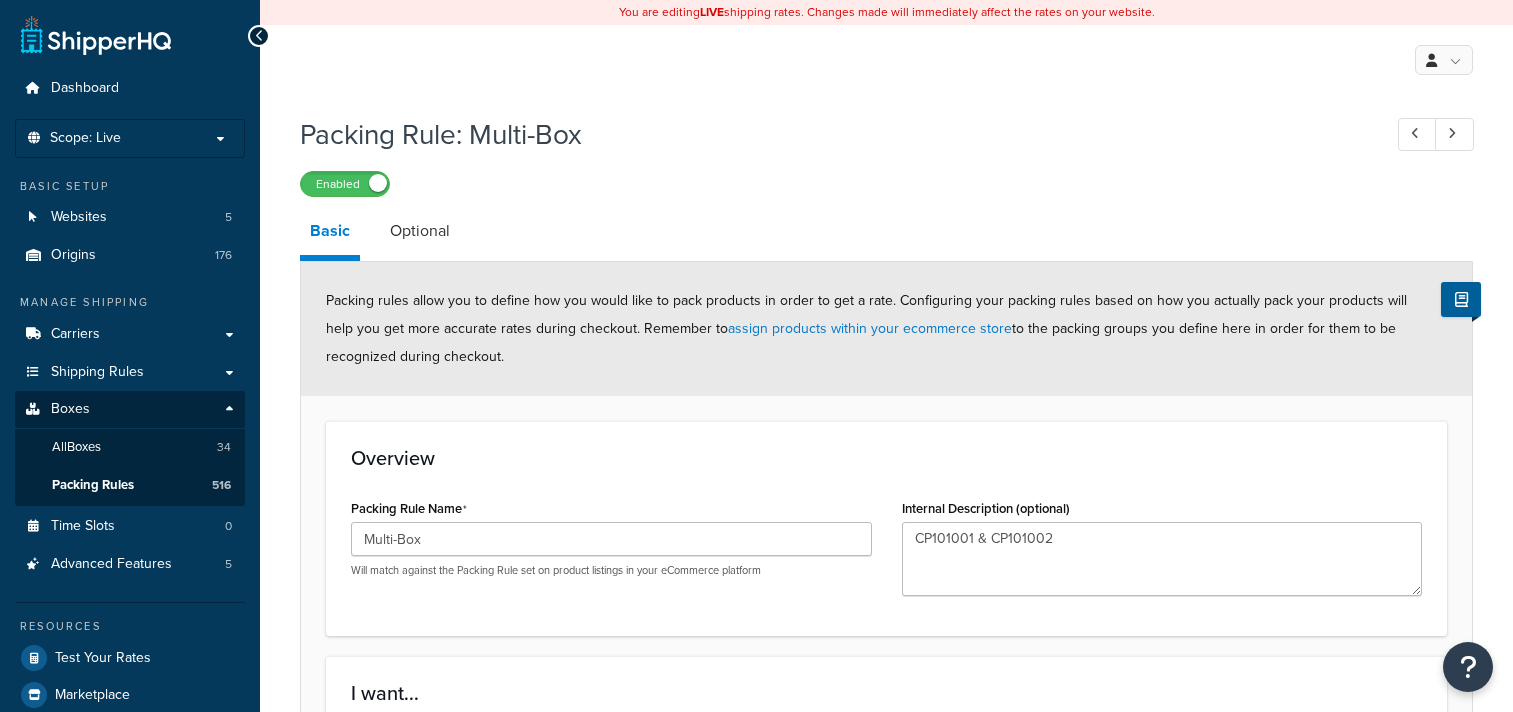 scroll, scrollTop: 0, scrollLeft: 0, axis: both 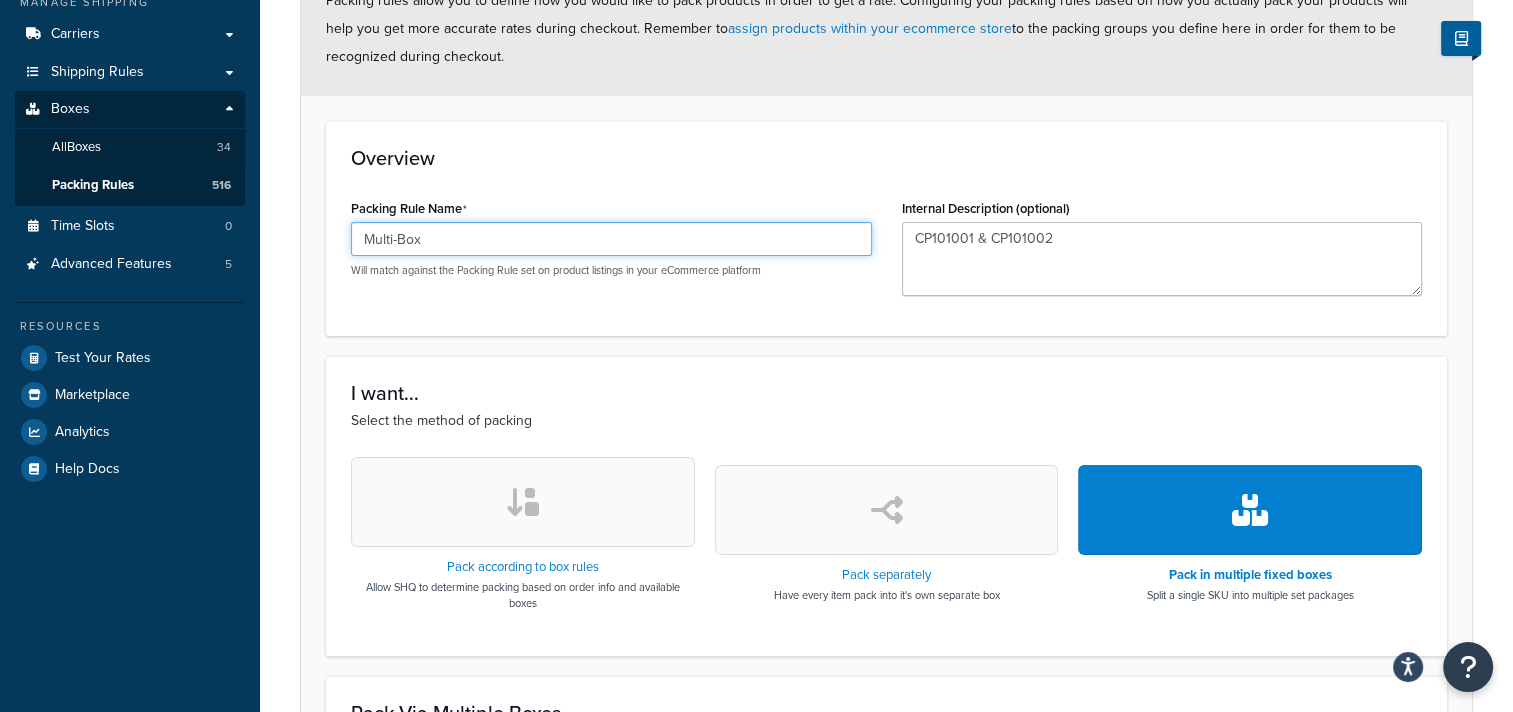 click on "Multi-Box" at bounding box center [611, 239] 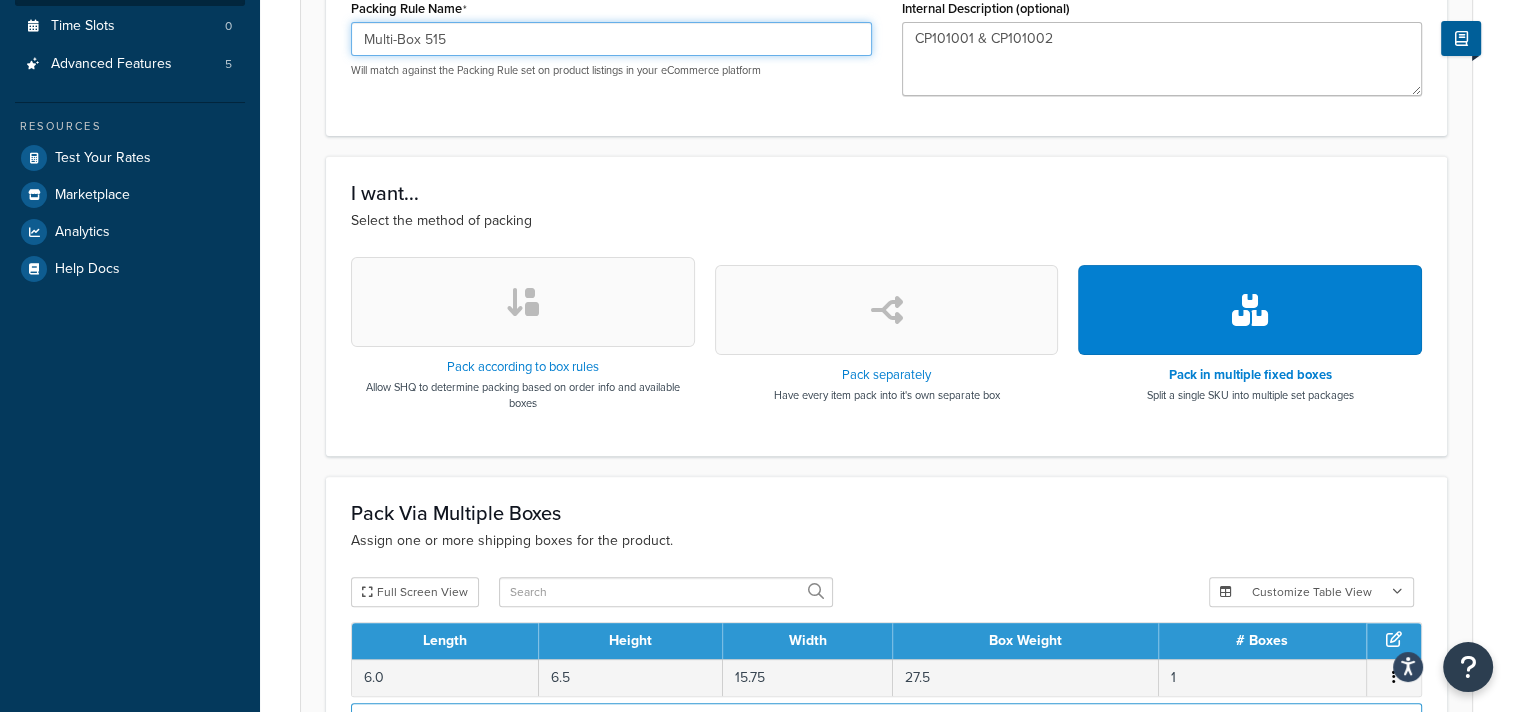 scroll, scrollTop: 752, scrollLeft: 0, axis: vertical 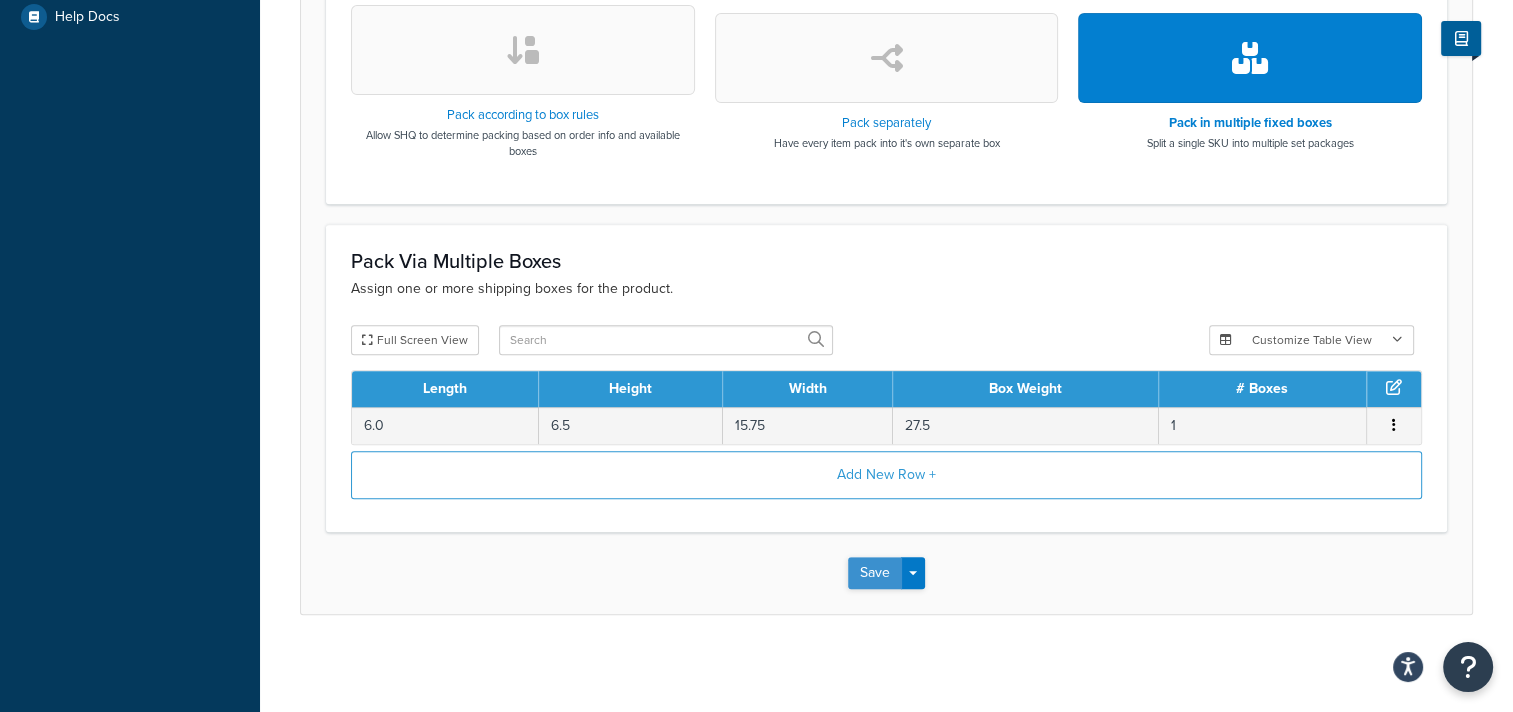 type on "Multi-Box 515" 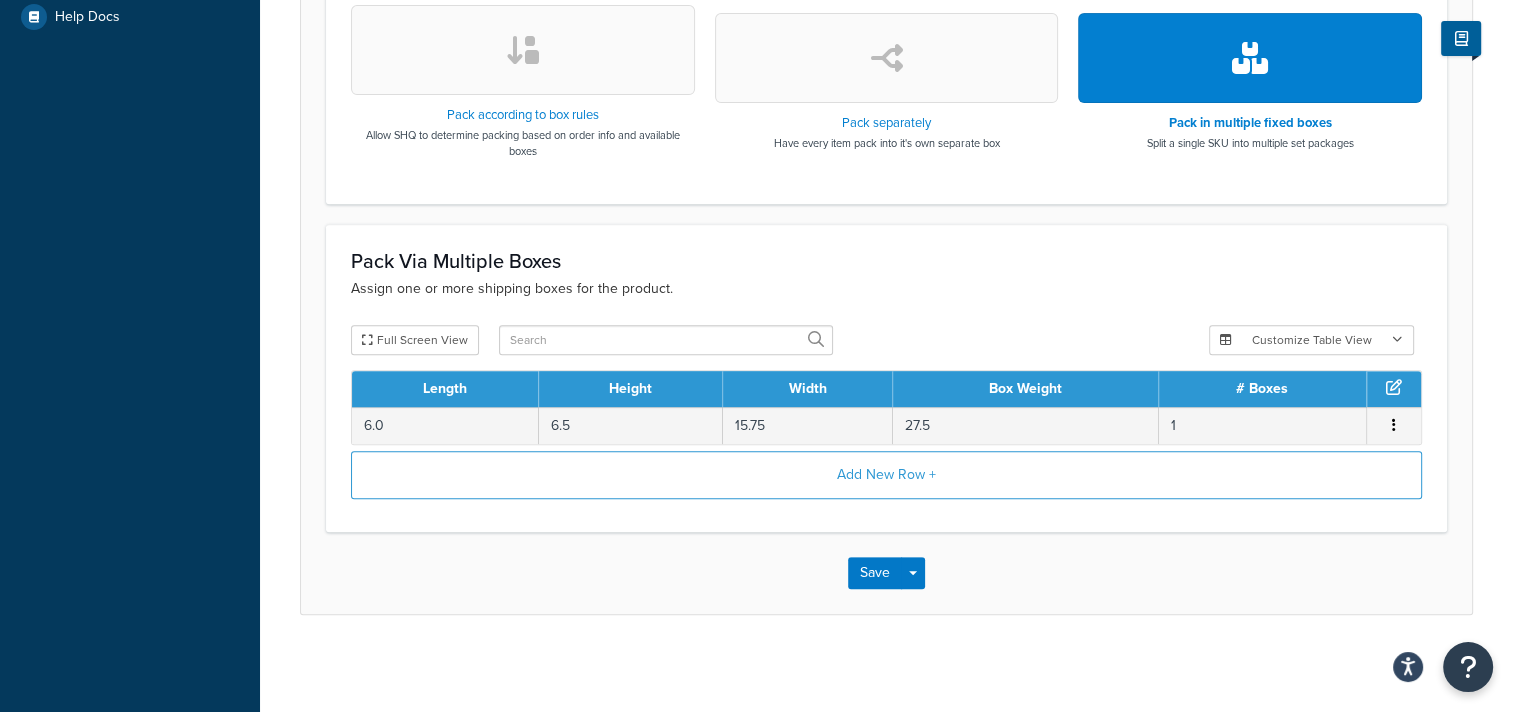 scroll, scrollTop: 0, scrollLeft: 0, axis: both 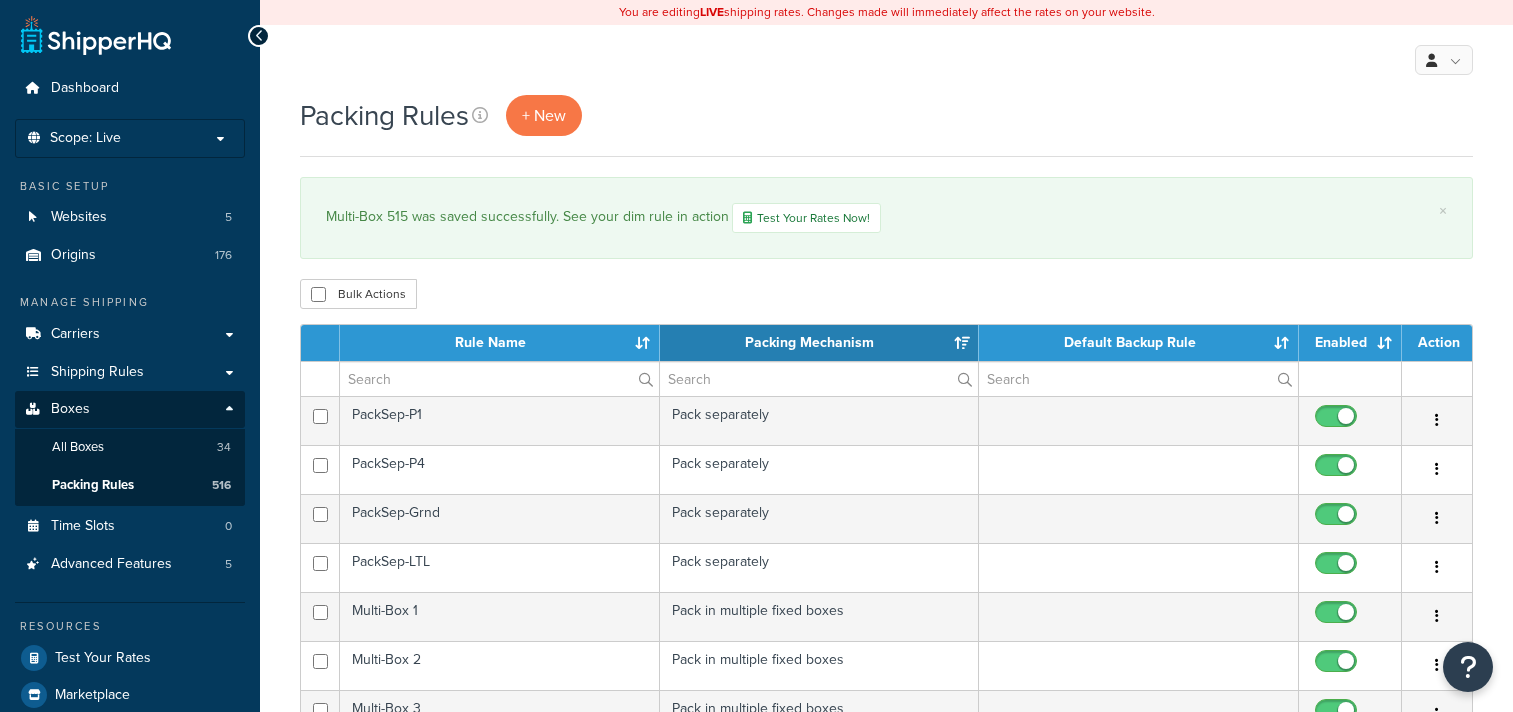 select on "15" 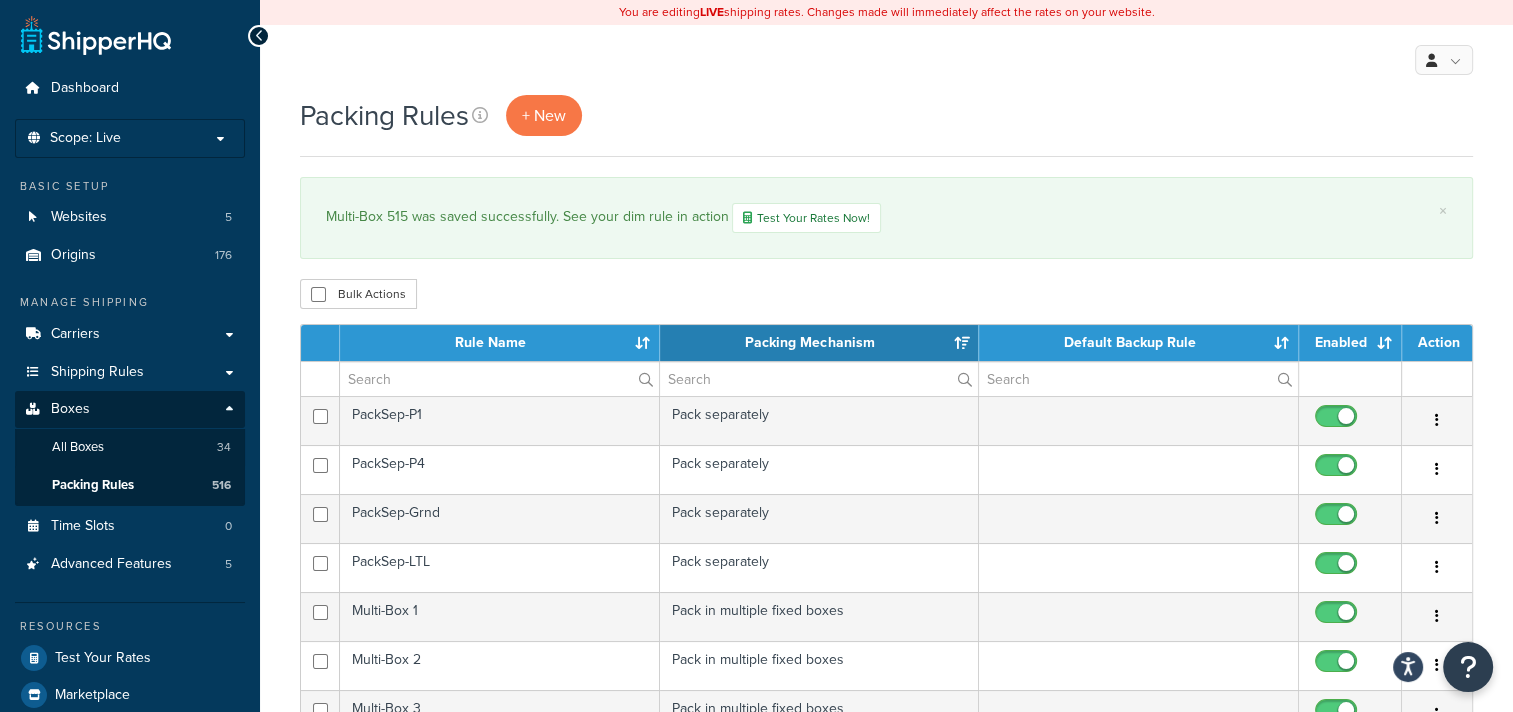 scroll, scrollTop: 0, scrollLeft: 0, axis: both 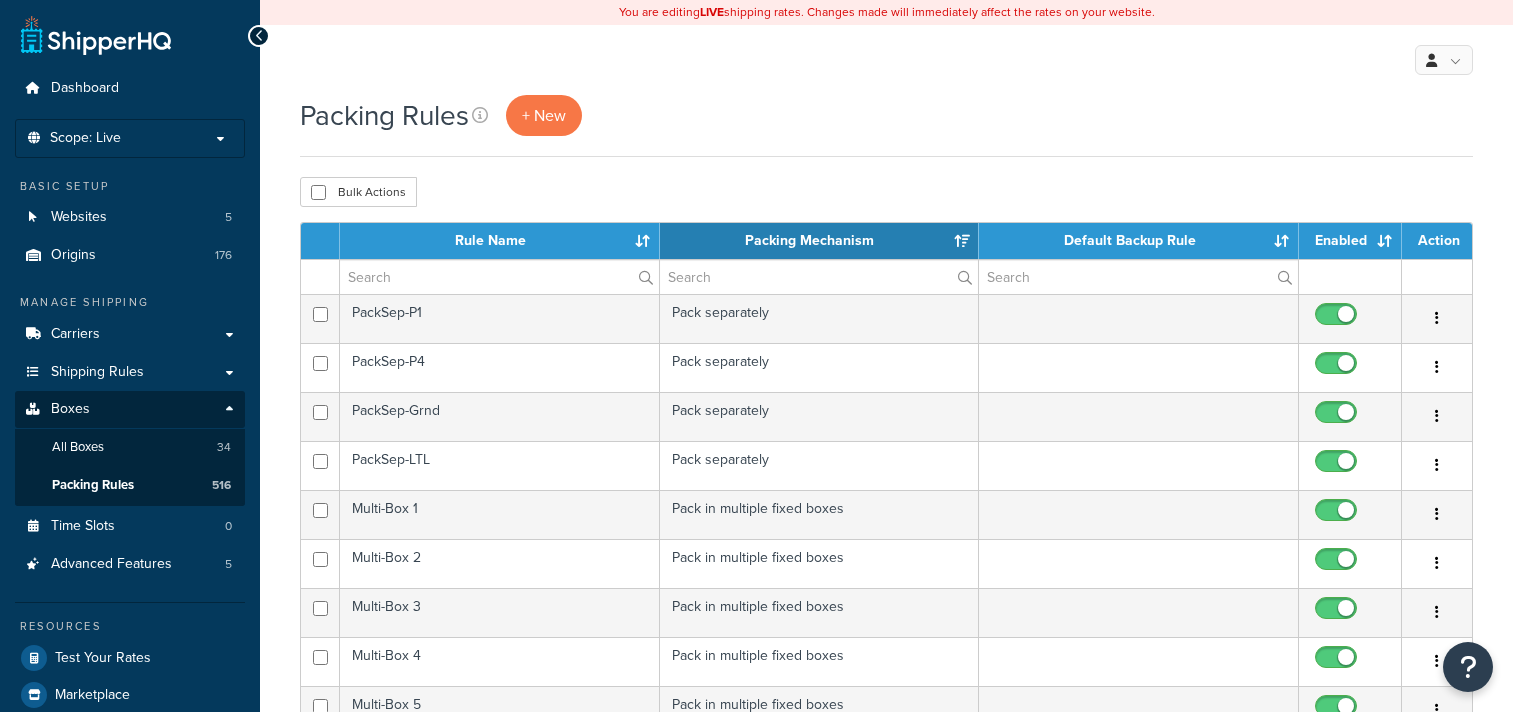select on "15" 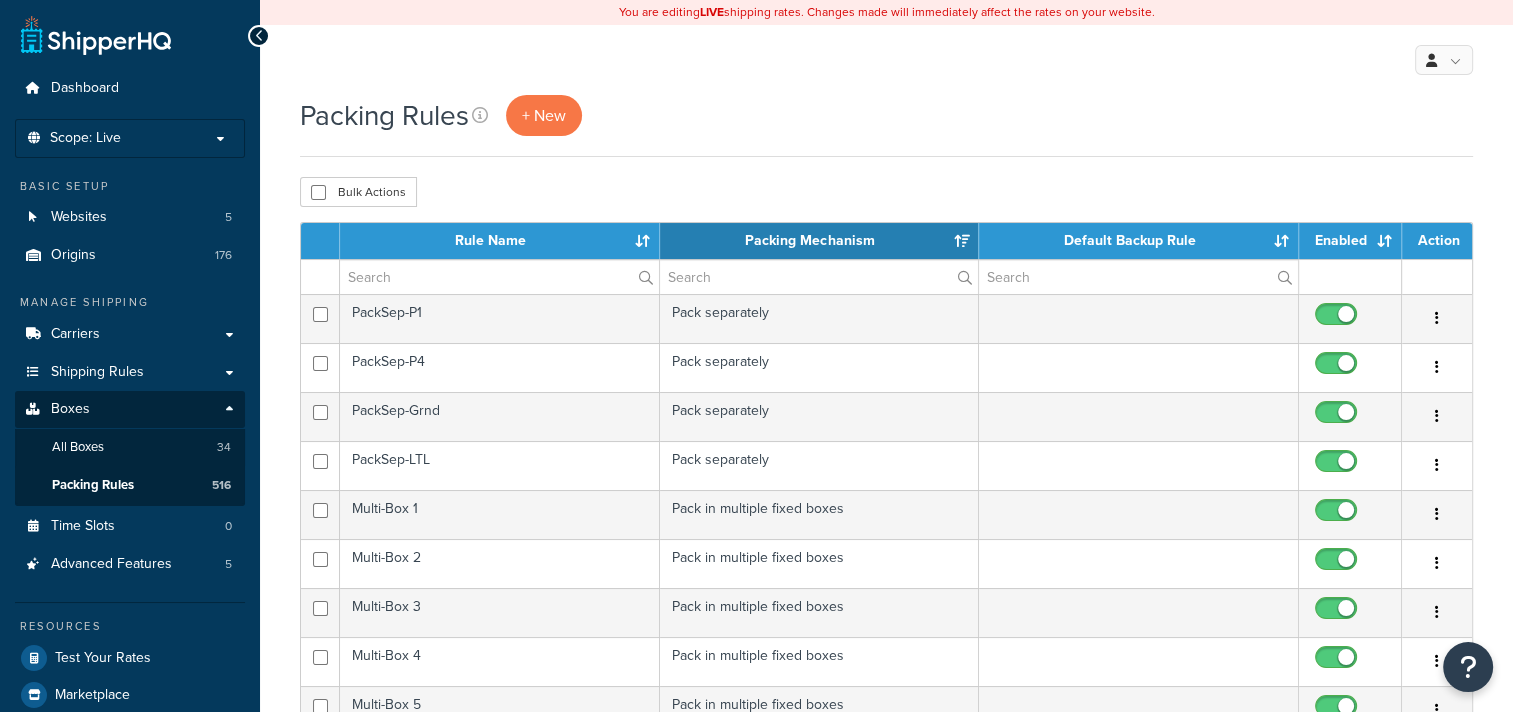 scroll, scrollTop: 0, scrollLeft: 0, axis: both 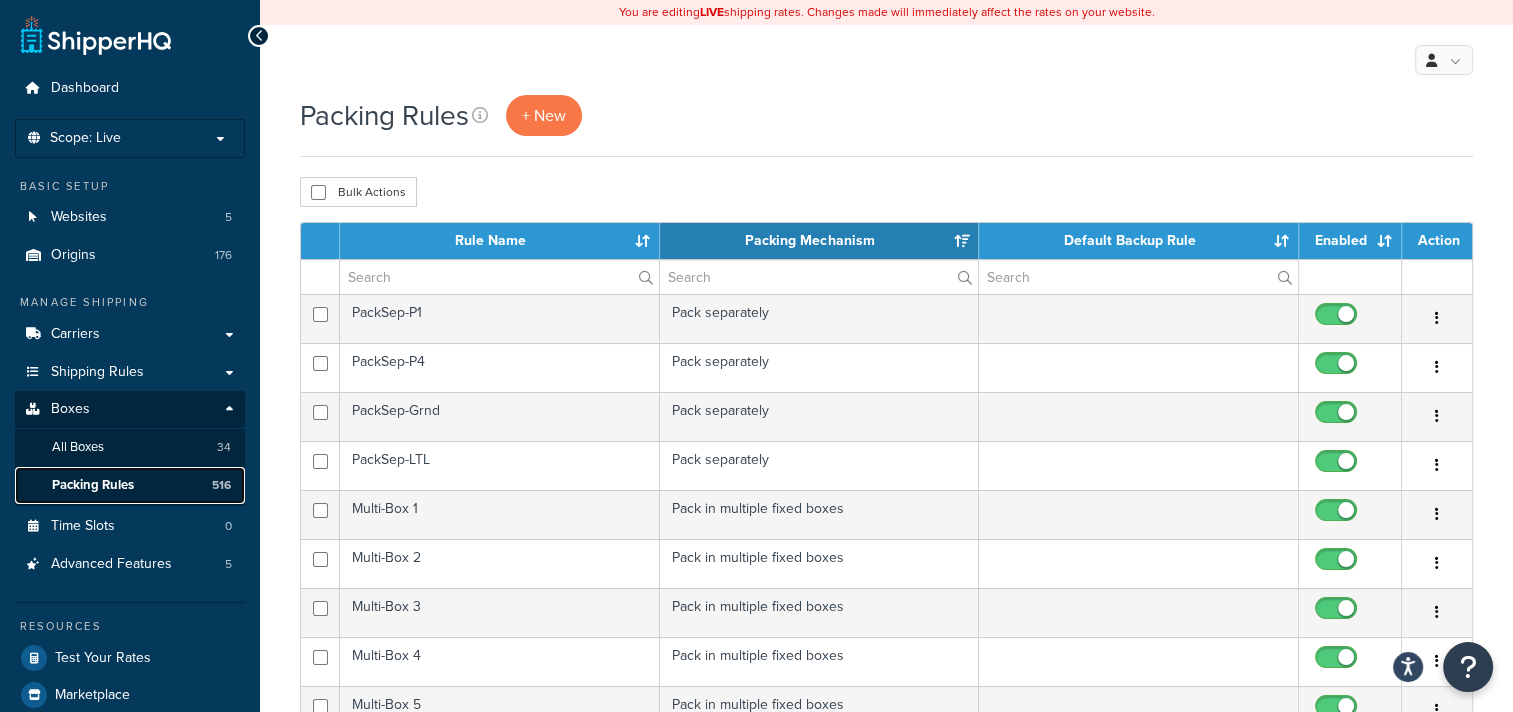click on "Packing Rules" at bounding box center (93, 485) 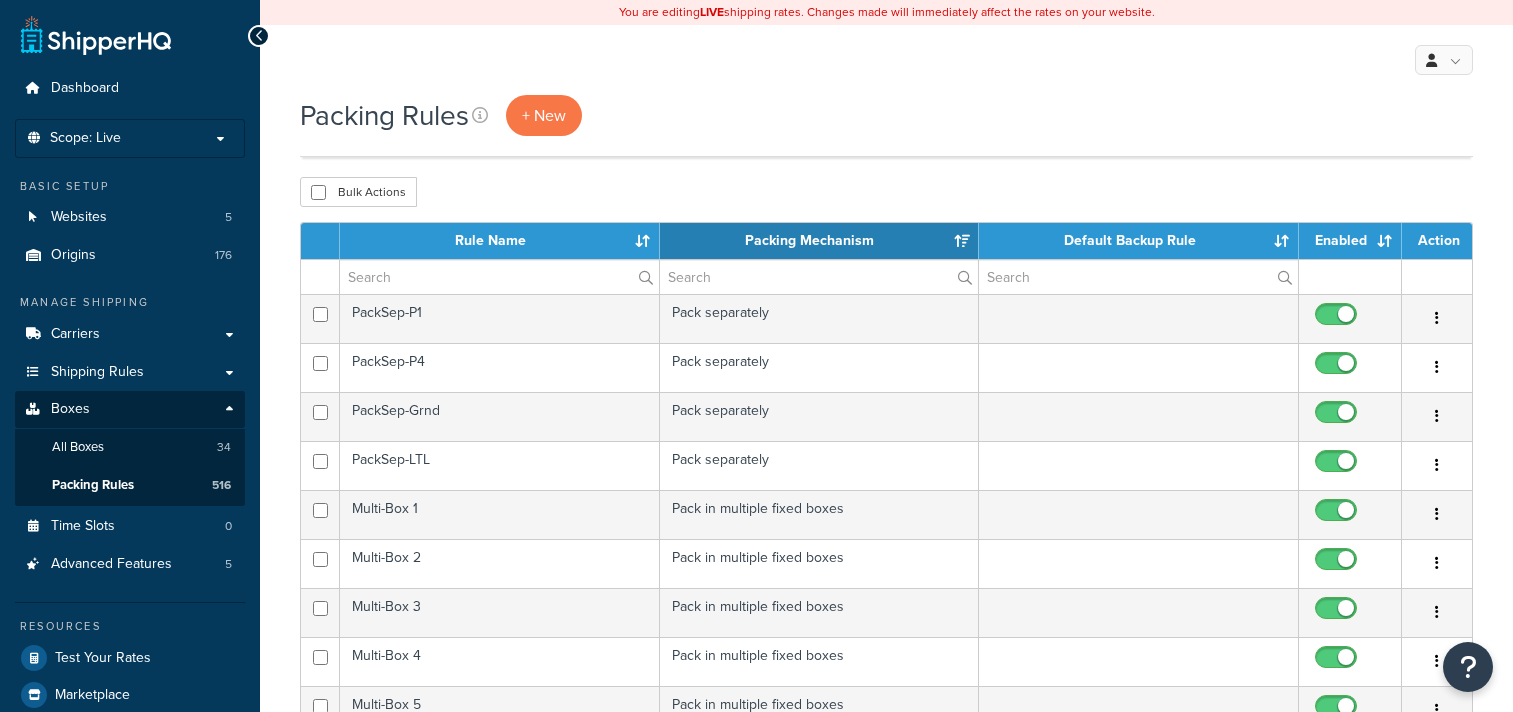 scroll, scrollTop: 876, scrollLeft: 0, axis: vertical 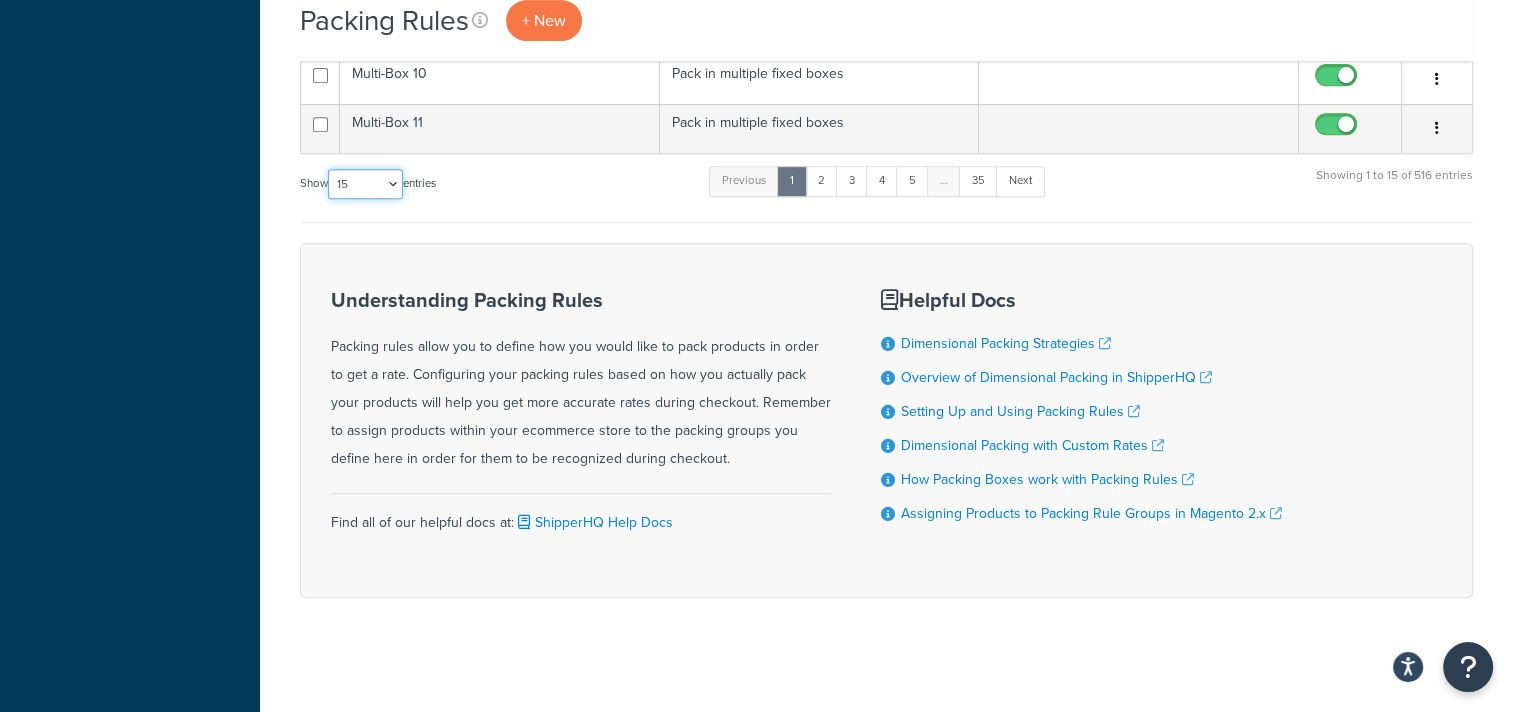 click on "10 15 25 50 100" at bounding box center (365, 184) 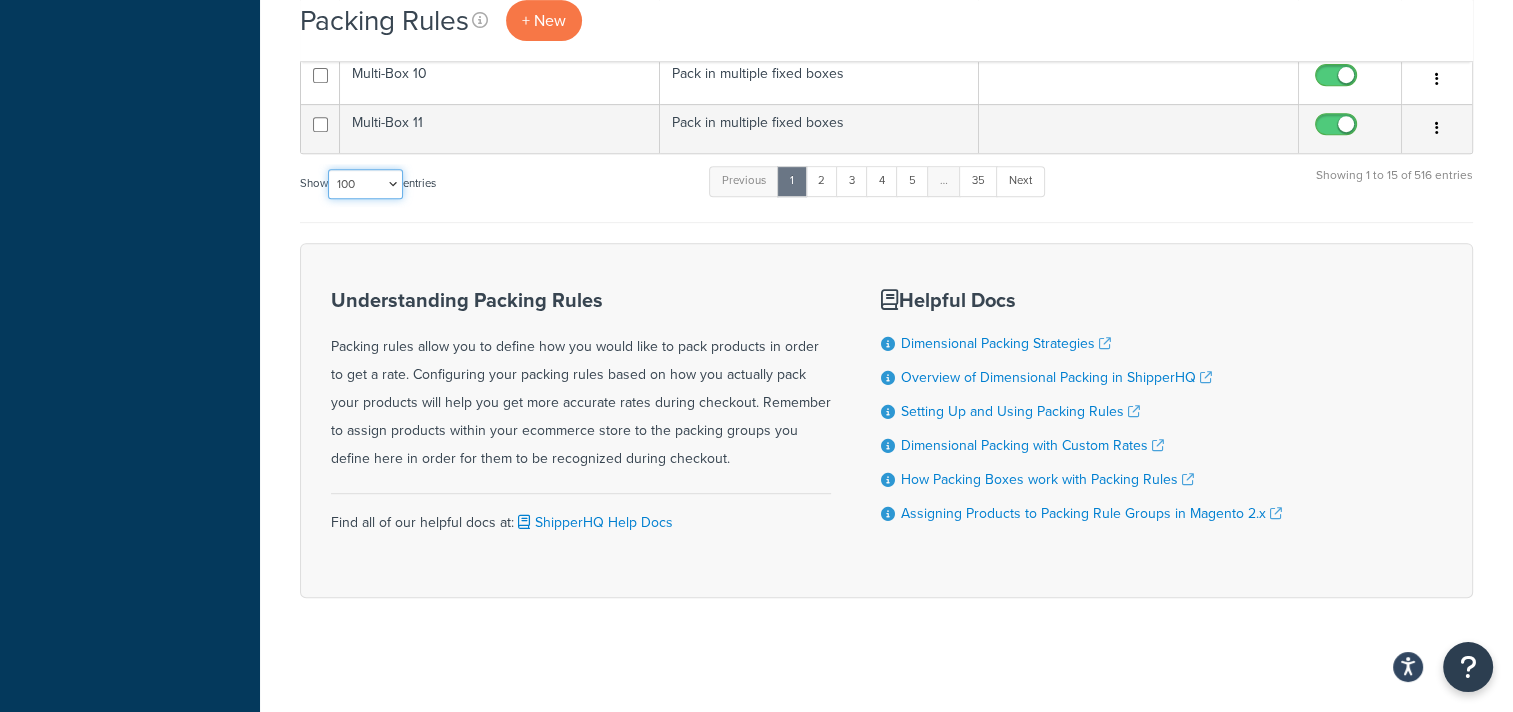 click on "10 15 25 50 100" at bounding box center [365, 184] 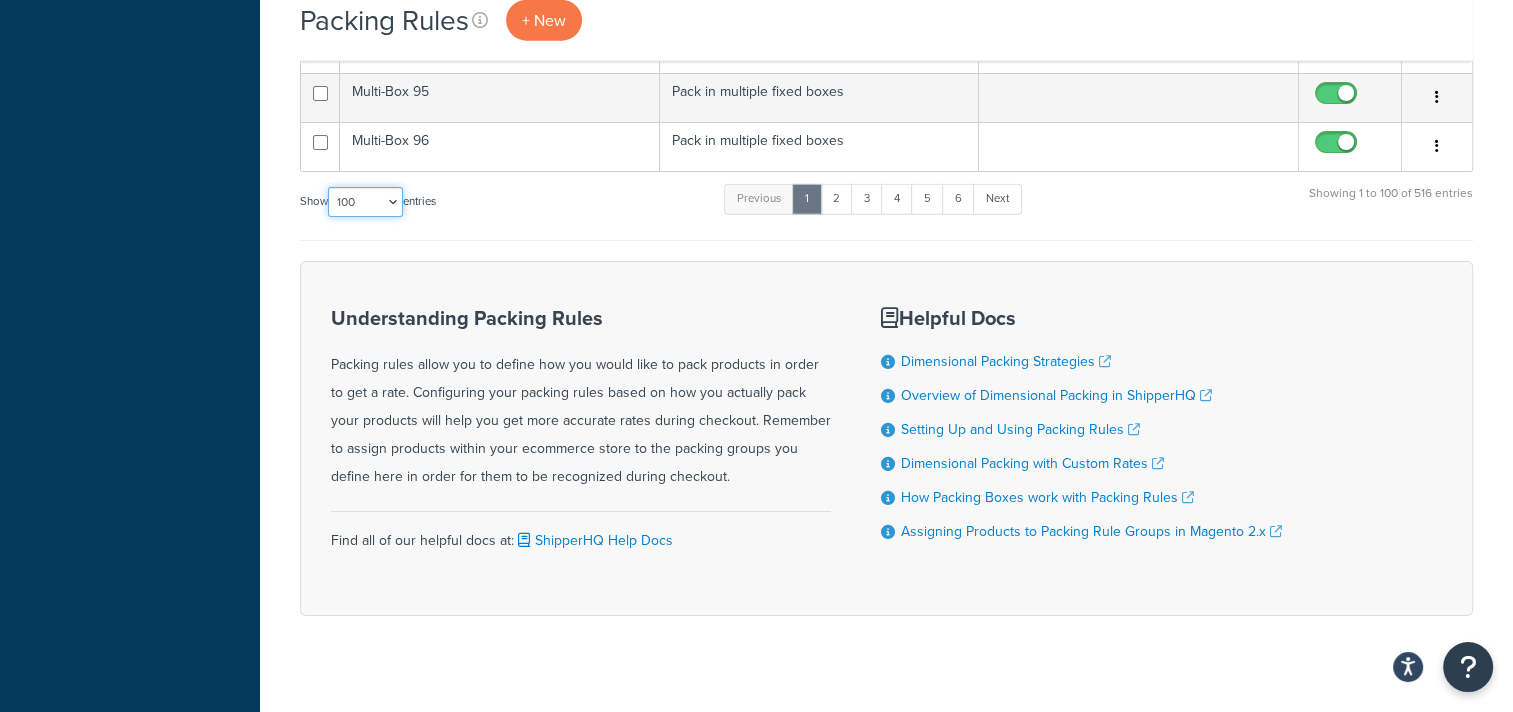 scroll, scrollTop: 5024, scrollLeft: 0, axis: vertical 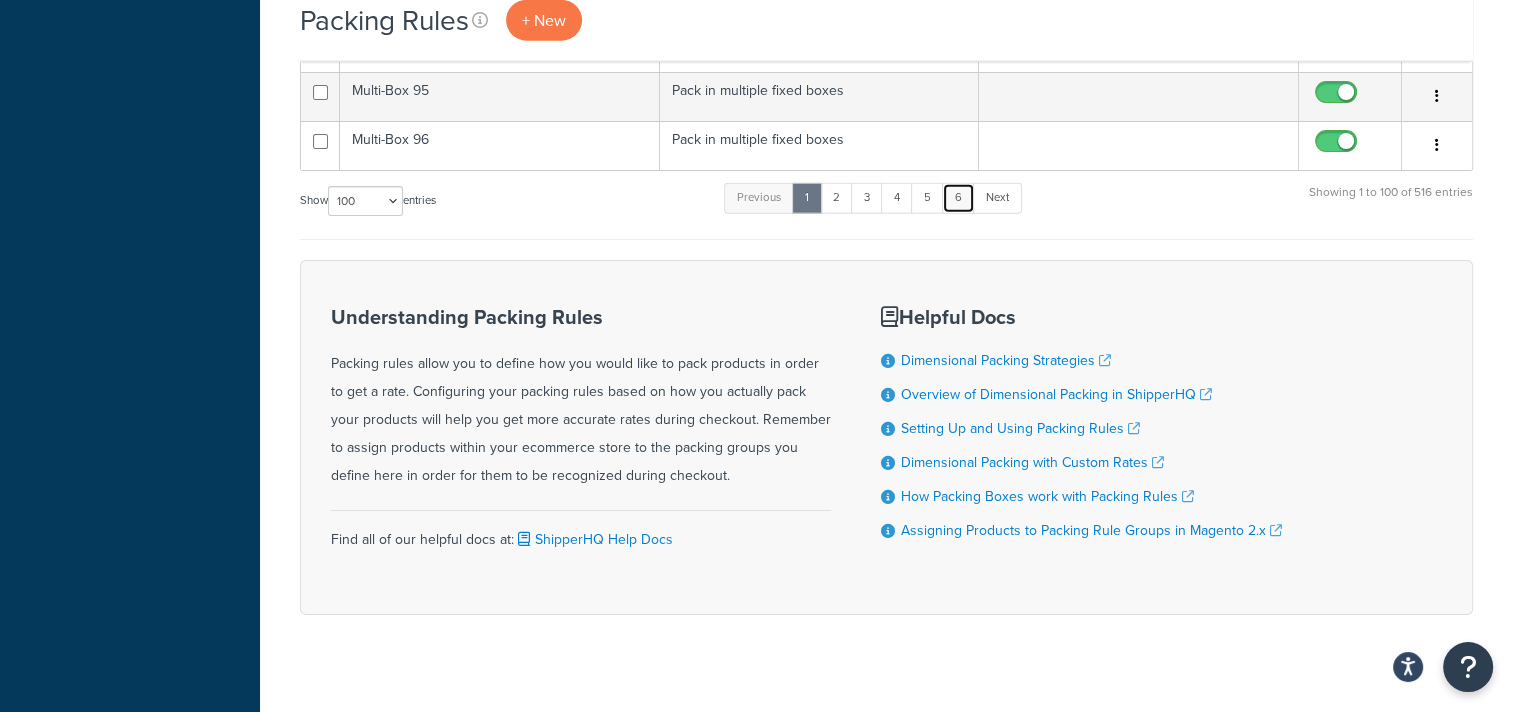 click on "6" at bounding box center [958, 198] 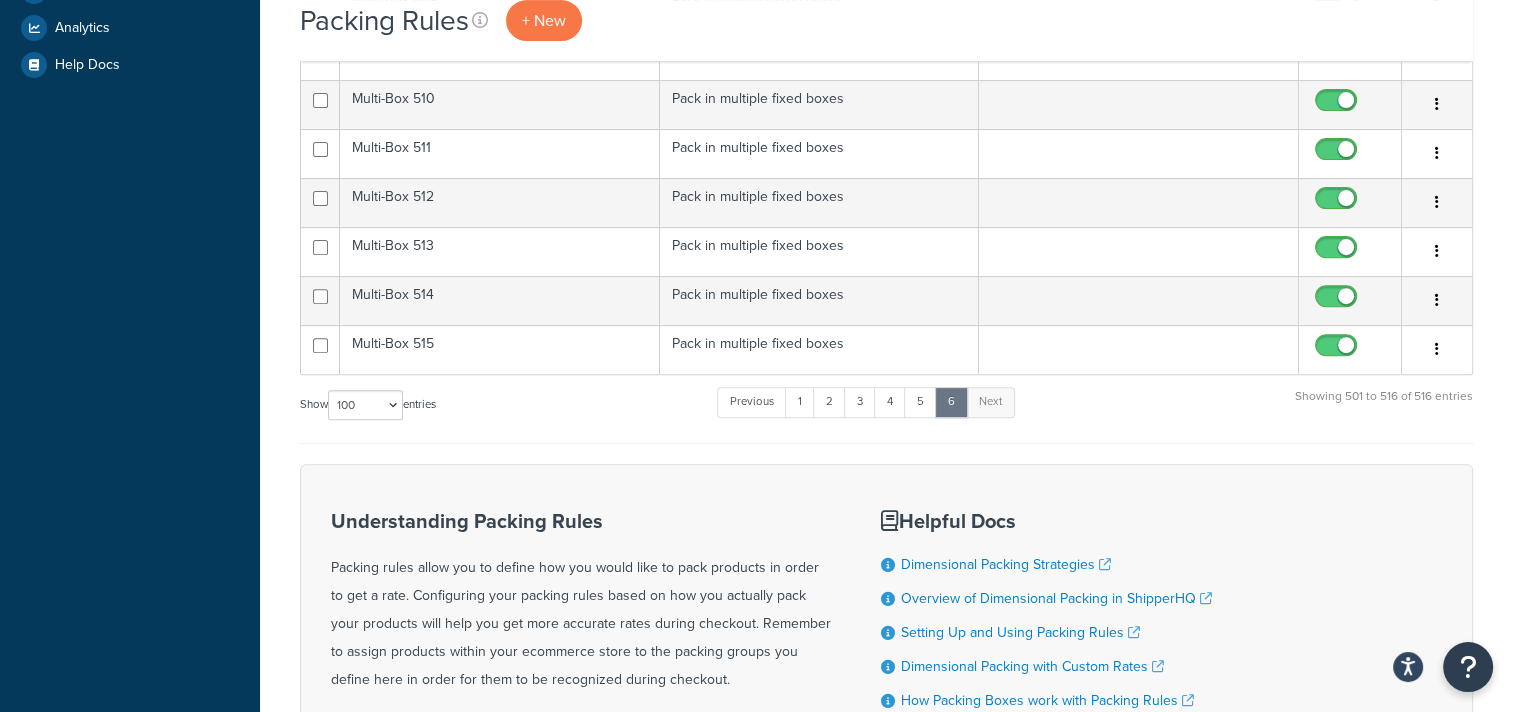 scroll, scrollTop: 725, scrollLeft: 0, axis: vertical 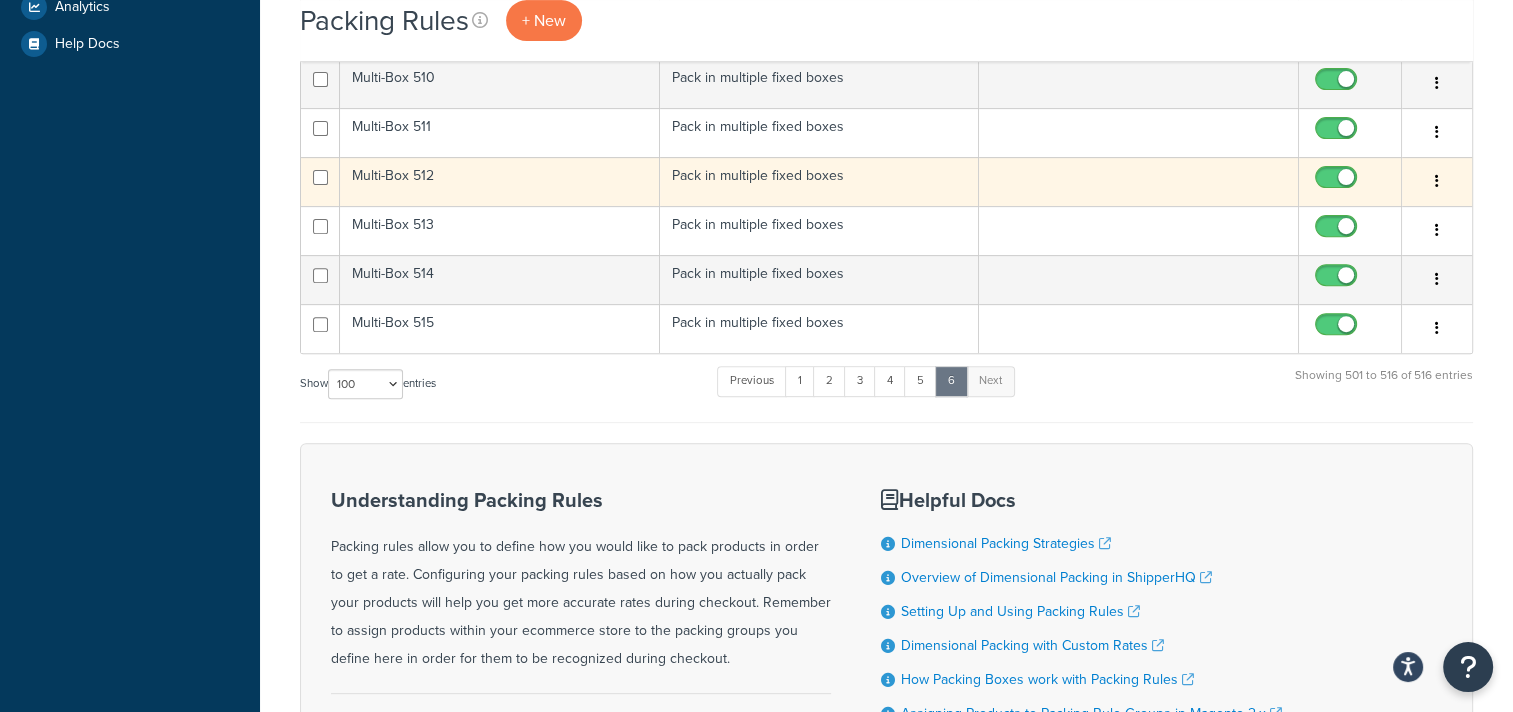 click at bounding box center [1437, 182] 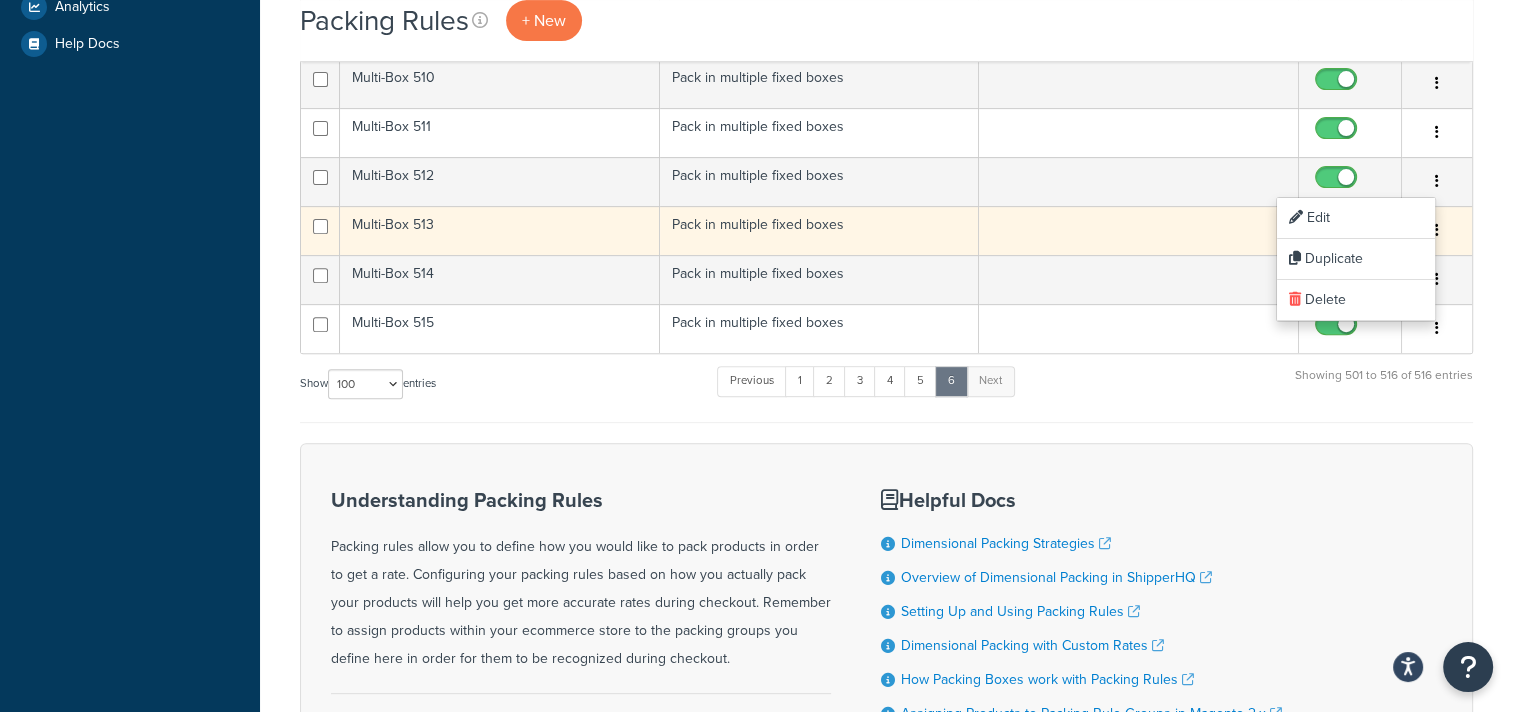 click at bounding box center (1338, 231) 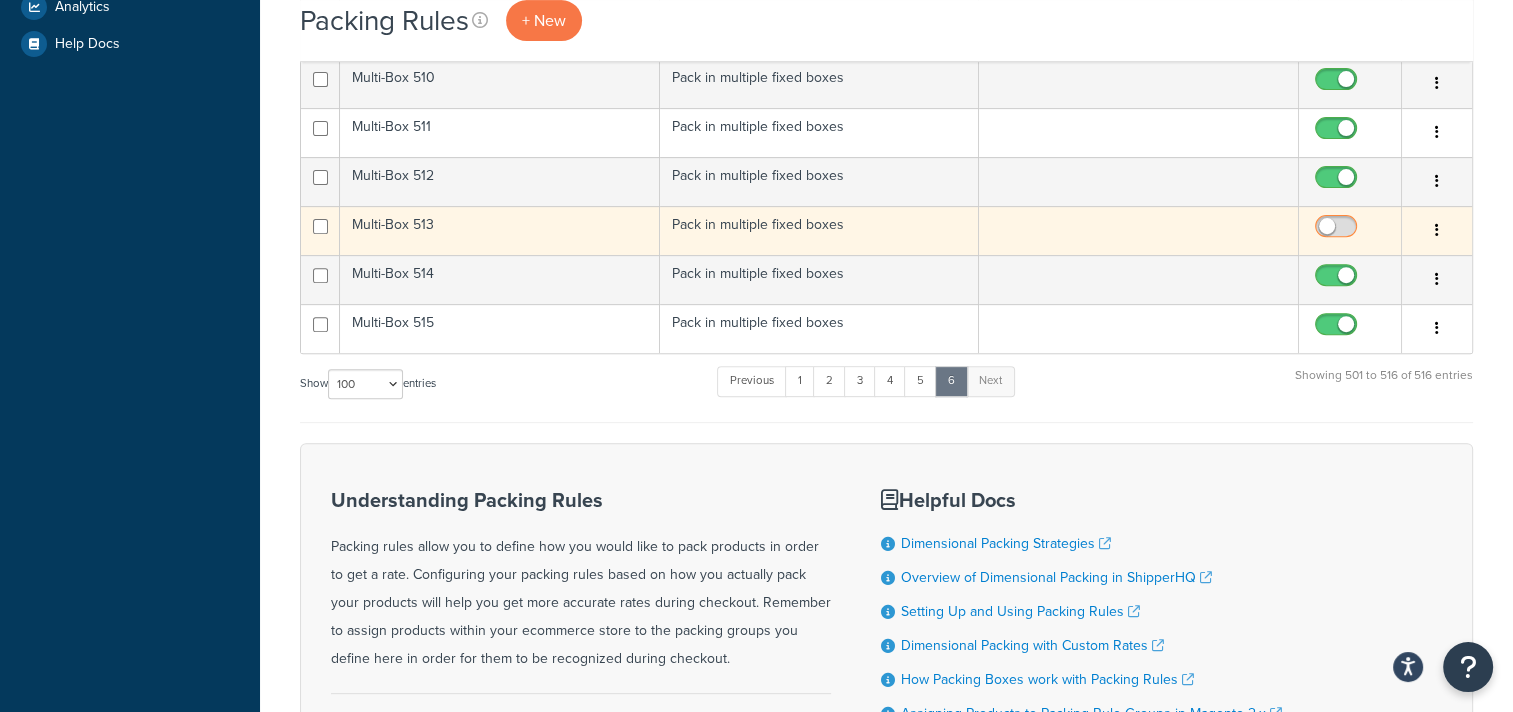 click at bounding box center (1338, 231) 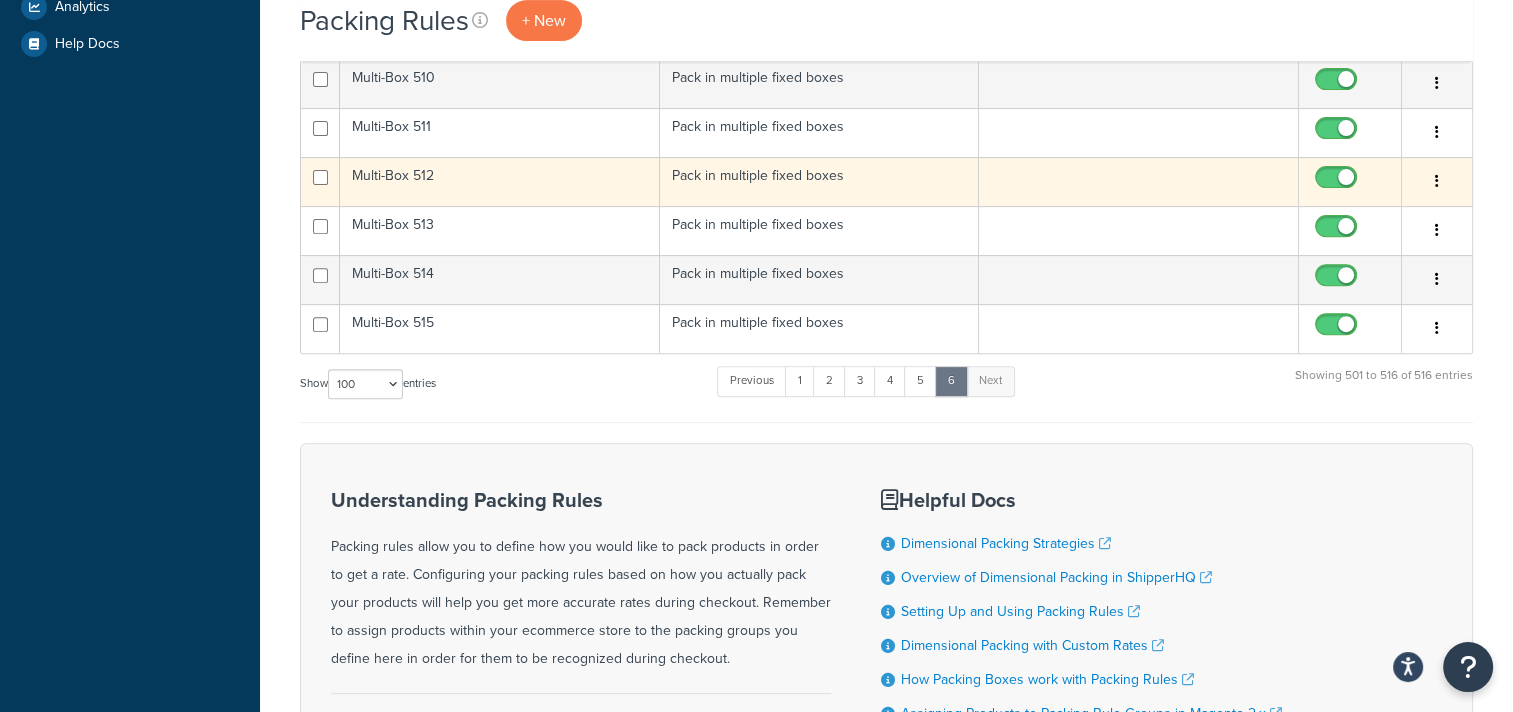 click at bounding box center [1437, 182] 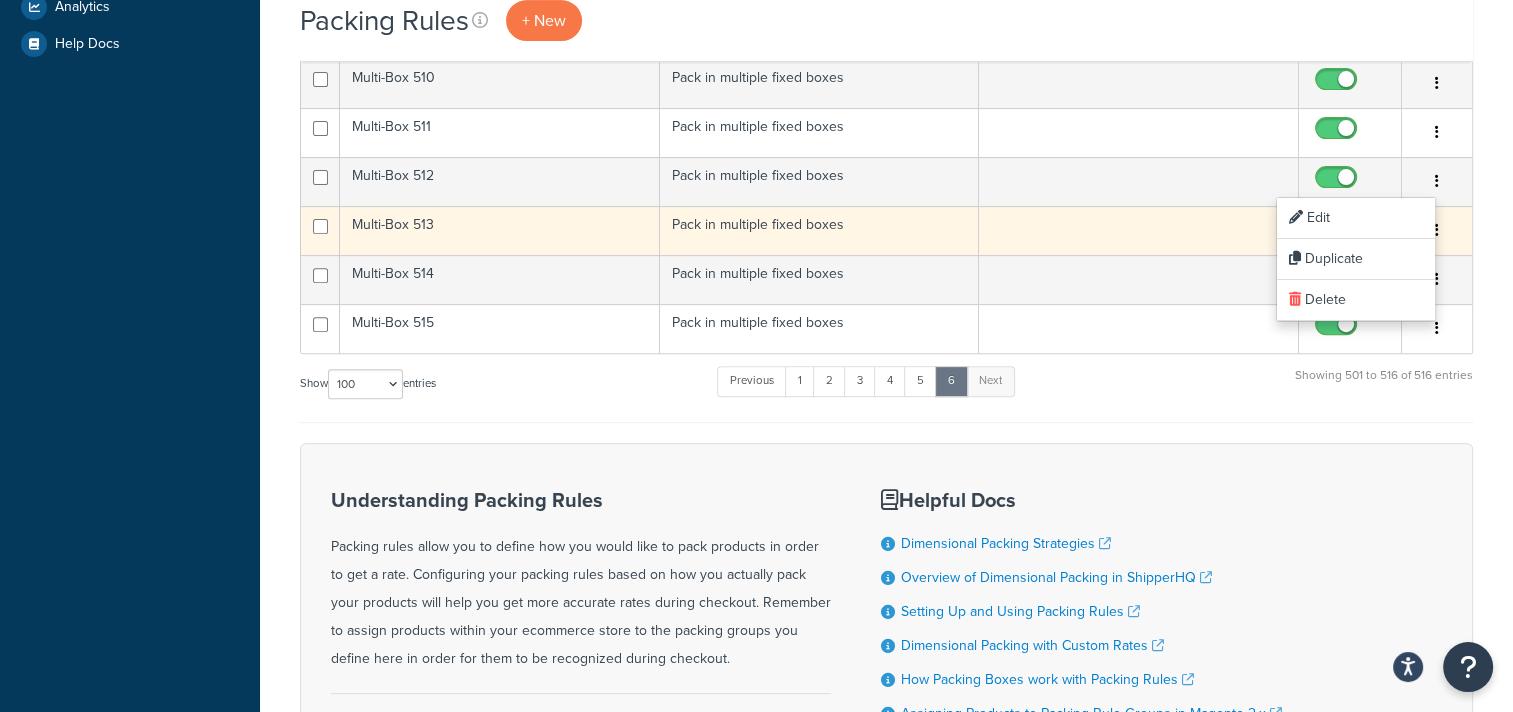 click at bounding box center [1338, 231] 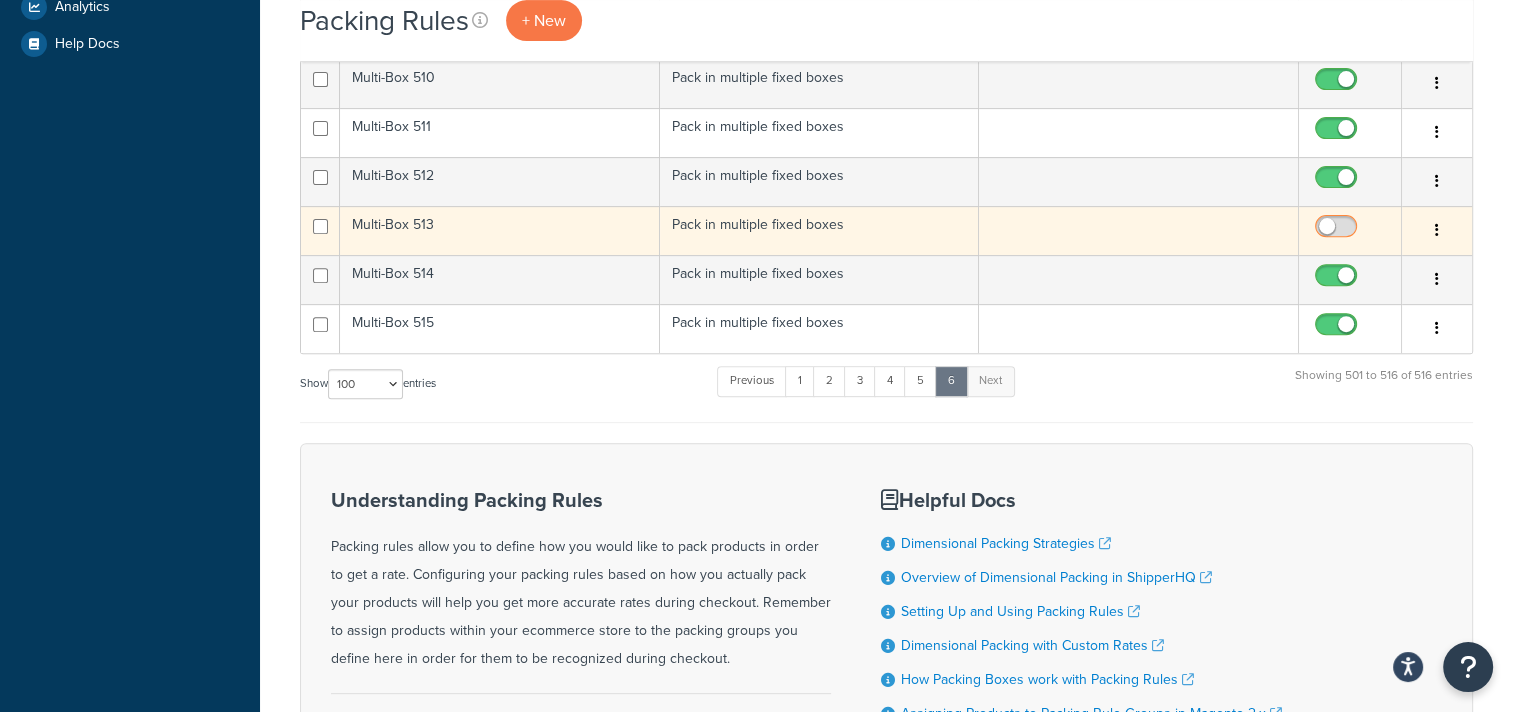 click at bounding box center (1338, 231) 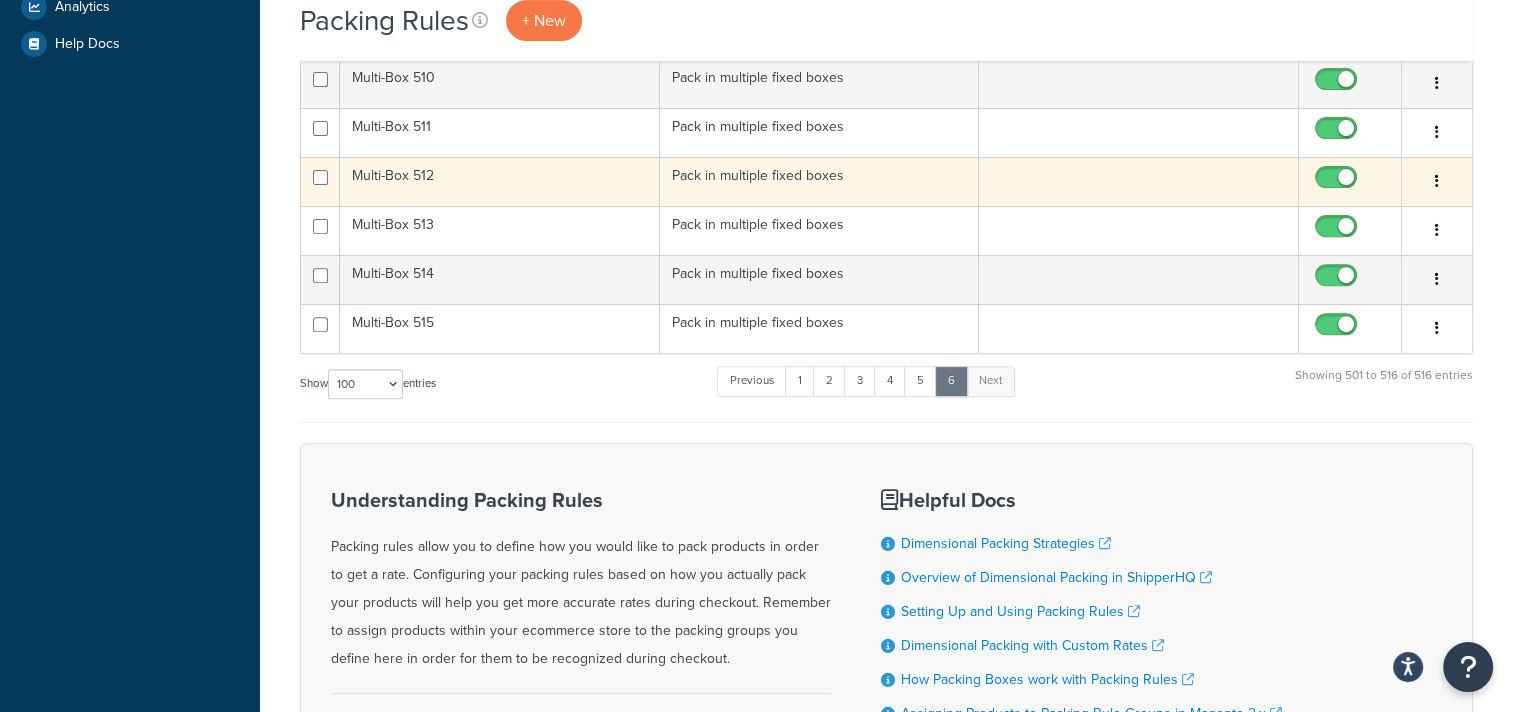 click at bounding box center (1139, 181) 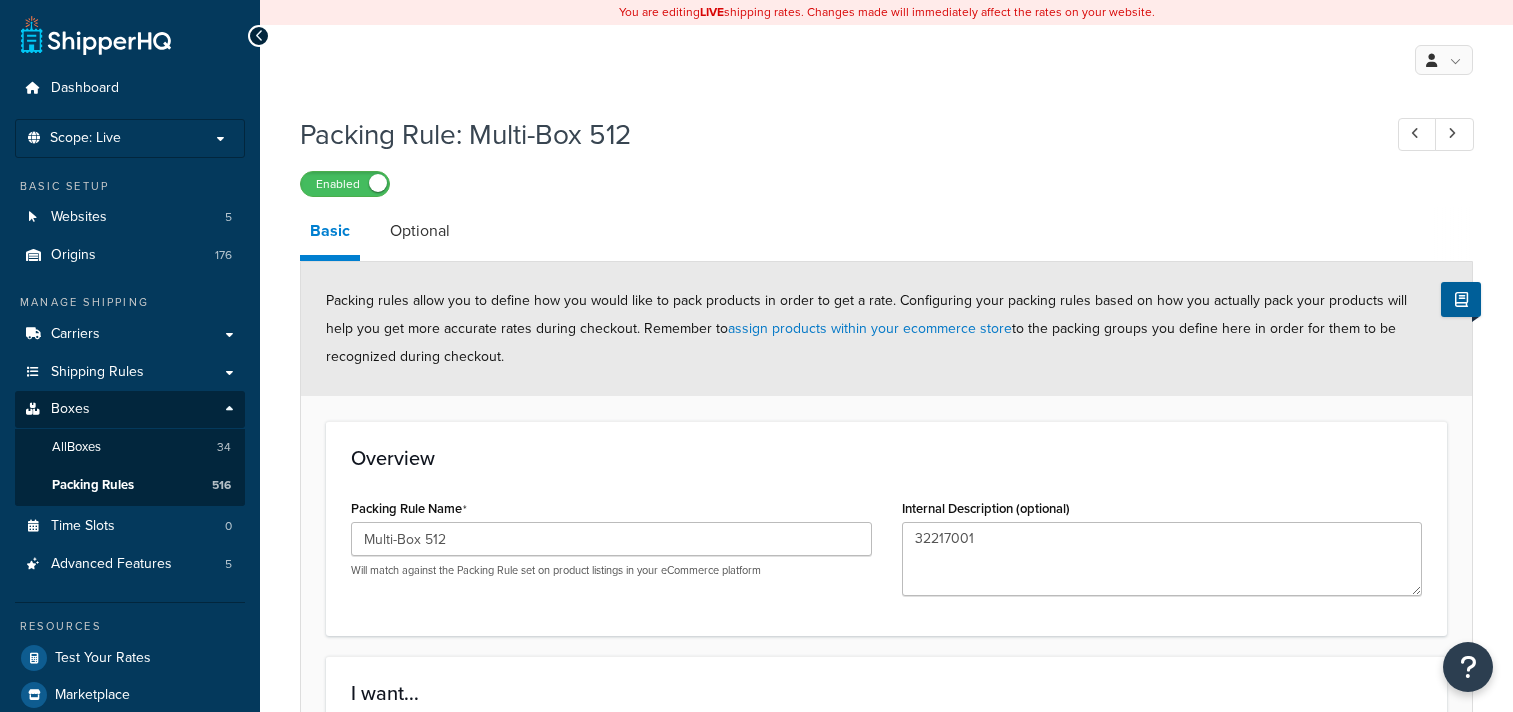 scroll, scrollTop: 0, scrollLeft: 0, axis: both 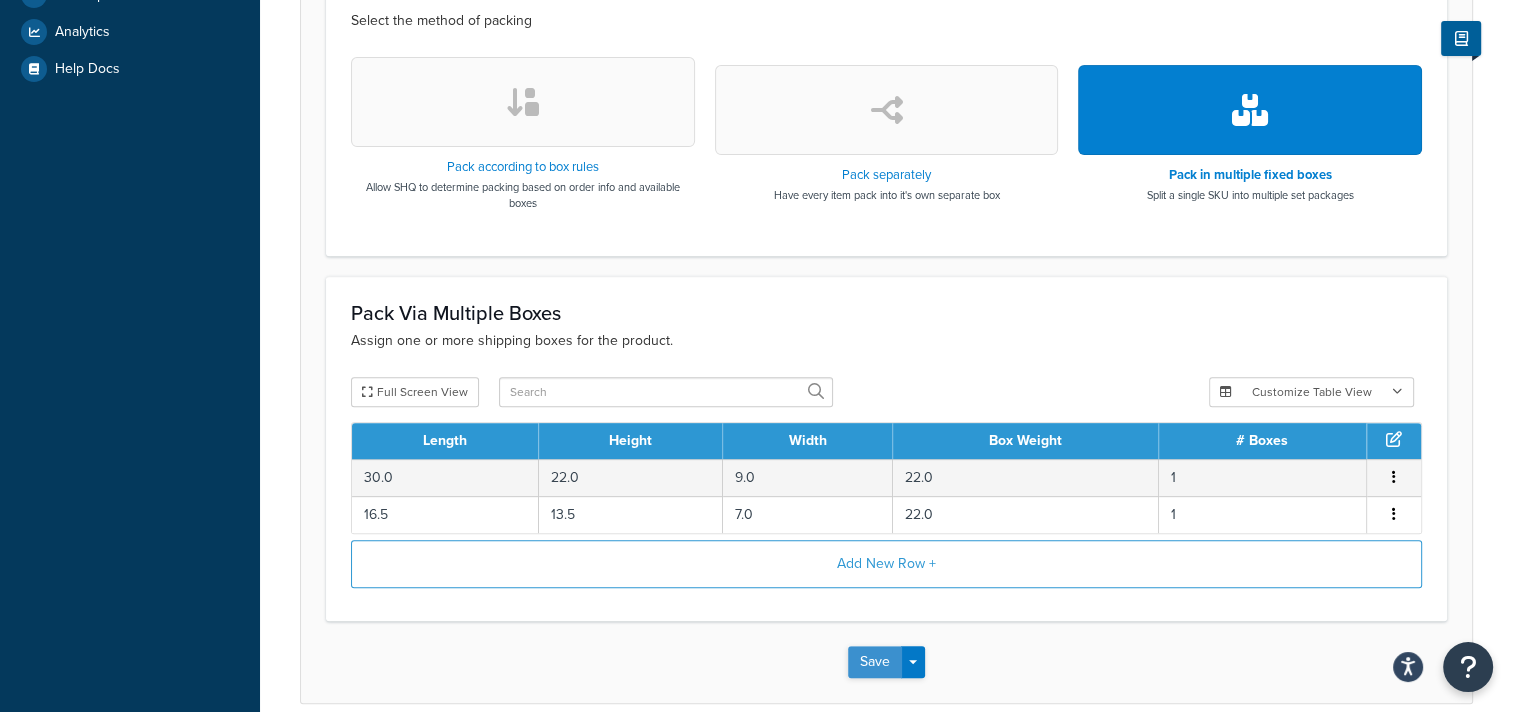 click on "Save" at bounding box center [875, 662] 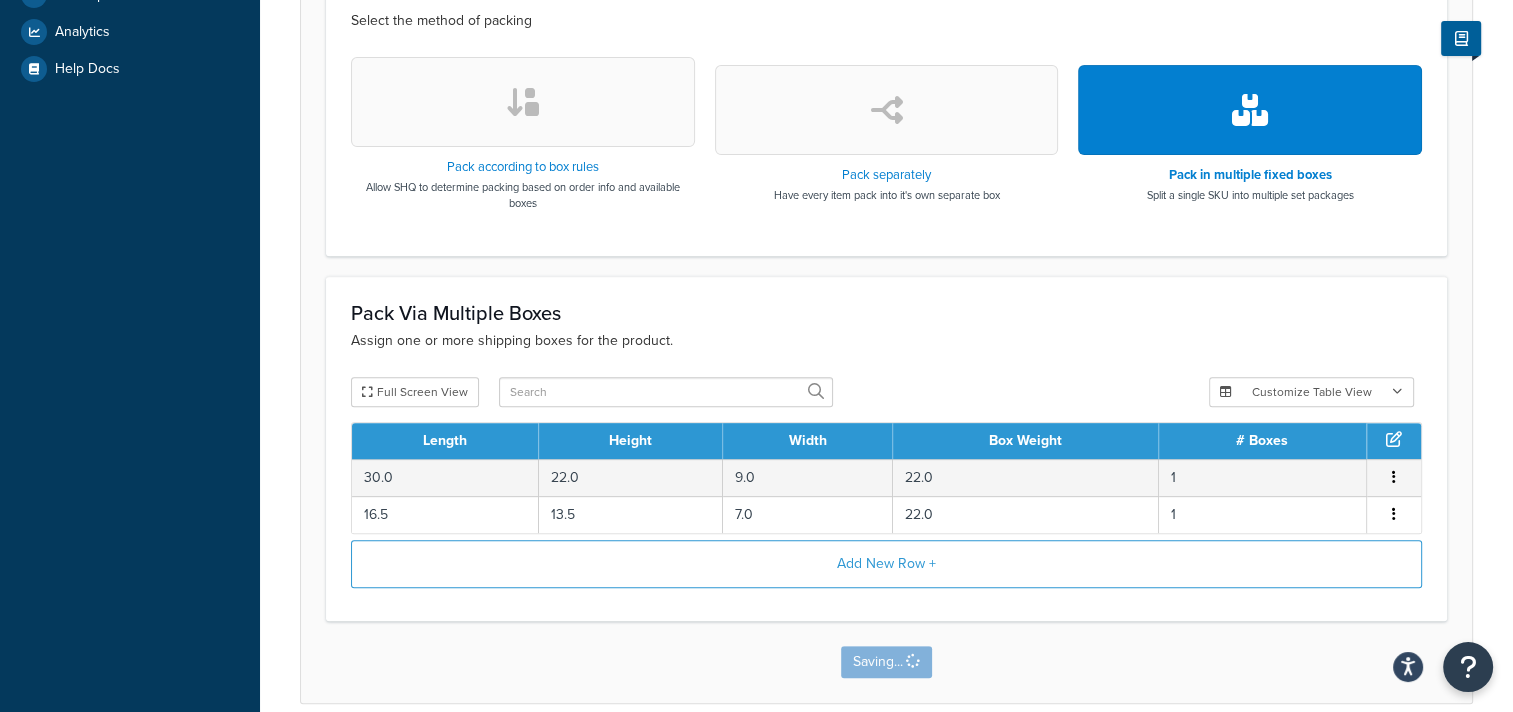 scroll, scrollTop: 0, scrollLeft: 0, axis: both 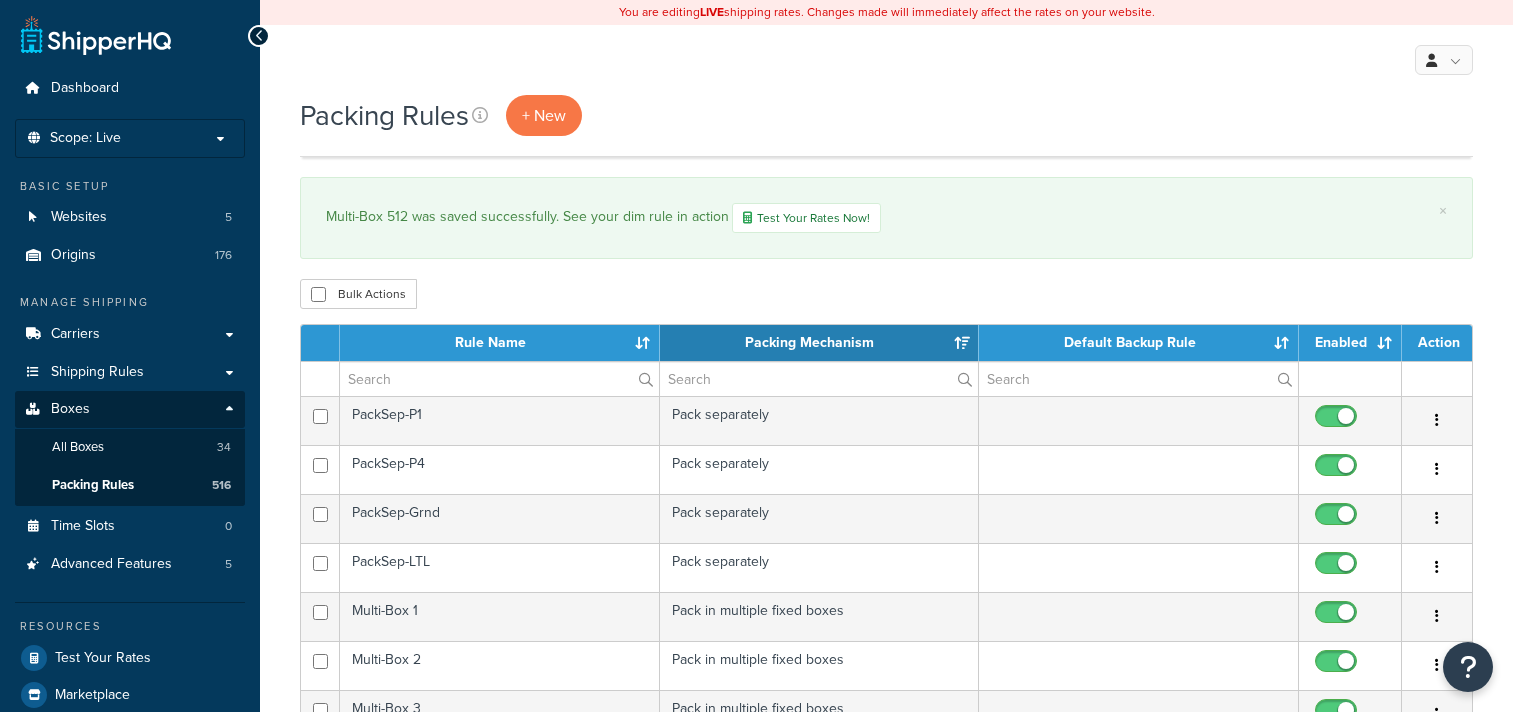 select on "15" 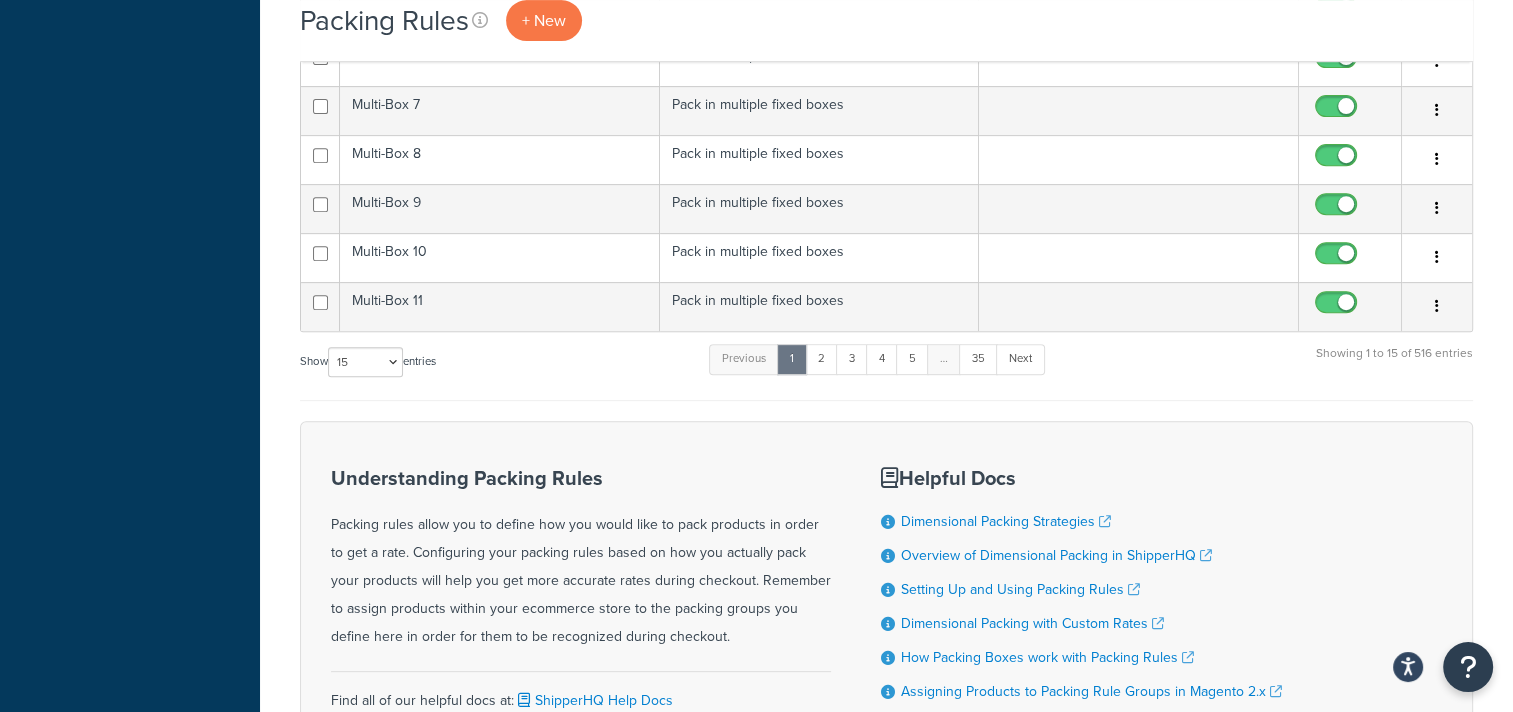 scroll, scrollTop: 0, scrollLeft: 0, axis: both 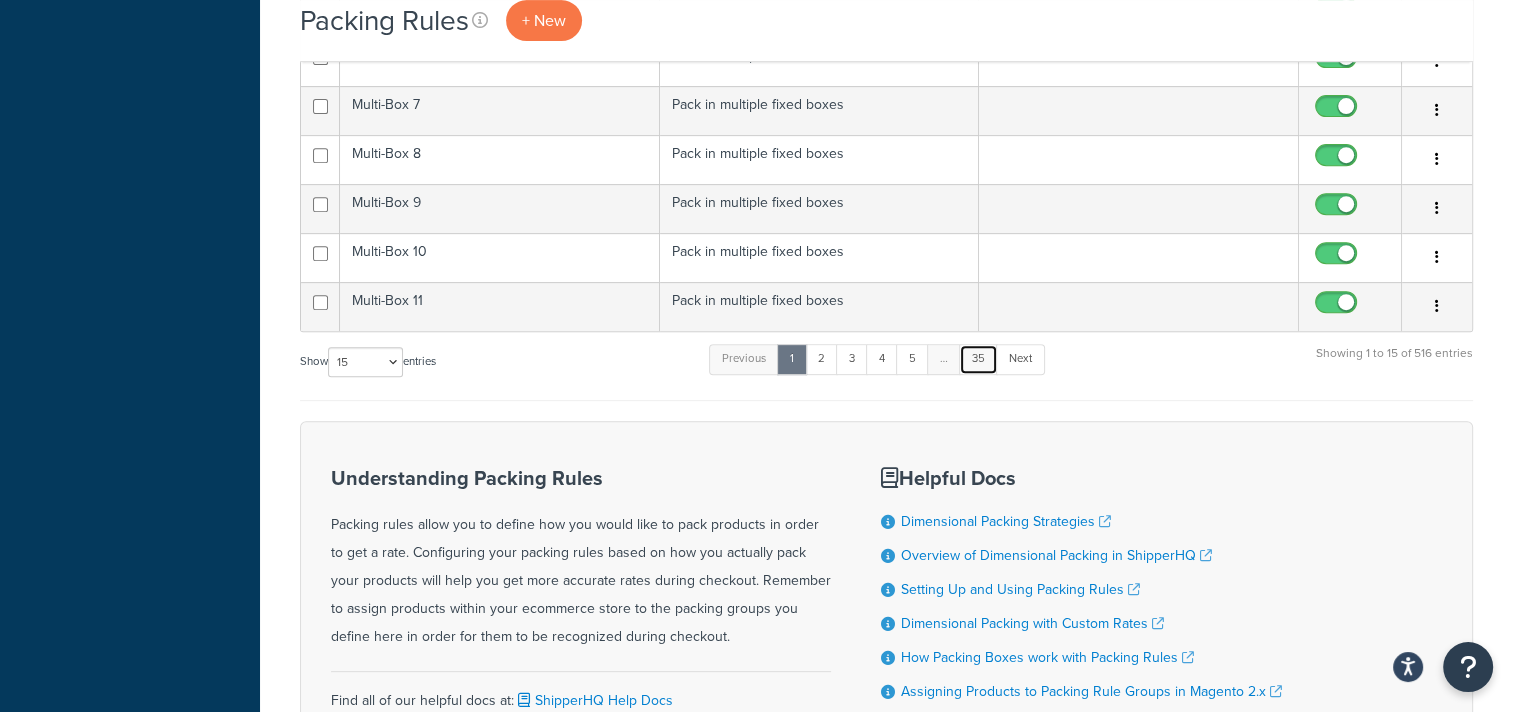 click on "35" at bounding box center [978, 359] 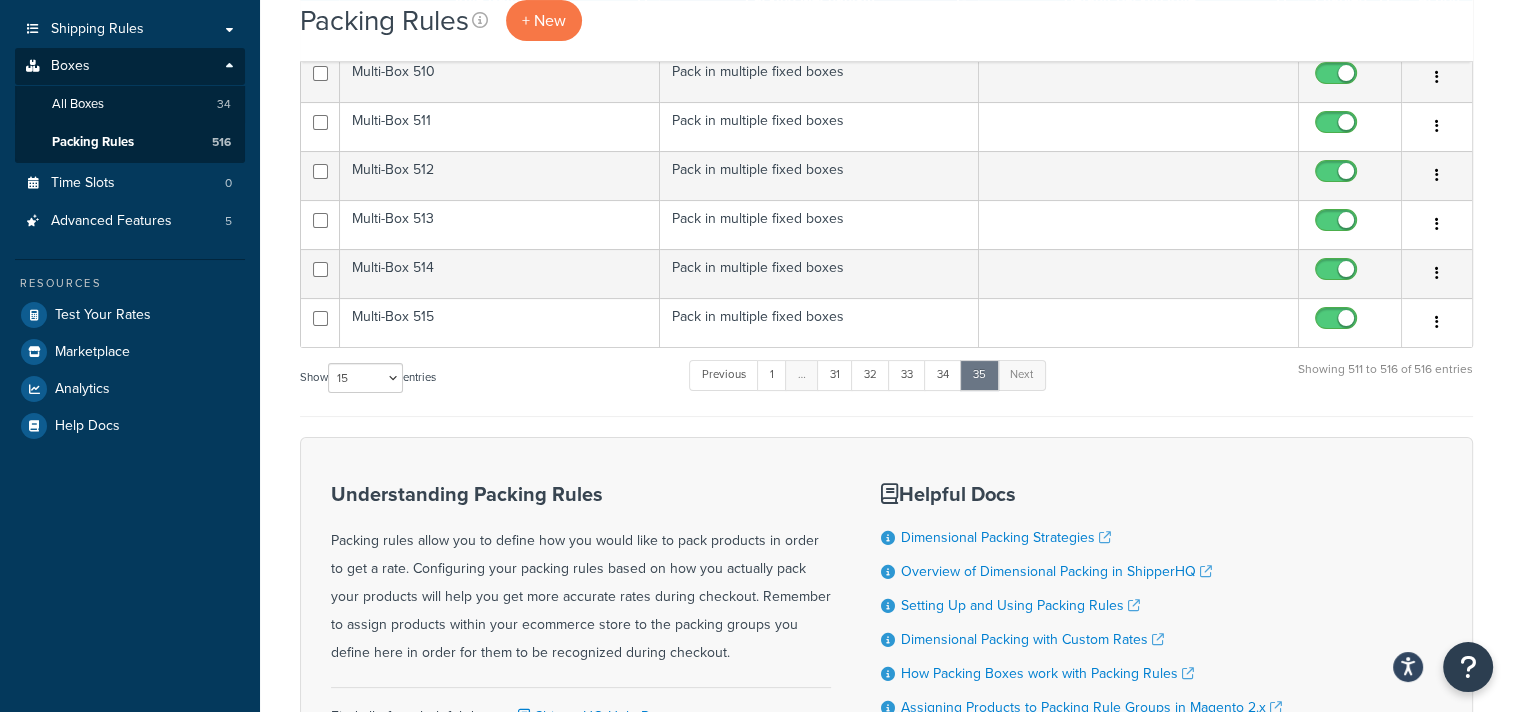 scroll, scrollTop: 339, scrollLeft: 0, axis: vertical 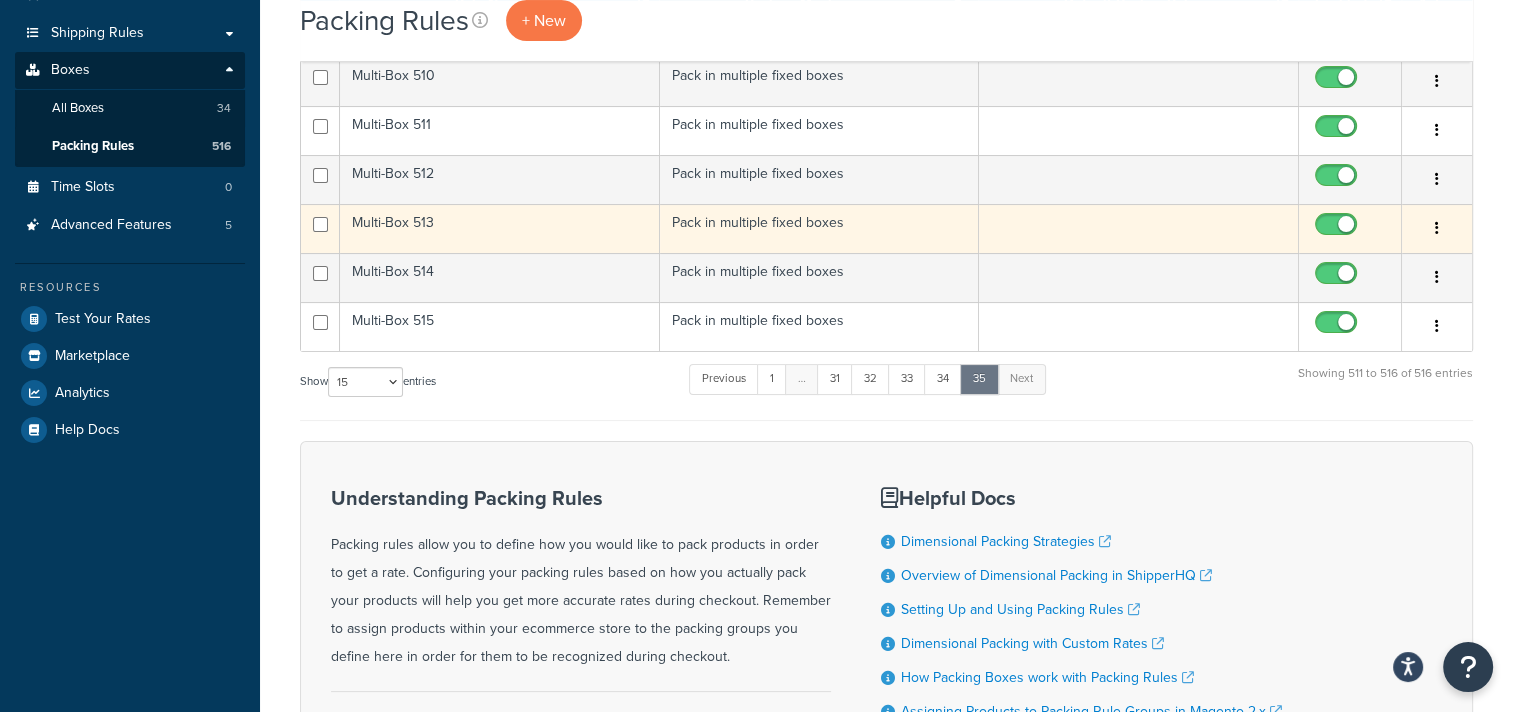 click at bounding box center [1437, 229] 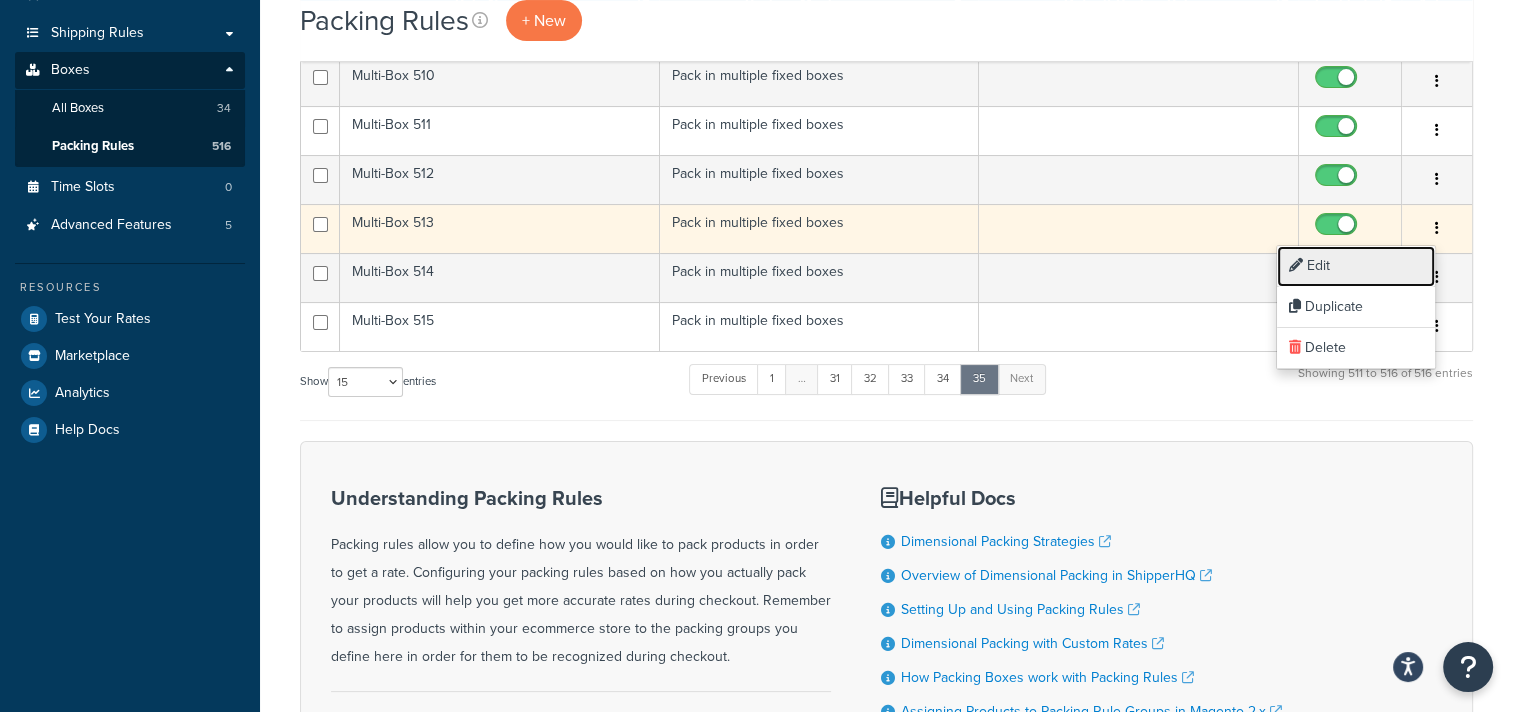 click on "Edit" at bounding box center [1356, 266] 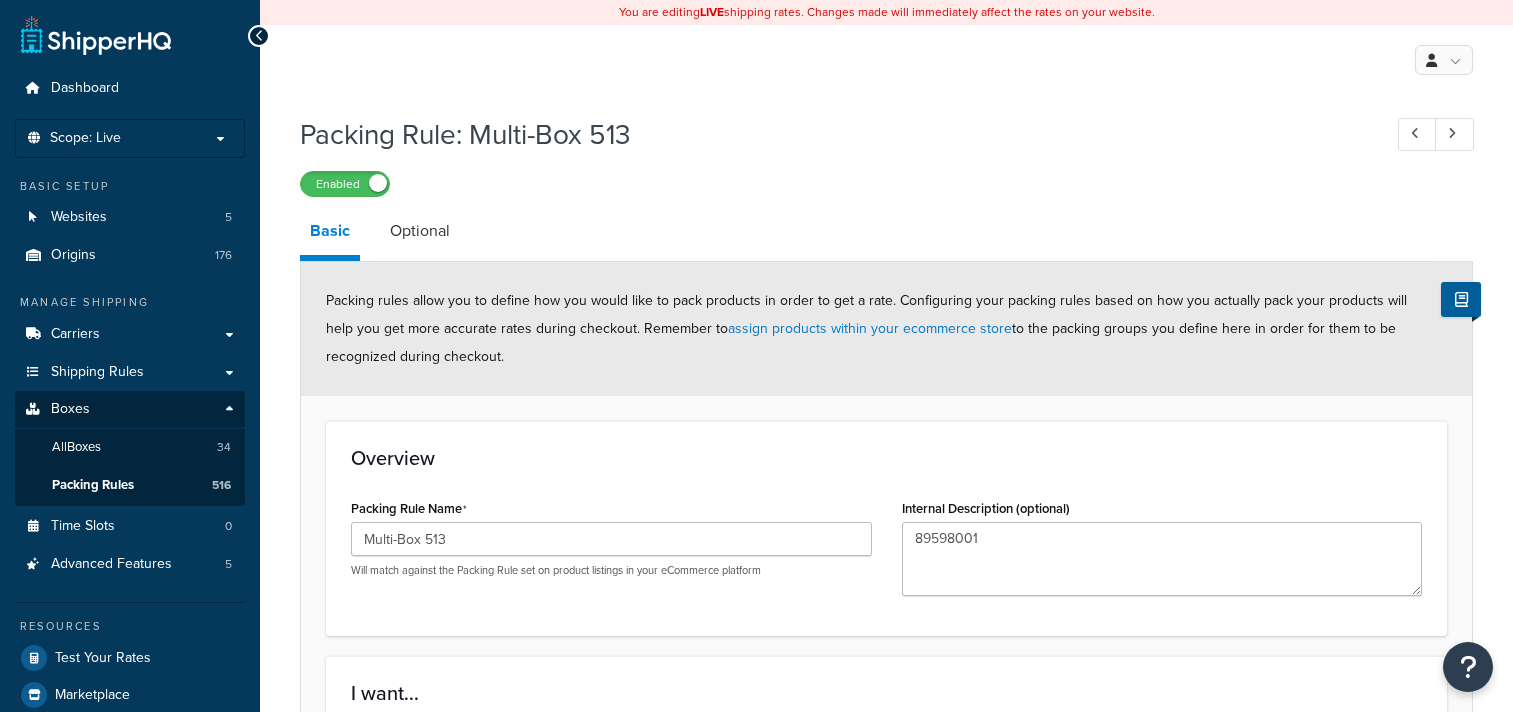 scroll, scrollTop: 0, scrollLeft: 0, axis: both 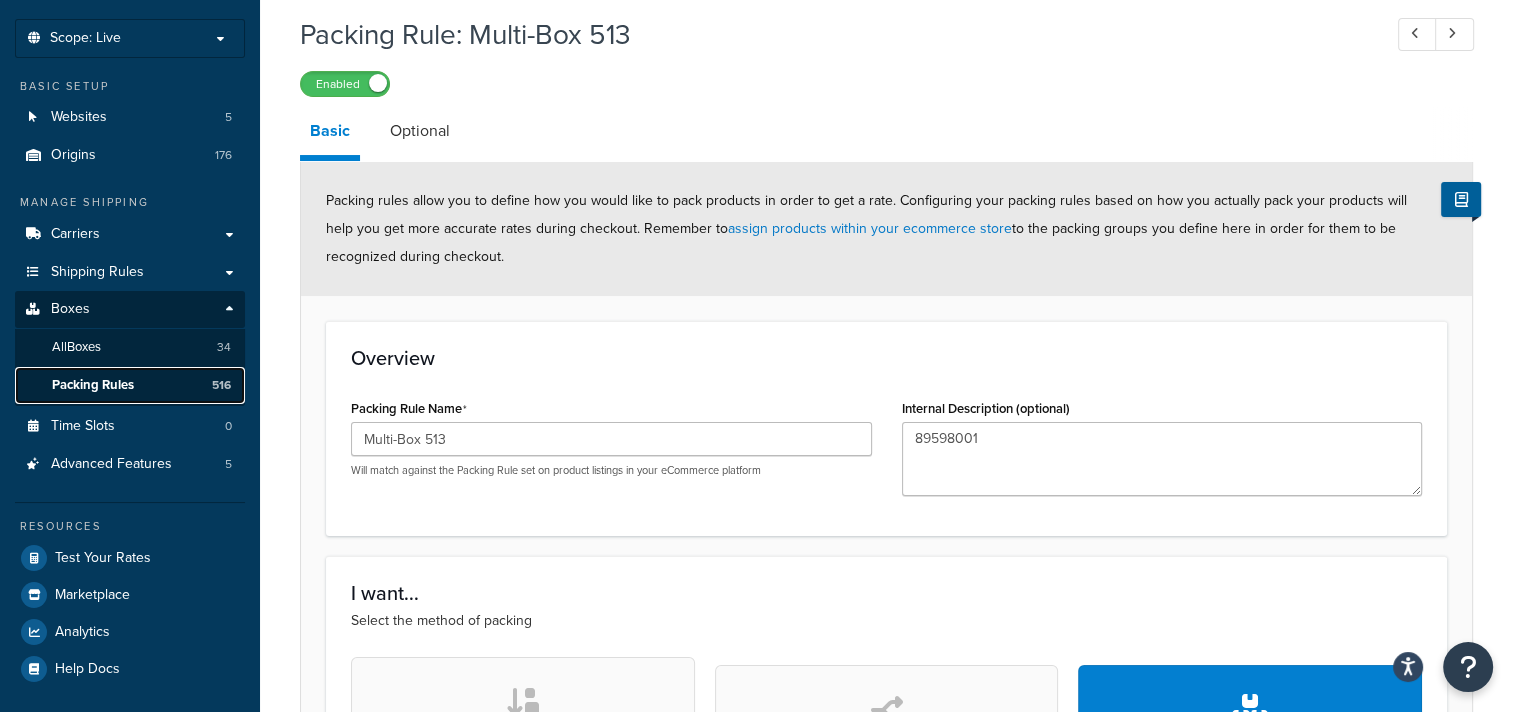 click on "Packing Rules" at bounding box center [93, 385] 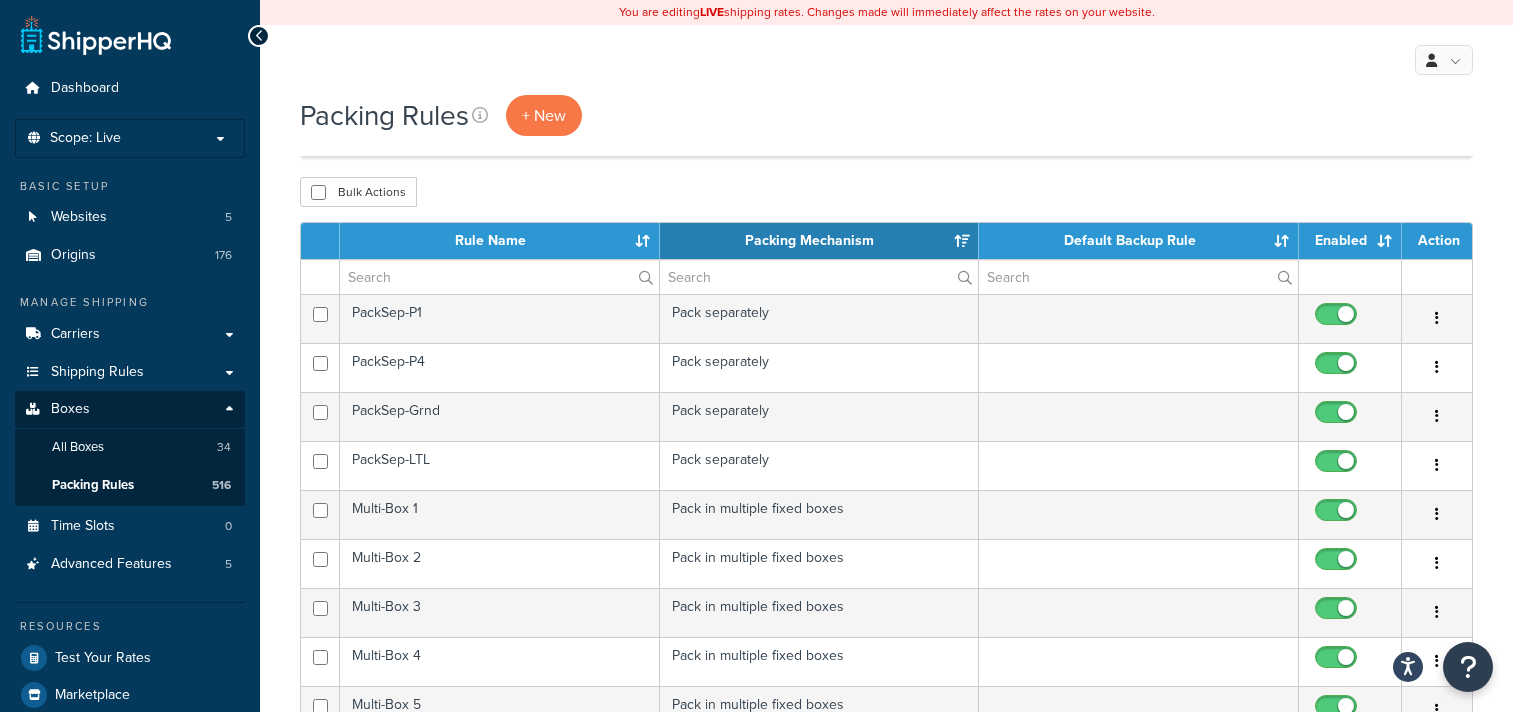 select on "15" 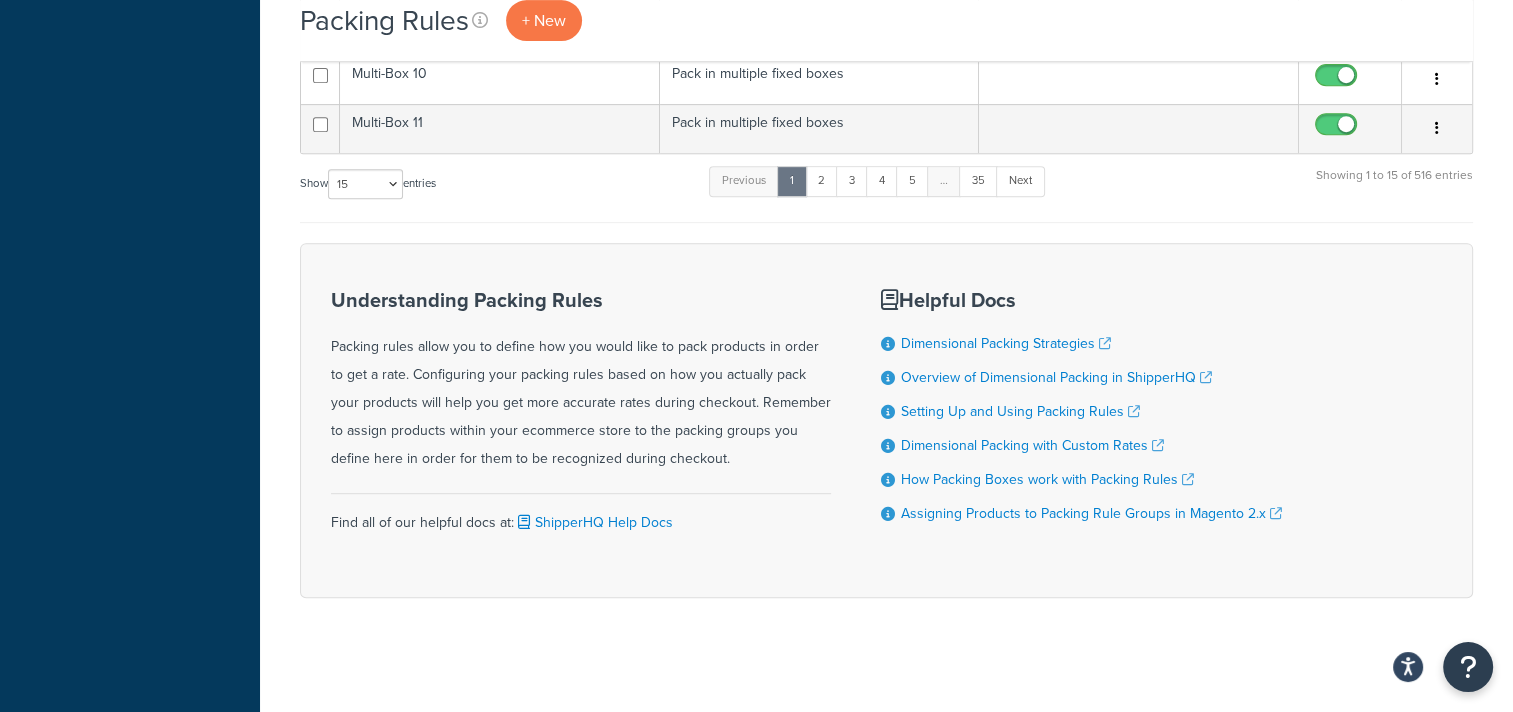 scroll, scrollTop: 0, scrollLeft: 0, axis: both 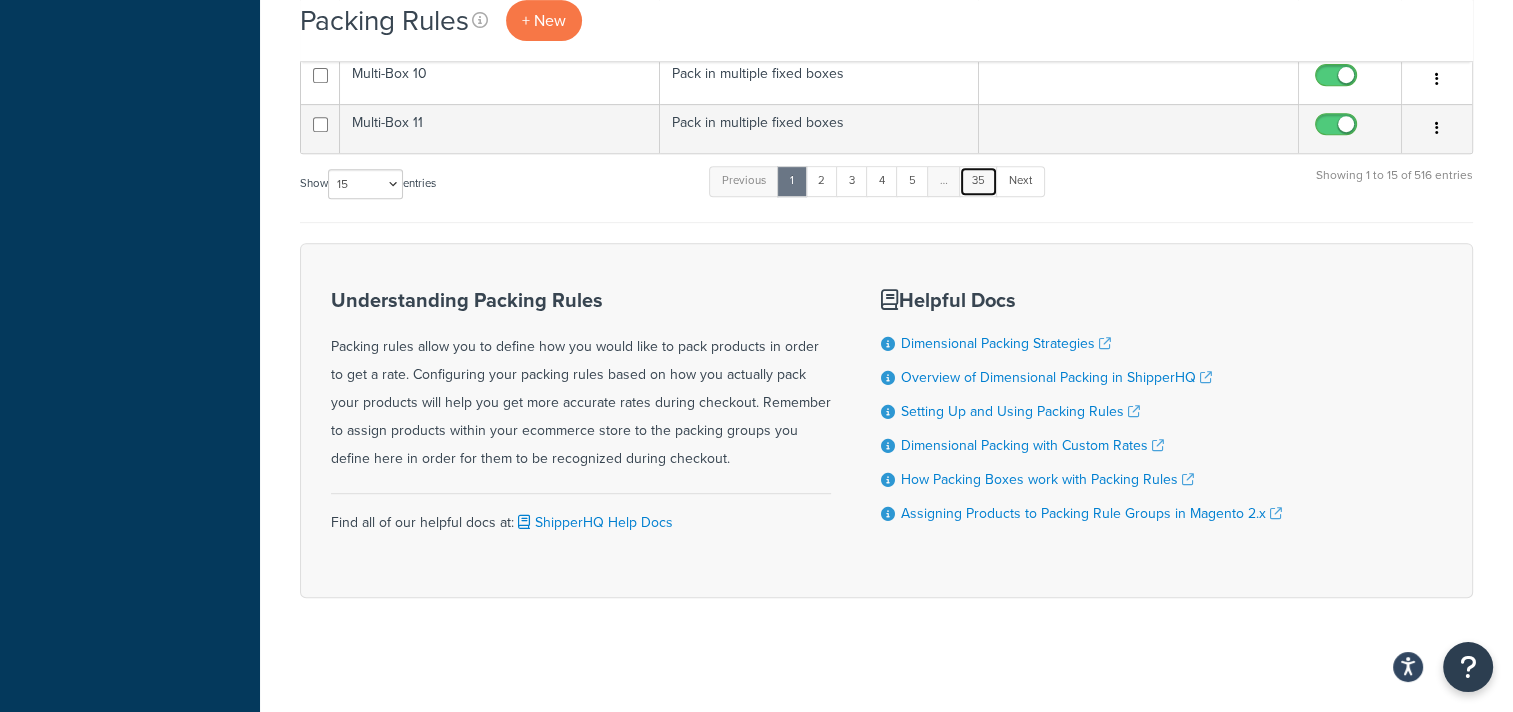click on "35" at bounding box center (978, 181) 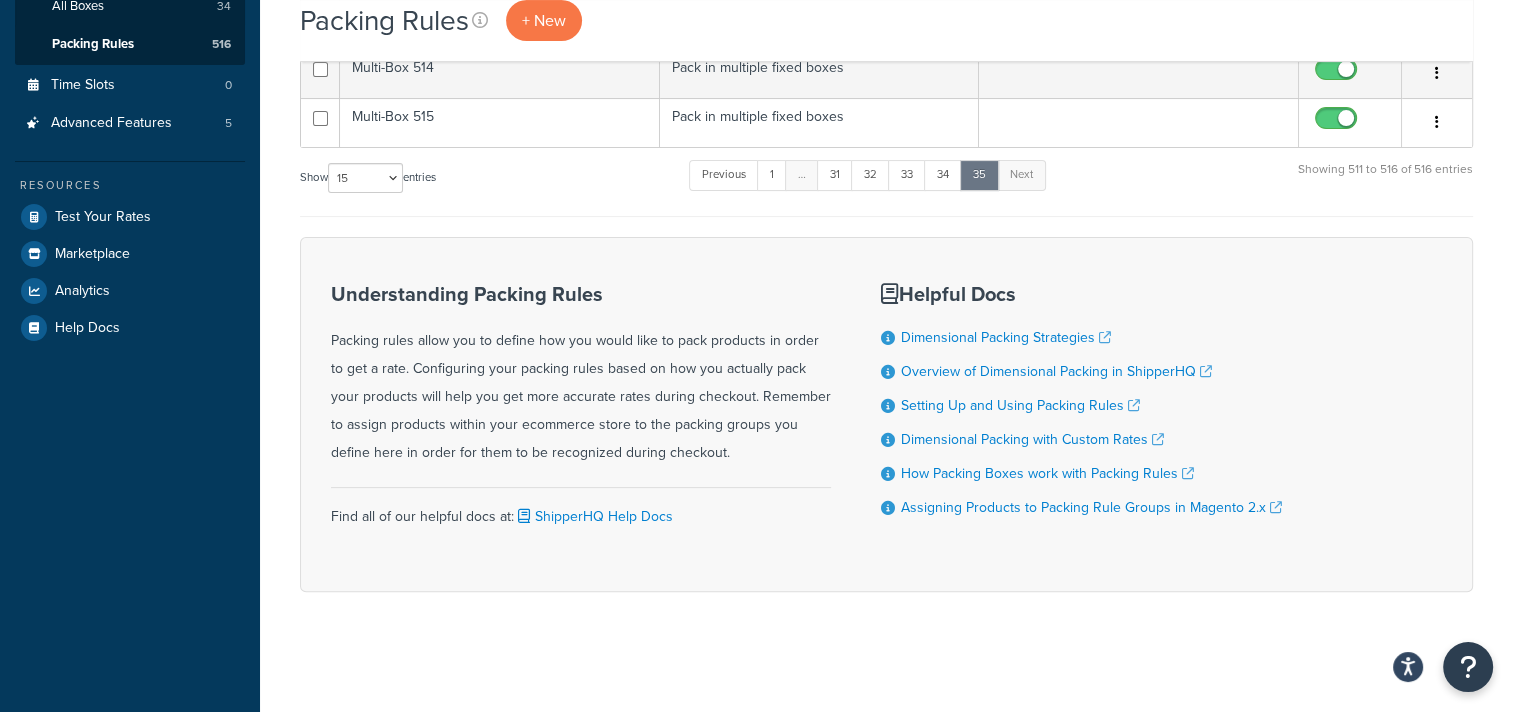 scroll, scrollTop: 437, scrollLeft: 0, axis: vertical 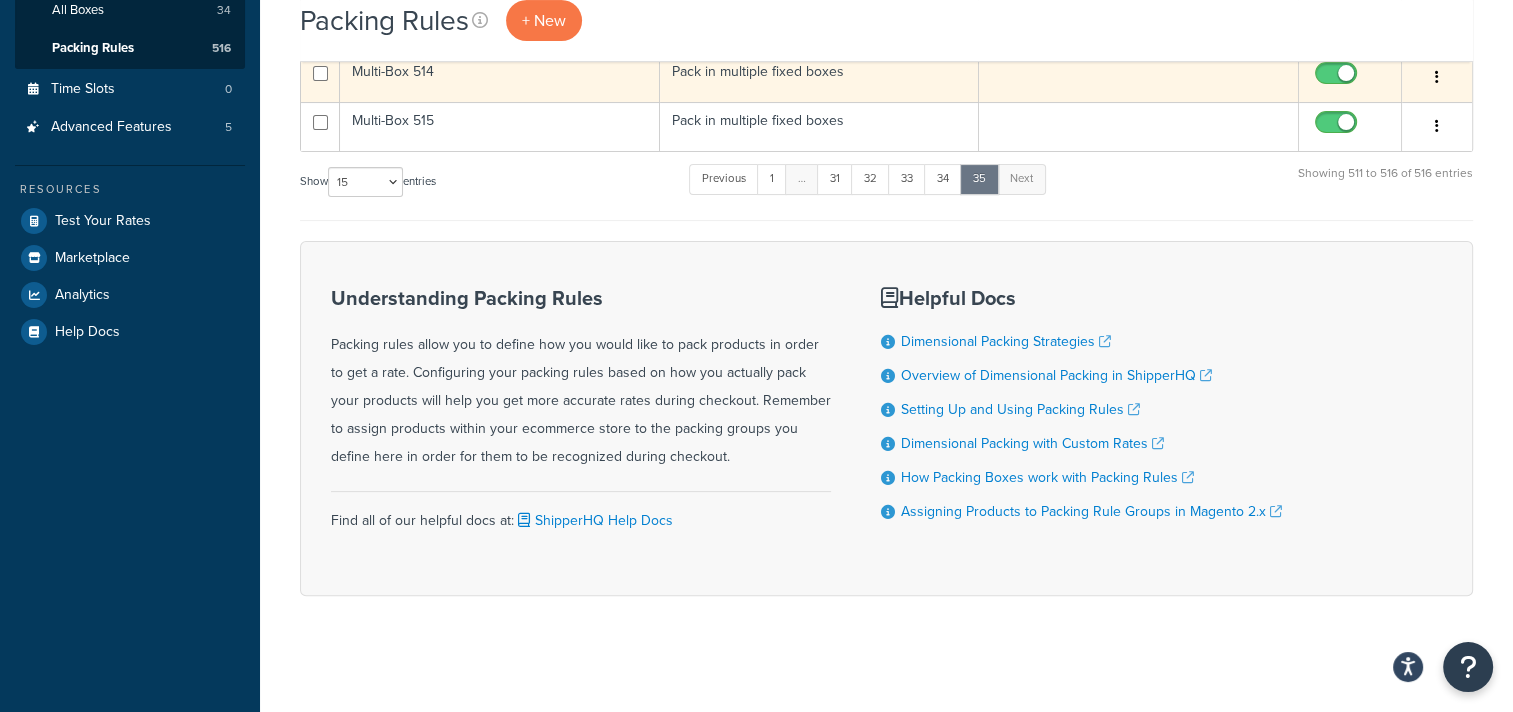click at bounding box center [1437, 78] 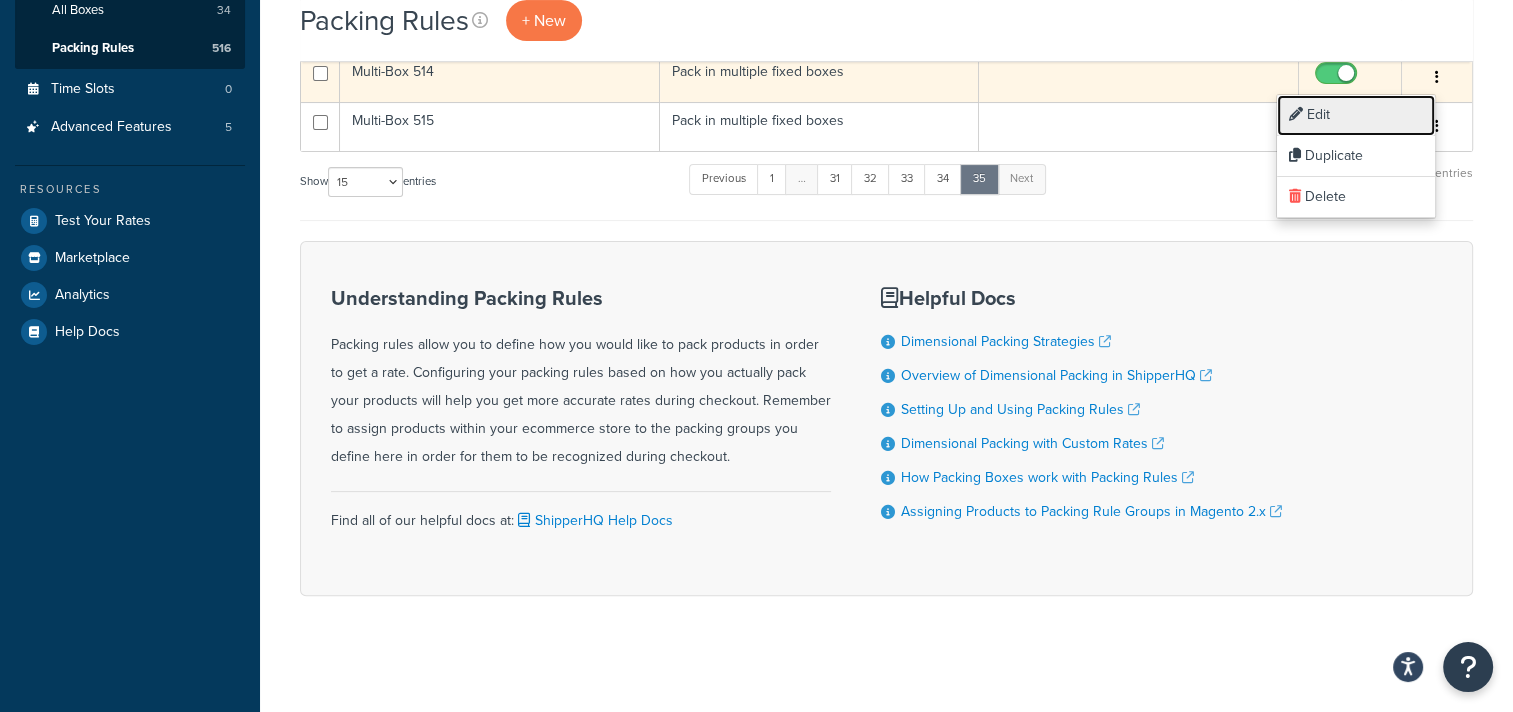 click on "Edit" at bounding box center (1356, 115) 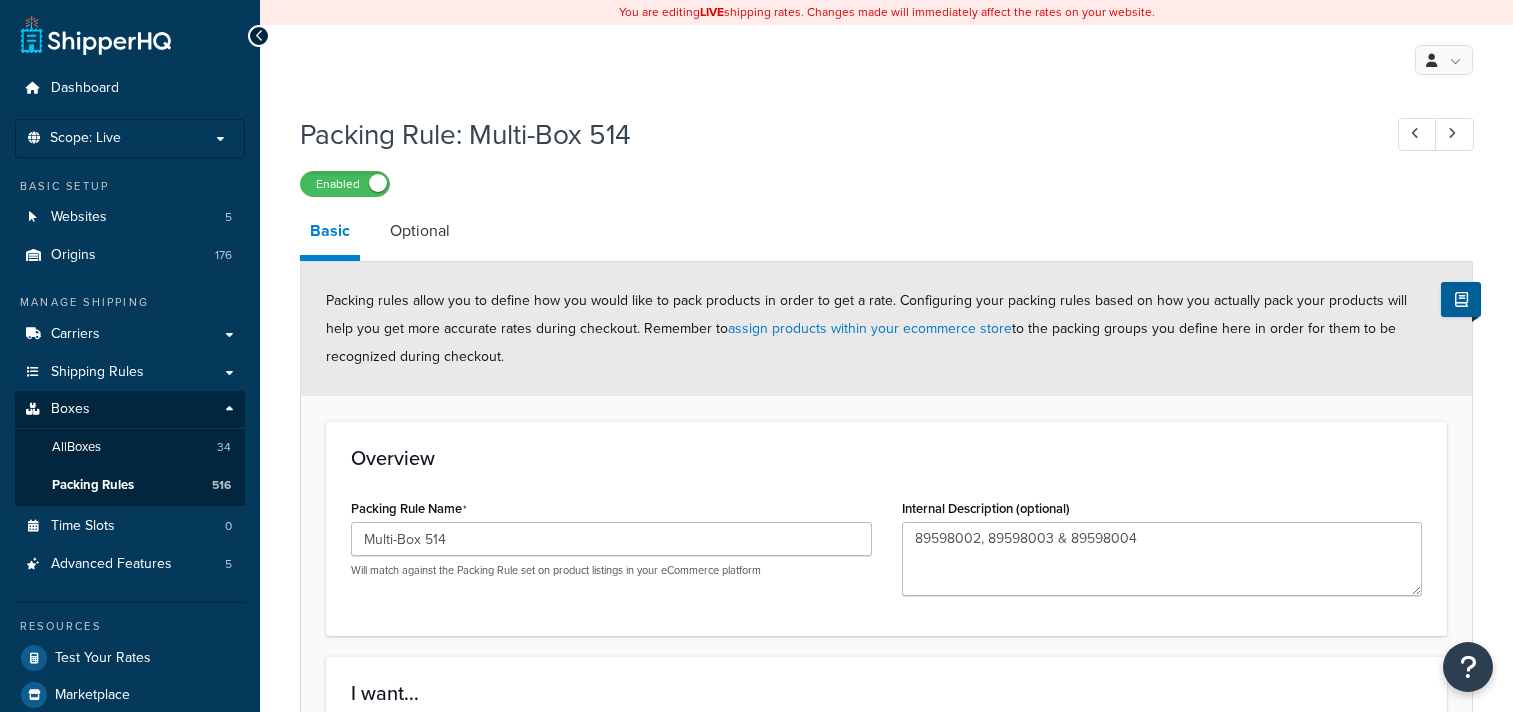 scroll, scrollTop: 0, scrollLeft: 0, axis: both 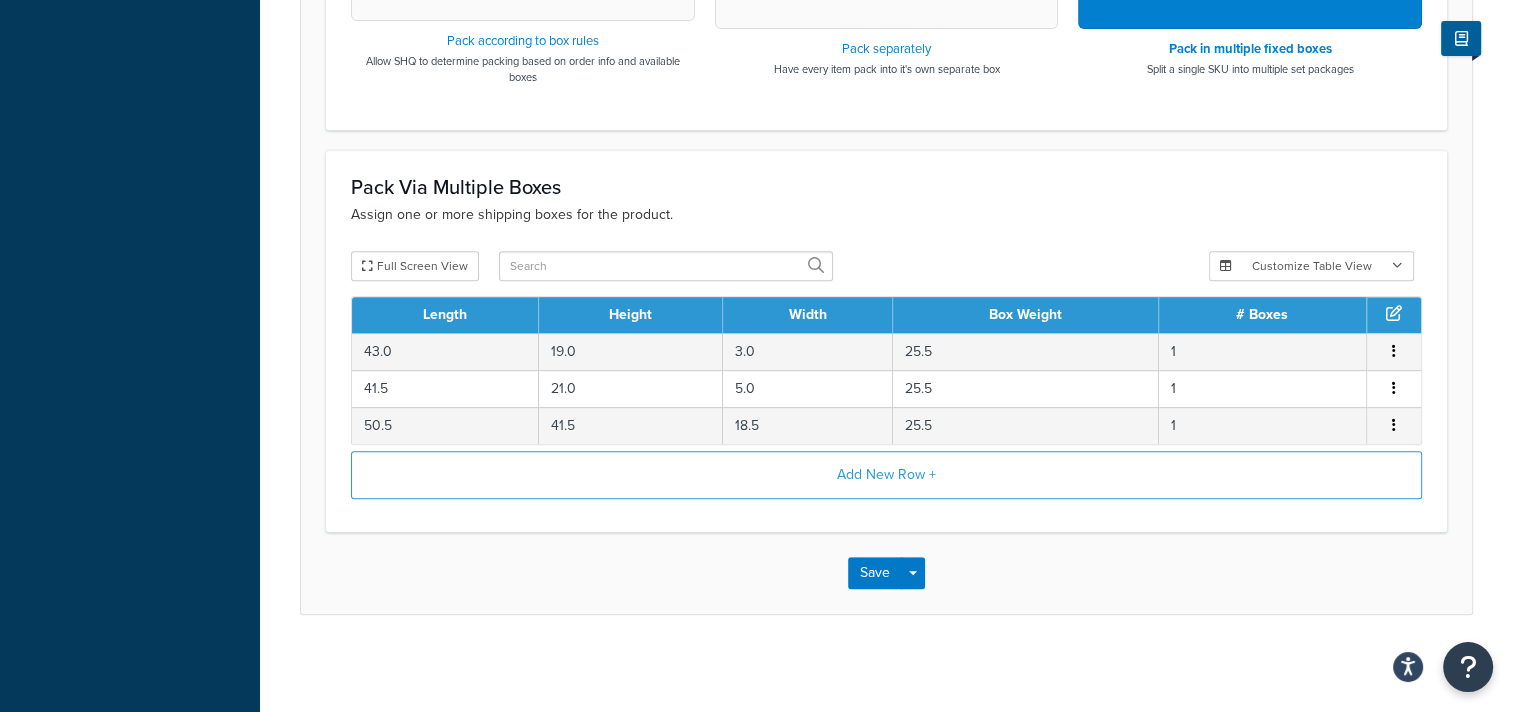 click on "Save Save Dropdown Save and Edit   Save and Duplicate   Save and Create New" at bounding box center [886, 573] 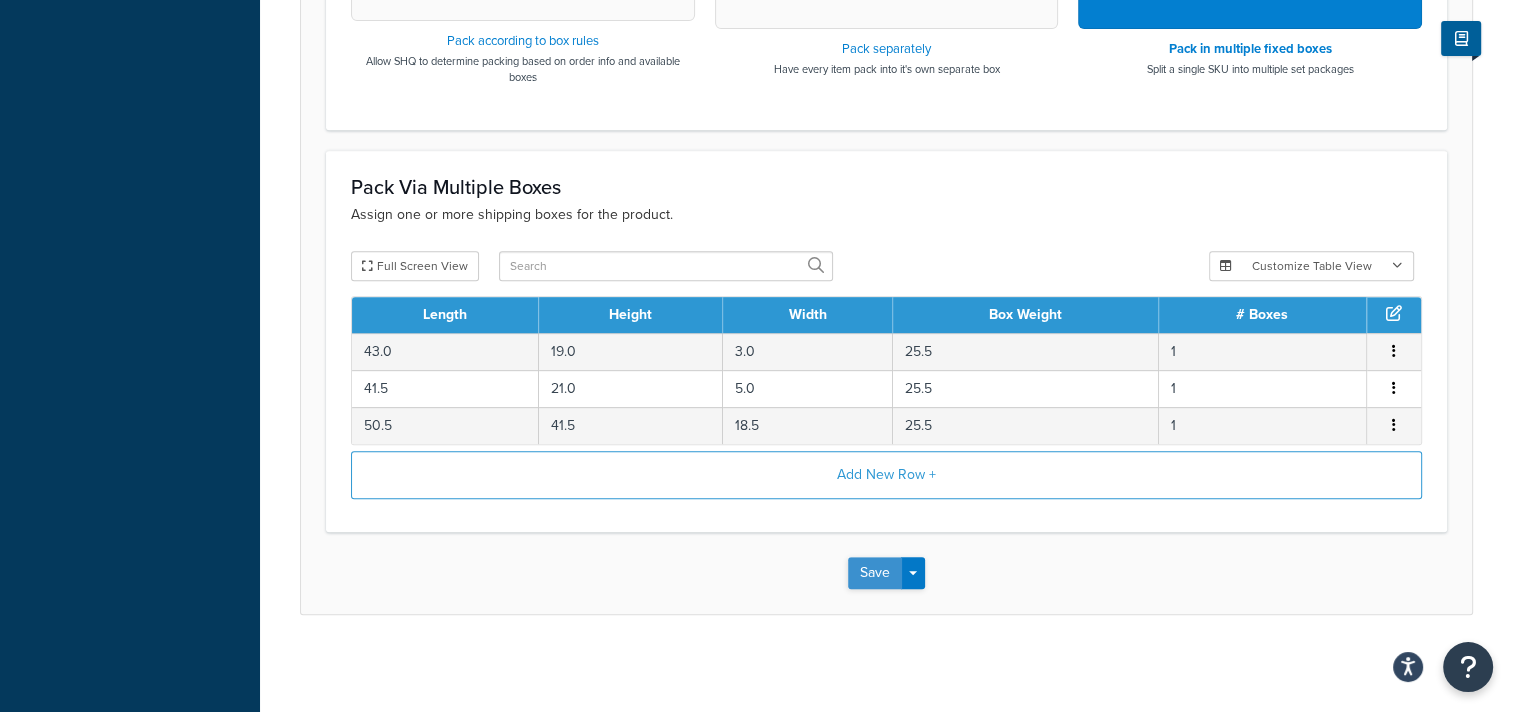 click on "Save" at bounding box center (875, 573) 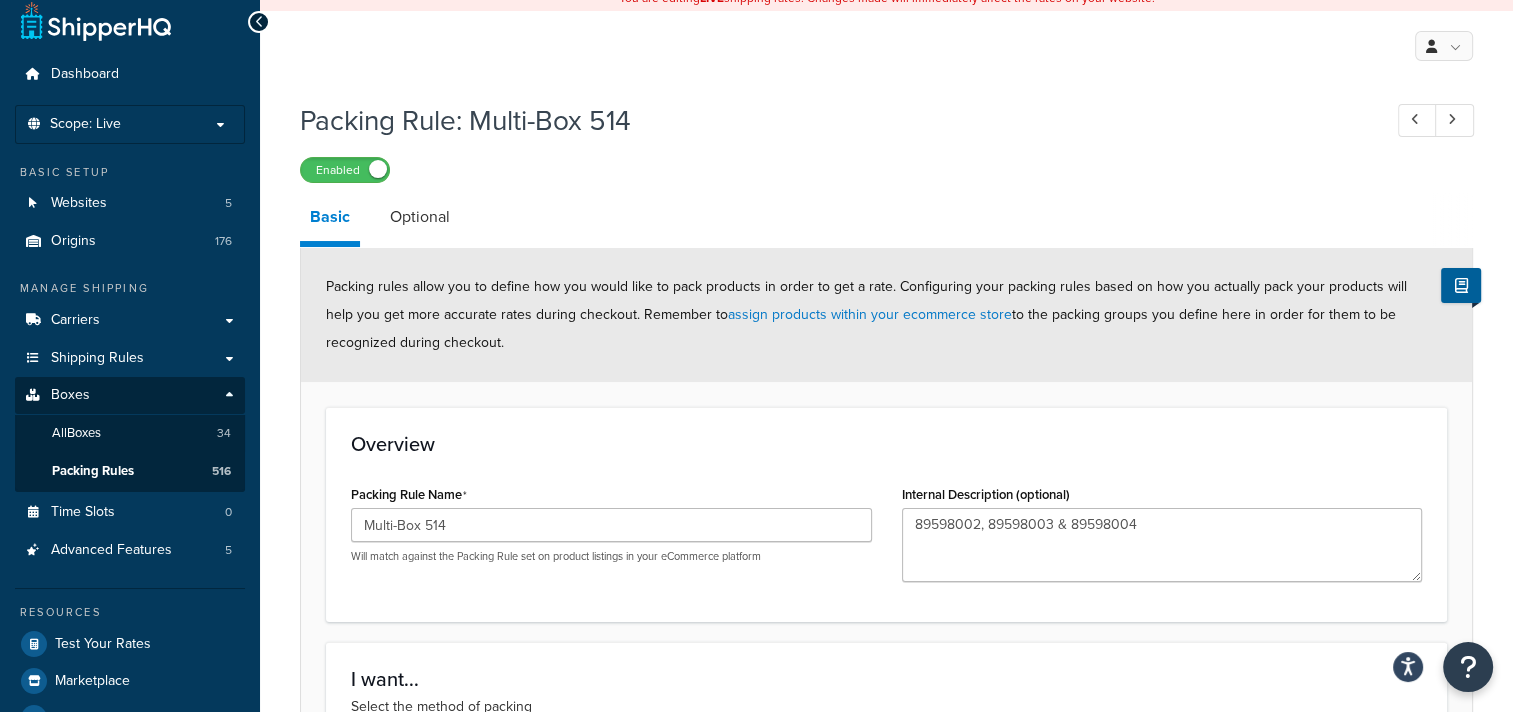 scroll, scrollTop: 300, scrollLeft: 0, axis: vertical 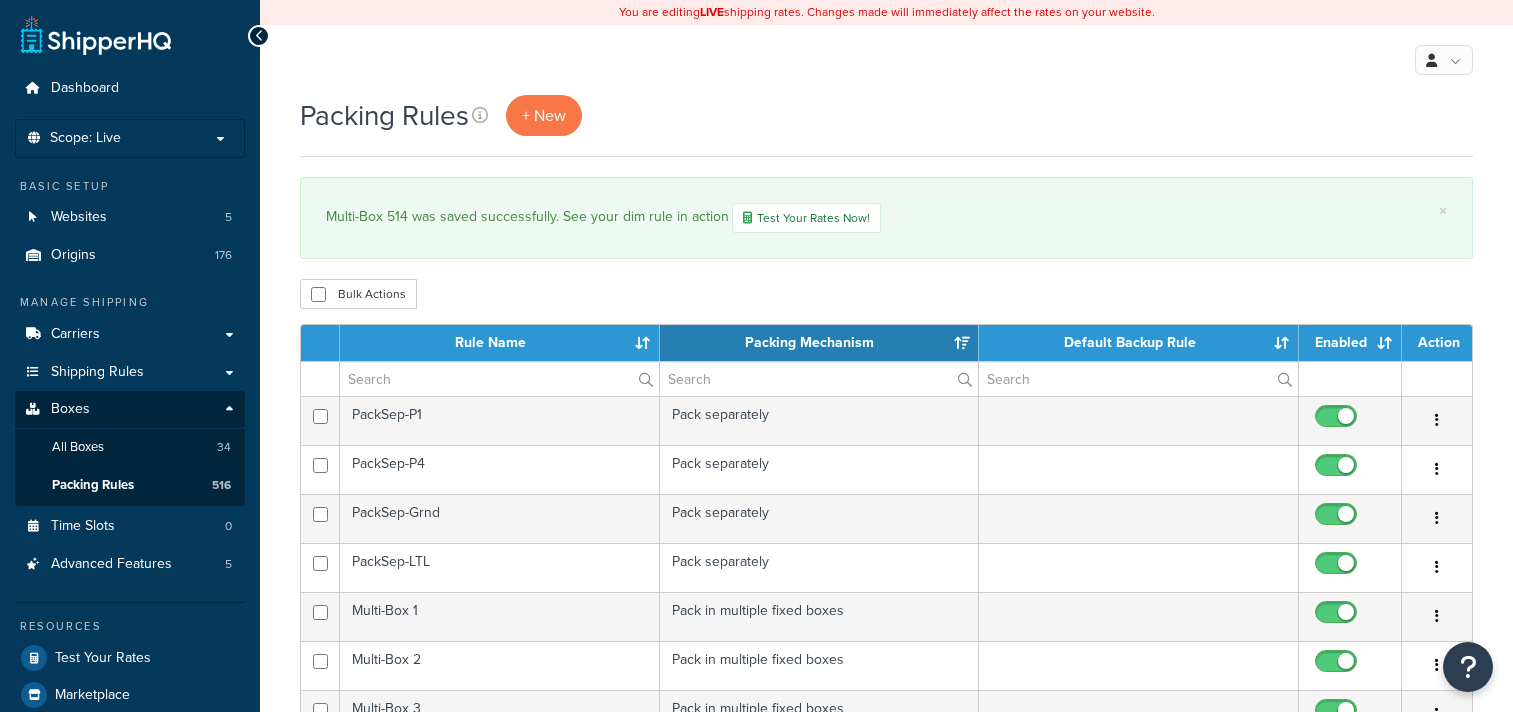 select on "15" 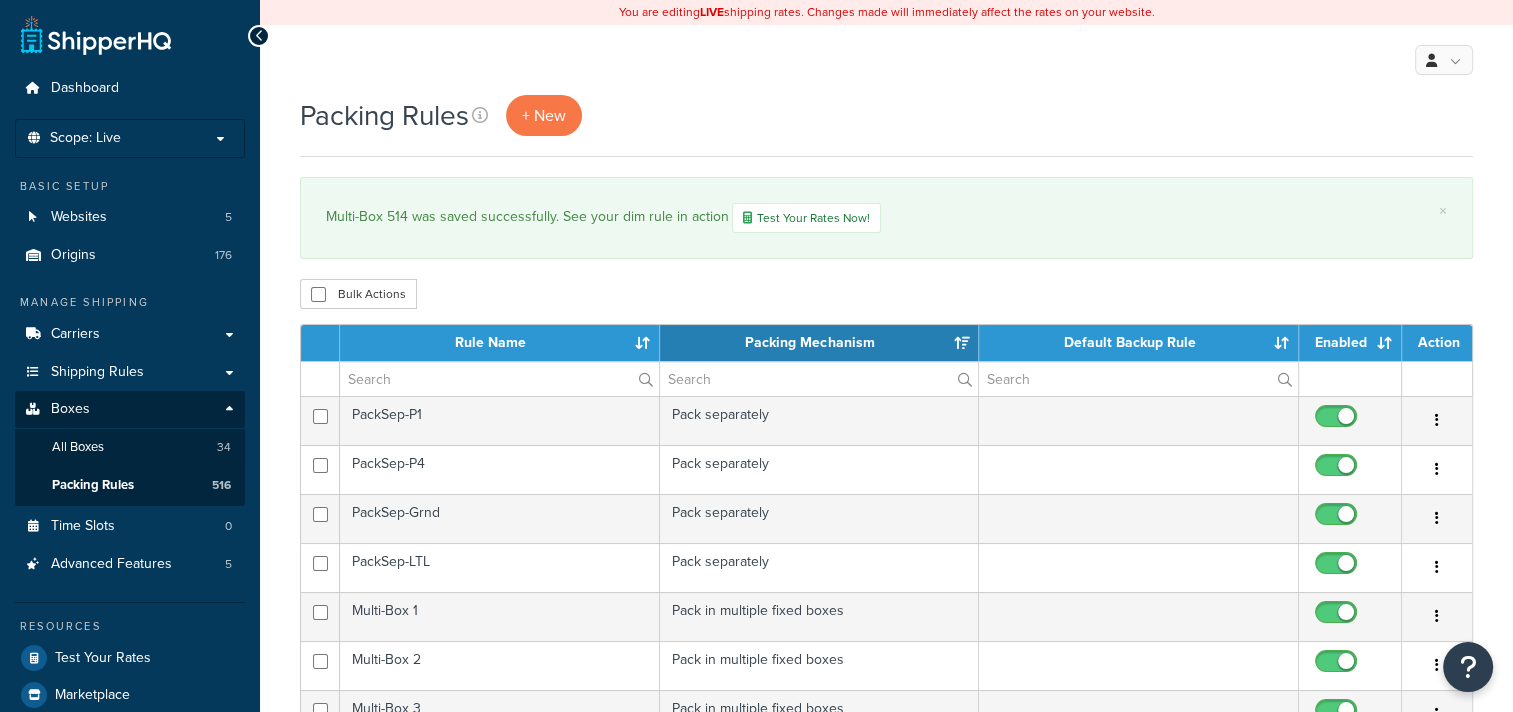 scroll, scrollTop: 249, scrollLeft: 0, axis: vertical 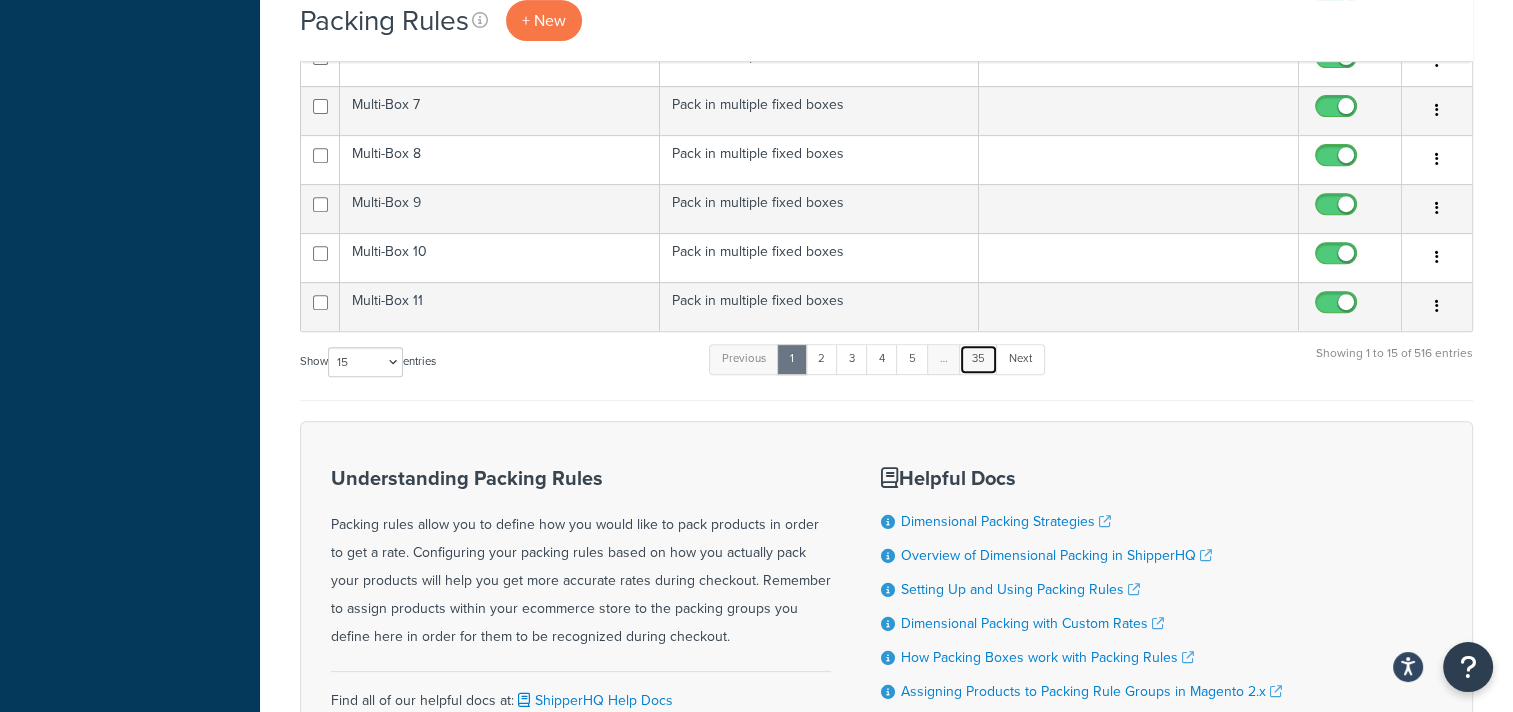 click on "35" at bounding box center (978, 359) 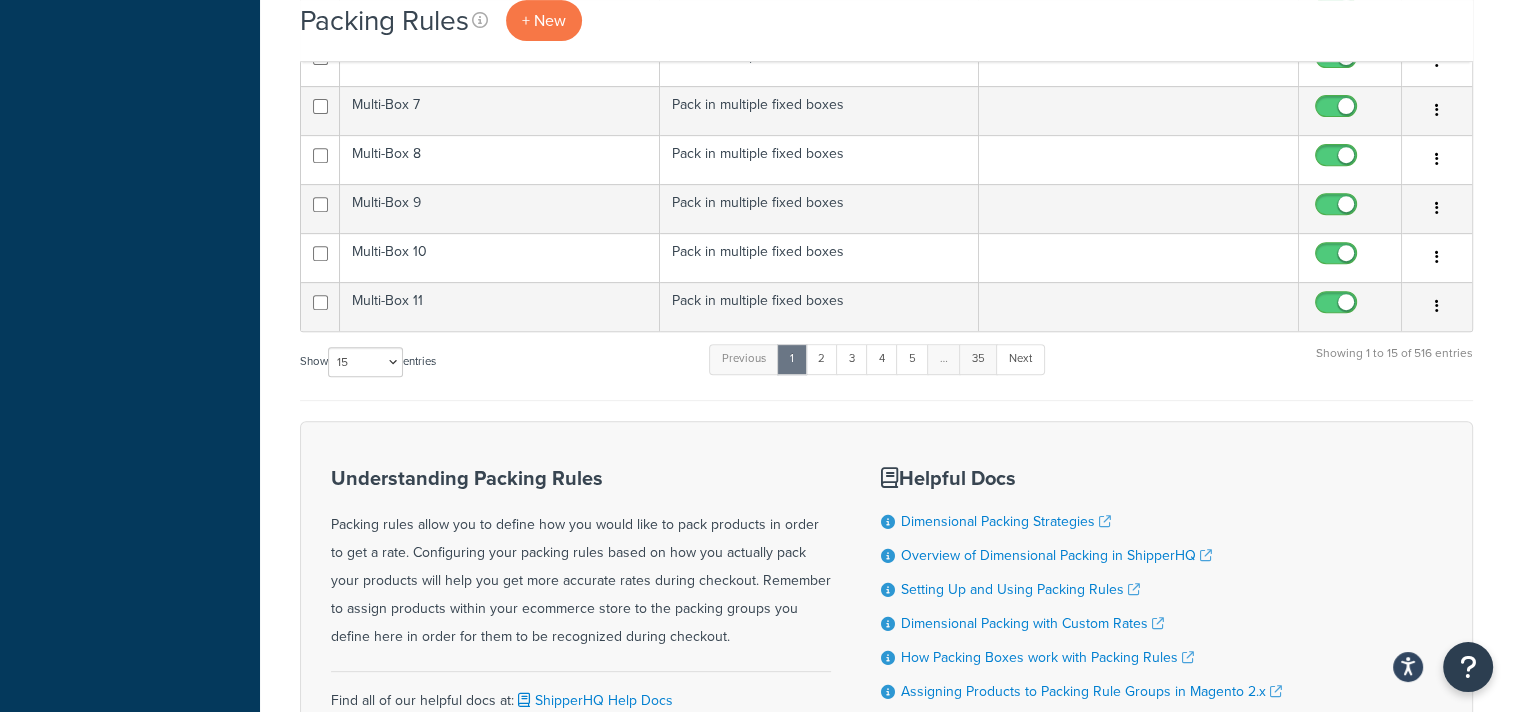 scroll, scrollTop: 539, scrollLeft: 0, axis: vertical 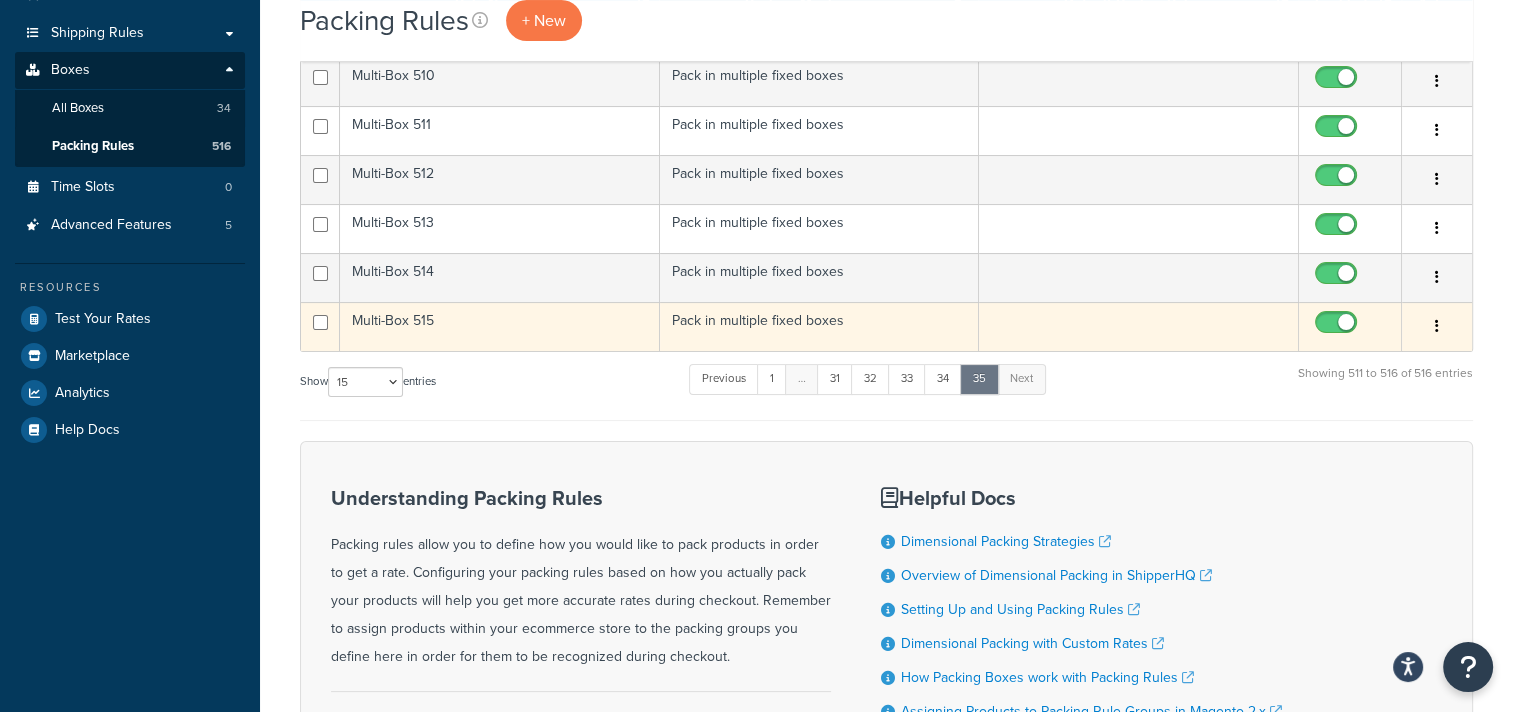 click at bounding box center (1437, 327) 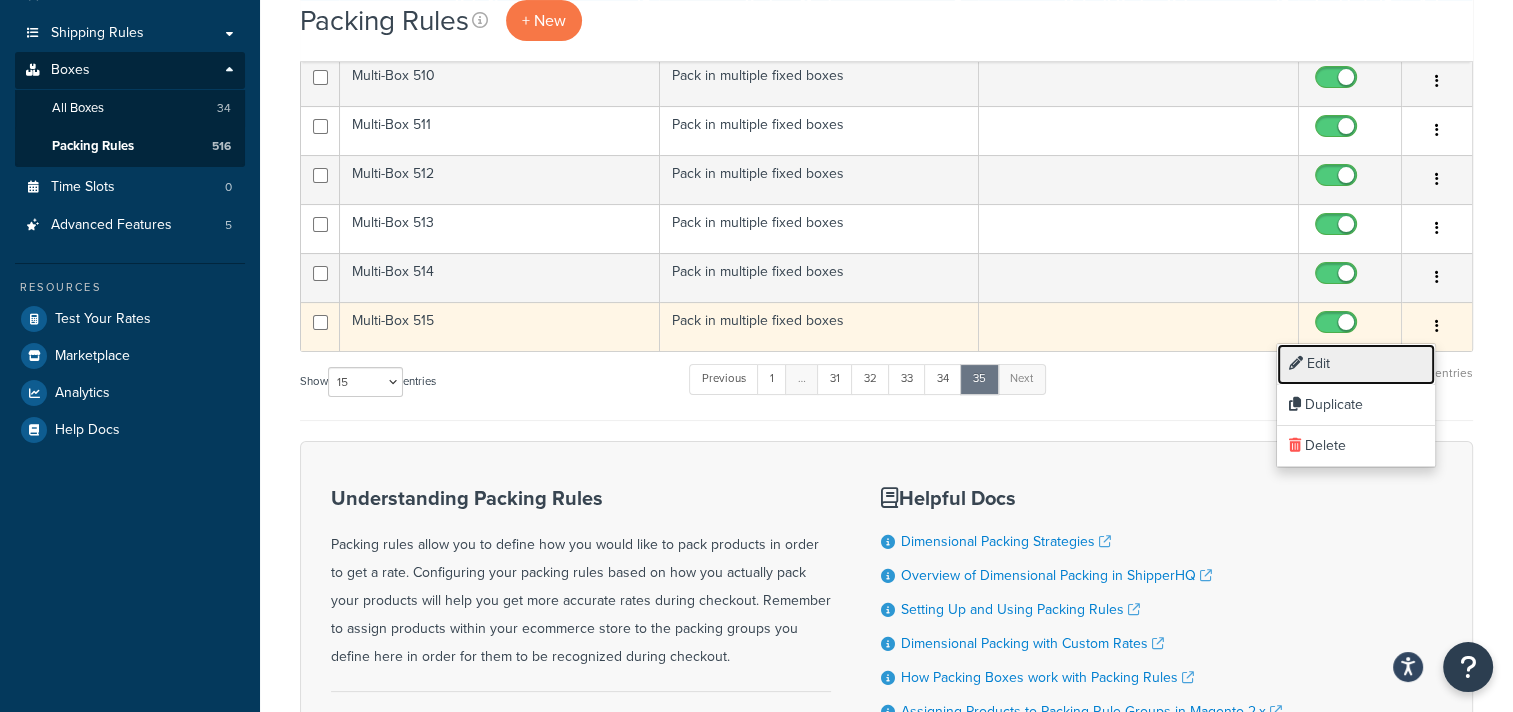 click on "Edit" at bounding box center (1356, 364) 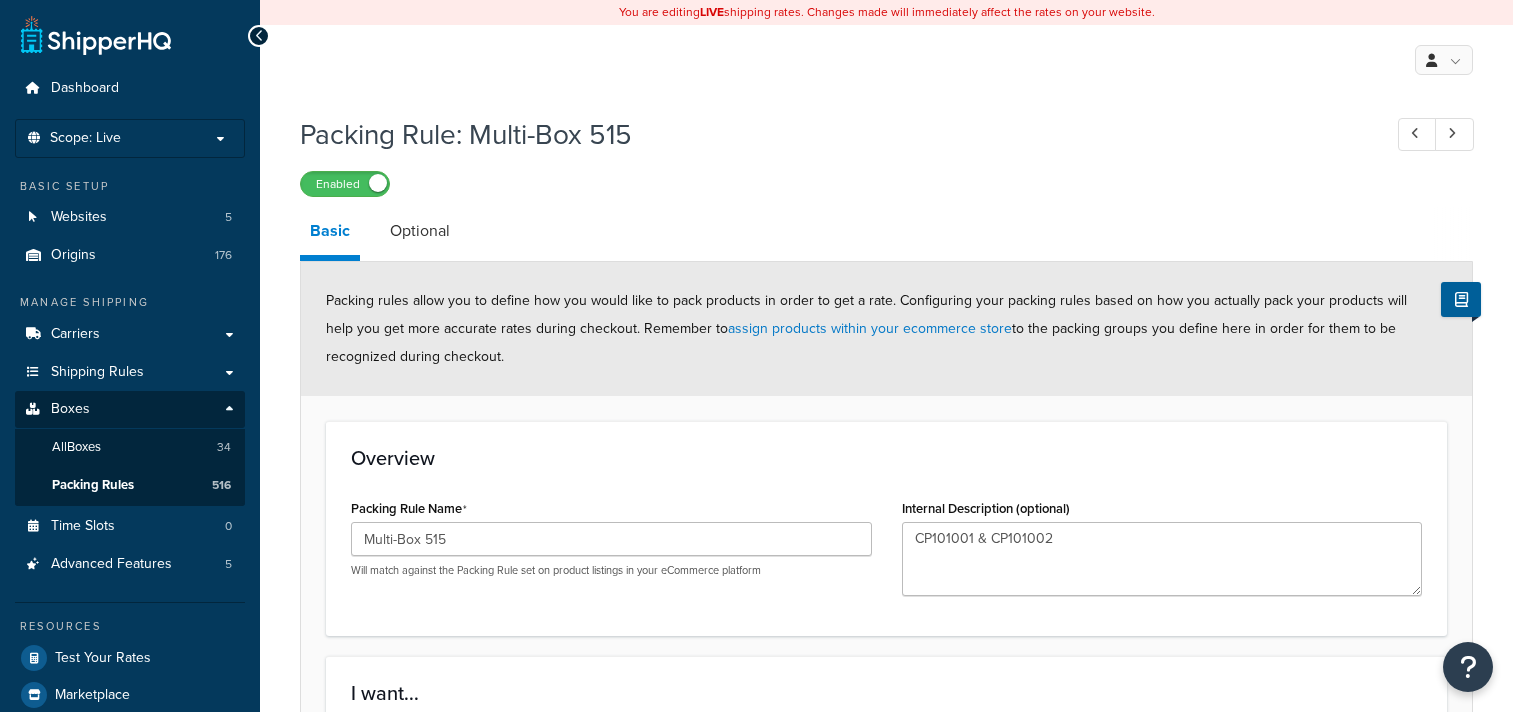 scroll, scrollTop: 0, scrollLeft: 0, axis: both 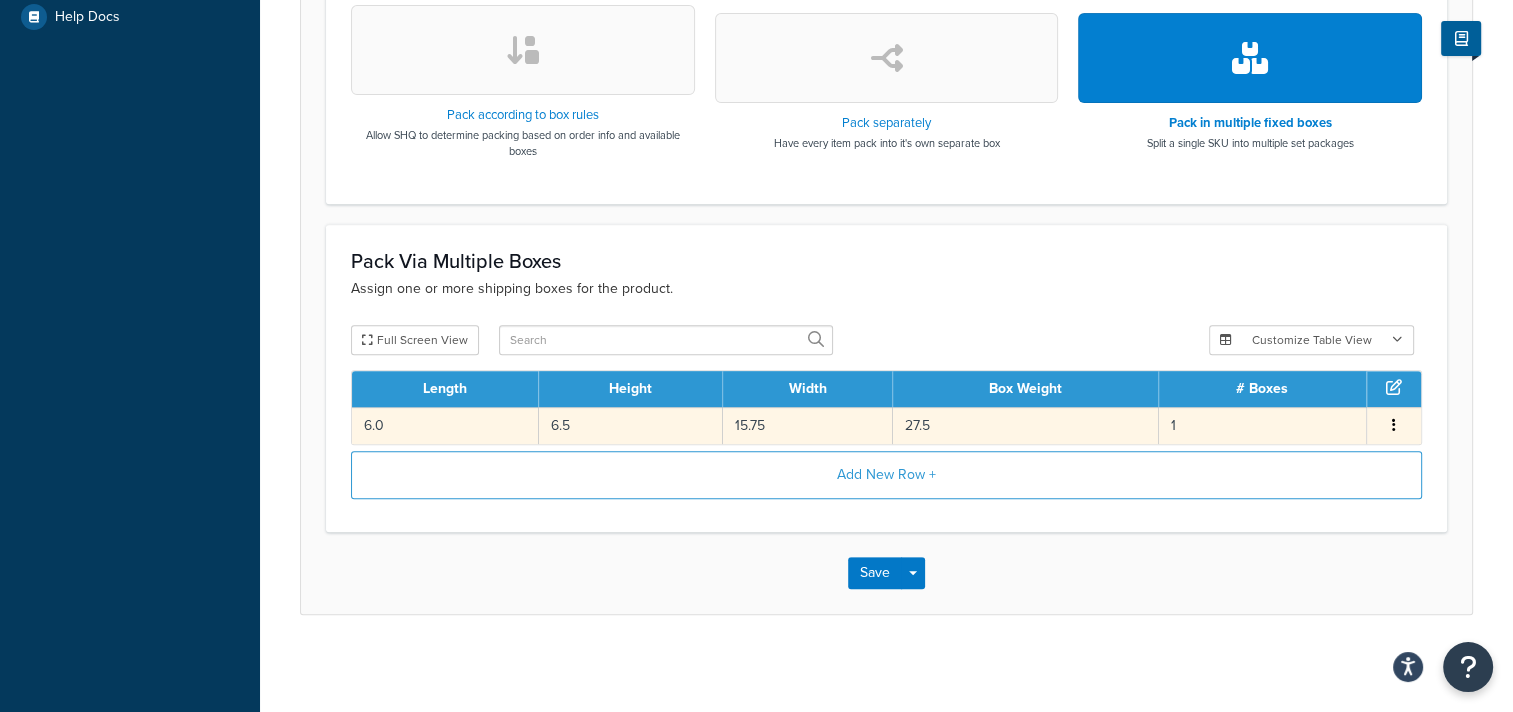 click at bounding box center (1394, 426) 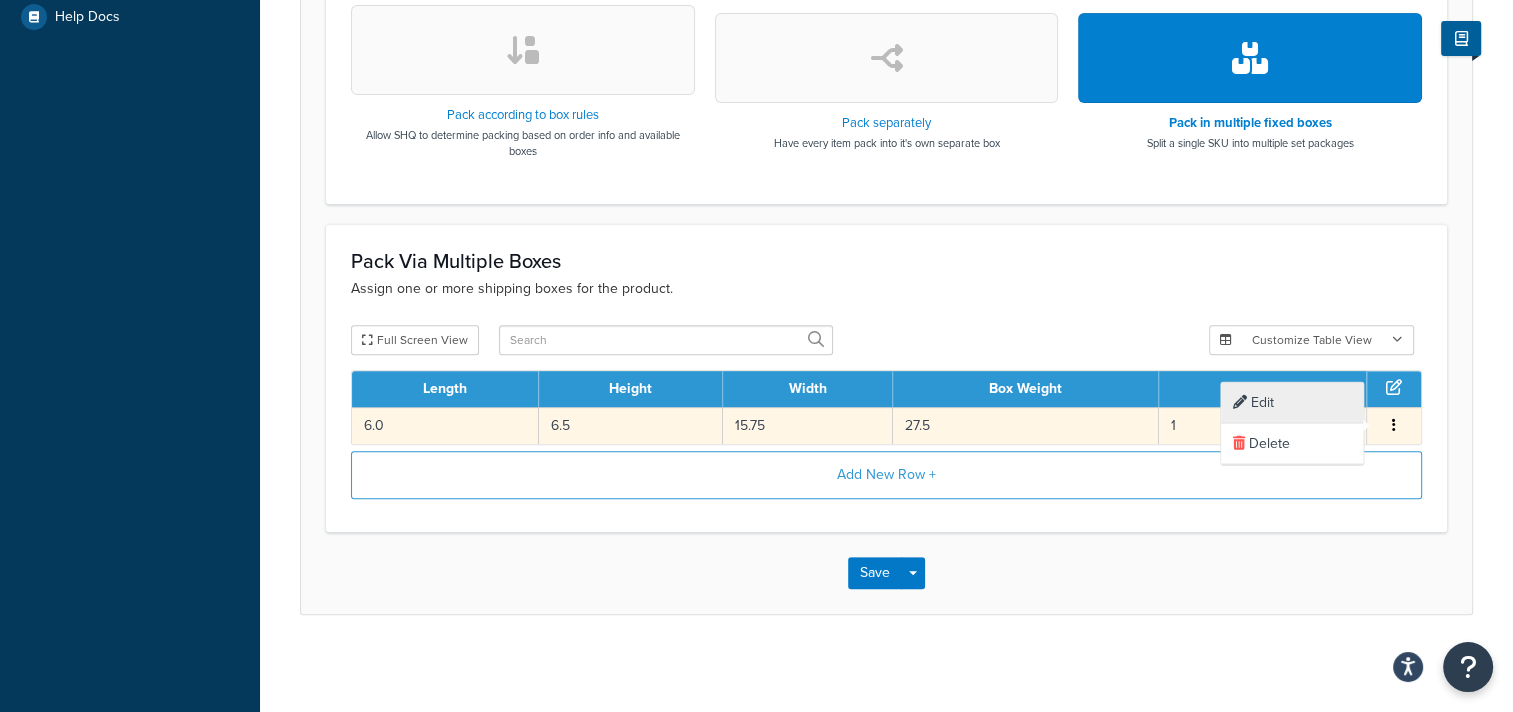 click on "Edit" at bounding box center [1292, 403] 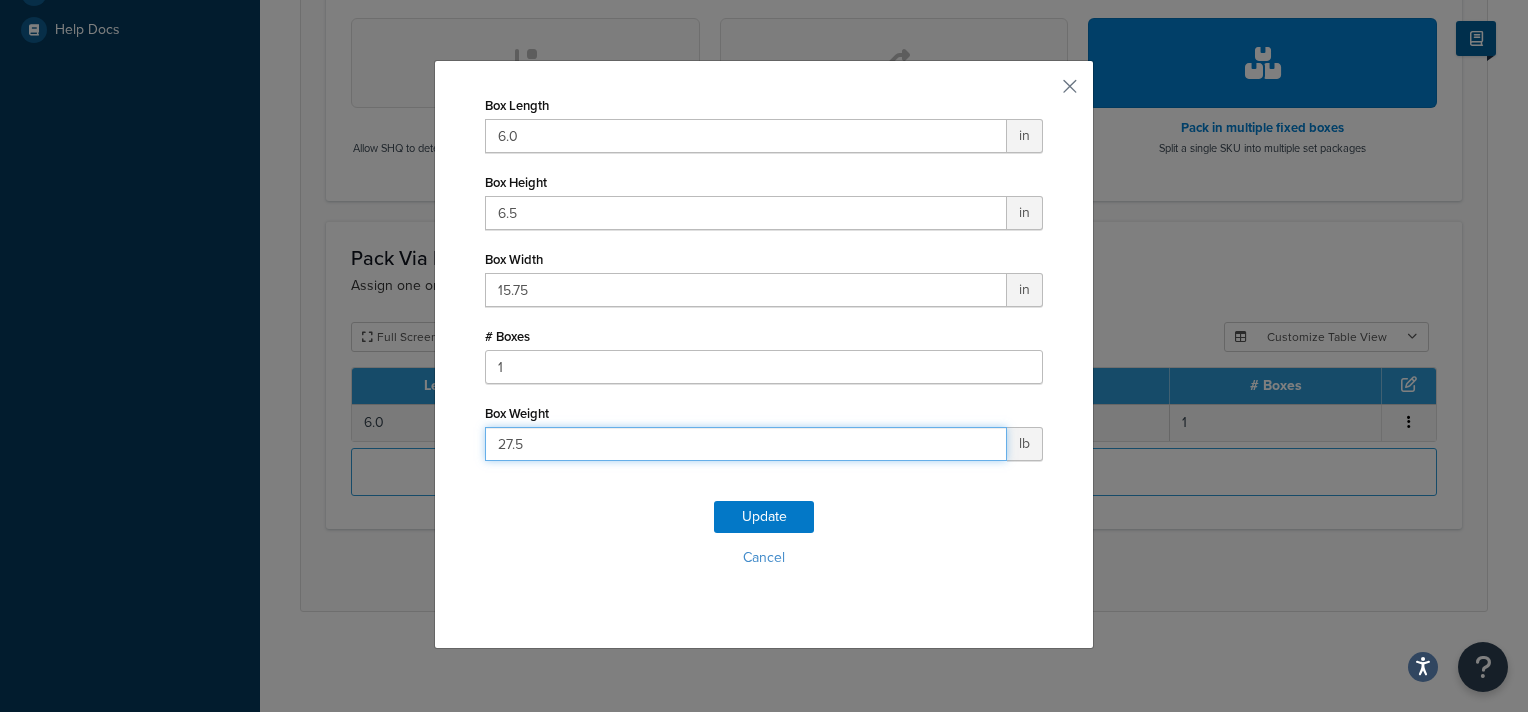 drag, startPoint x: 560, startPoint y: 440, endPoint x: 396, endPoint y: 440, distance: 164 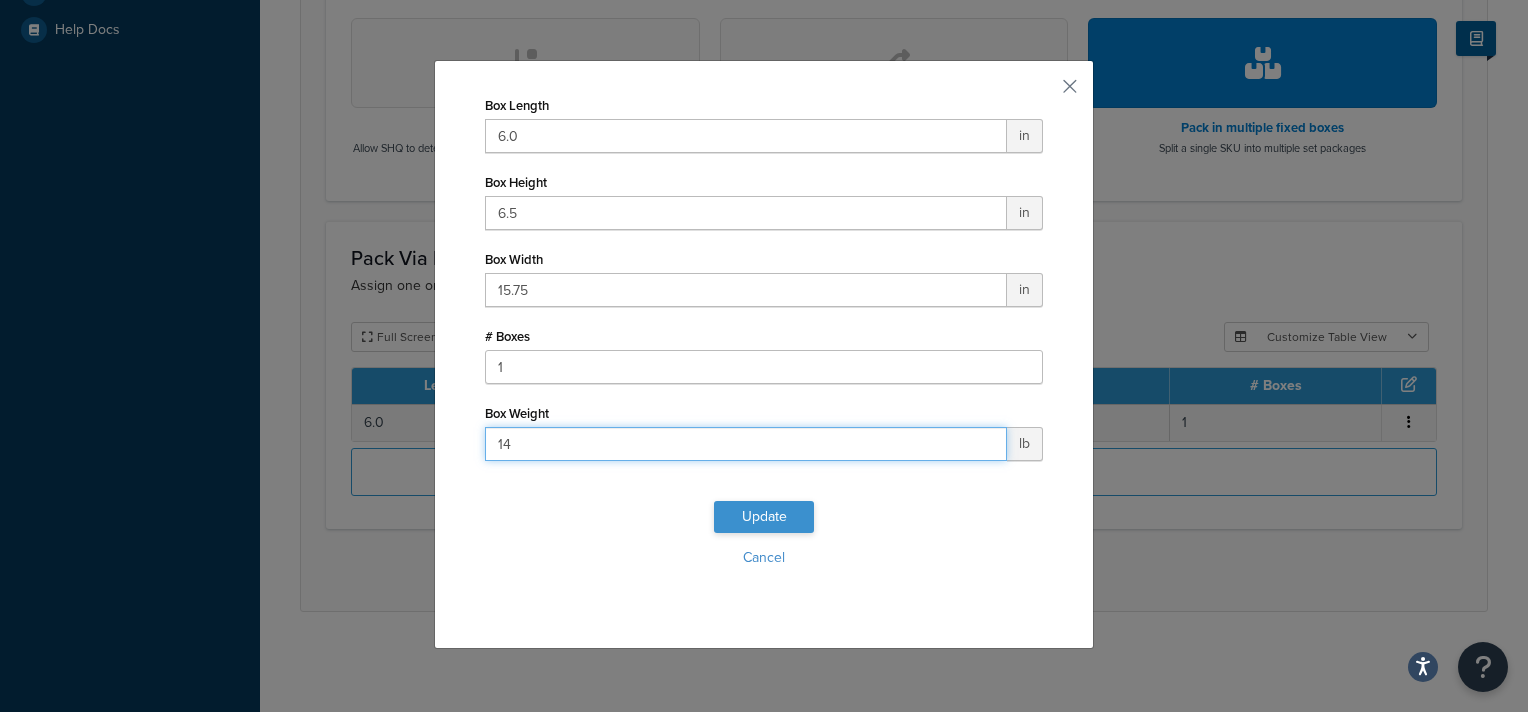 type on "14" 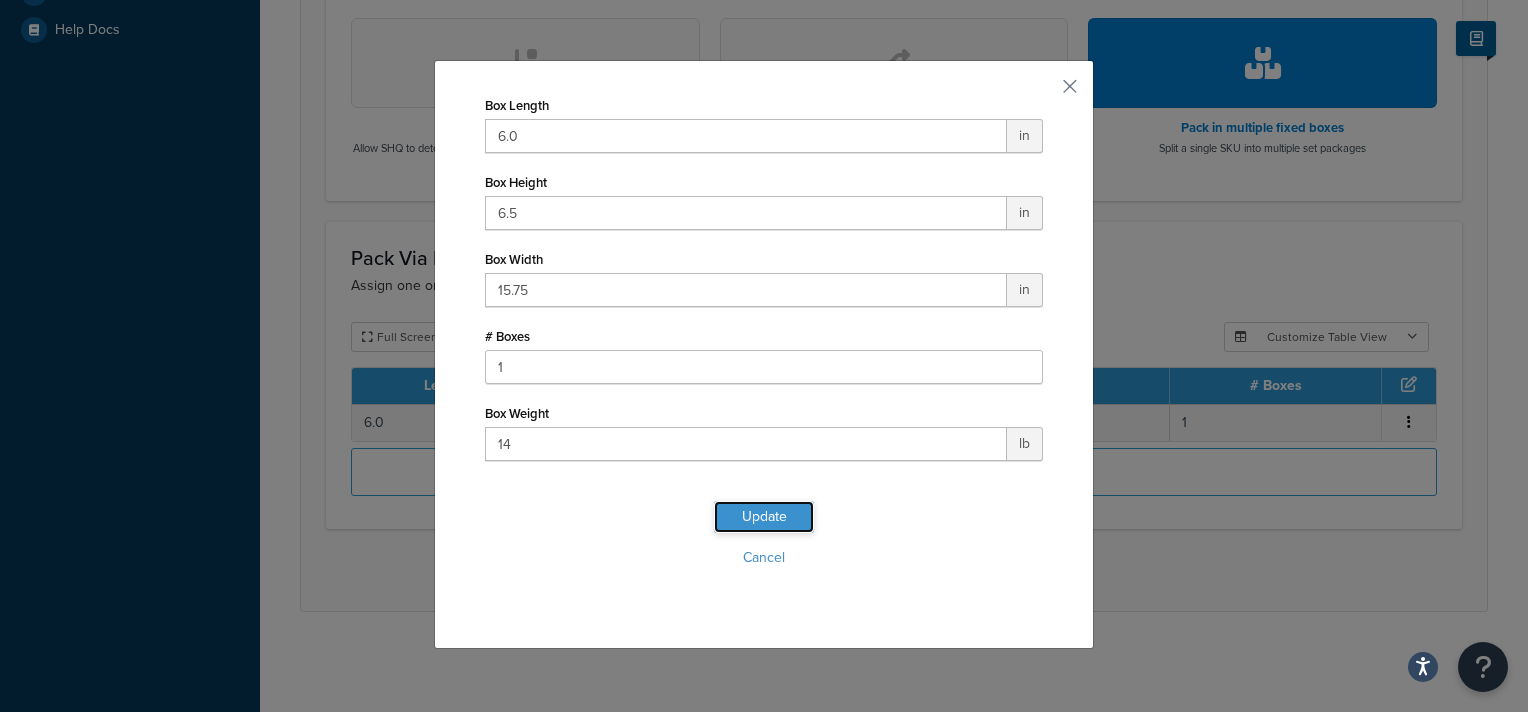 click on "Update" at bounding box center (764, 517) 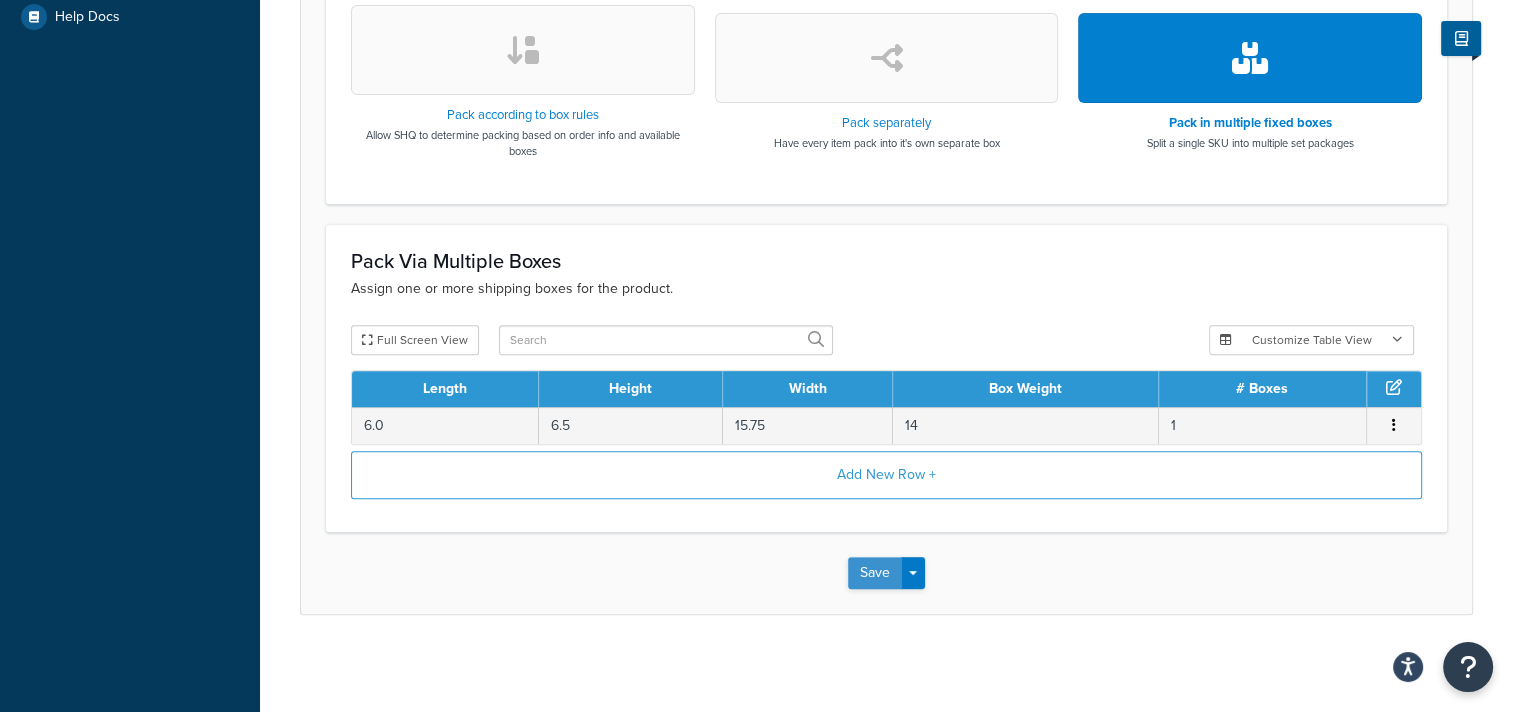 click on "Save" at bounding box center (875, 573) 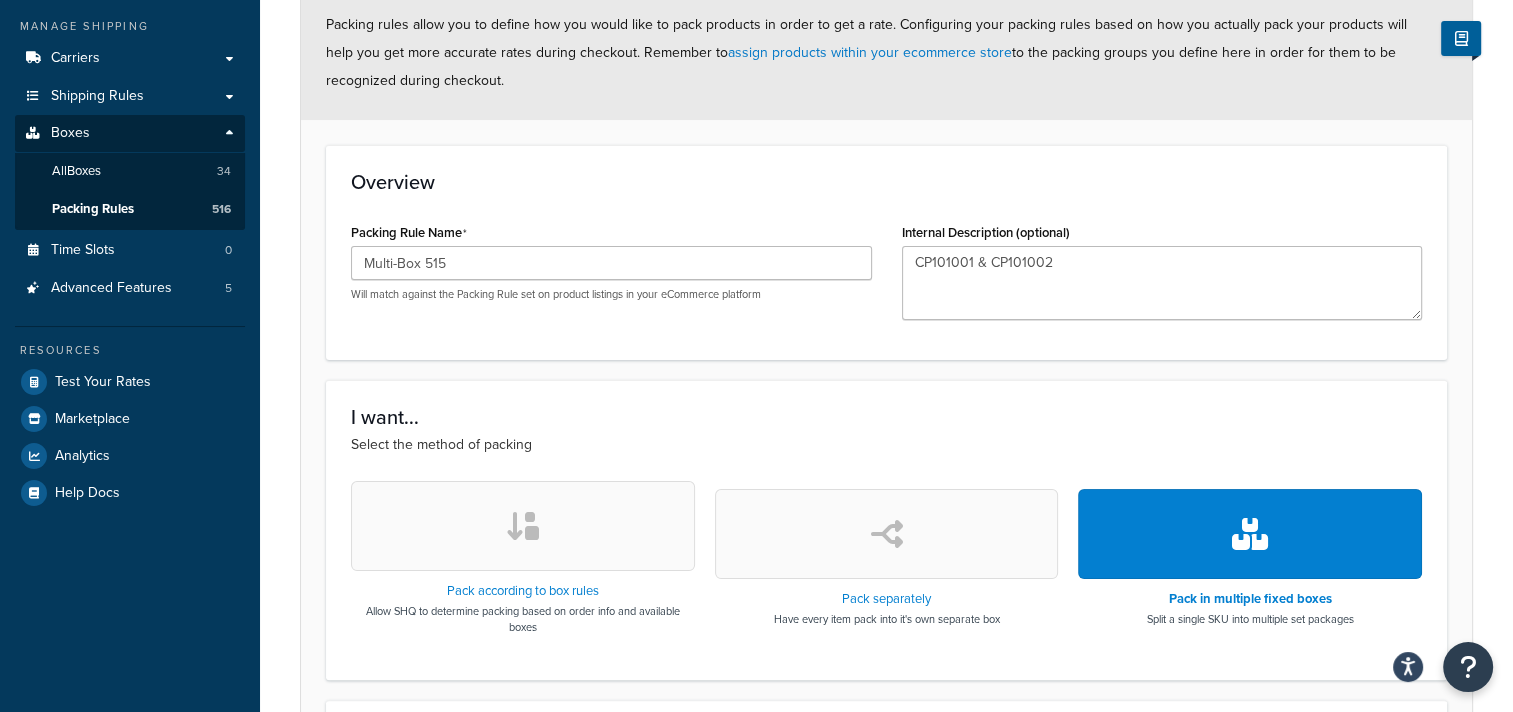 scroll, scrollTop: 500, scrollLeft: 0, axis: vertical 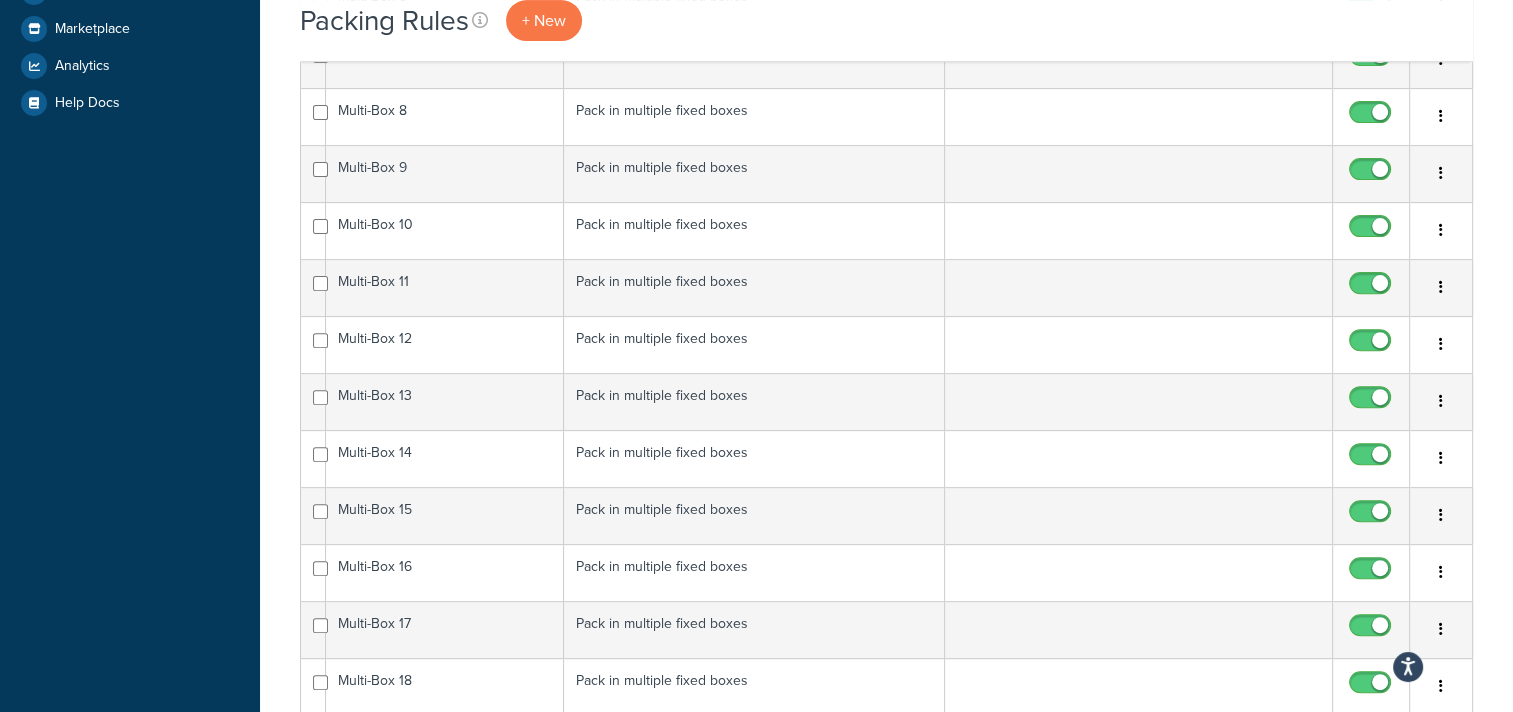 select on "15" 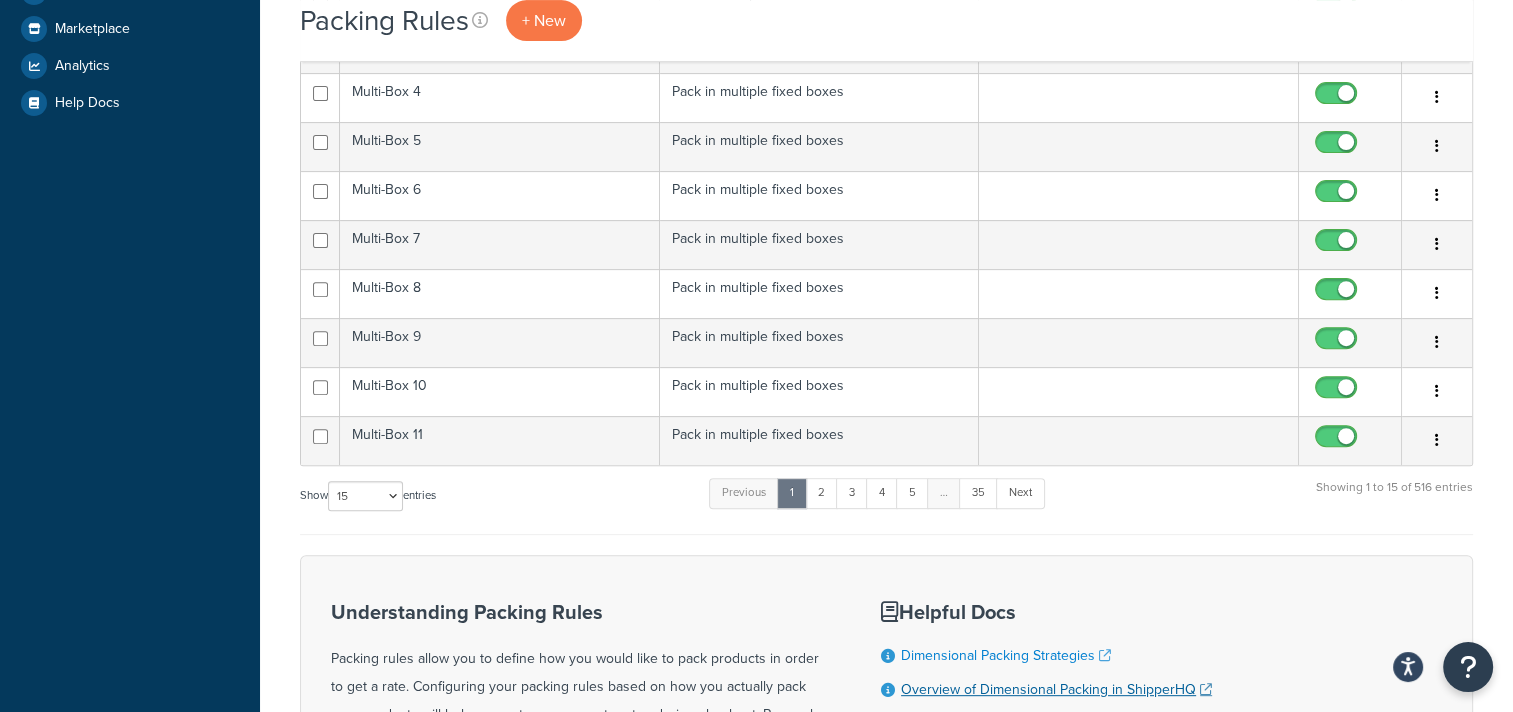 scroll, scrollTop: 978, scrollLeft: 0, axis: vertical 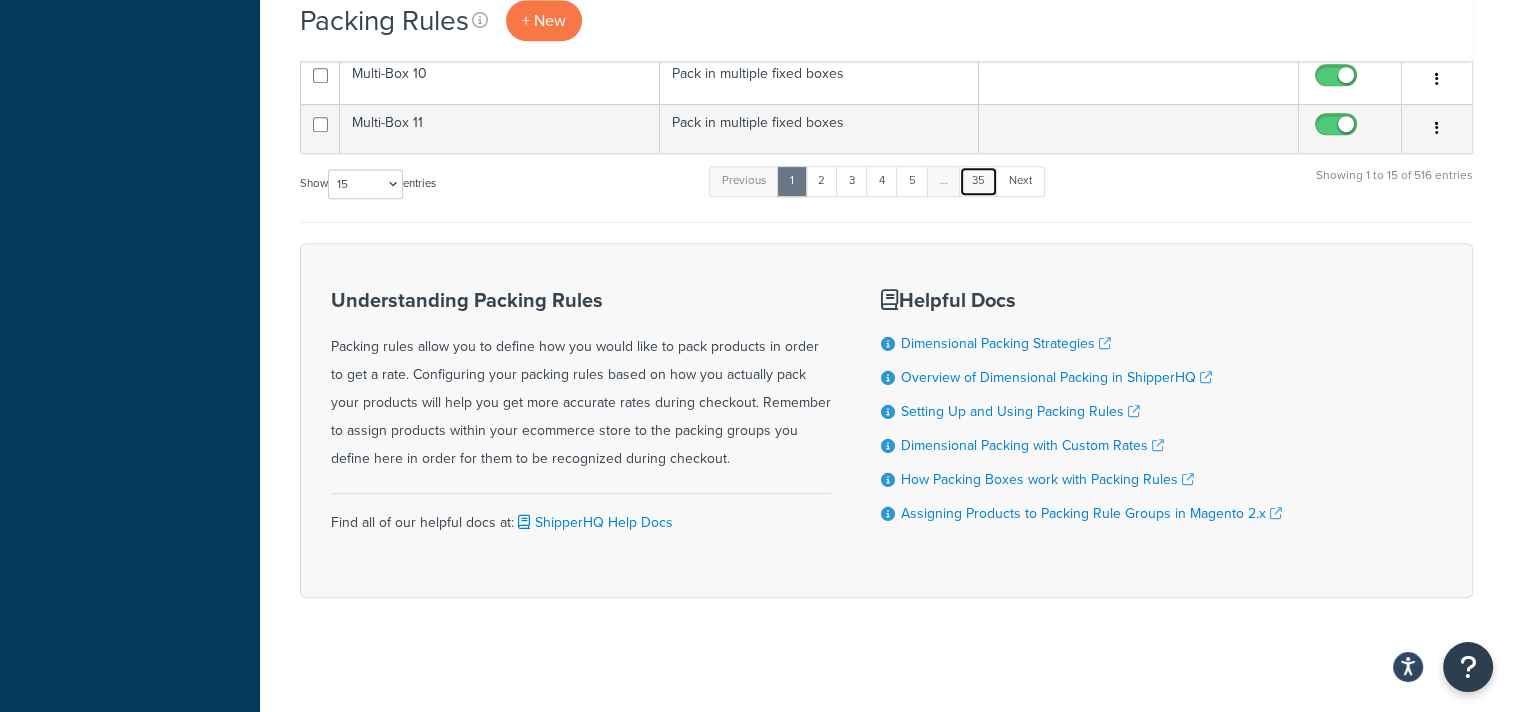 click on "35" at bounding box center [978, 181] 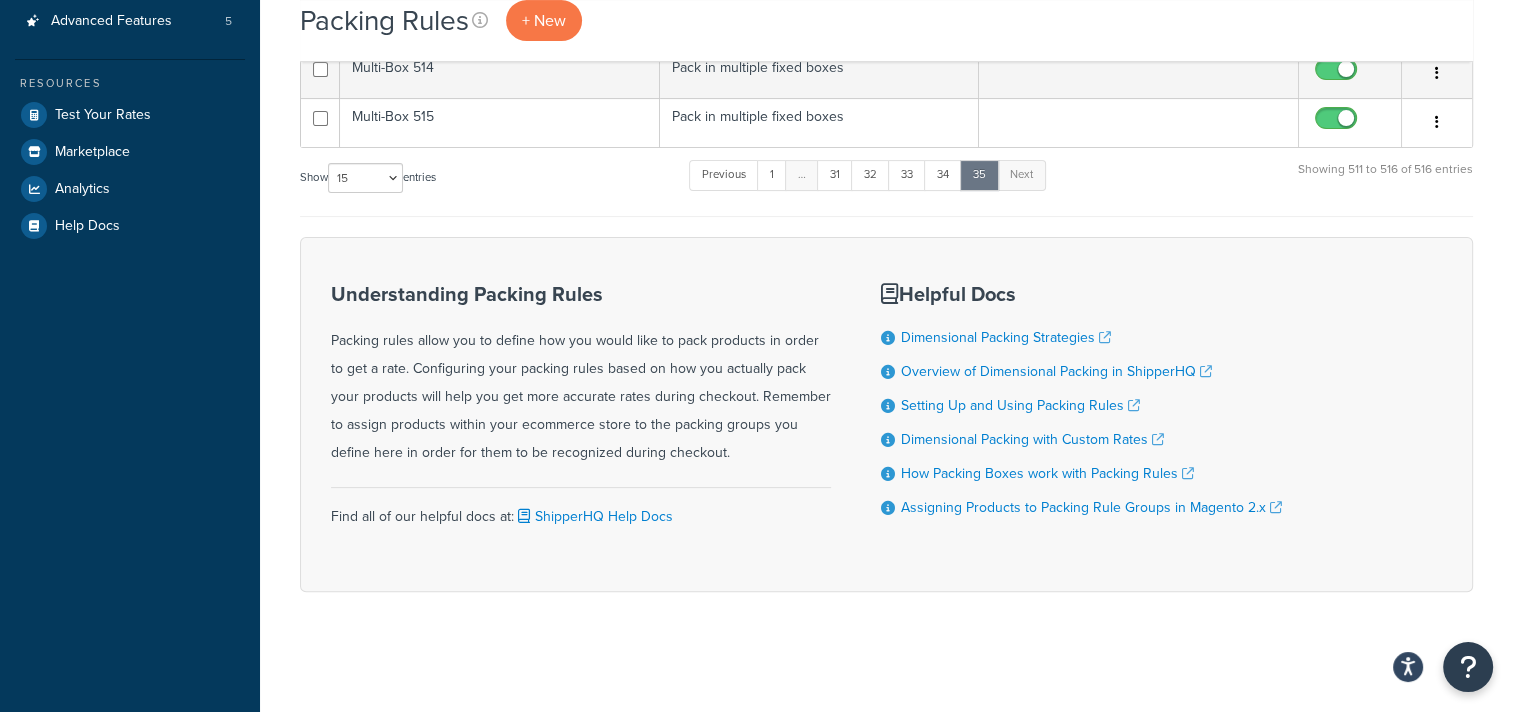scroll, scrollTop: 539, scrollLeft: 0, axis: vertical 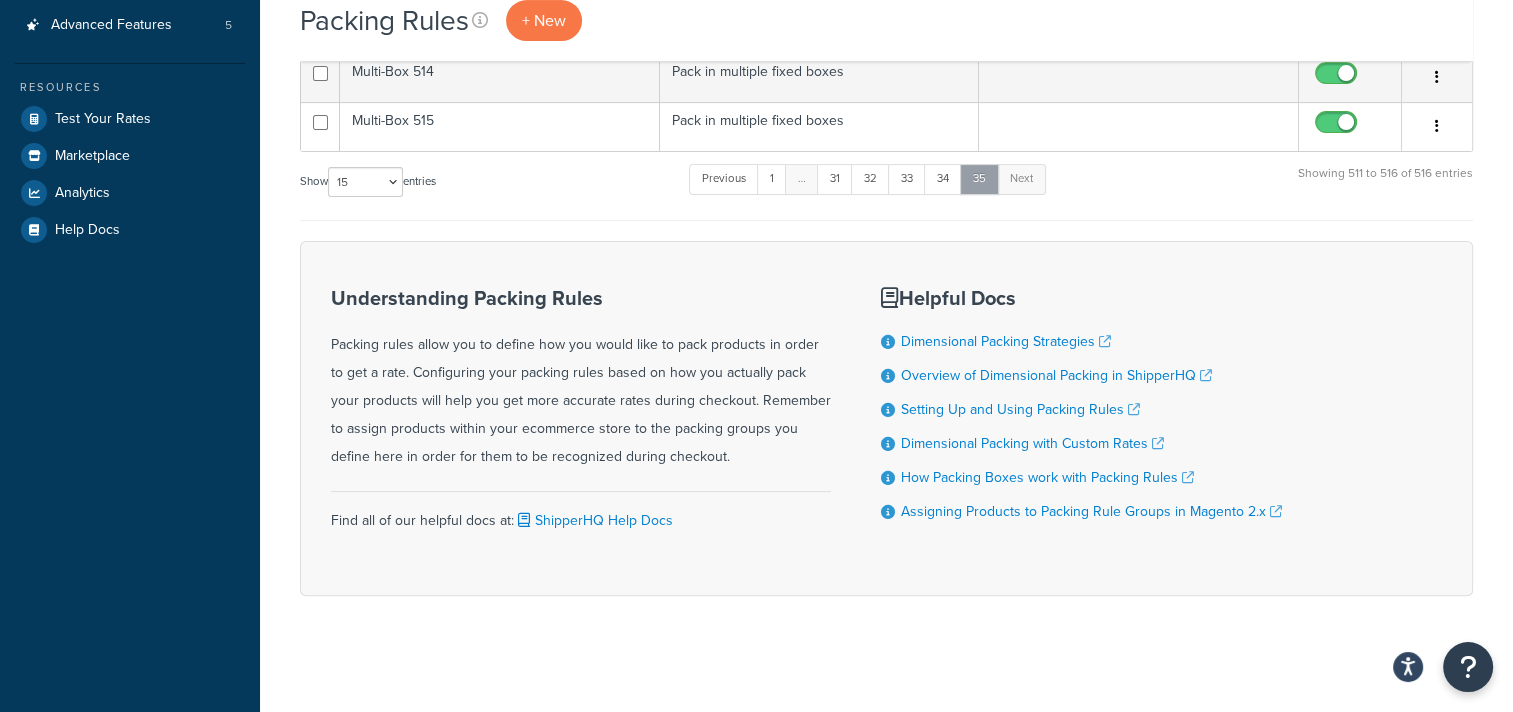 click on "35" at bounding box center [979, 179] 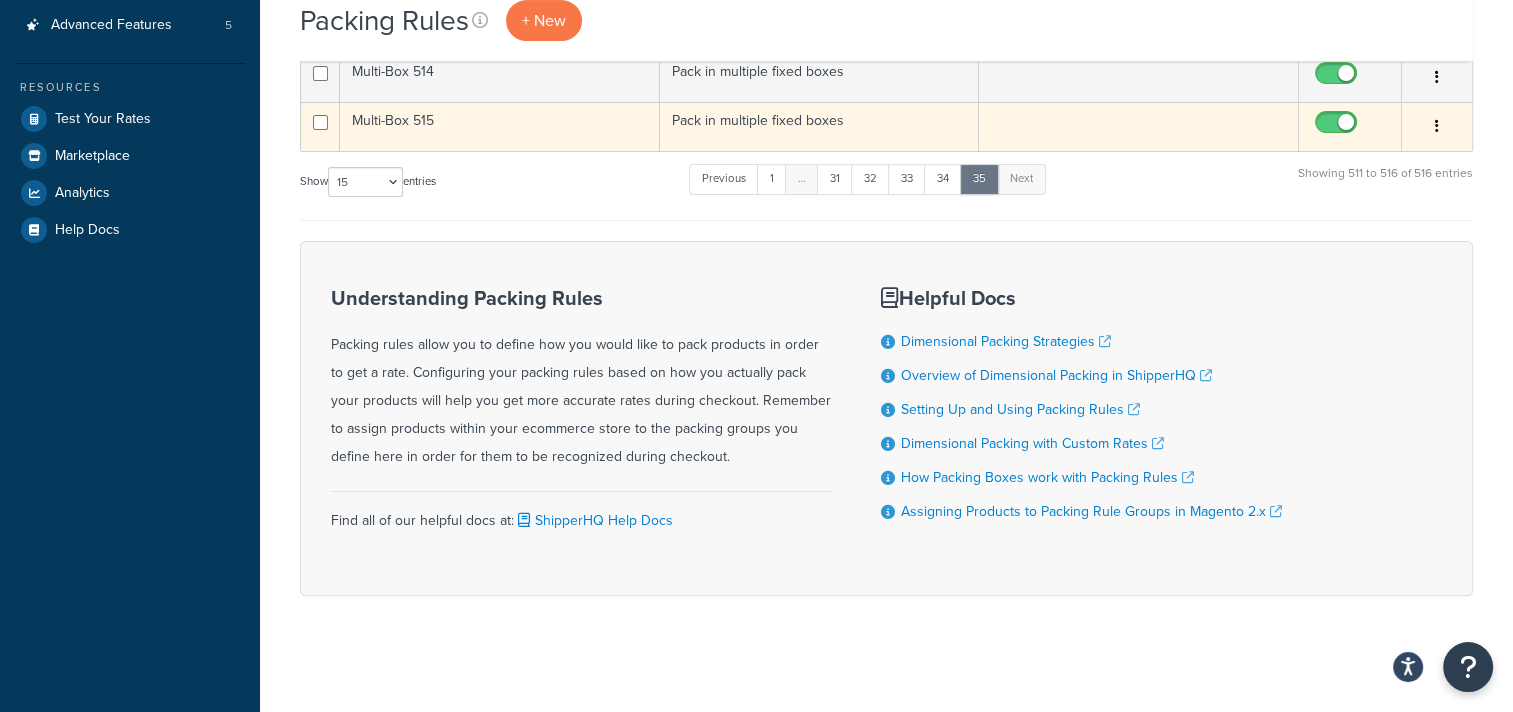 click at bounding box center [1437, 127] 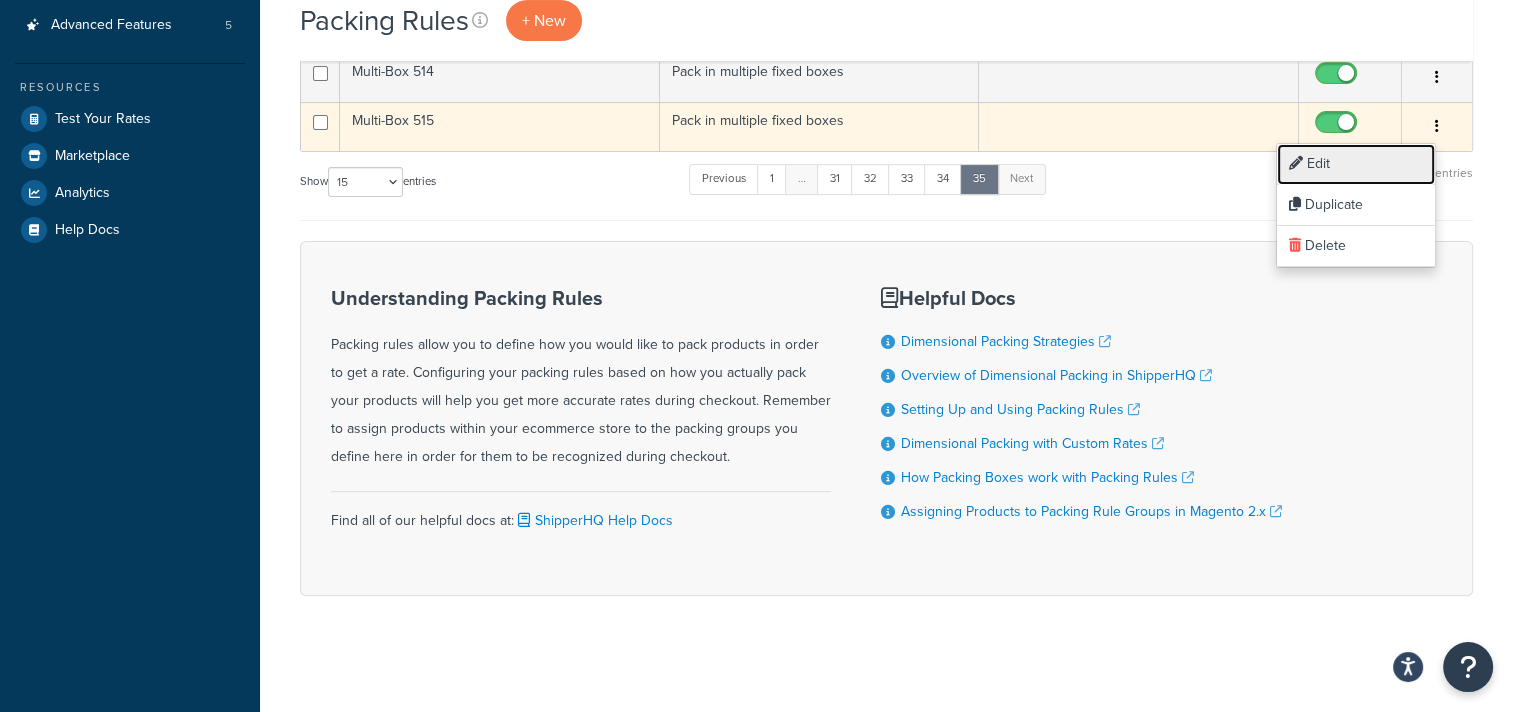 click on "Edit" at bounding box center [1356, 164] 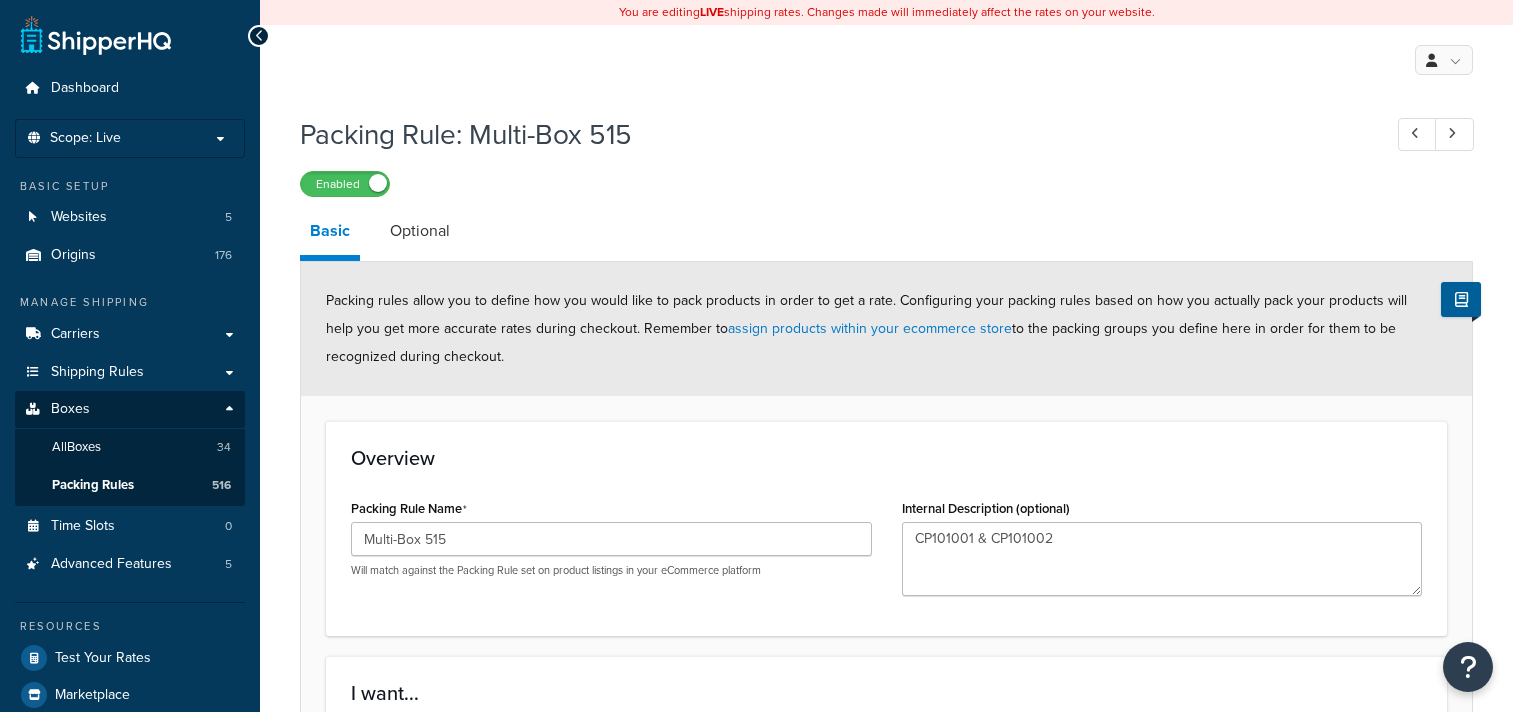 scroll, scrollTop: 0, scrollLeft: 0, axis: both 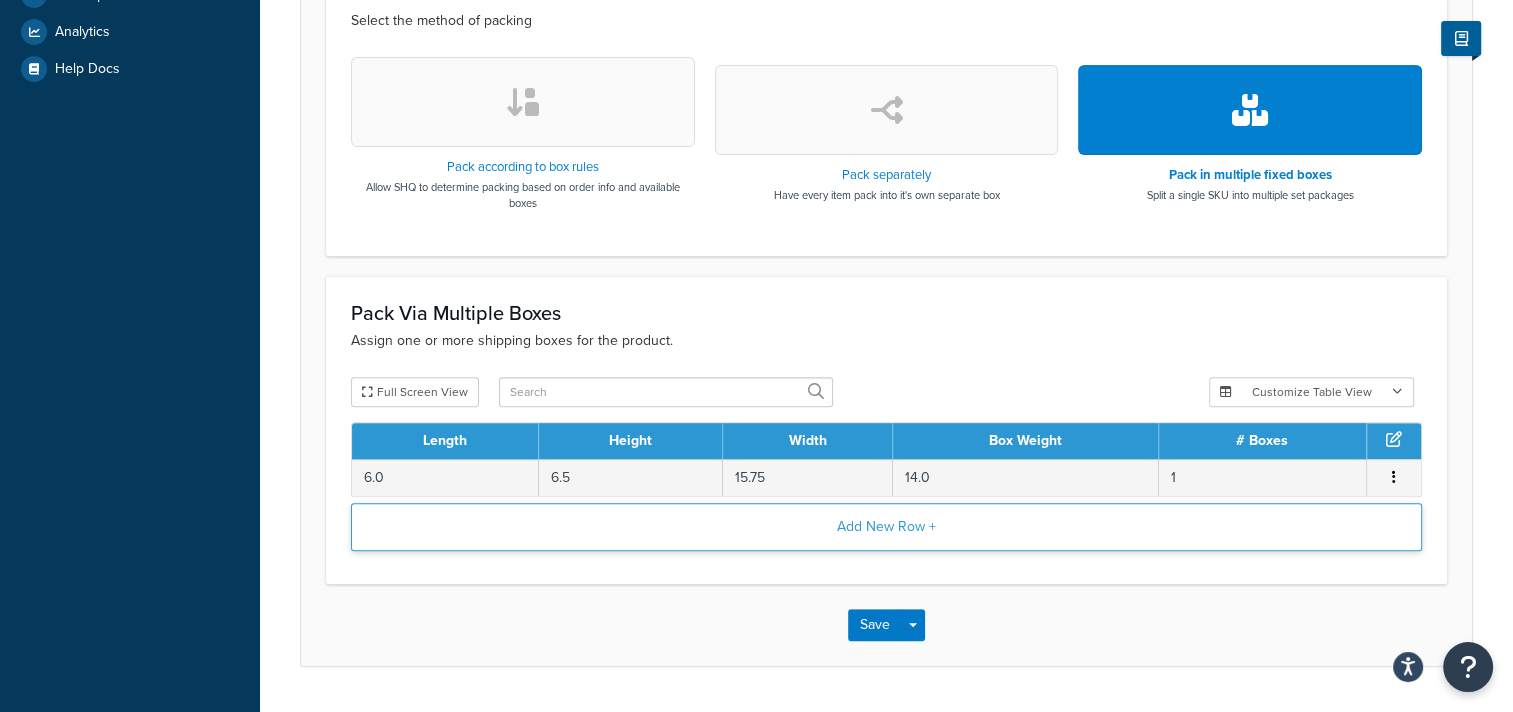 click on "Add New Row +" at bounding box center [886, 527] 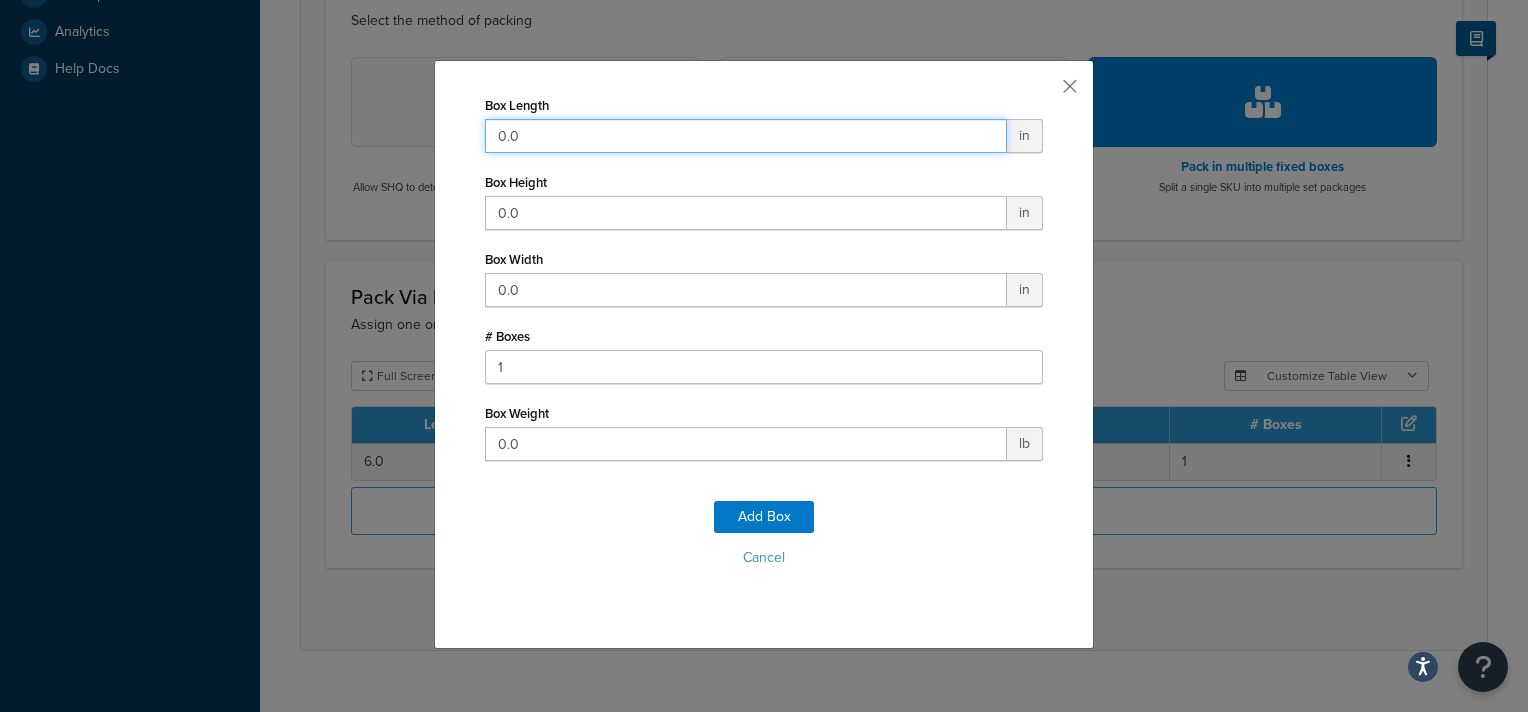 drag, startPoint x: 578, startPoint y: 135, endPoint x: 421, endPoint y: 107, distance: 159.47726 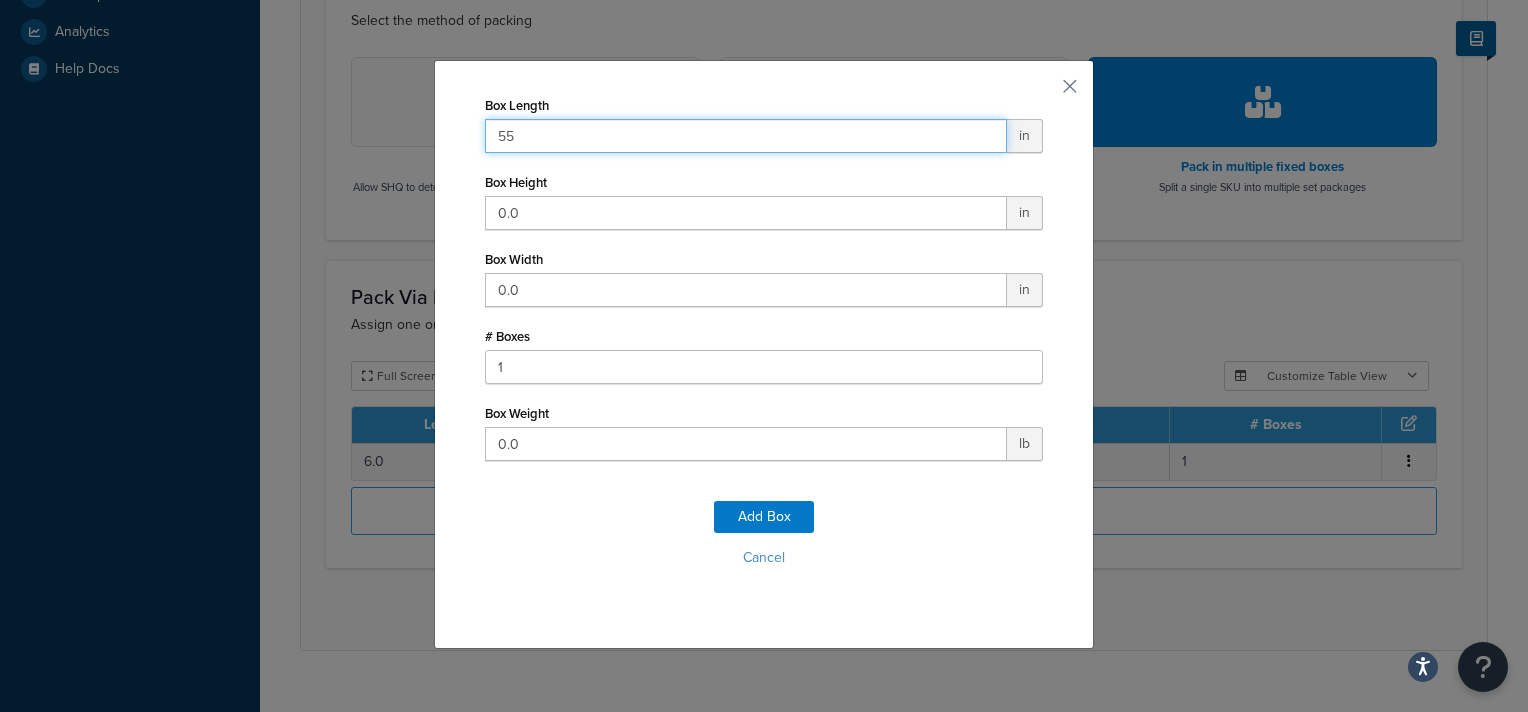 drag, startPoint x: 532, startPoint y: 140, endPoint x: 384, endPoint y: 112, distance: 150.62537 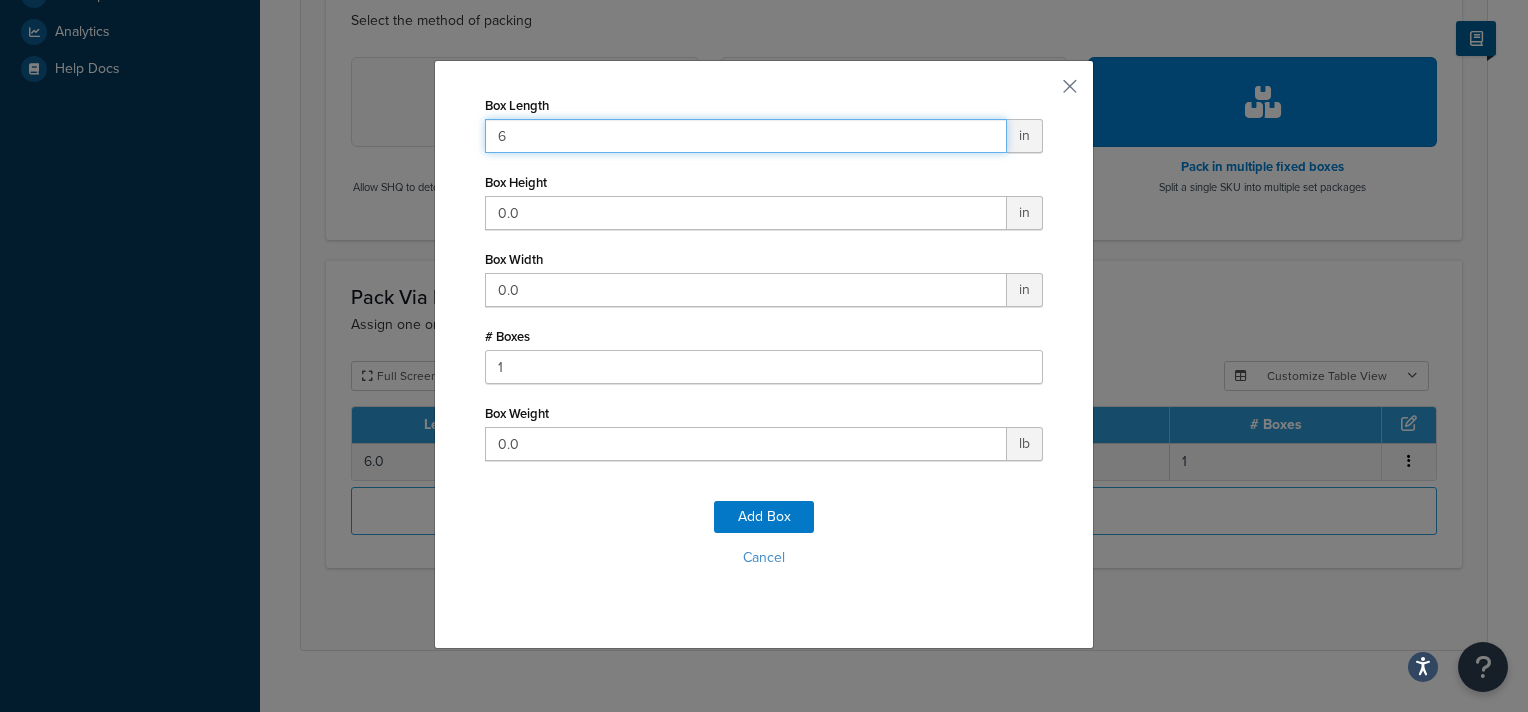 type on "6" 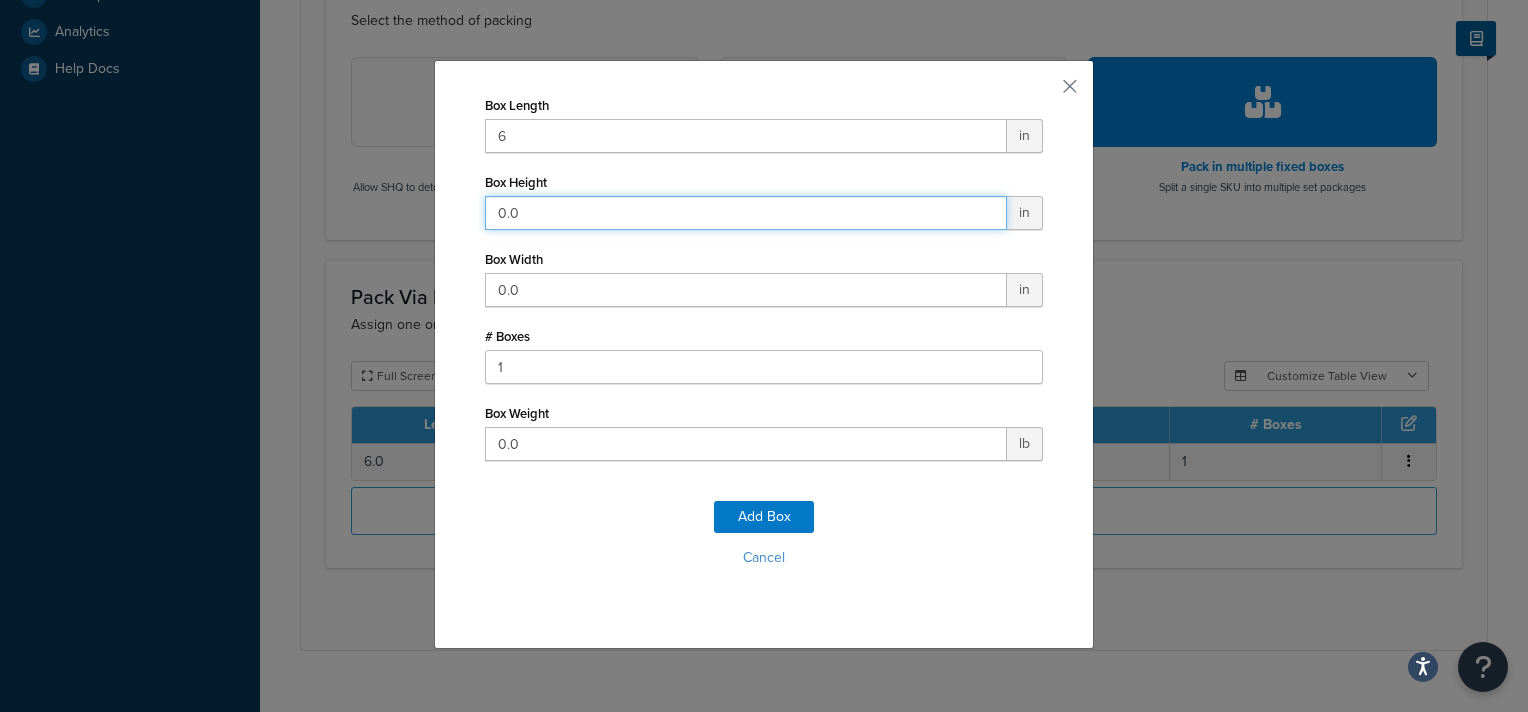 drag, startPoint x: 533, startPoint y: 212, endPoint x: 436, endPoint y: 215, distance: 97.04638 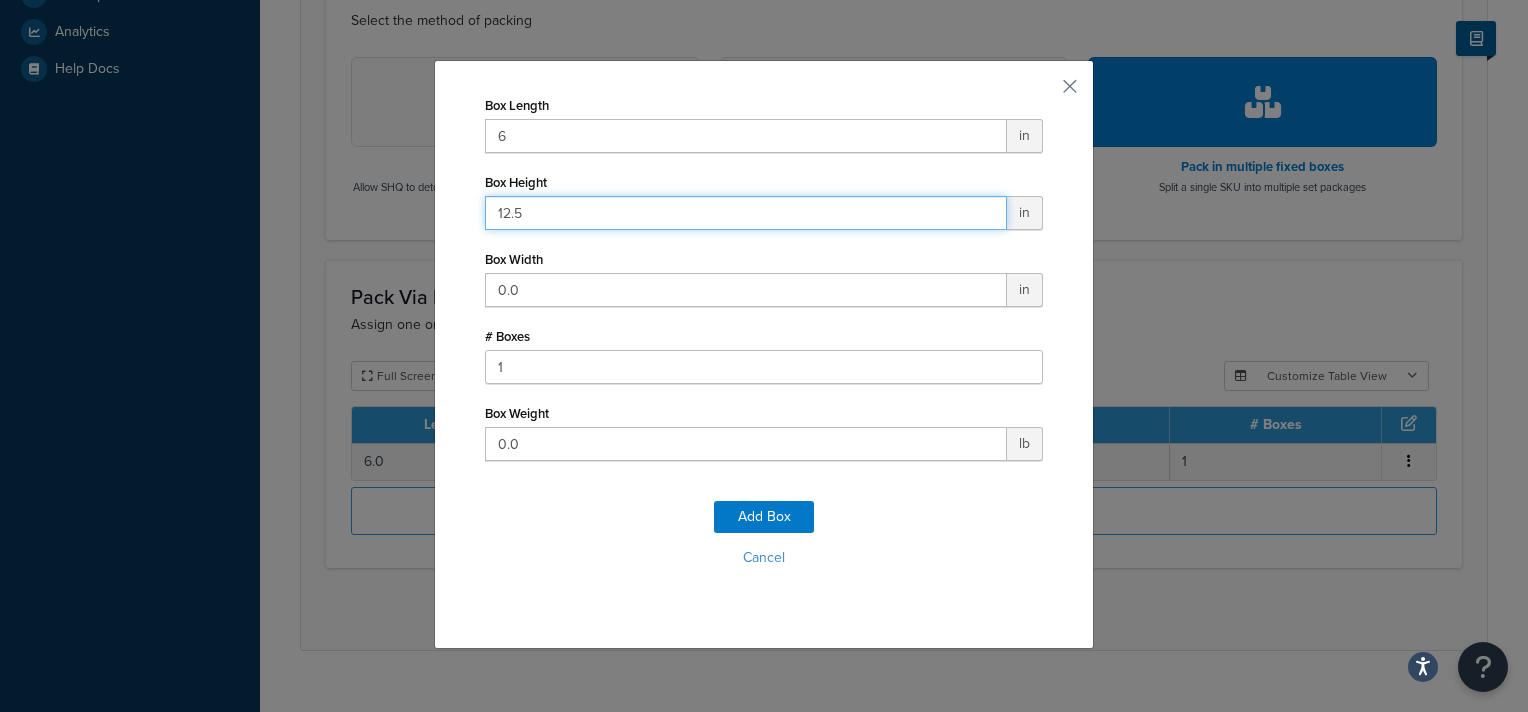 type on "12.5" 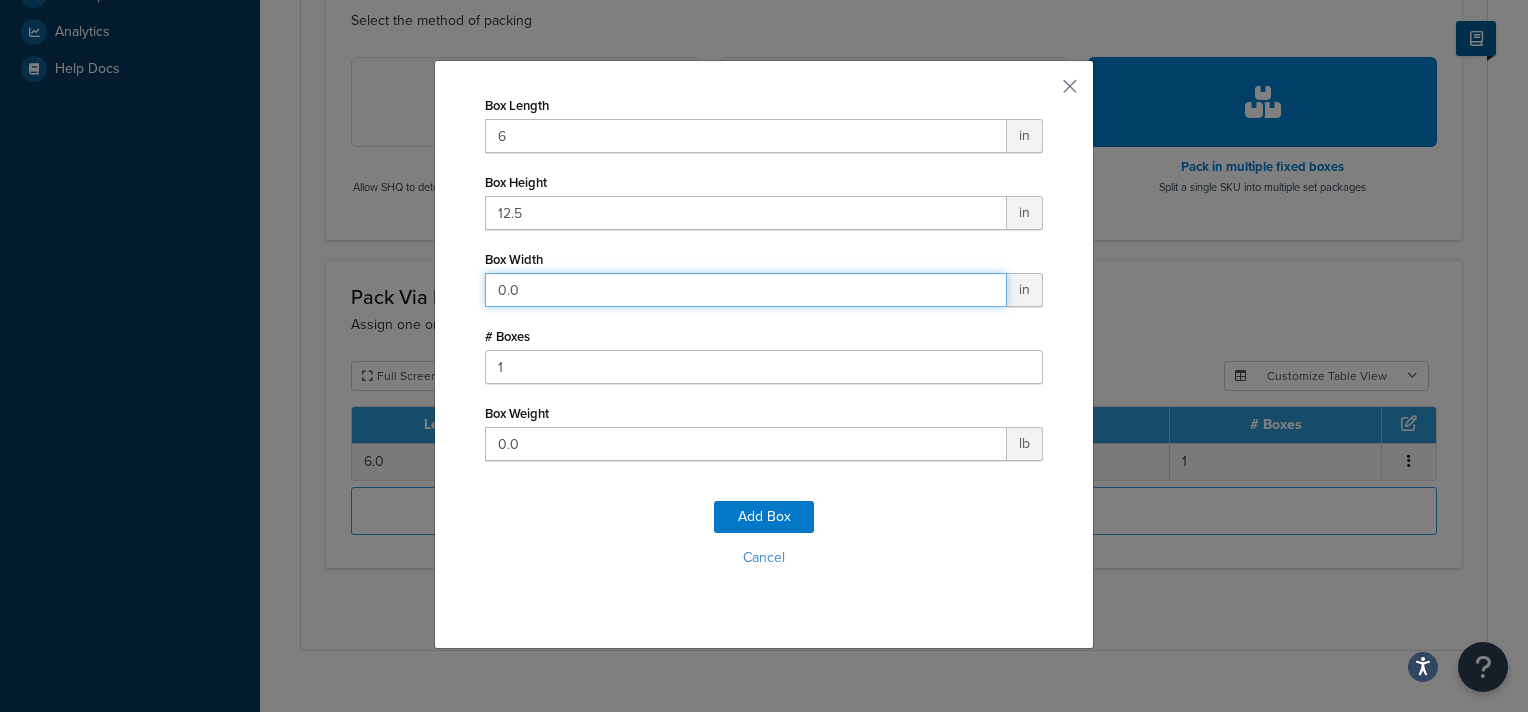 drag, startPoint x: 536, startPoint y: 296, endPoint x: 452, endPoint y: 291, distance: 84.14868 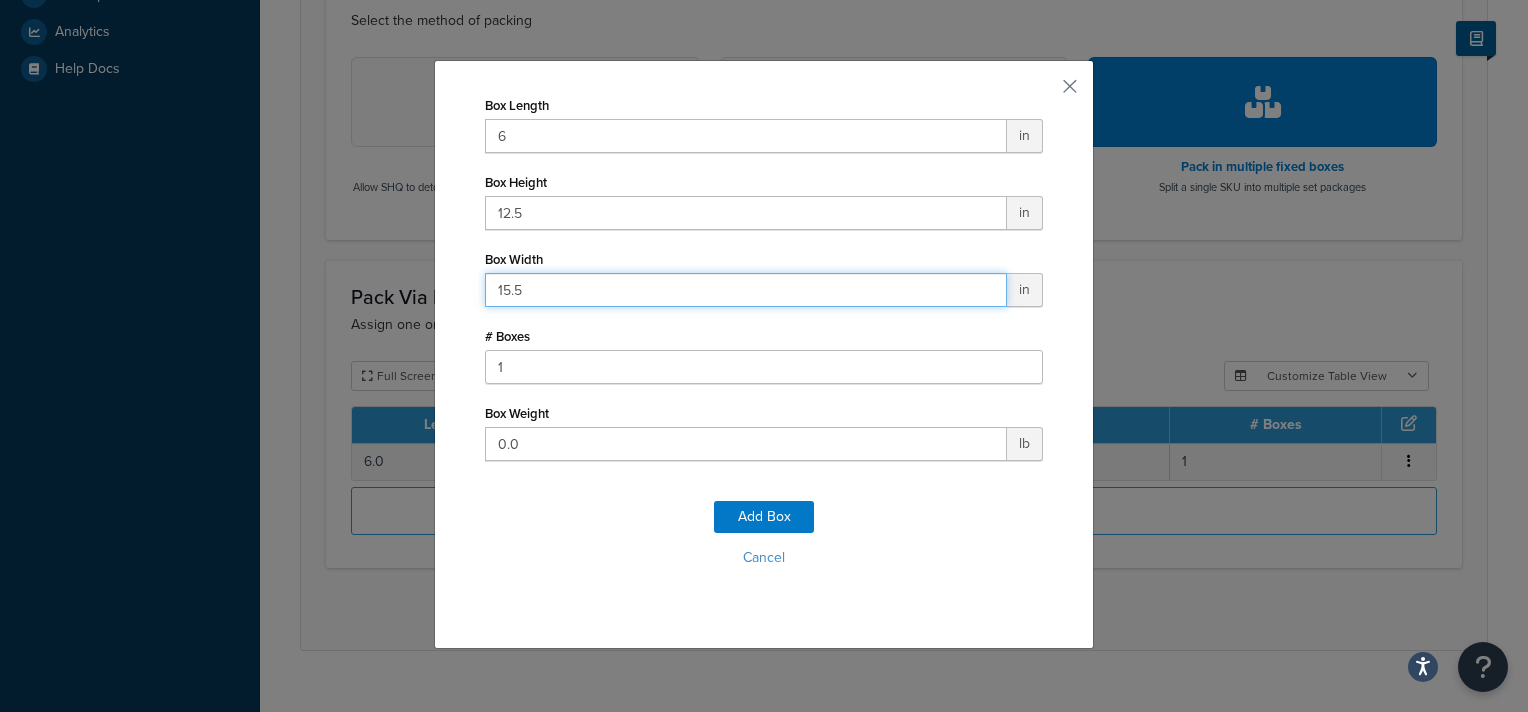 type on "15.5" 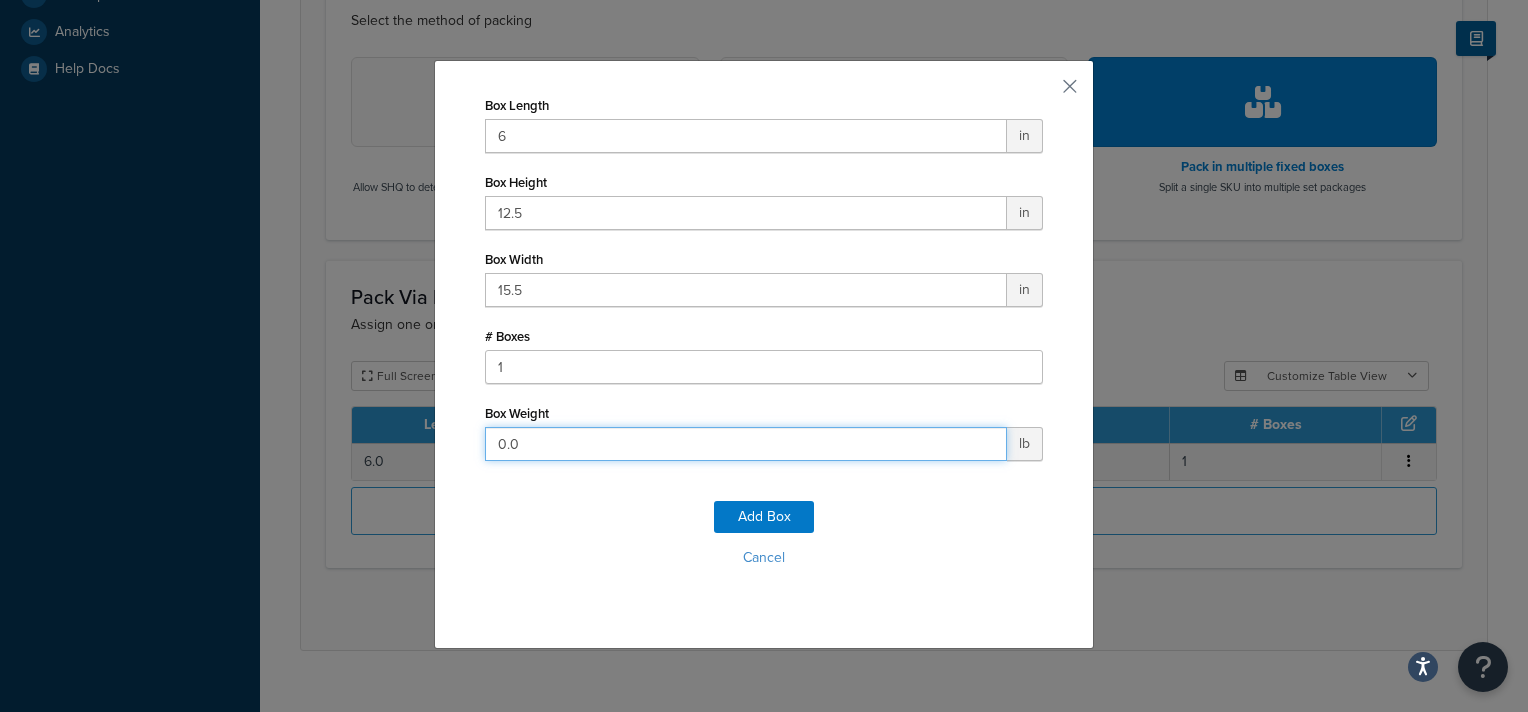 drag, startPoint x: 552, startPoint y: 439, endPoint x: 432, endPoint y: 439, distance: 120 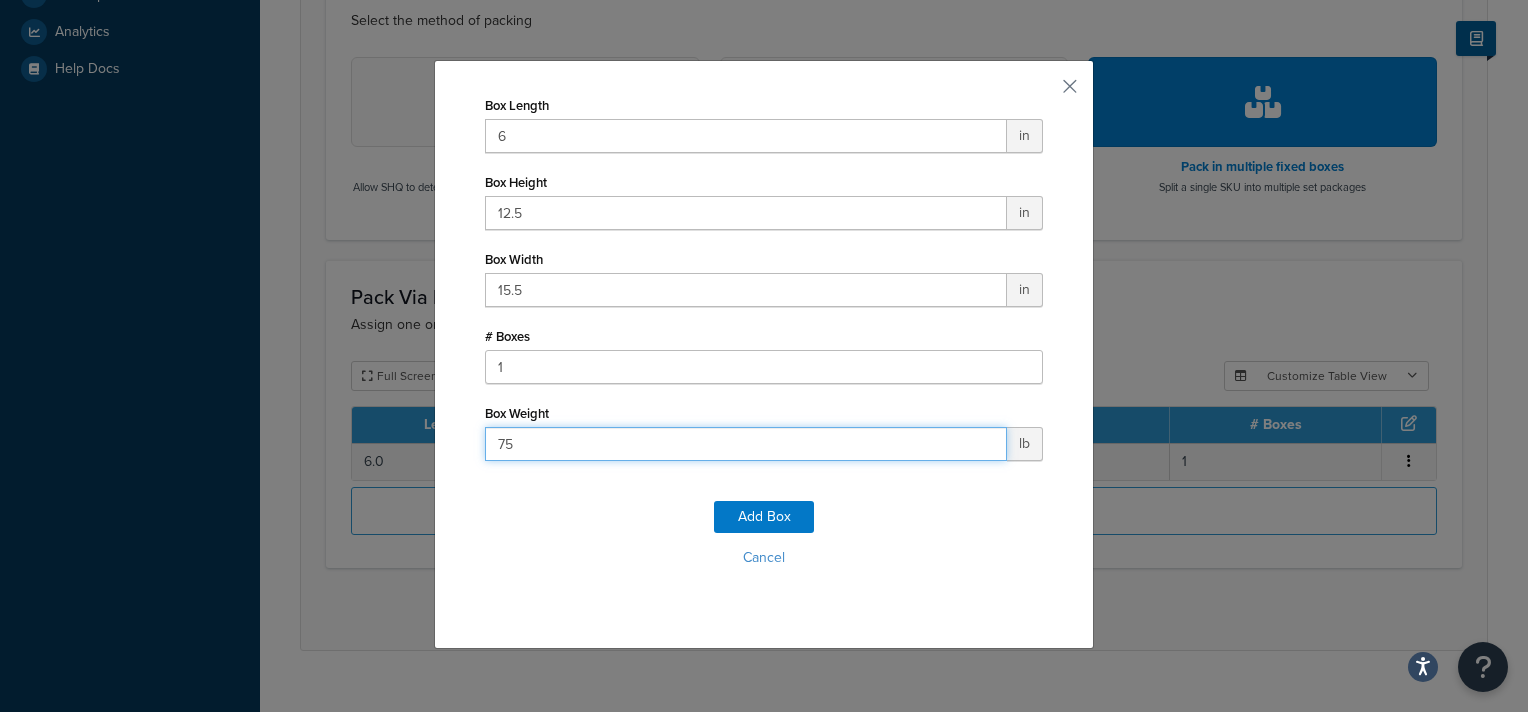 type on "75" 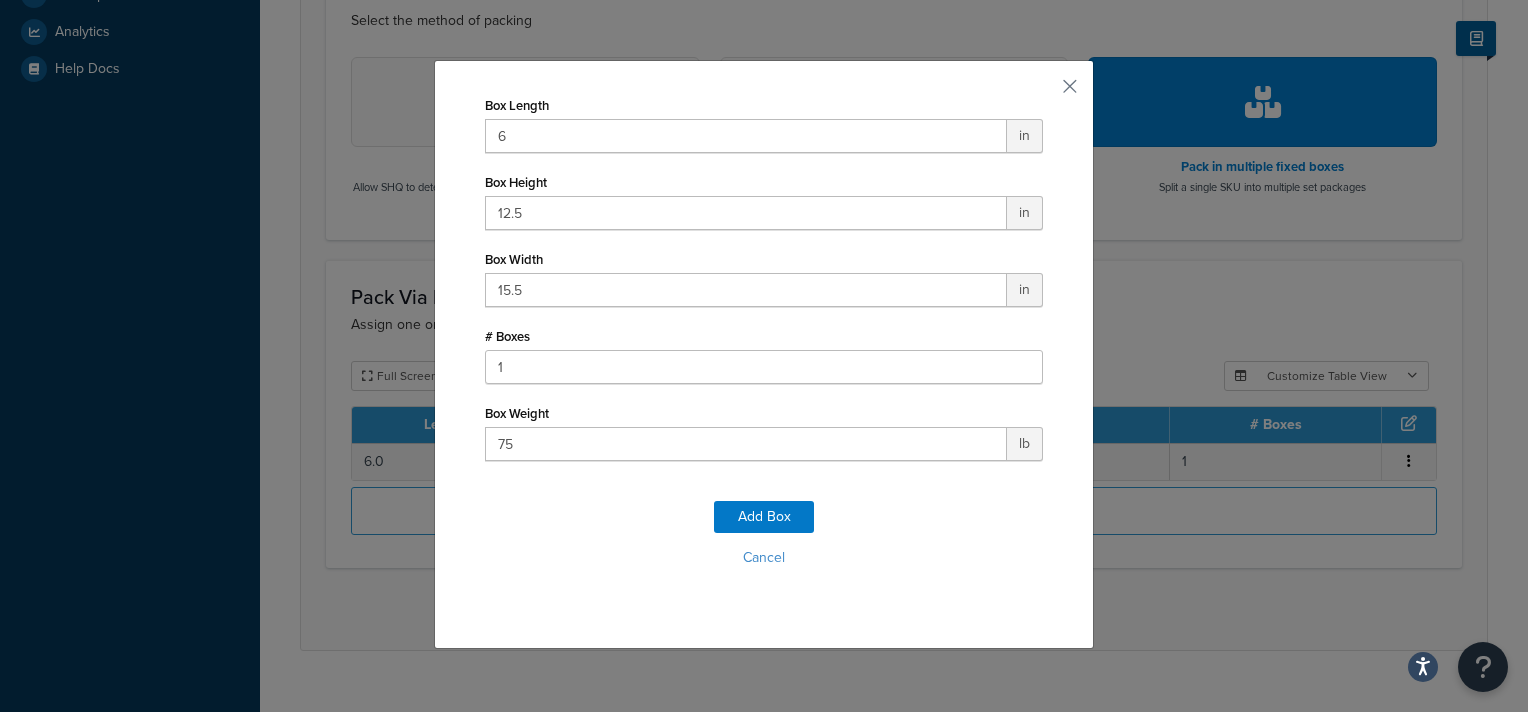 drag, startPoint x: 813, startPoint y: 79, endPoint x: 944, endPoint y: 67, distance: 131.54848 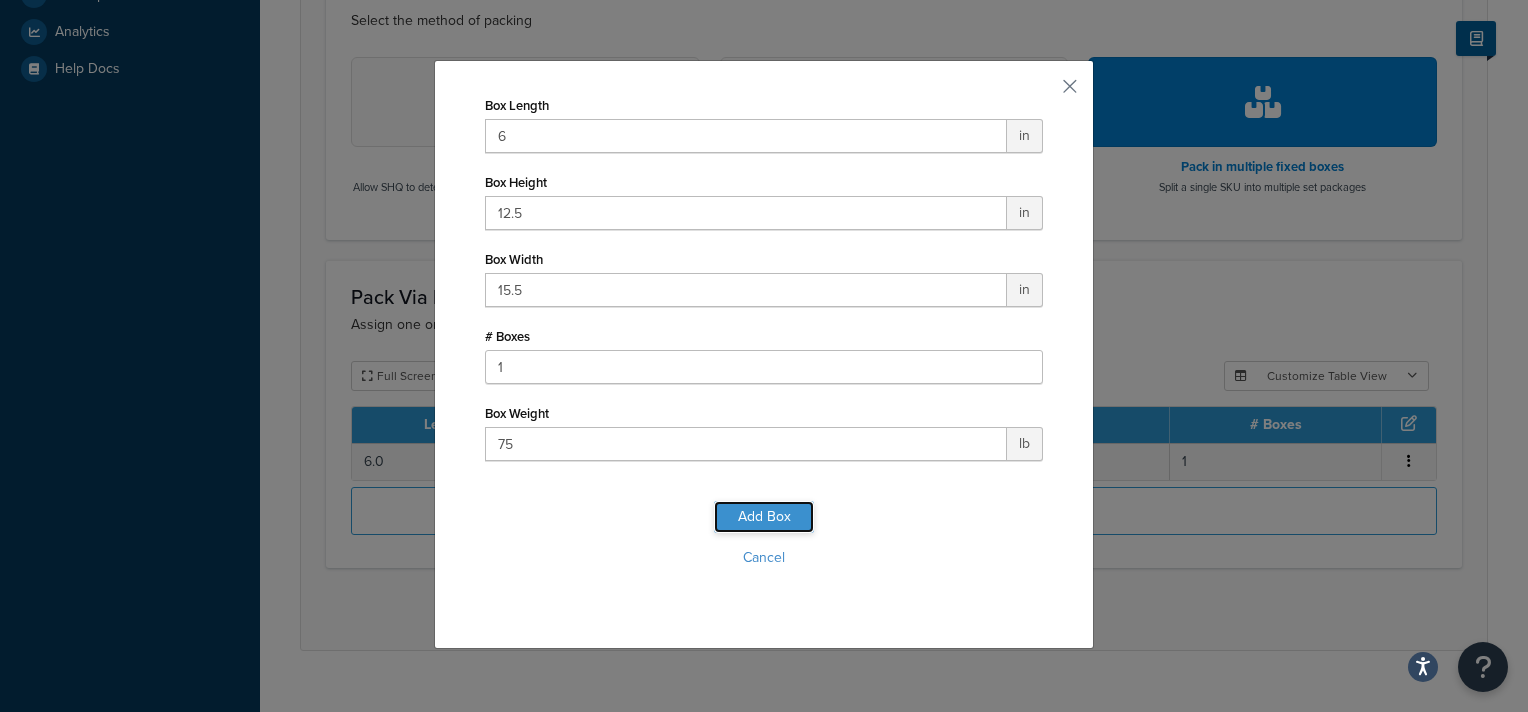 click on "Add Box" at bounding box center [764, 517] 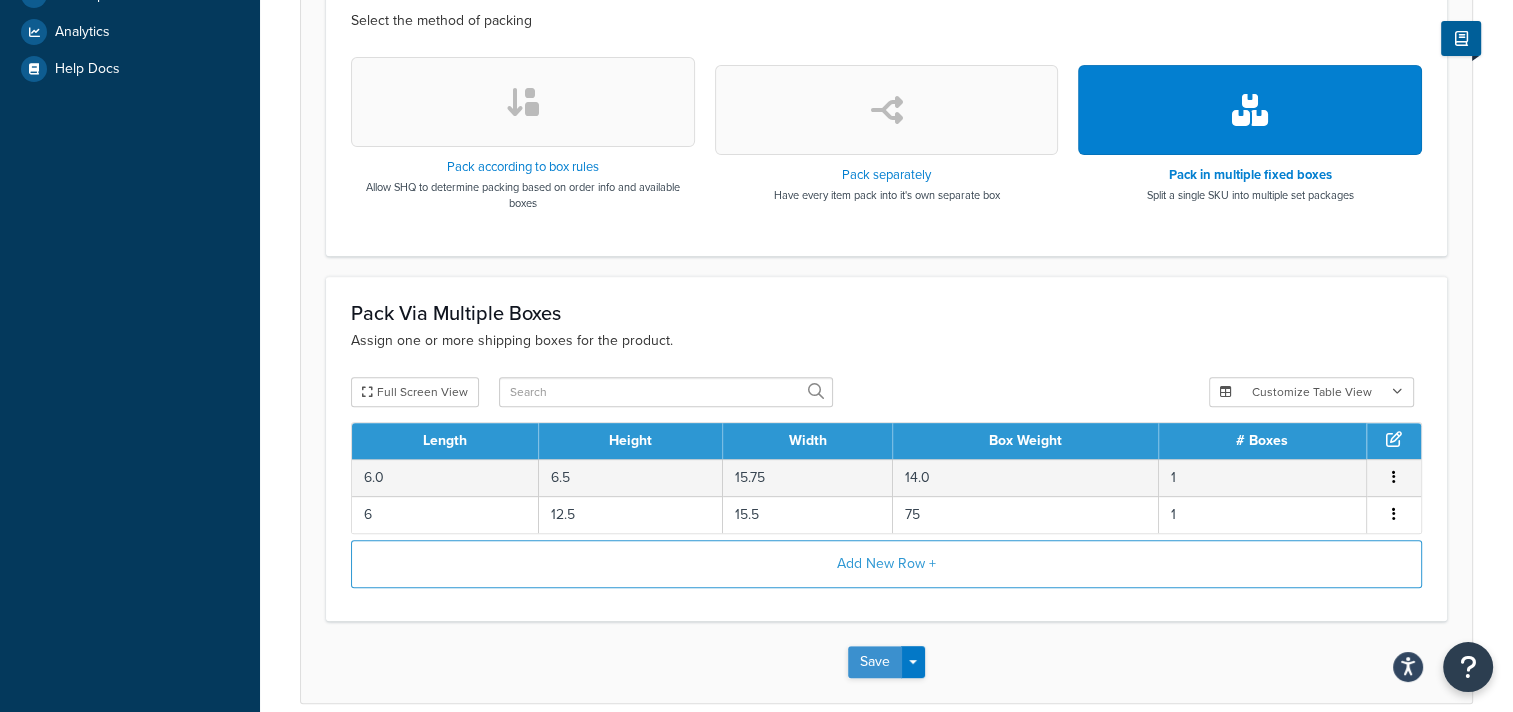 click on "Save" at bounding box center (875, 662) 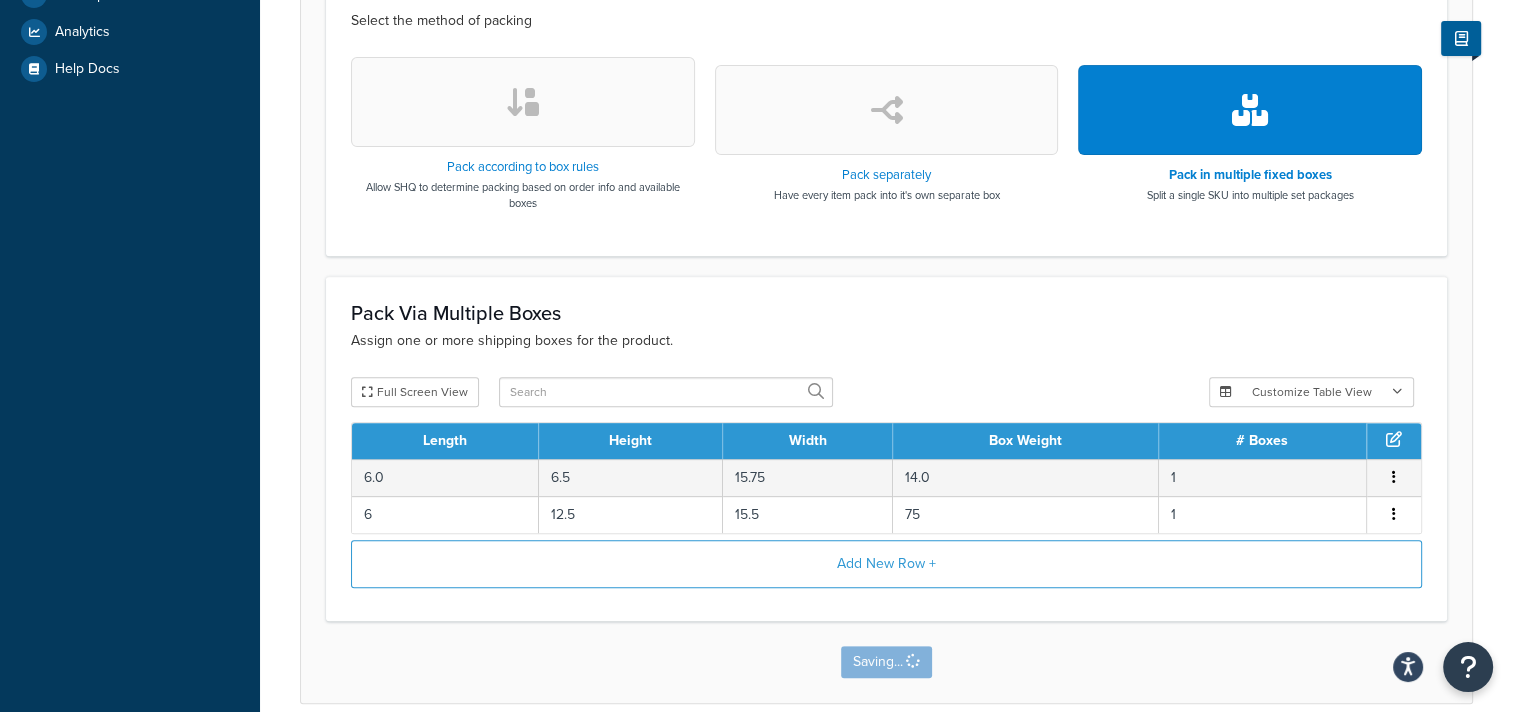 scroll, scrollTop: 0, scrollLeft: 0, axis: both 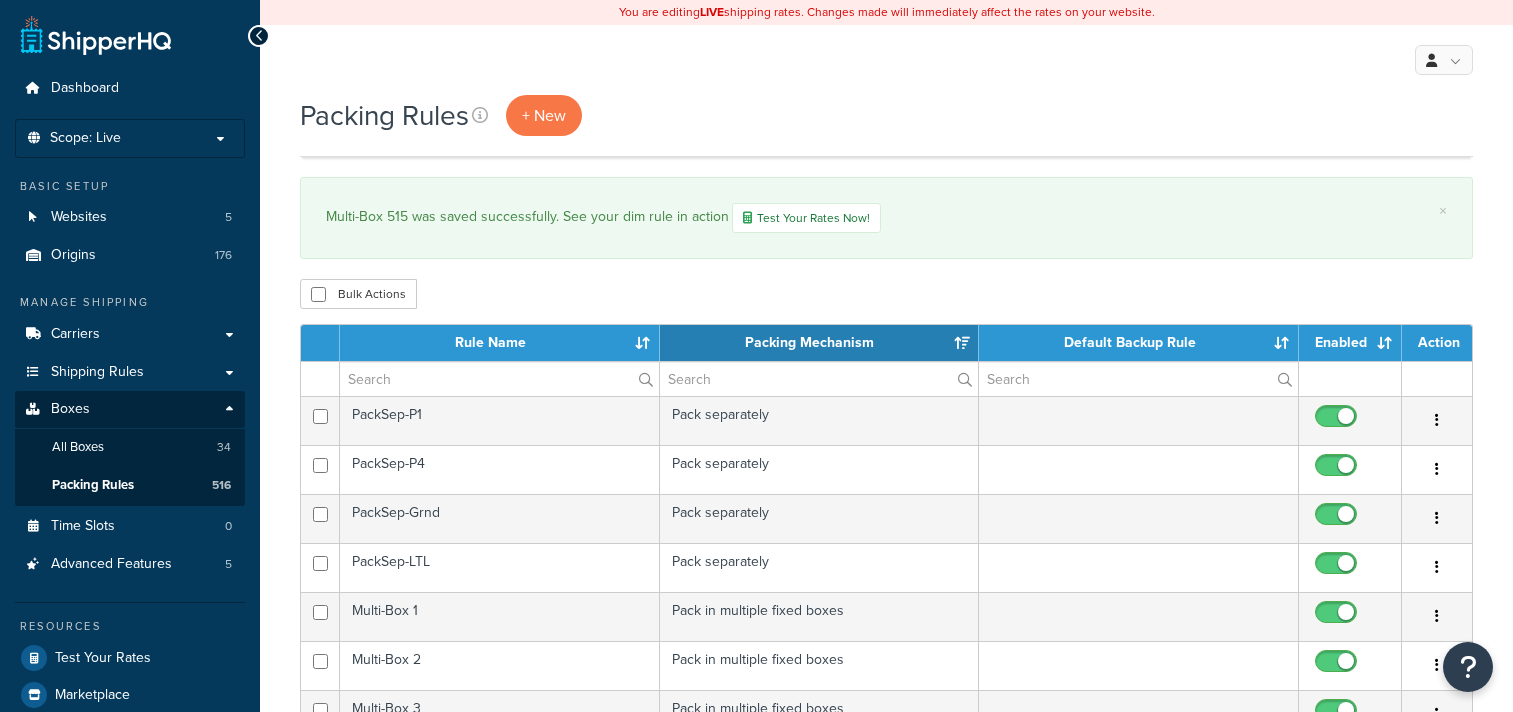 select on "15" 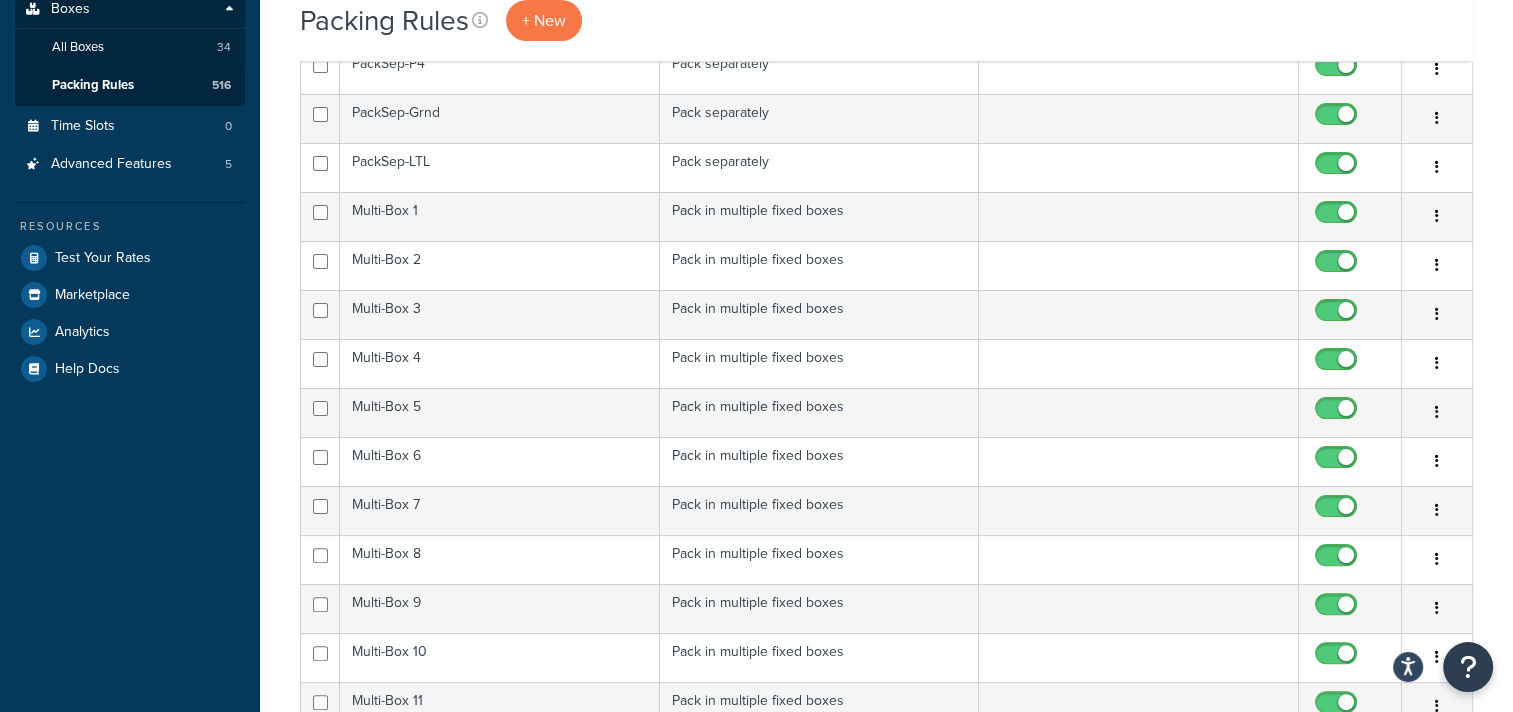 scroll, scrollTop: 0, scrollLeft: 0, axis: both 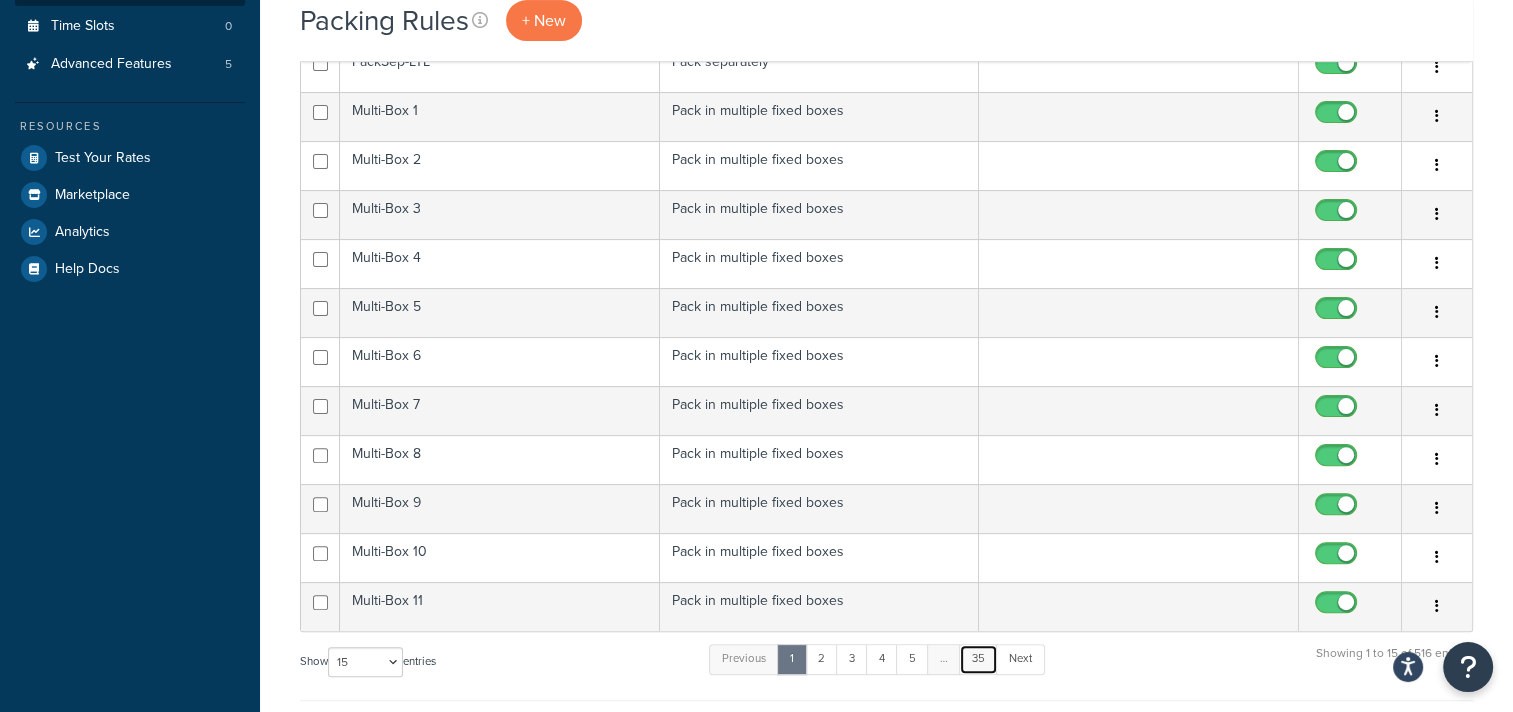 click on "35" at bounding box center (978, 659) 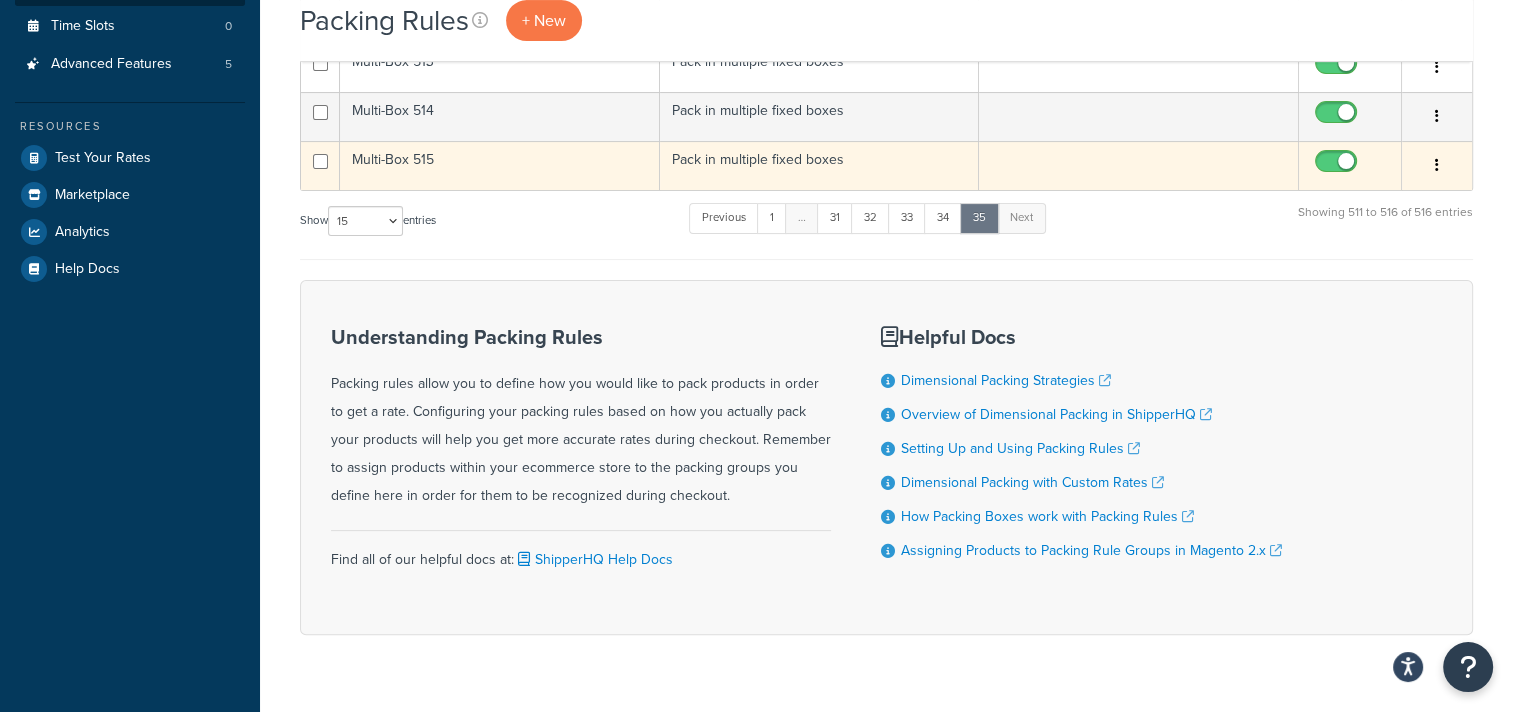 click at bounding box center (1437, 165) 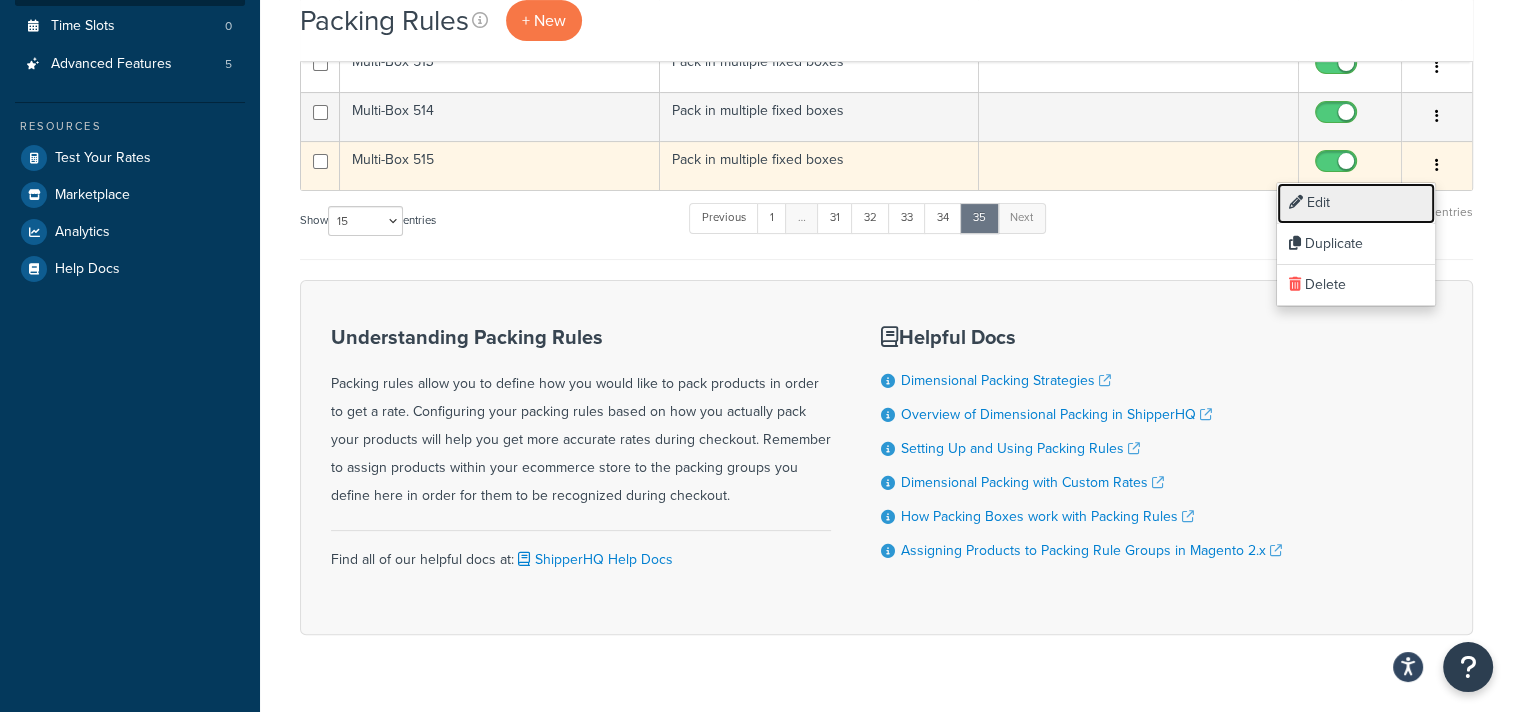 click on "Edit" at bounding box center [1356, 203] 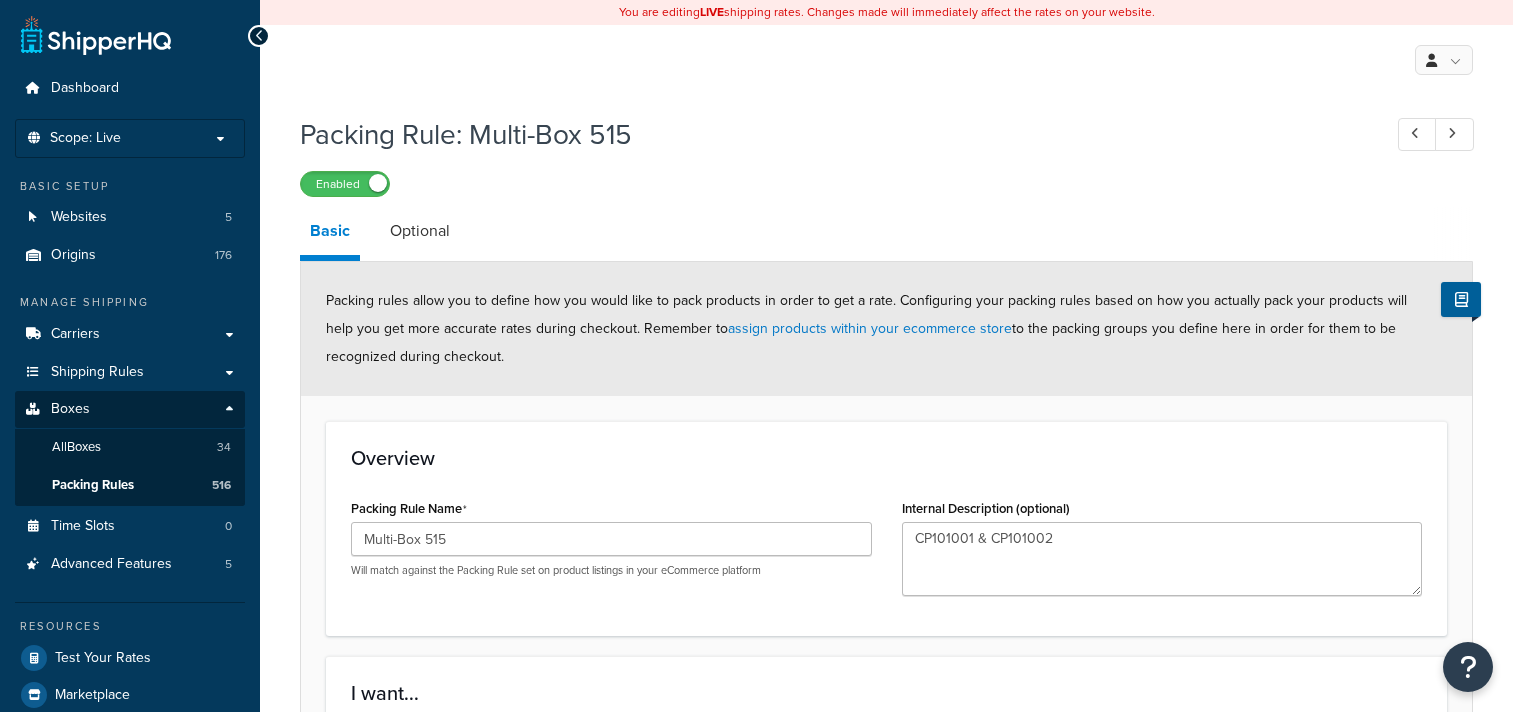 scroll, scrollTop: 0, scrollLeft: 0, axis: both 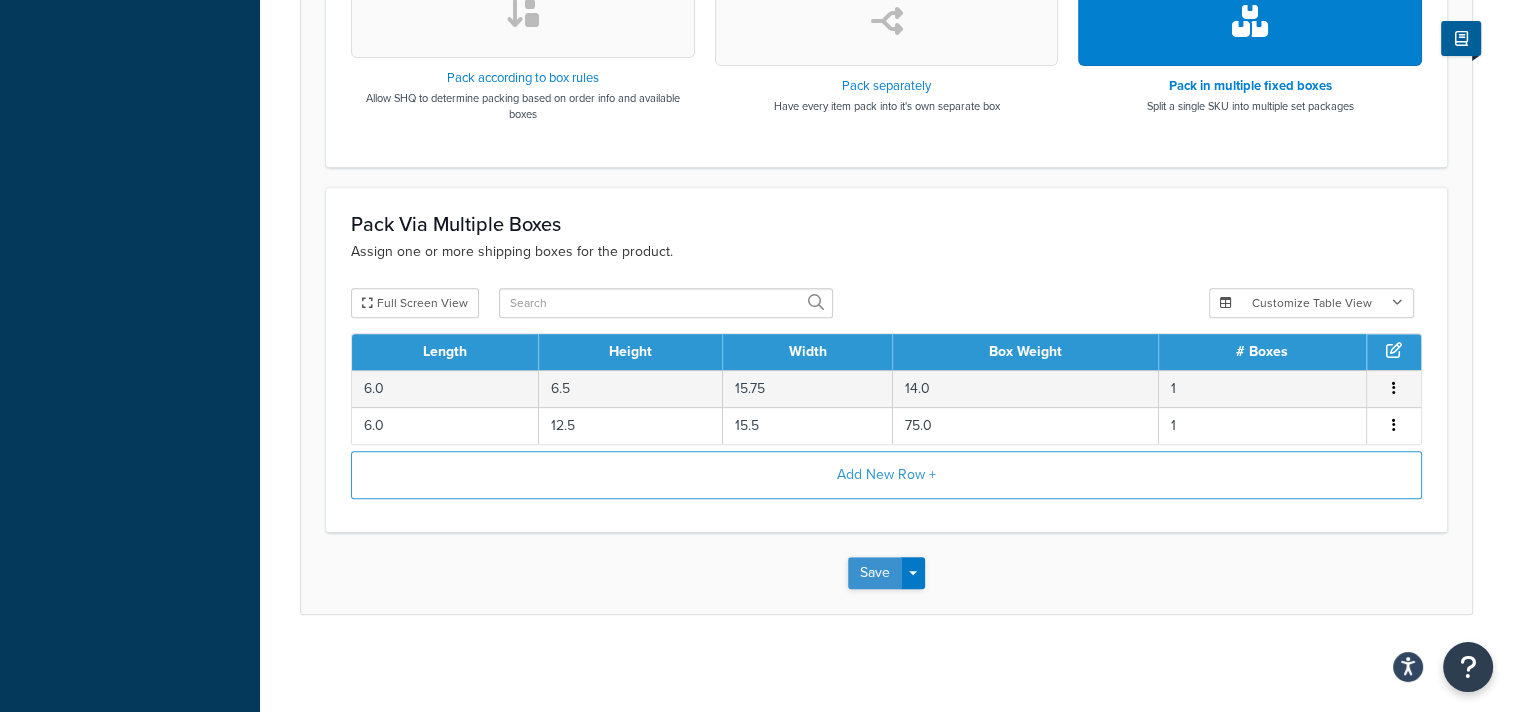click on "Save" at bounding box center [875, 573] 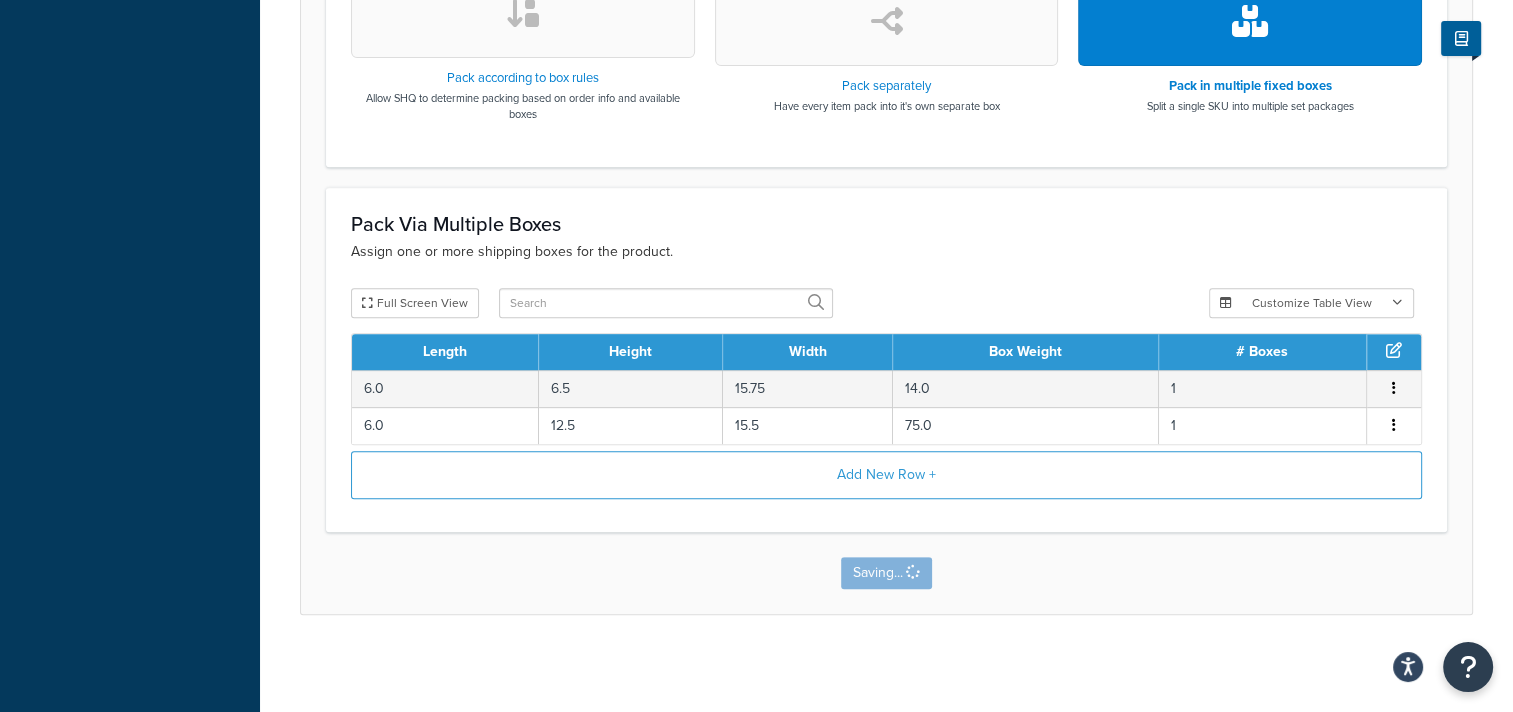 scroll, scrollTop: 0, scrollLeft: 0, axis: both 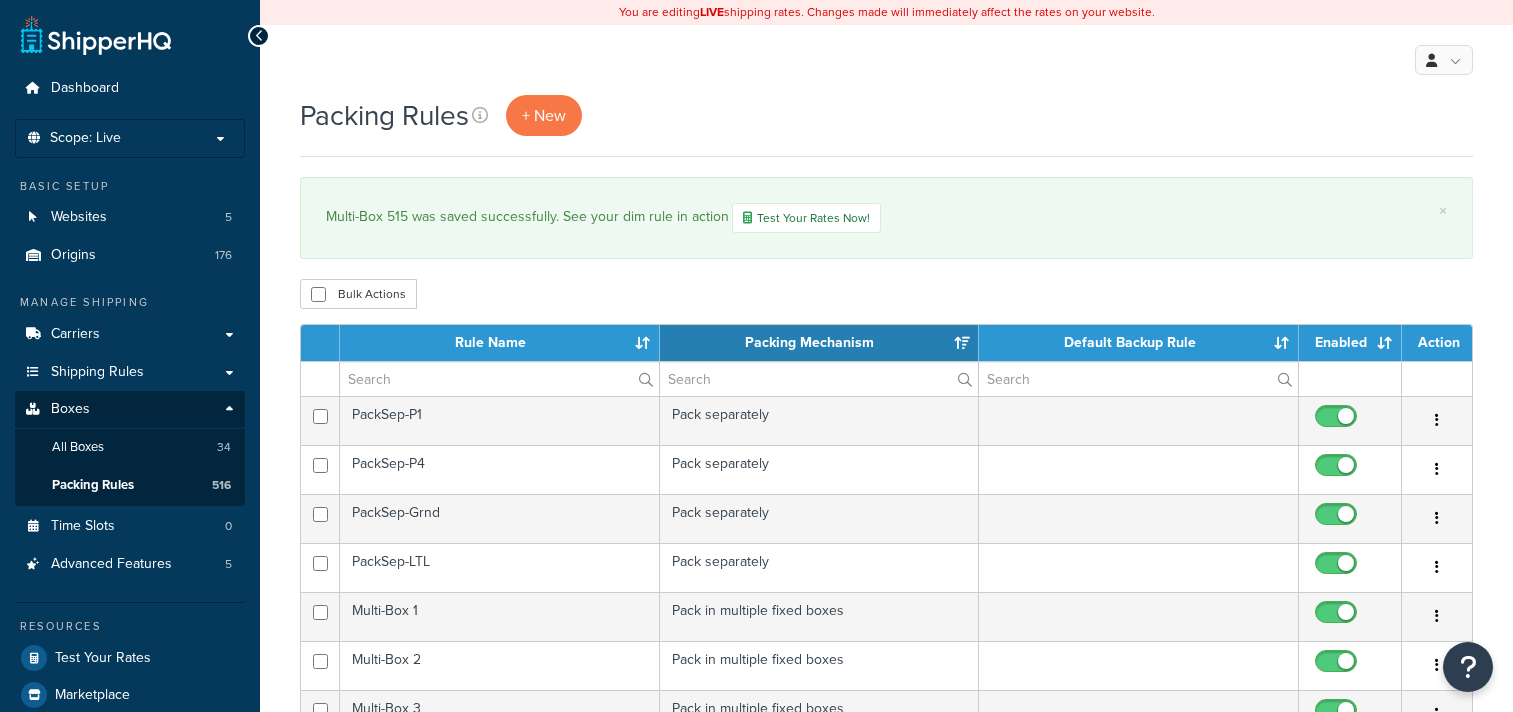select on "15" 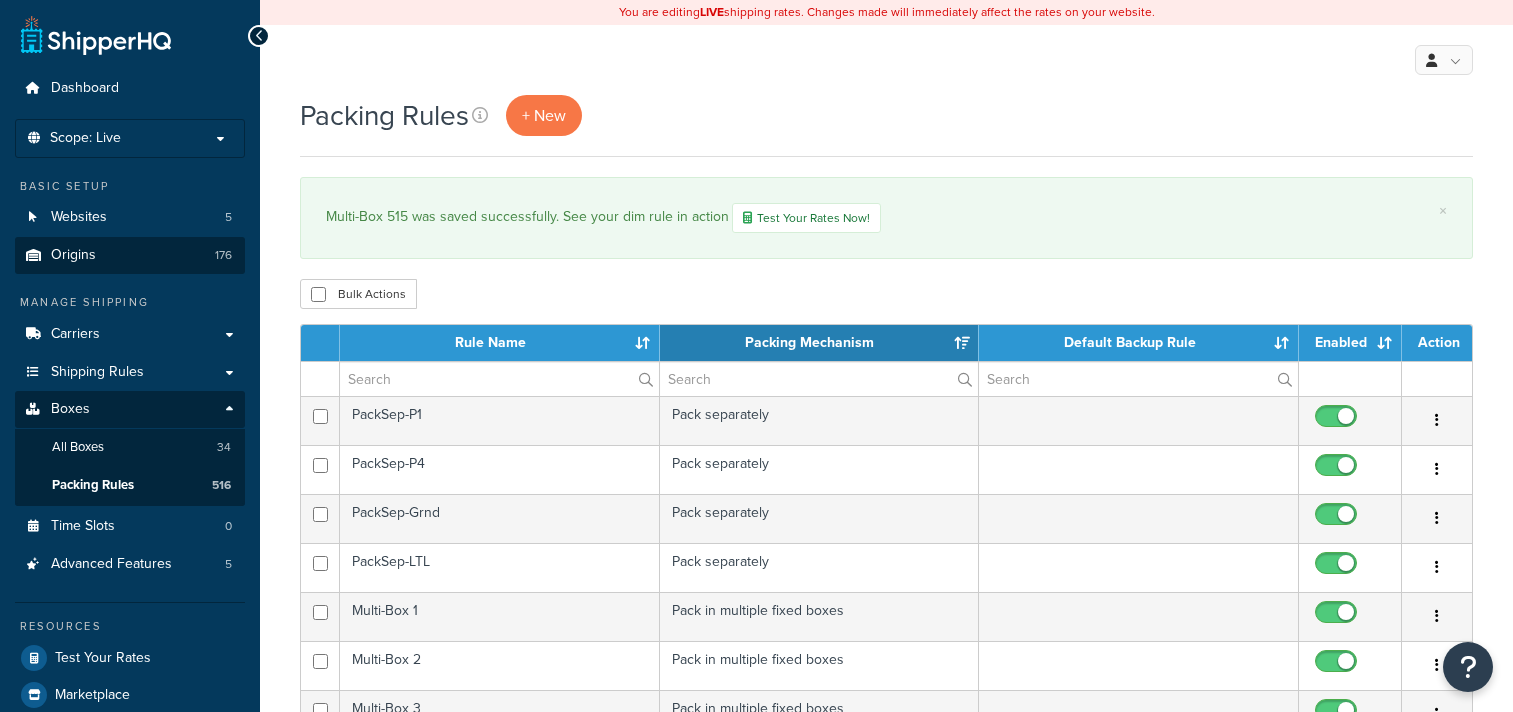 scroll, scrollTop: 0, scrollLeft: 0, axis: both 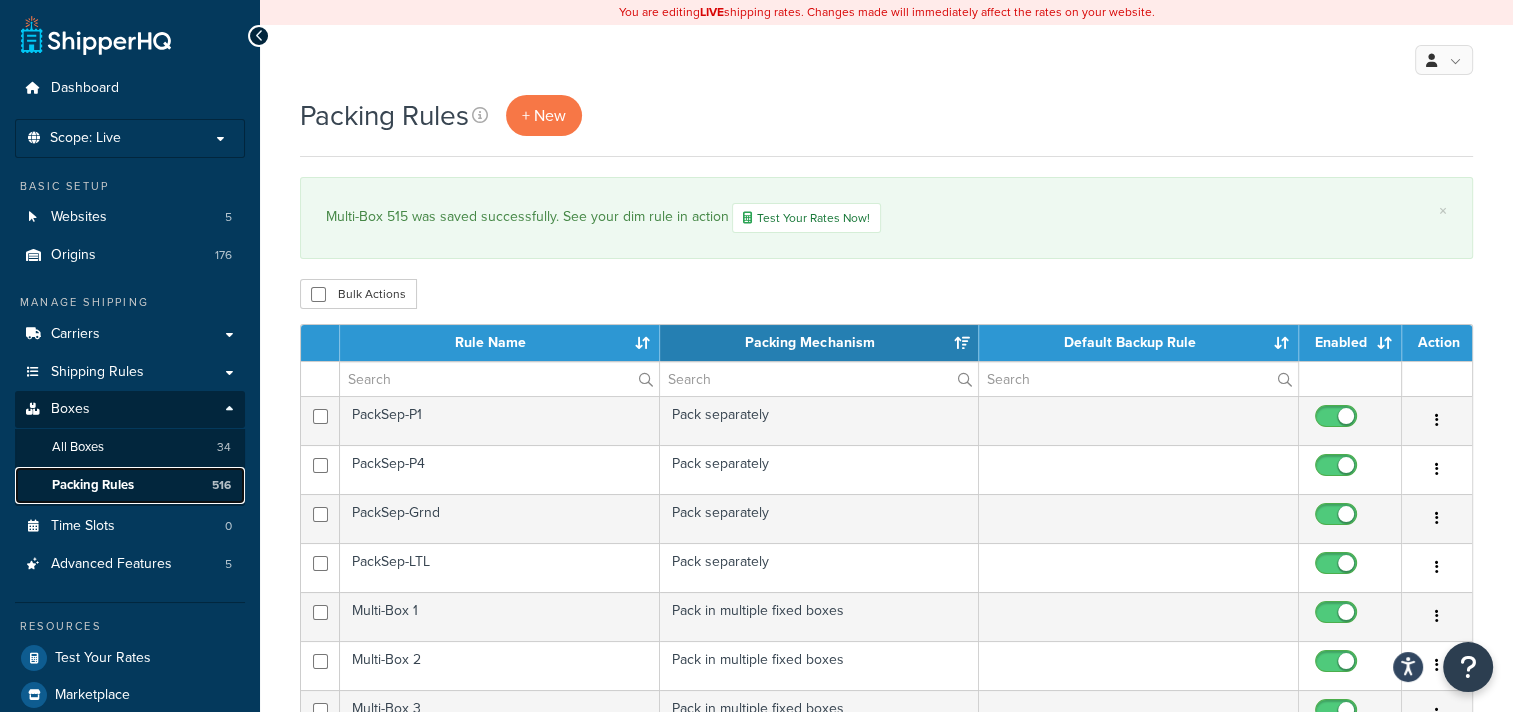 click on "Packing Rules" at bounding box center [93, 485] 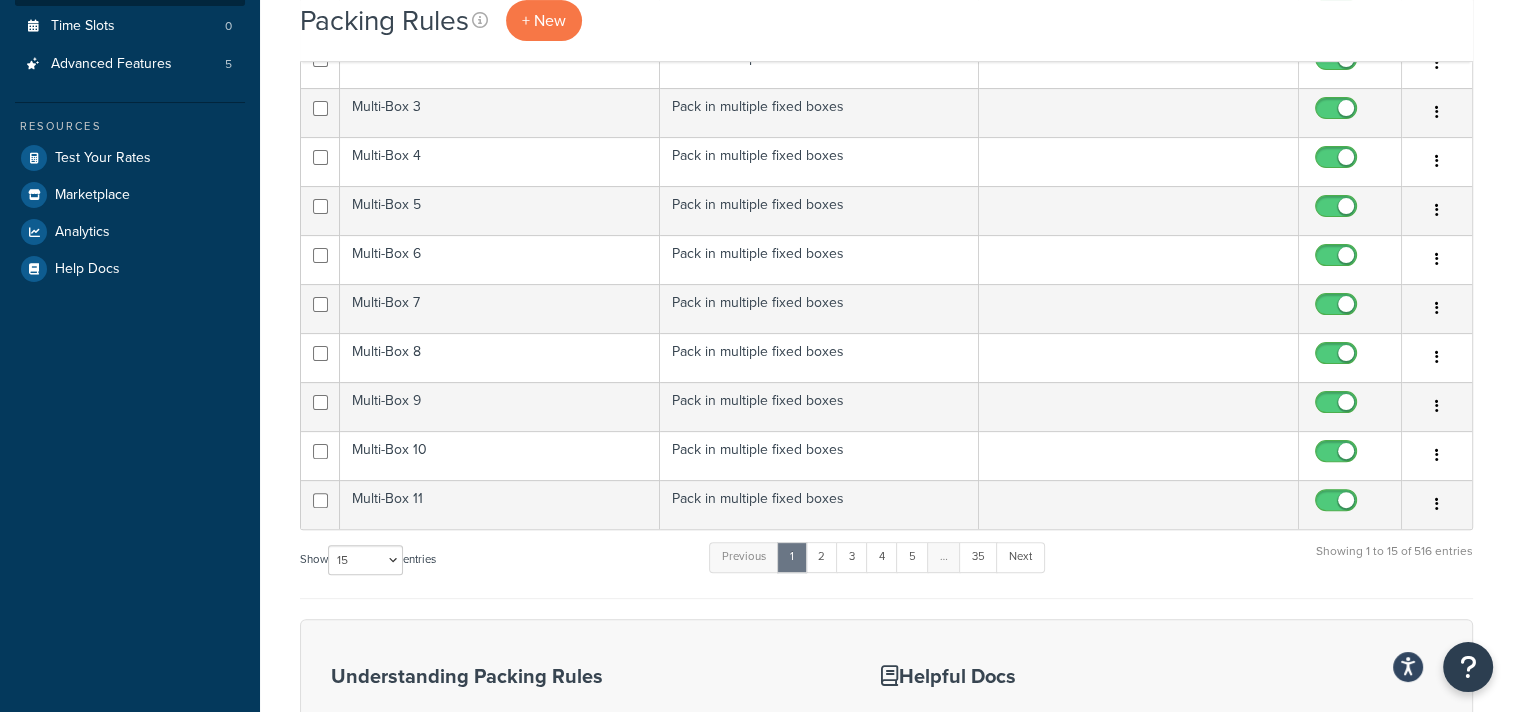 scroll, scrollTop: 876, scrollLeft: 0, axis: vertical 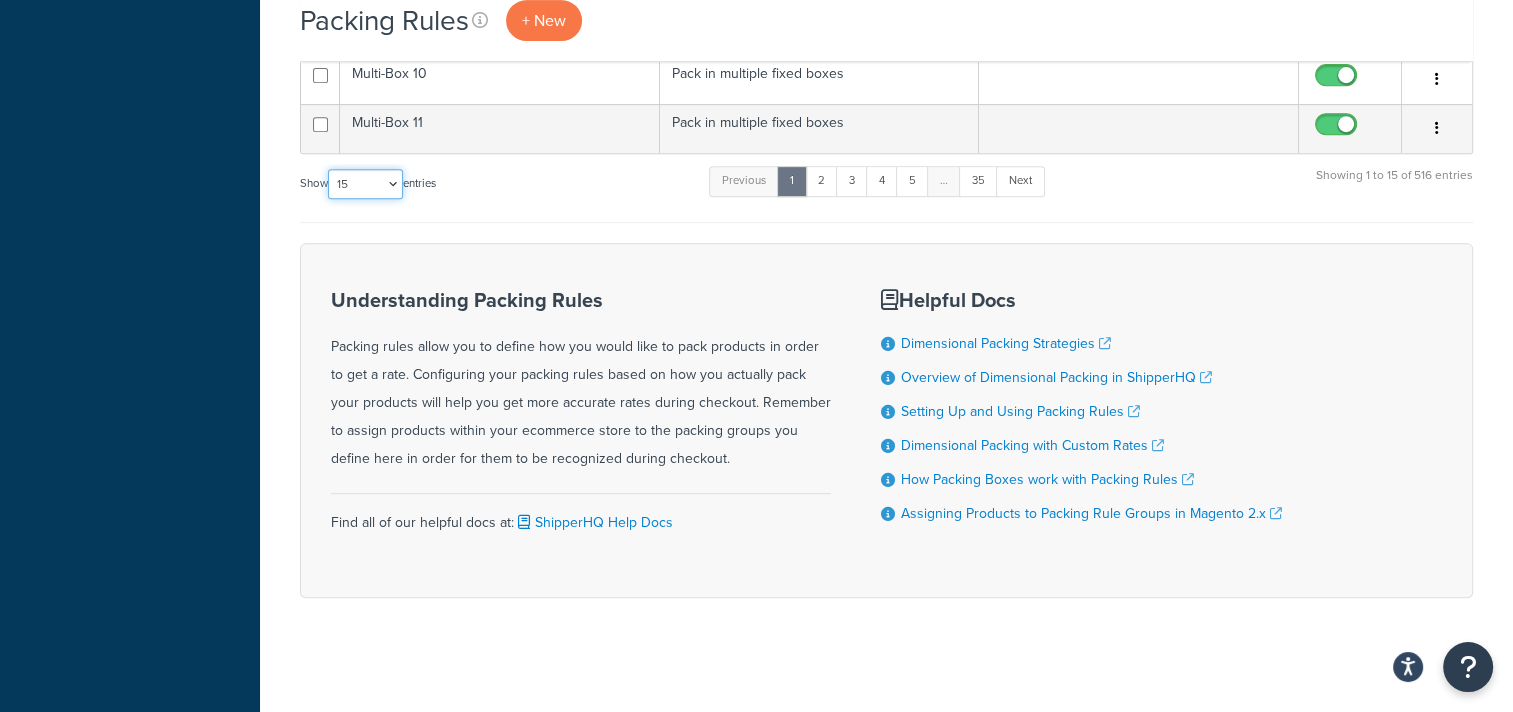 click on "10 15 25 50 100" at bounding box center [365, 184] 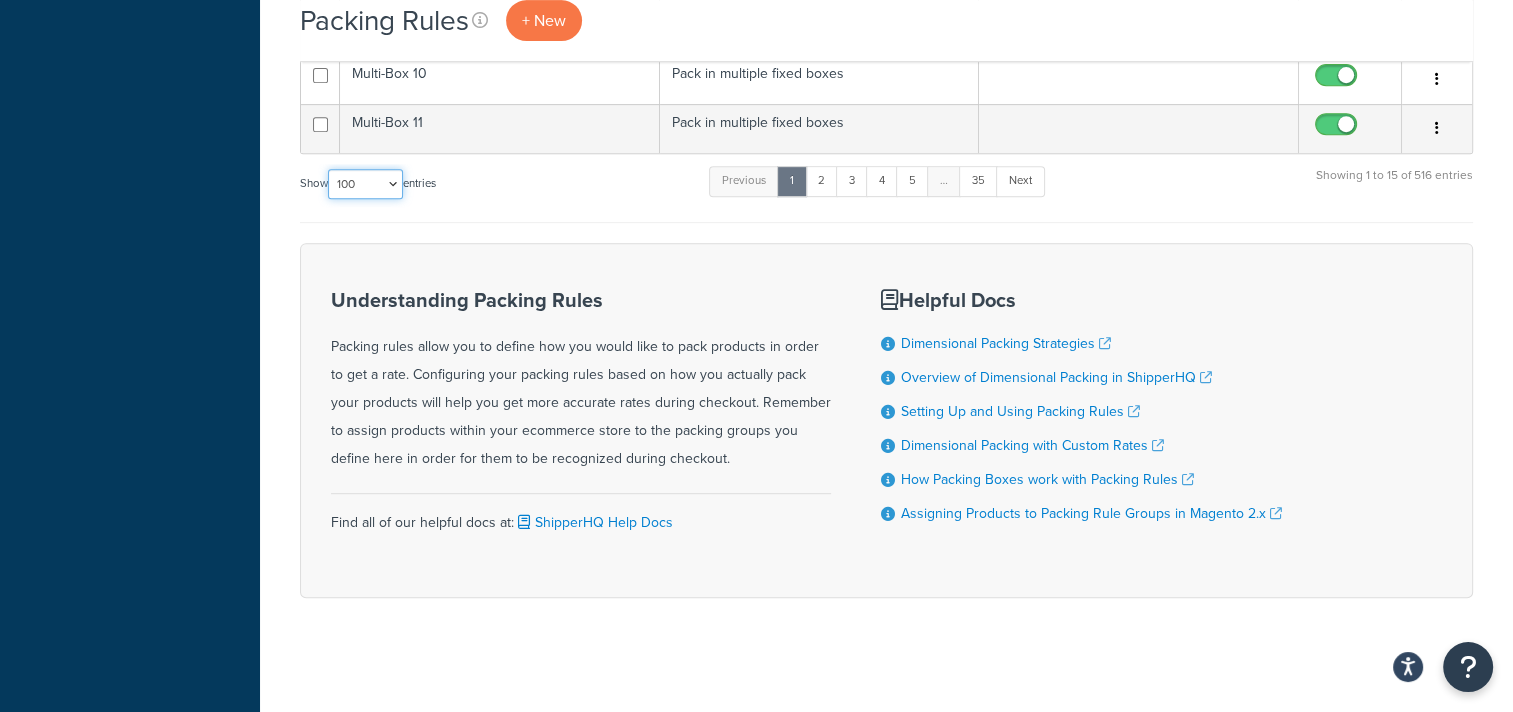 click on "10 15 25 50 100" at bounding box center (365, 184) 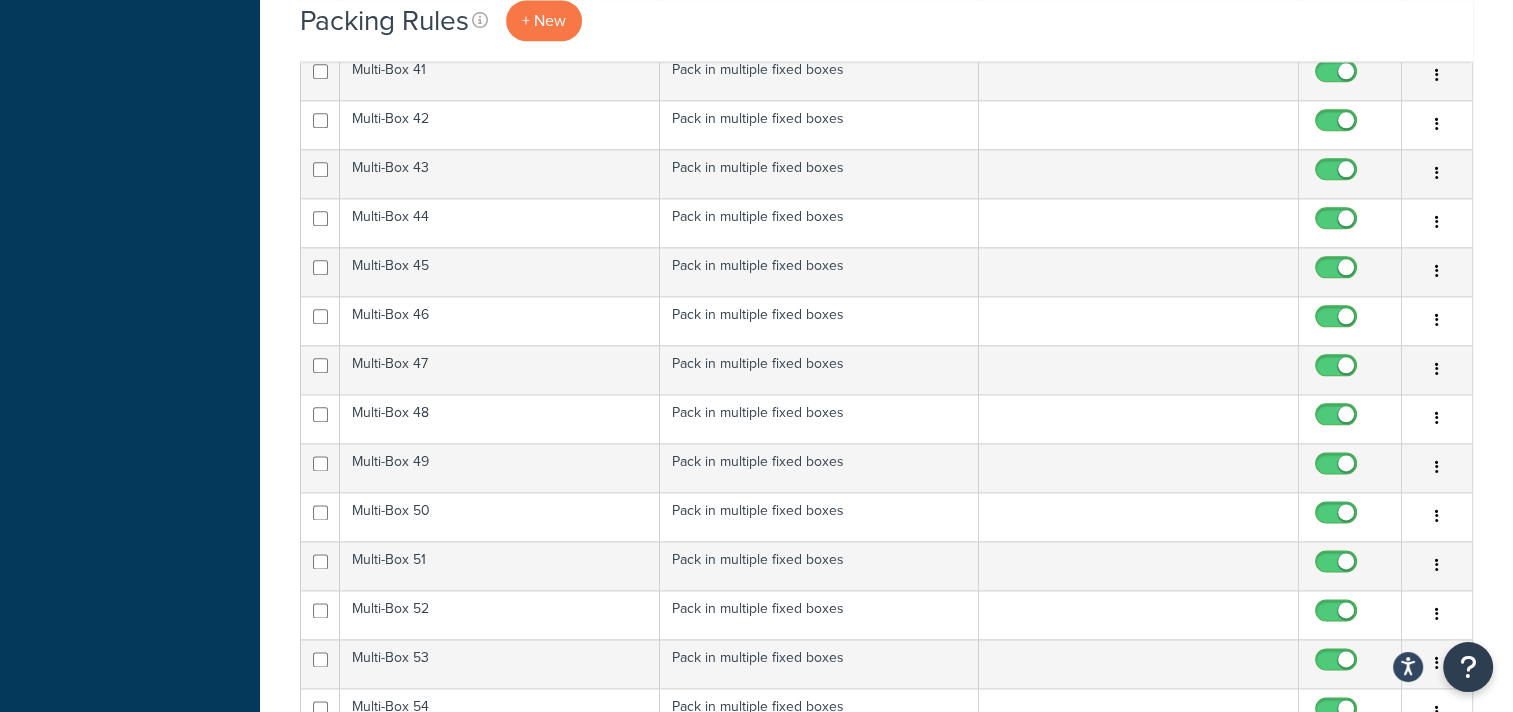 scroll, scrollTop: 2376, scrollLeft: 0, axis: vertical 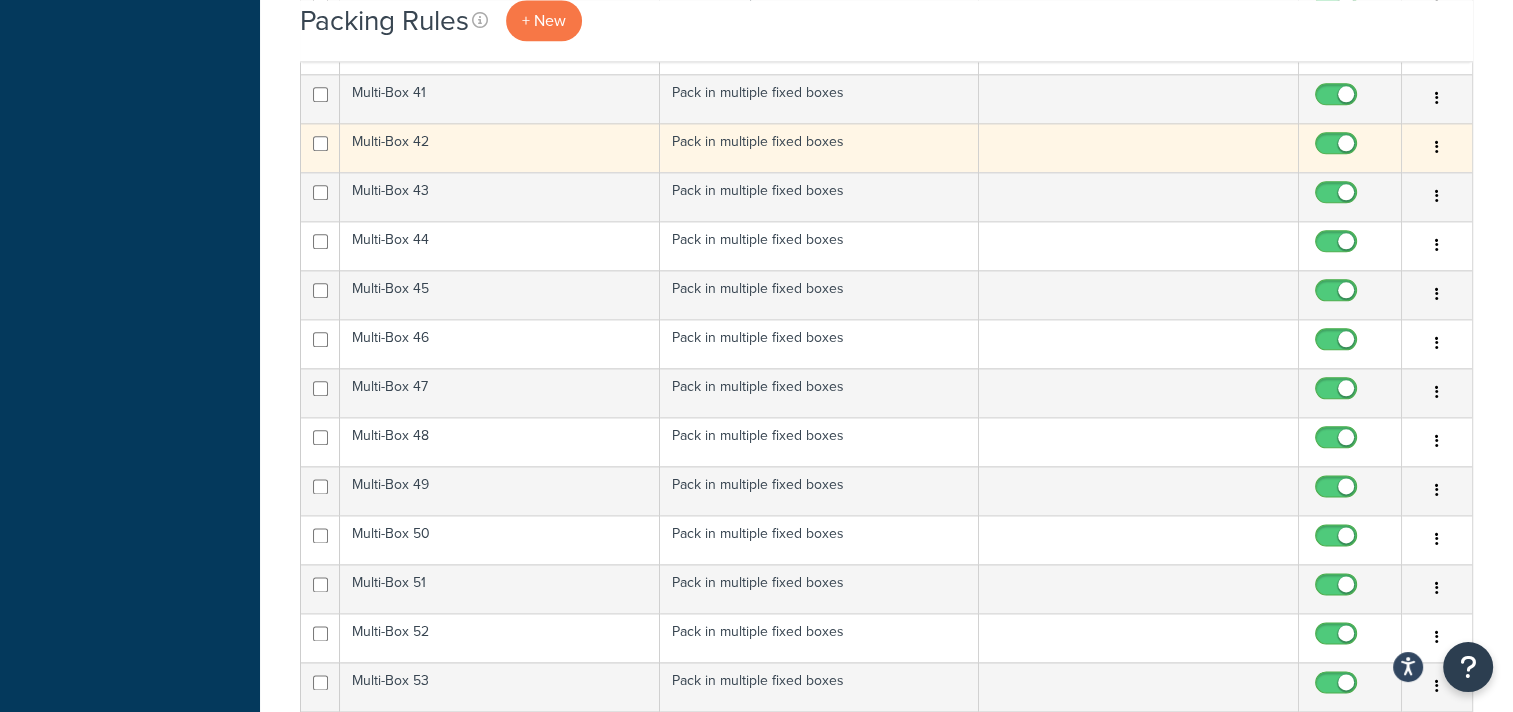 click at bounding box center (1437, 148) 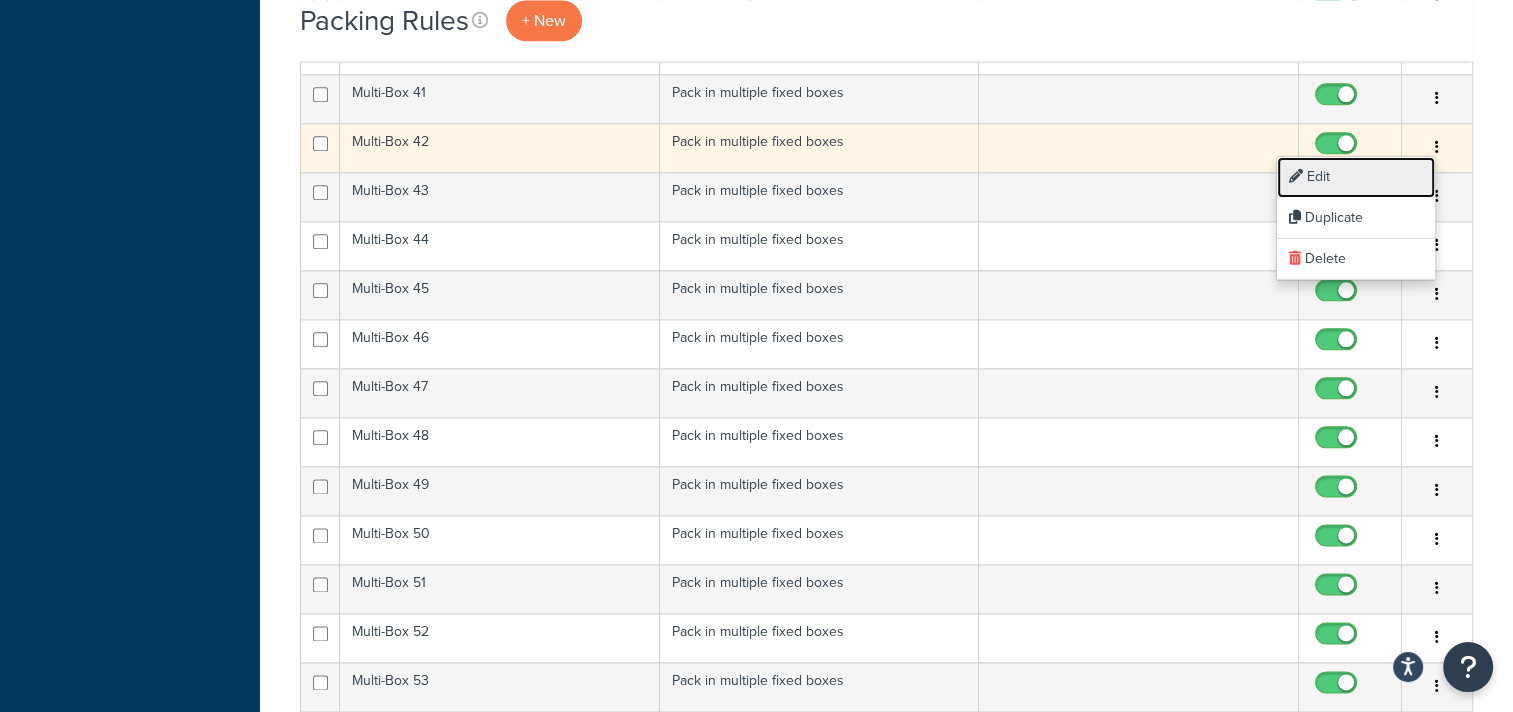 click on "Edit" at bounding box center (1356, 177) 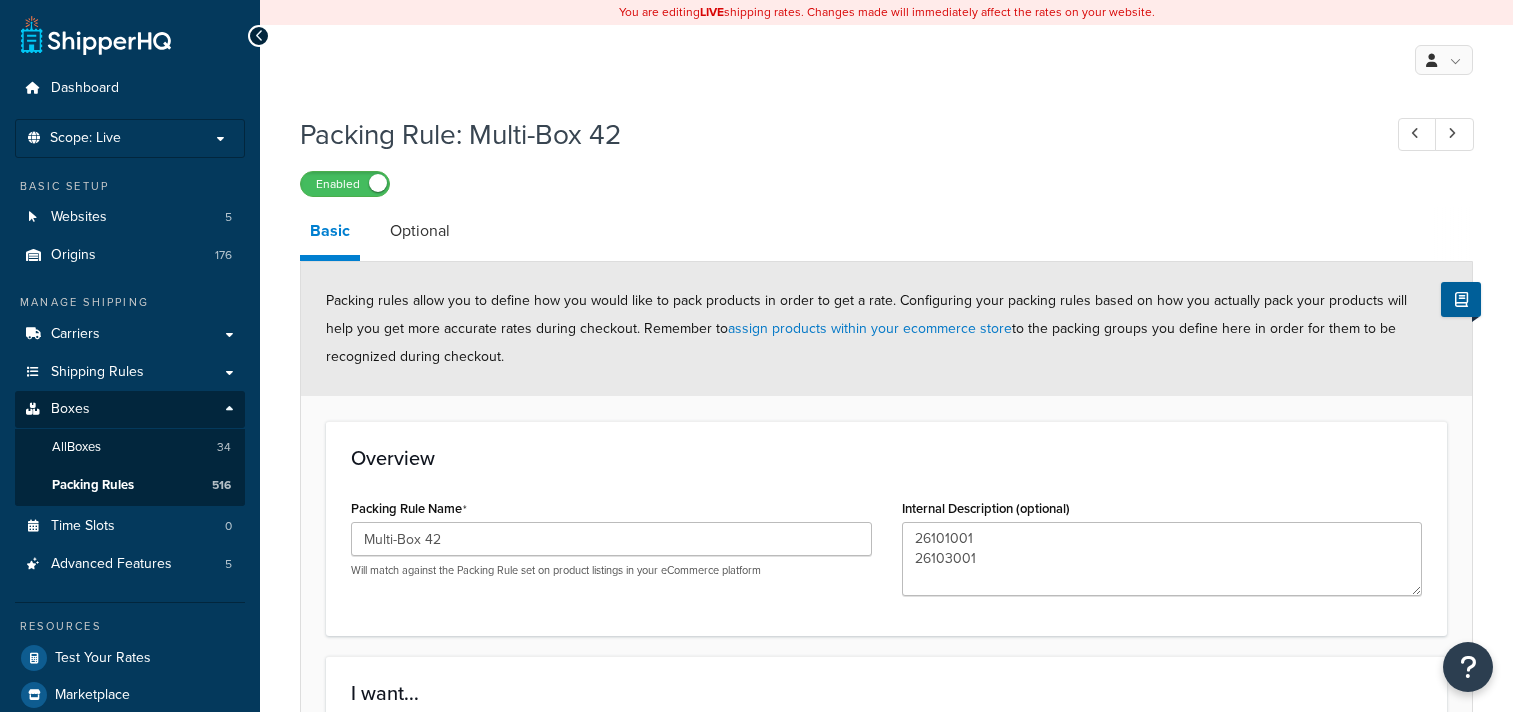 scroll, scrollTop: 0, scrollLeft: 0, axis: both 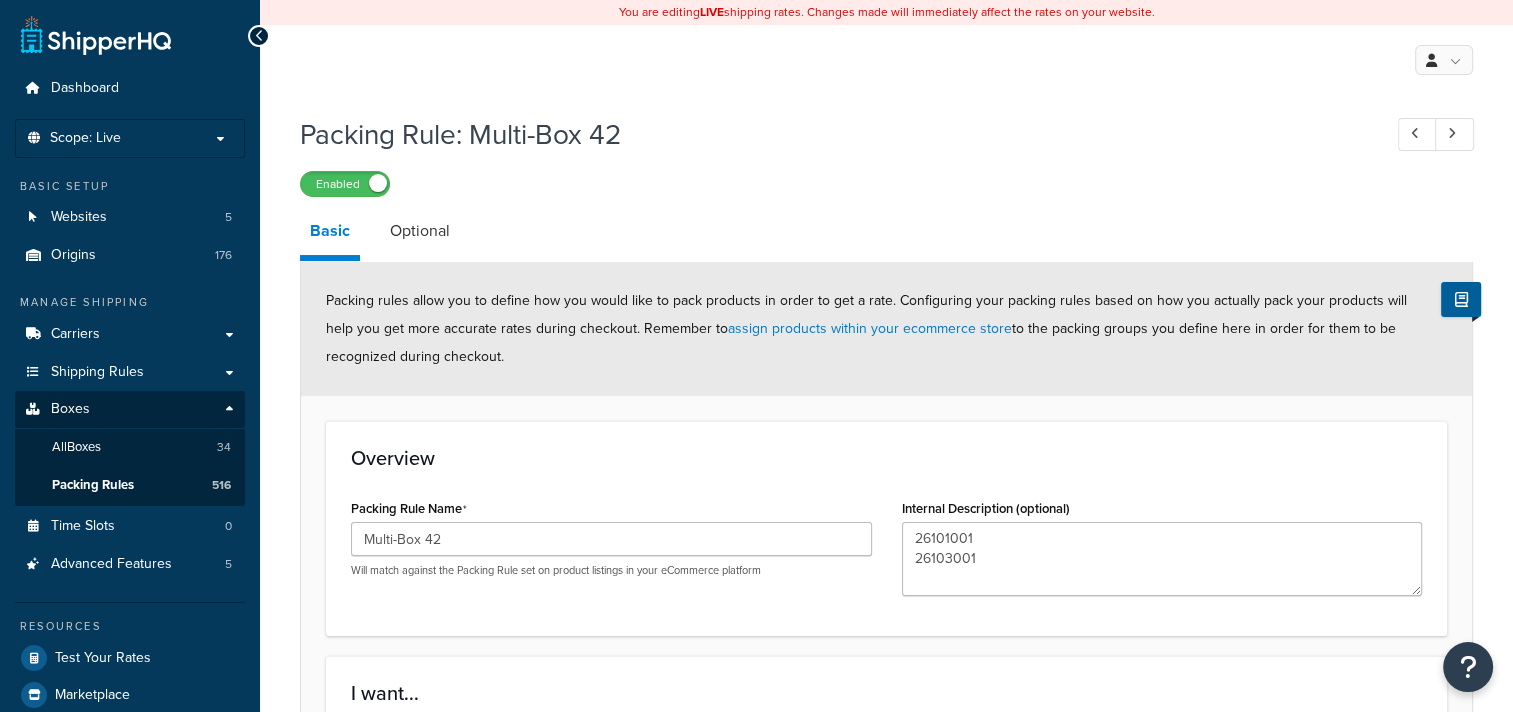 type on "26101001
26103001" 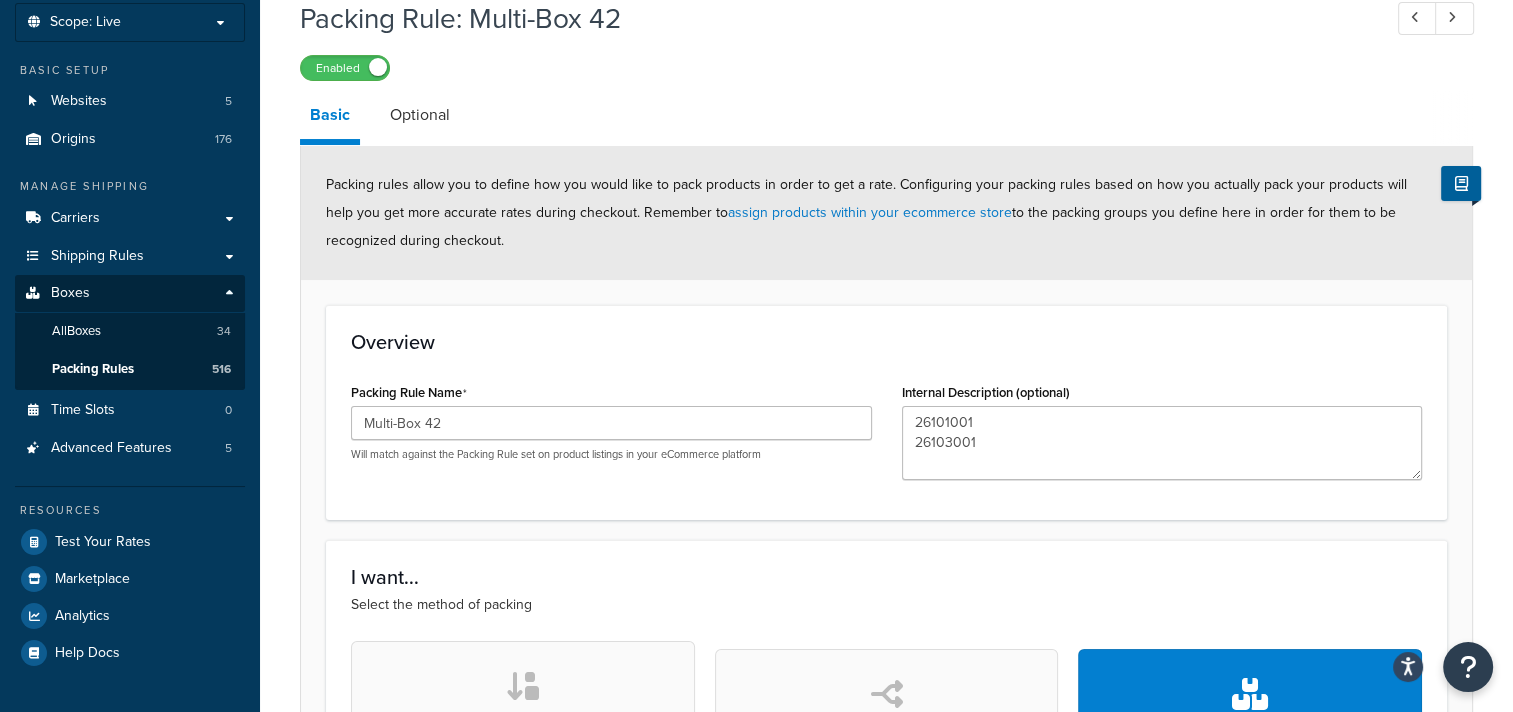 scroll, scrollTop: 0, scrollLeft: 0, axis: both 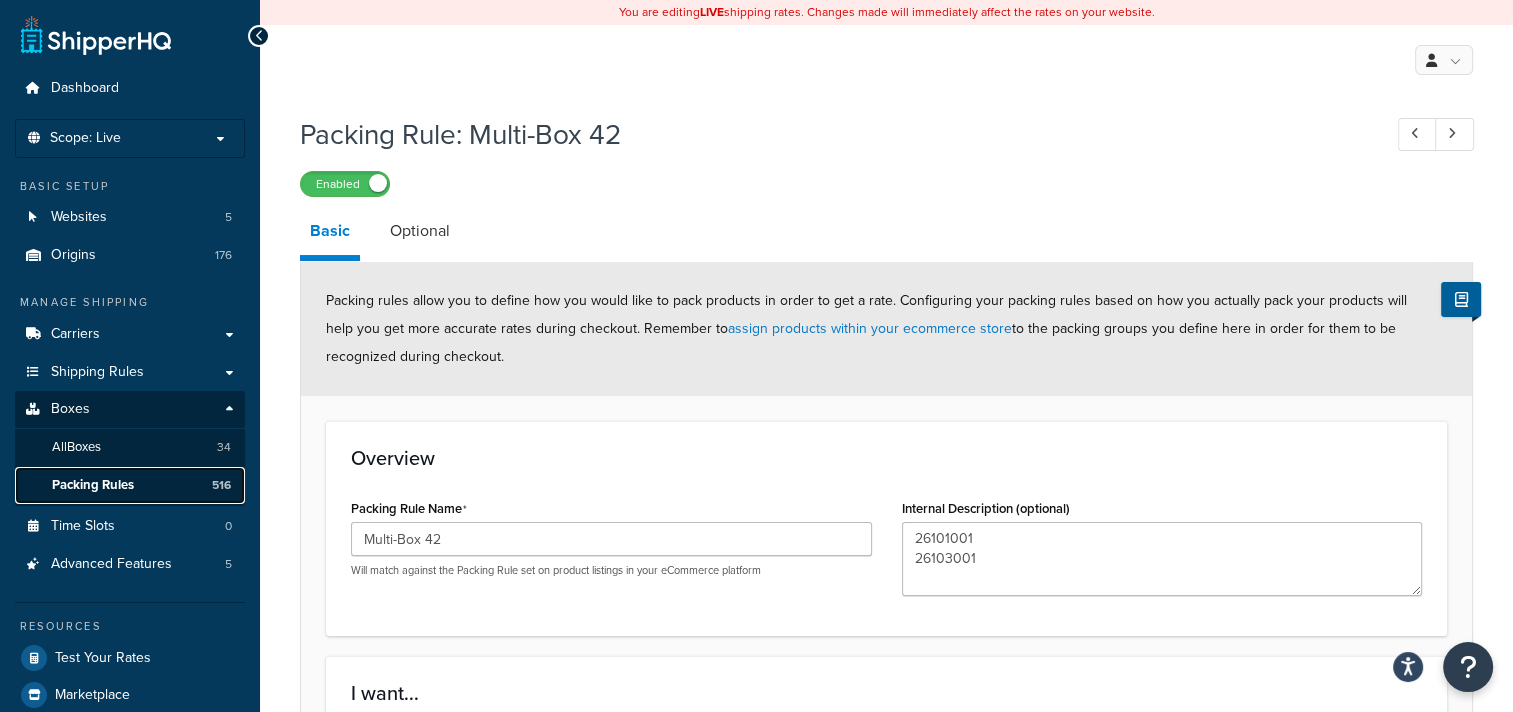 click on "Packing Rules" at bounding box center (93, 485) 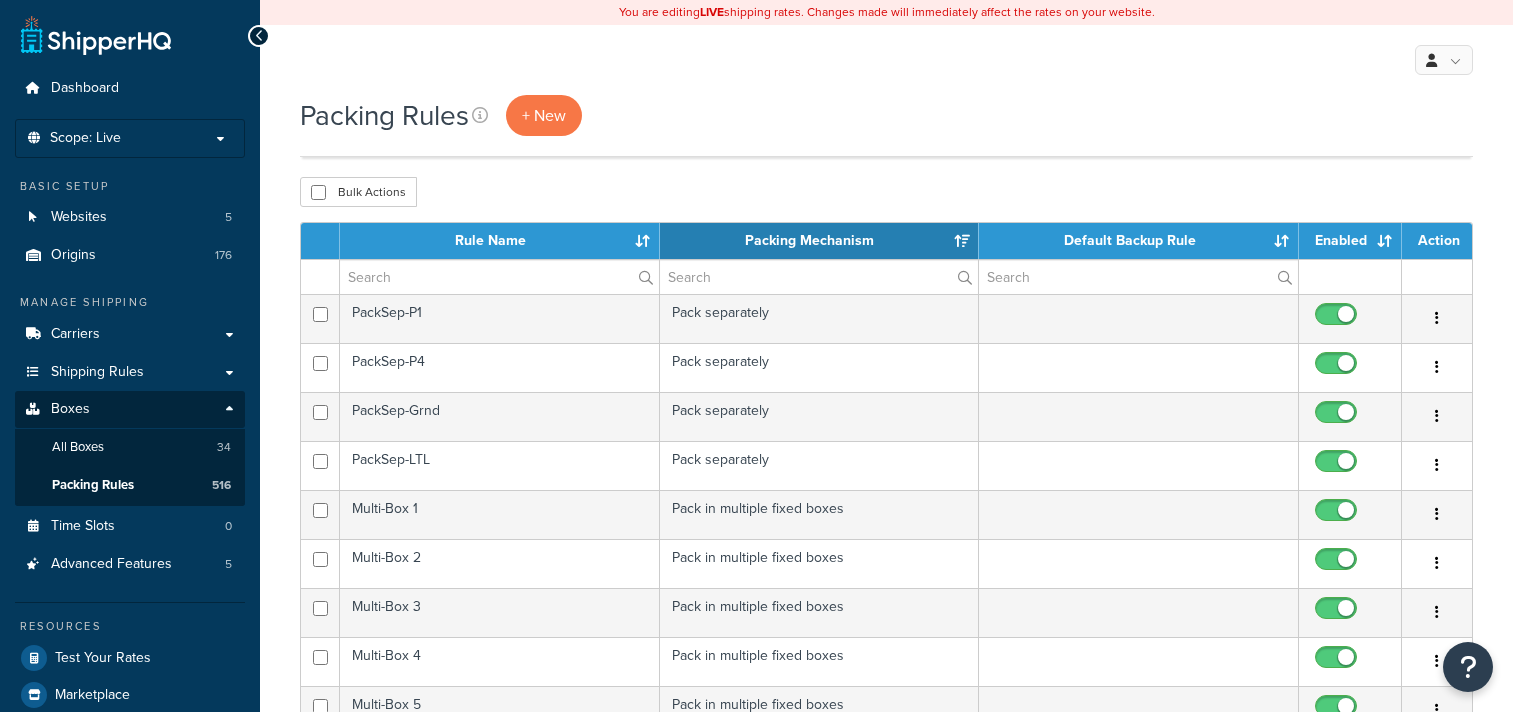 scroll, scrollTop: 876, scrollLeft: 0, axis: vertical 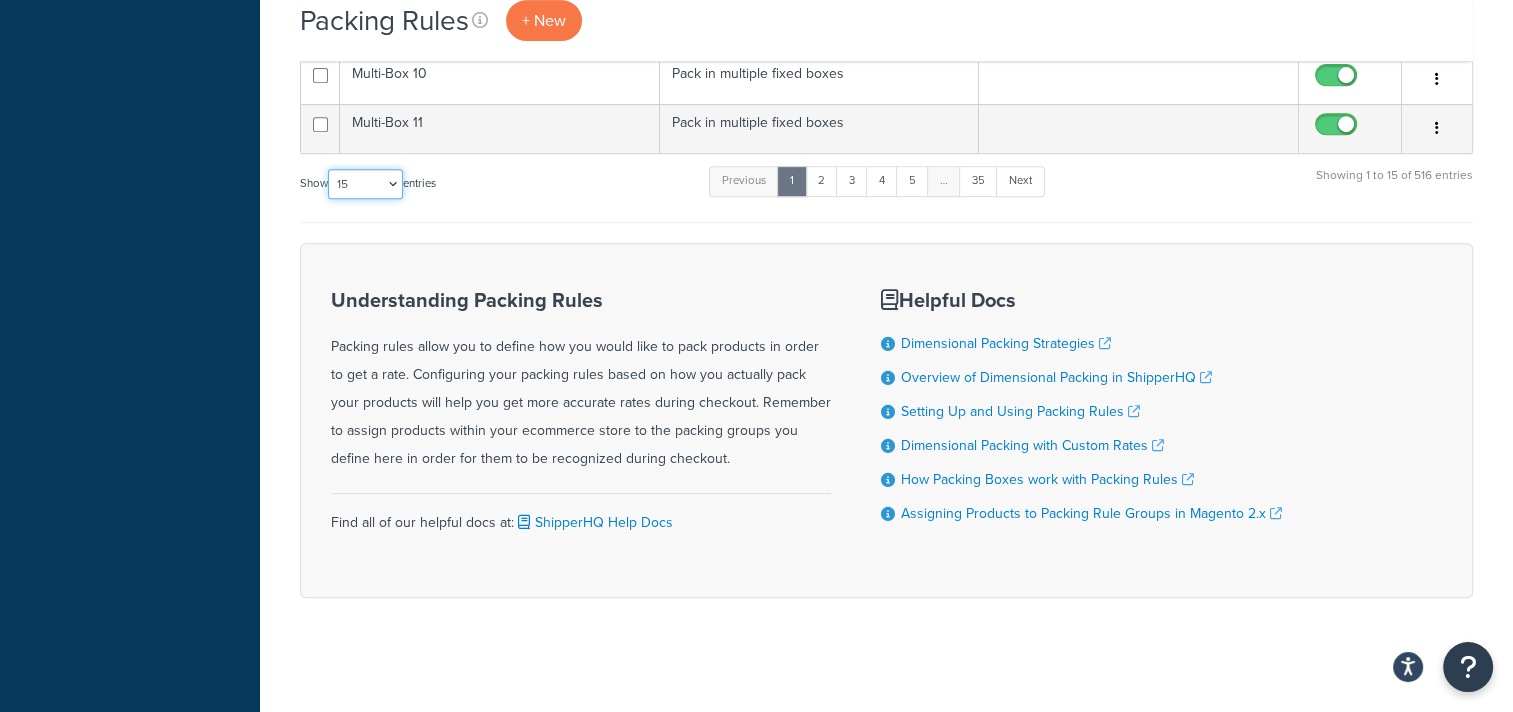 click on "10 15 25 50 100" at bounding box center [365, 184] 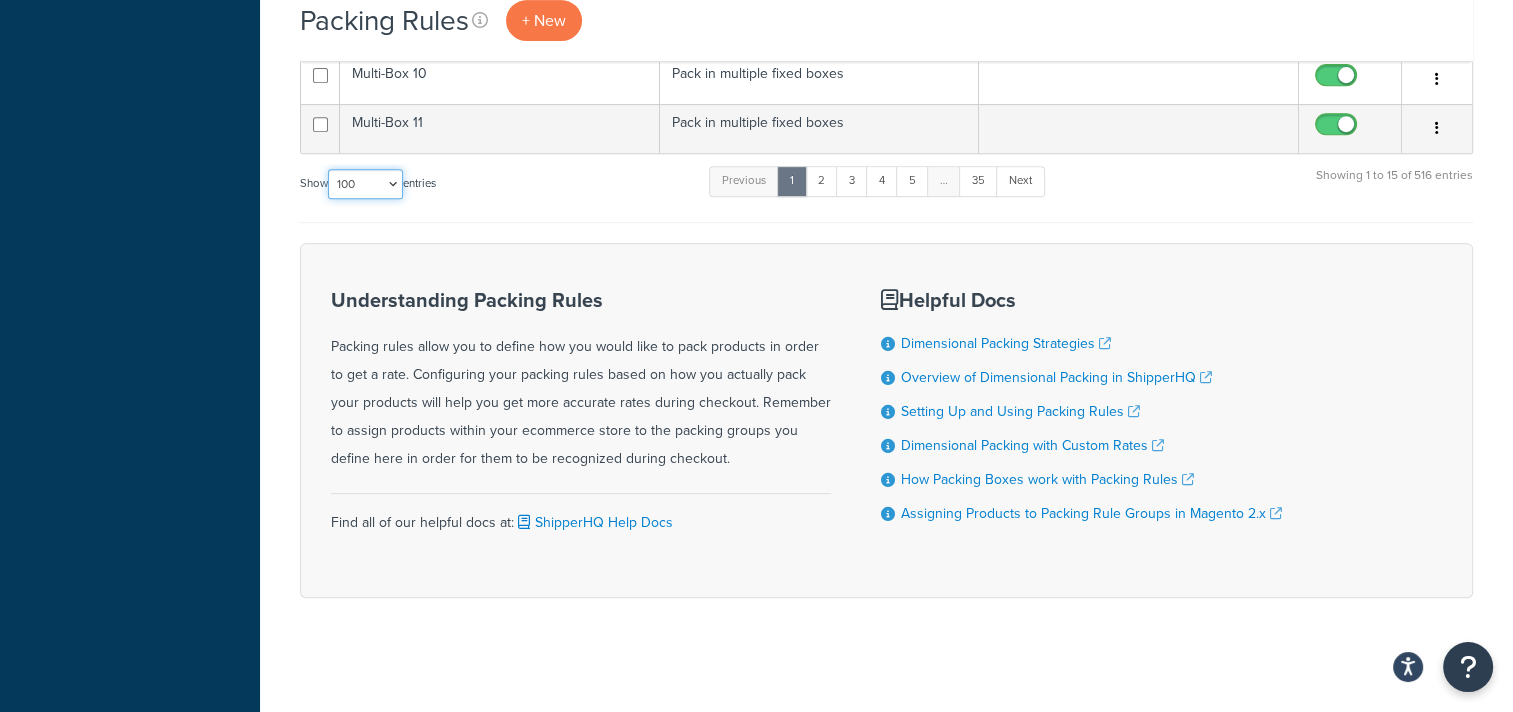 click on "10 15 25 50 100" at bounding box center (365, 184) 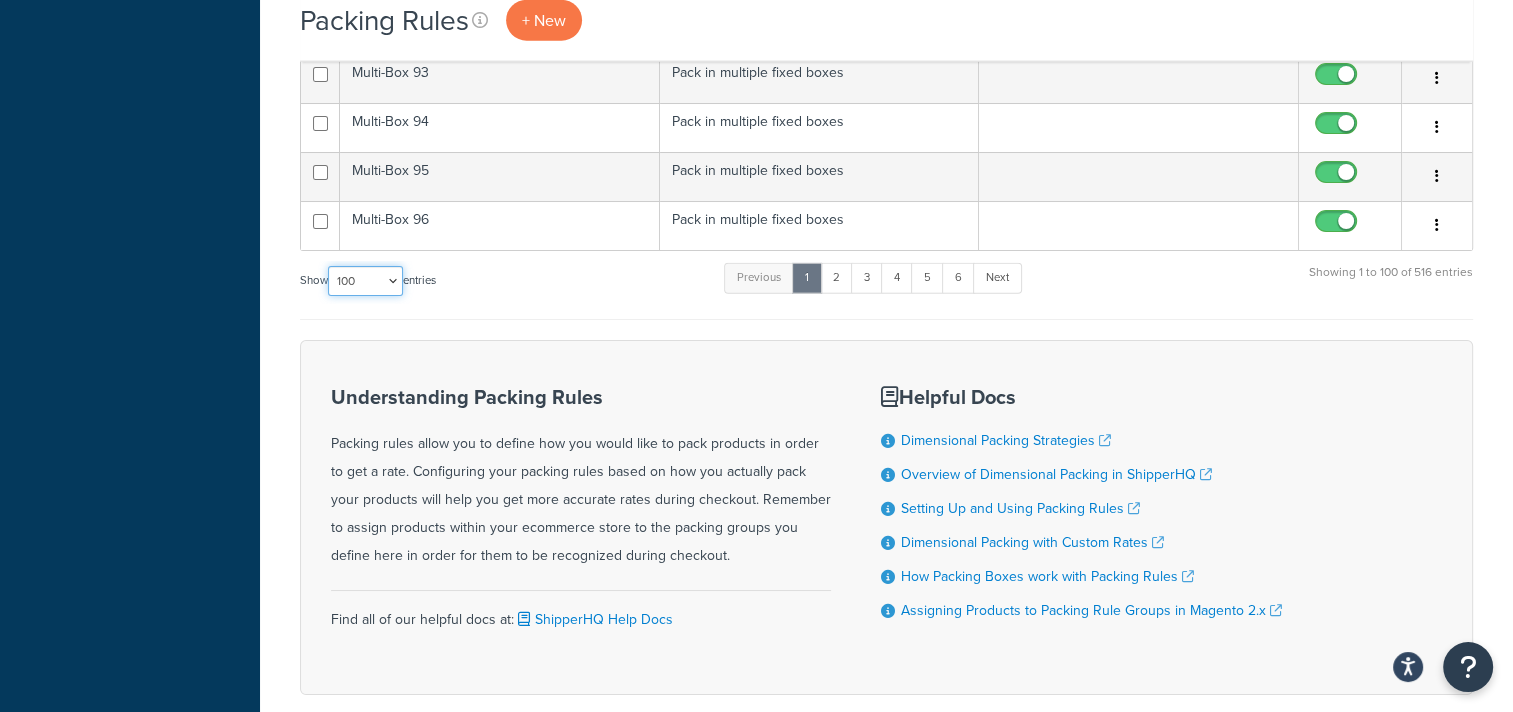 scroll, scrollTop: 5024, scrollLeft: 0, axis: vertical 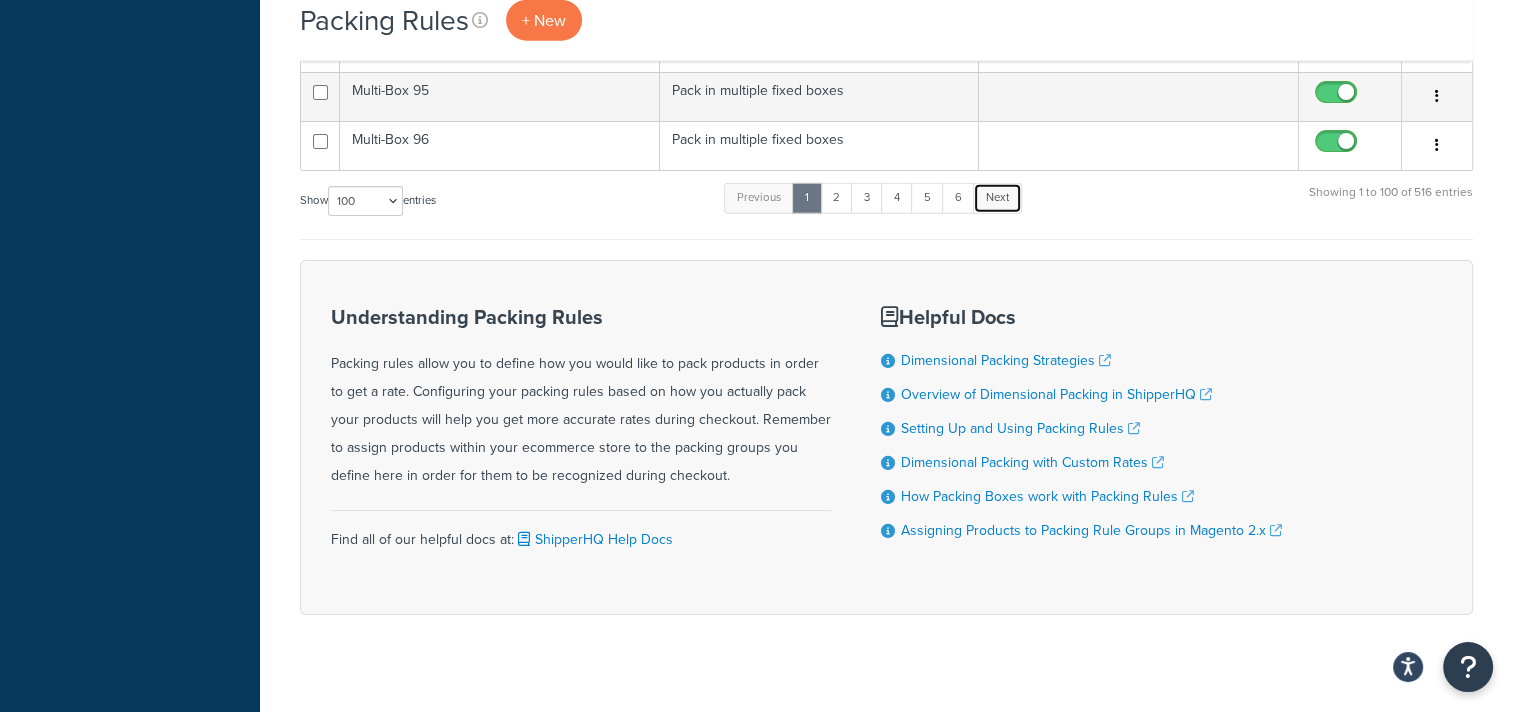 click on "Next" at bounding box center [997, 198] 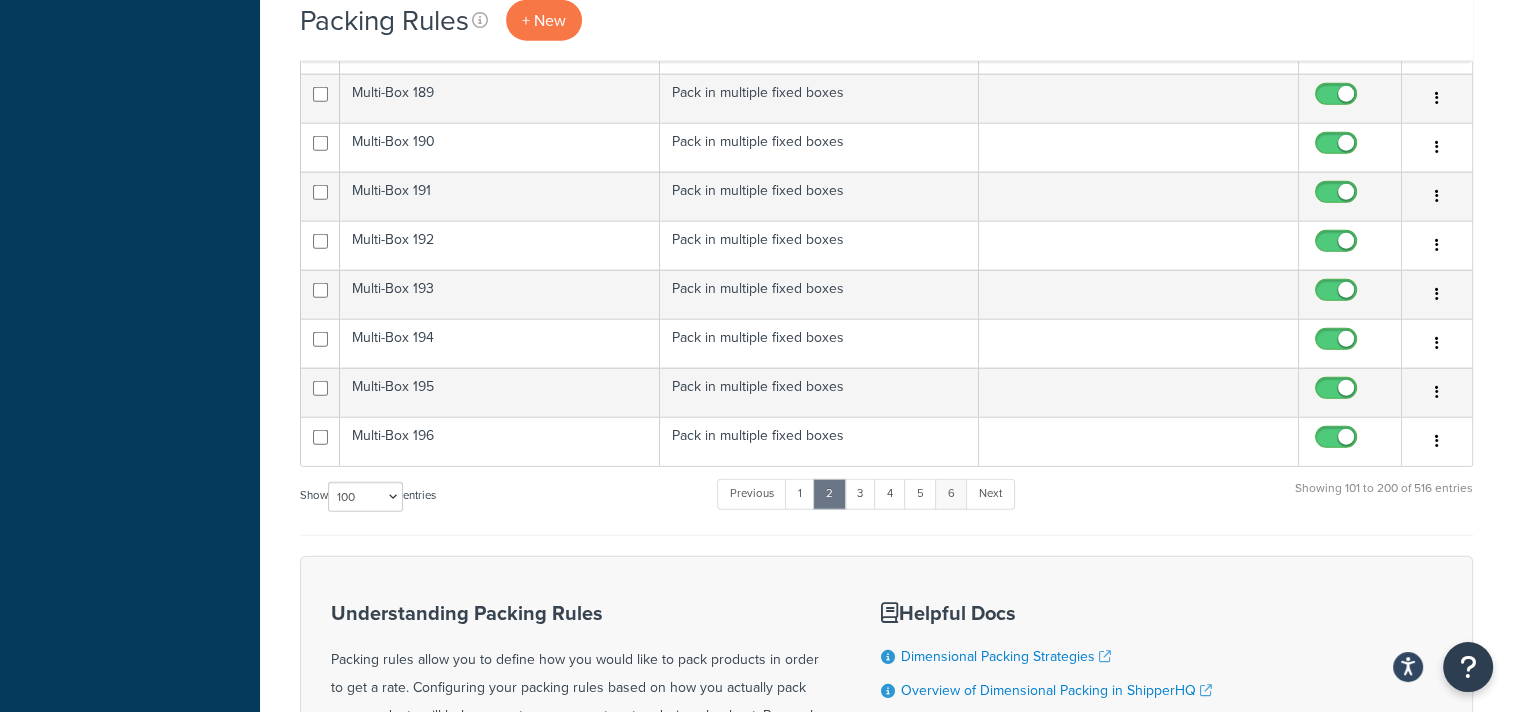 scroll, scrollTop: 4724, scrollLeft: 0, axis: vertical 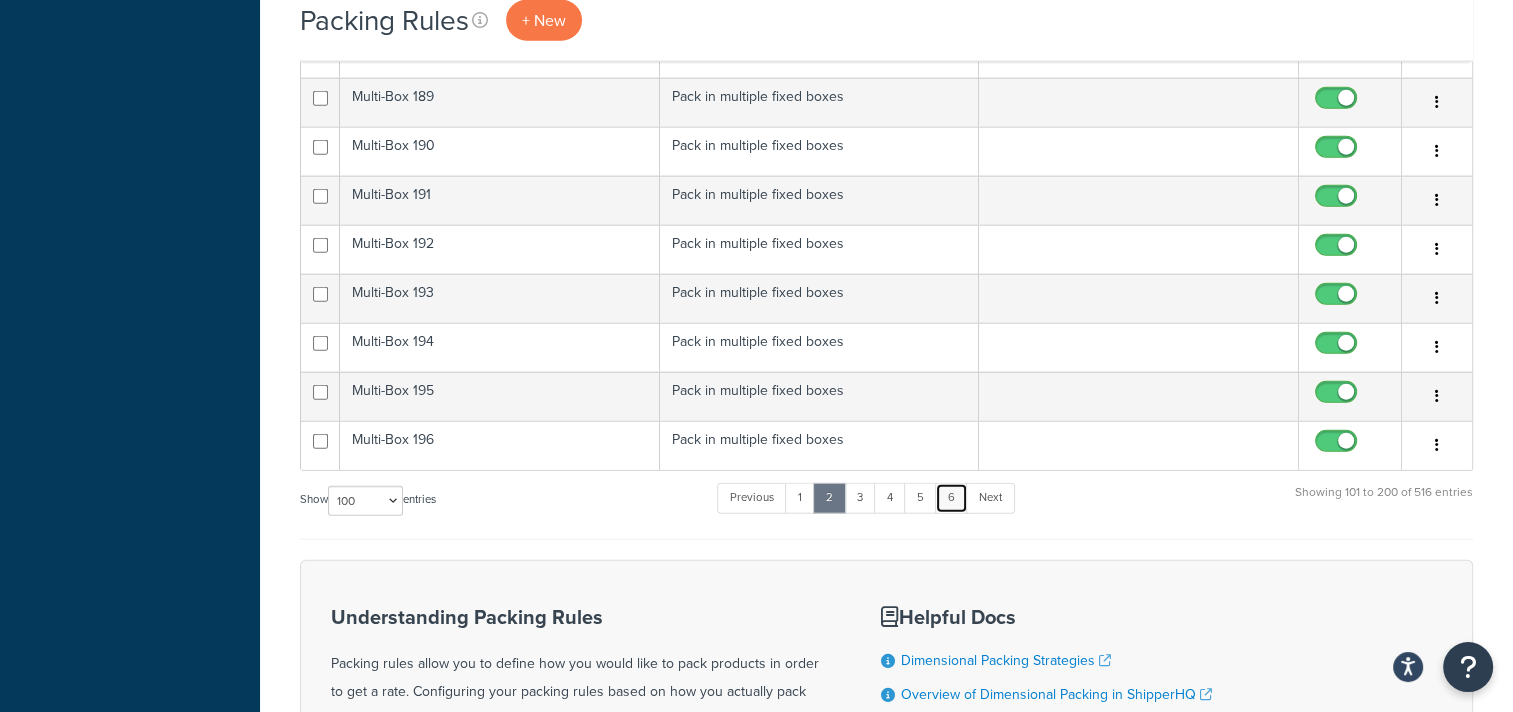 click on "6" 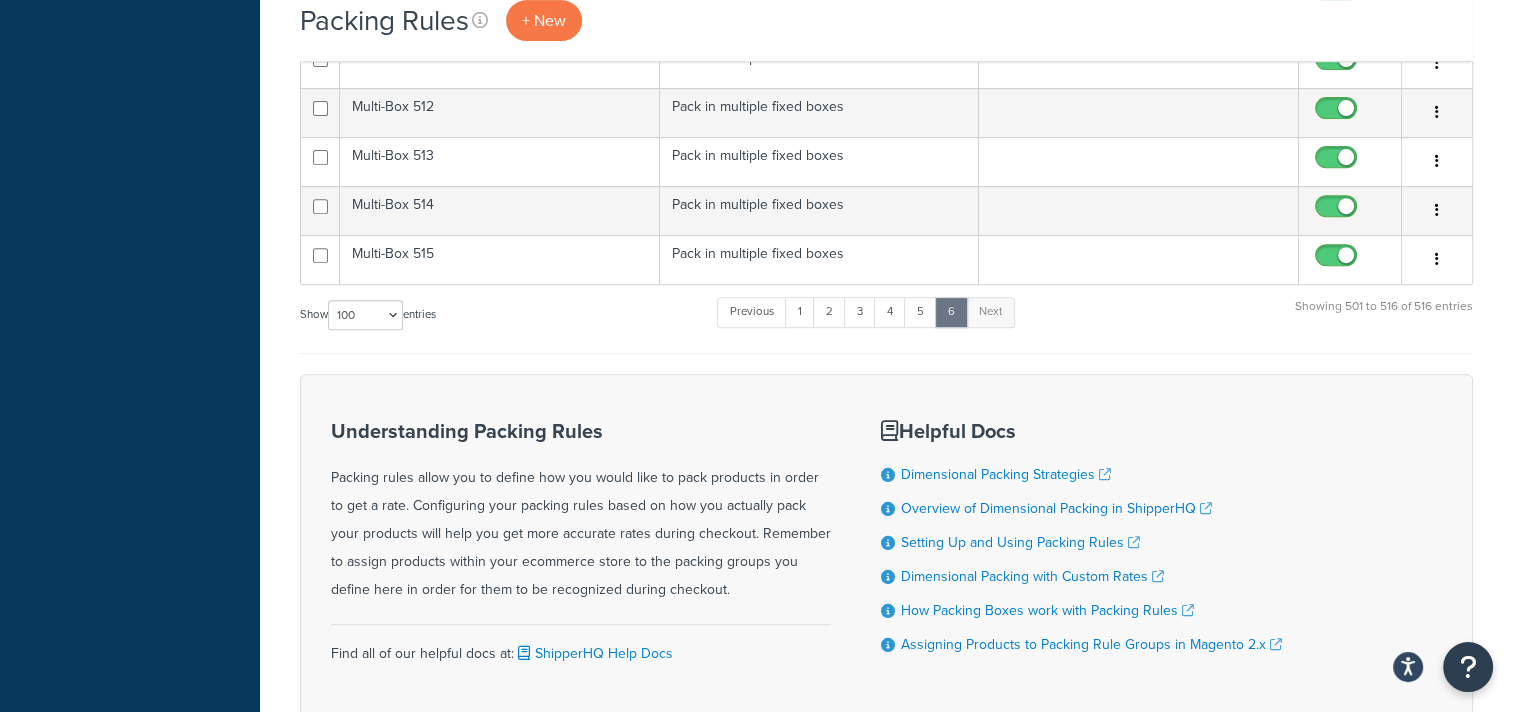 scroll, scrollTop: 625, scrollLeft: 0, axis: vertical 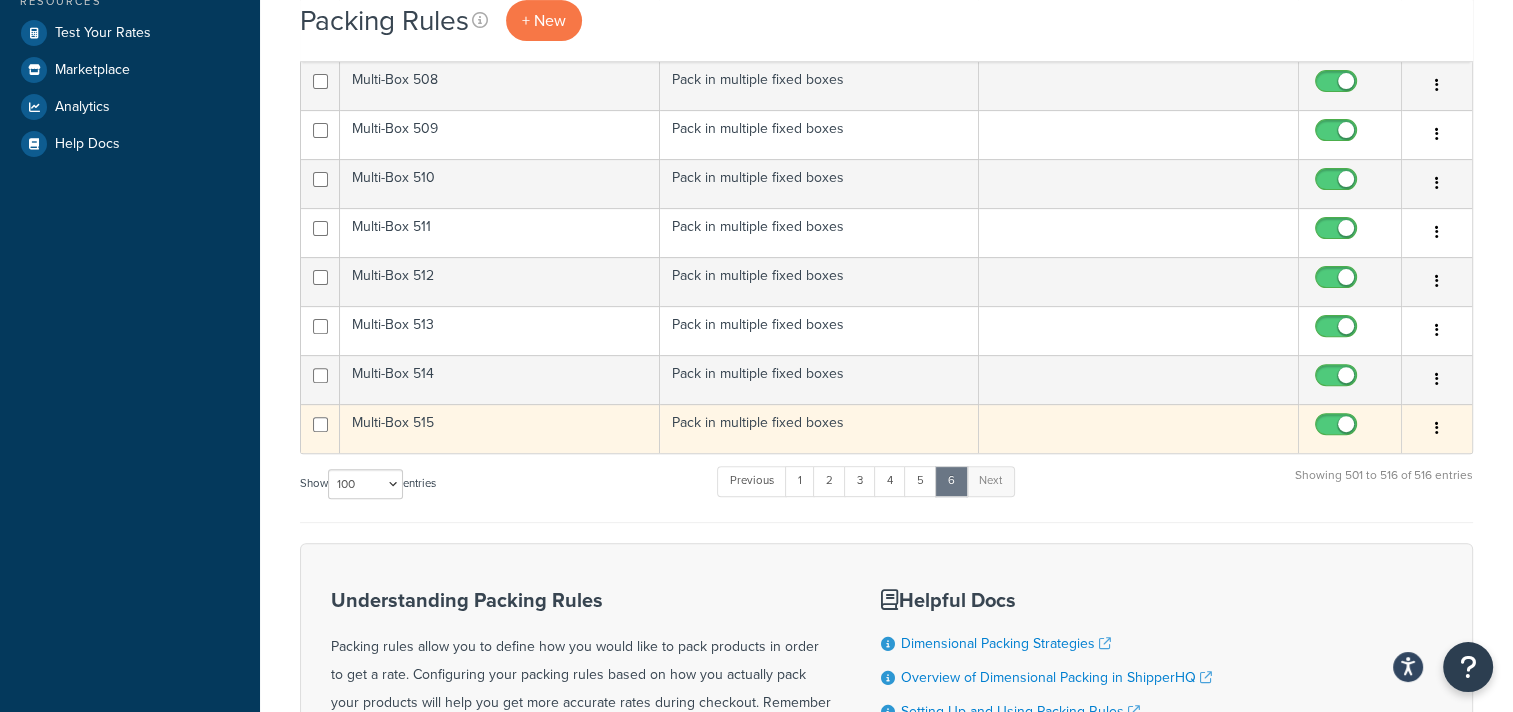 click 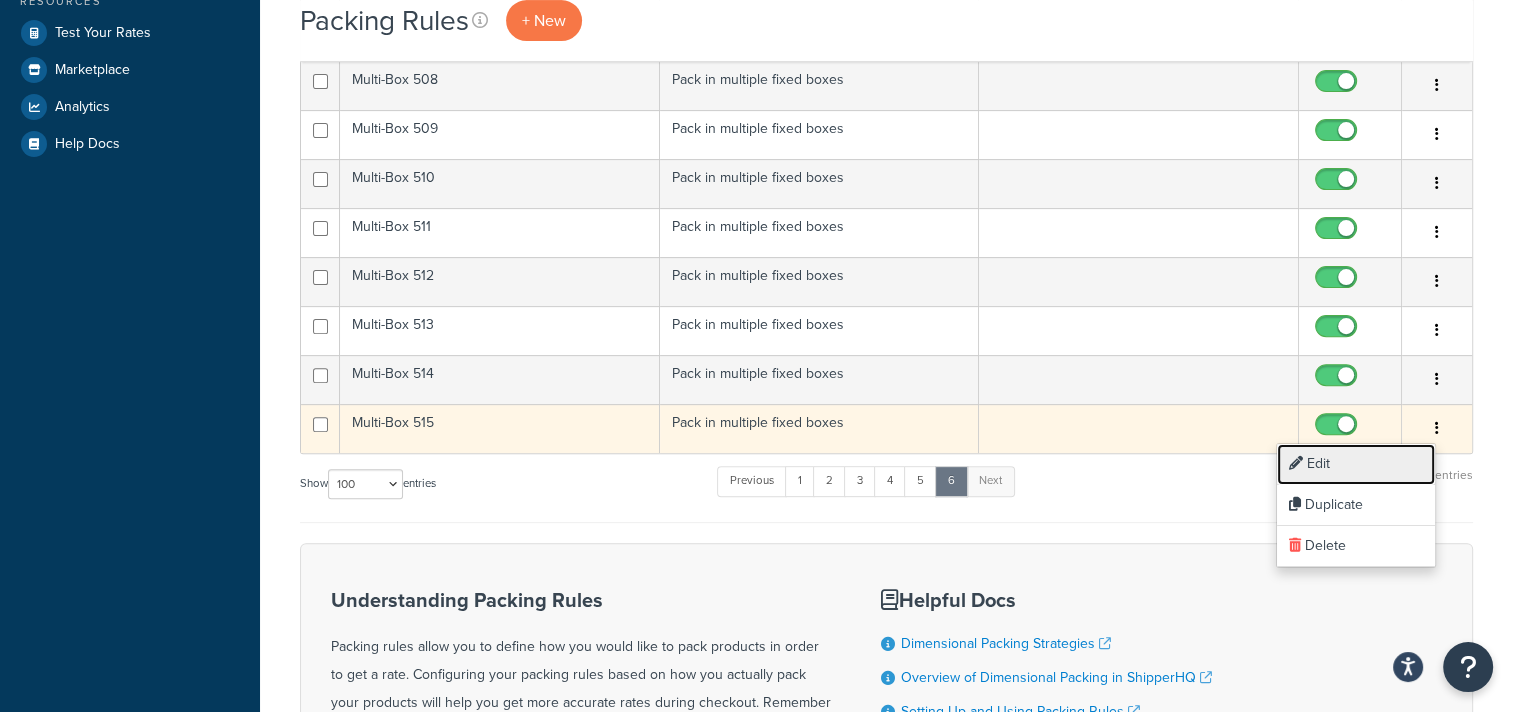 click on "Edit" 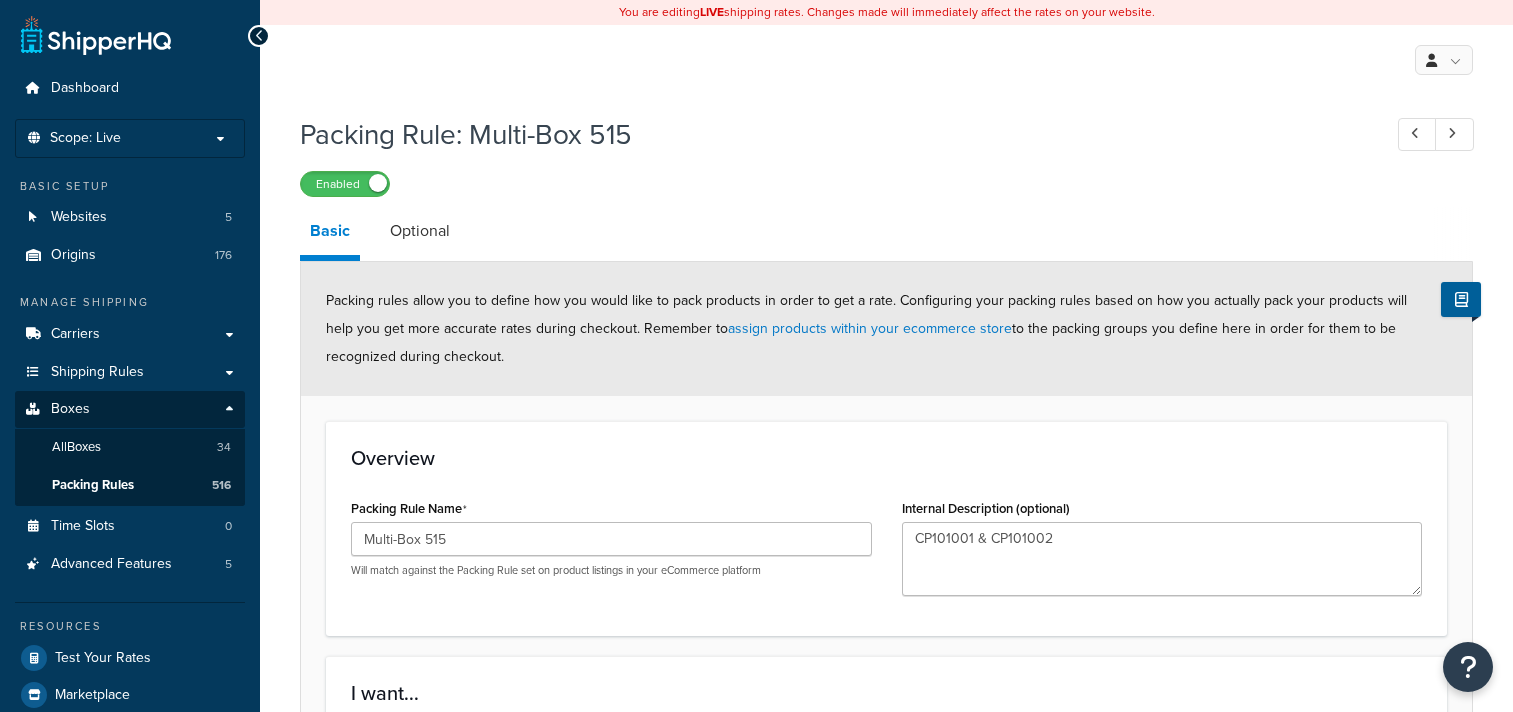 scroll, scrollTop: 0, scrollLeft: 0, axis: both 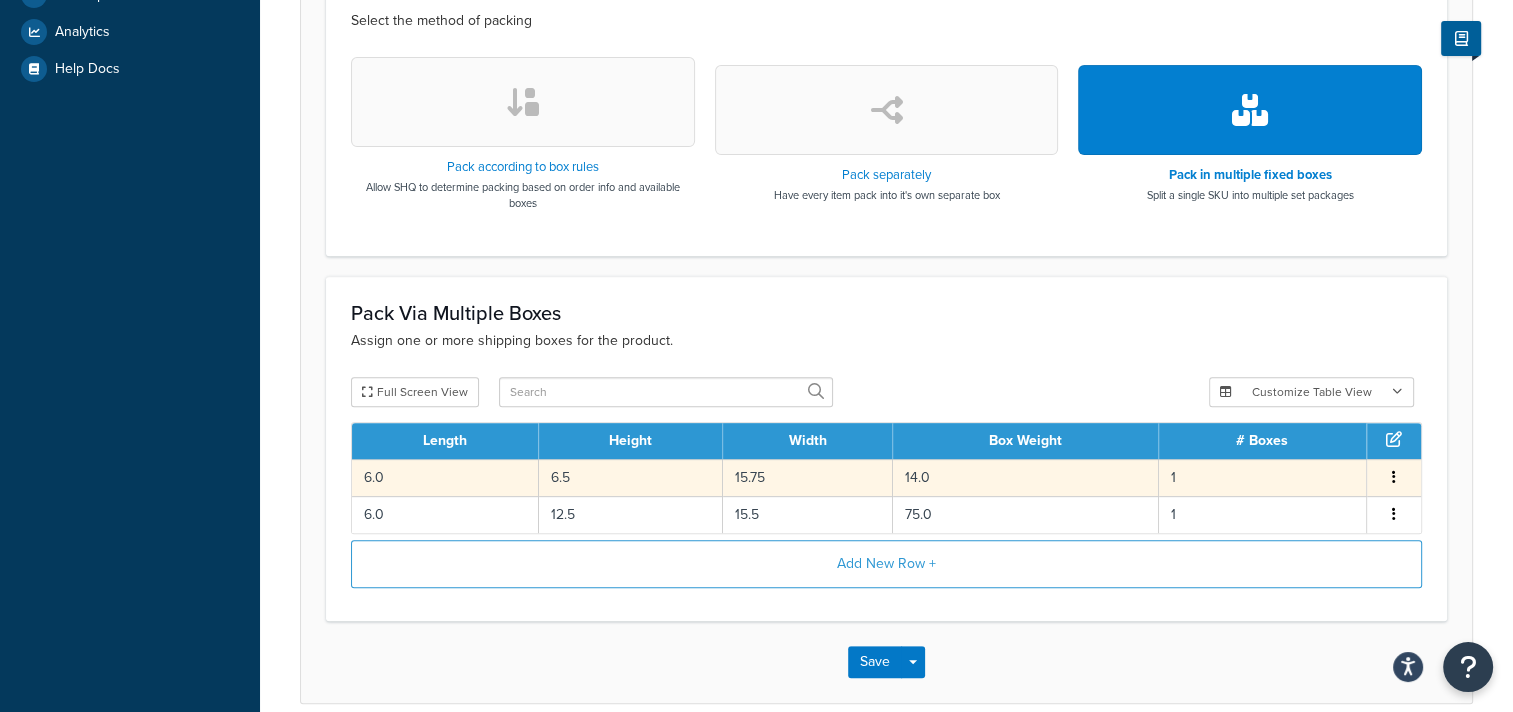 click at bounding box center [1394, 477] 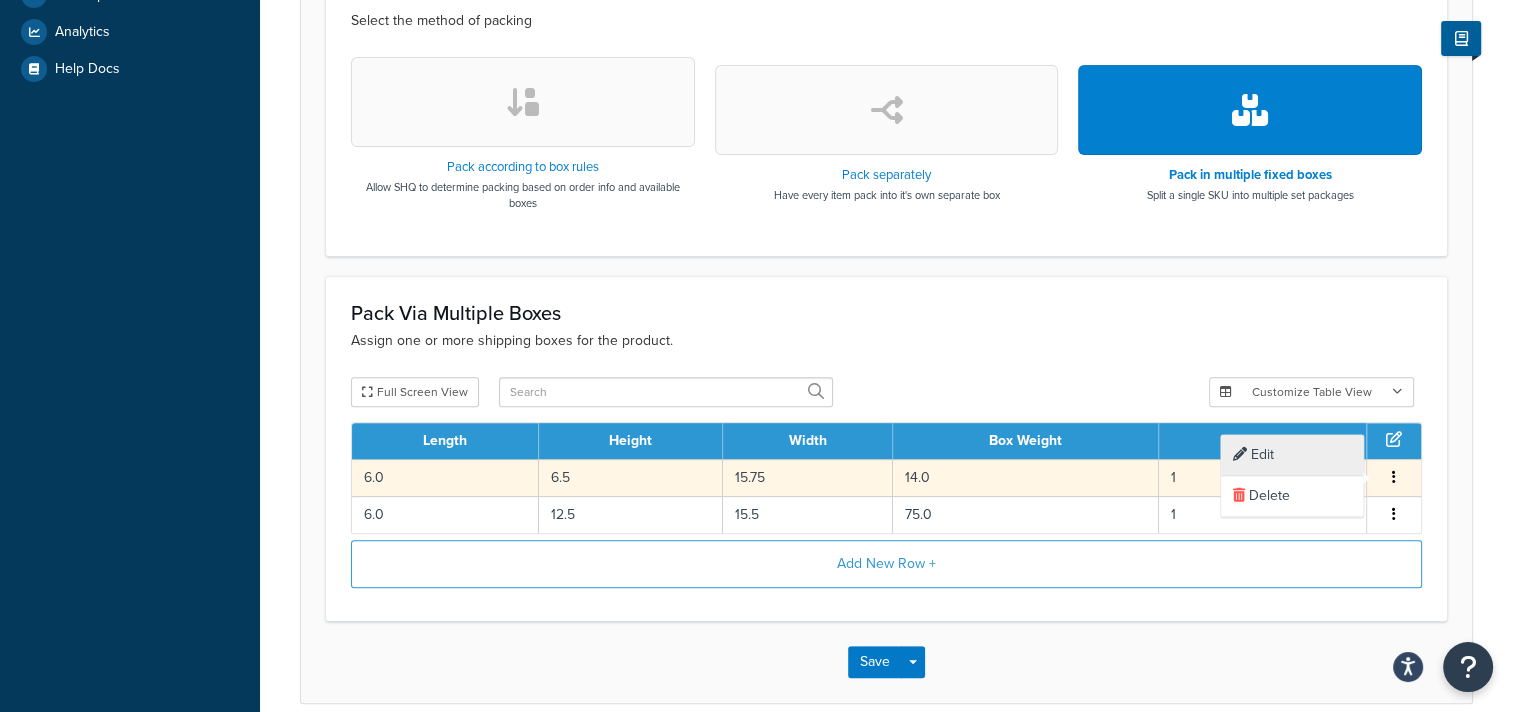 click on "Edit" at bounding box center [1292, 455] 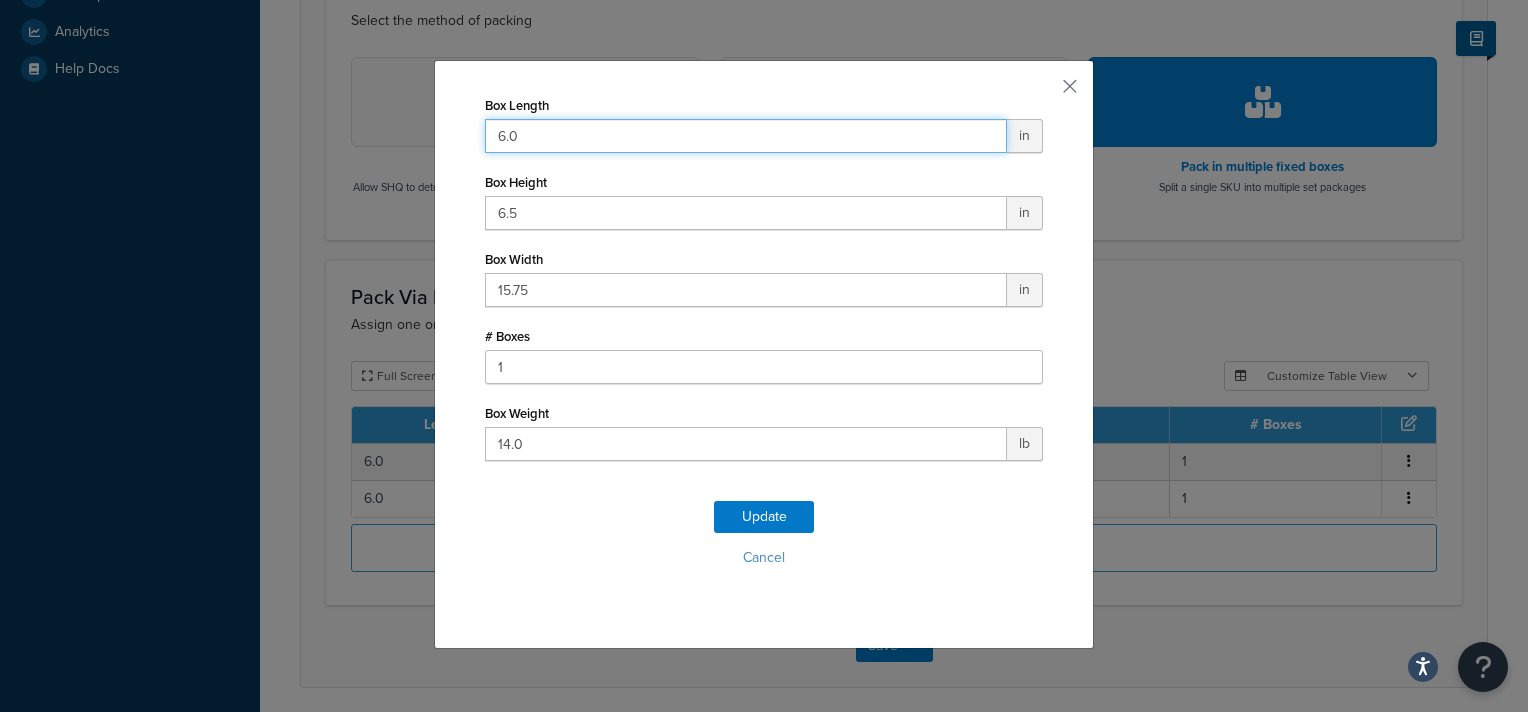 drag, startPoint x: 538, startPoint y: 130, endPoint x: 404, endPoint y: 124, distance: 134.13426 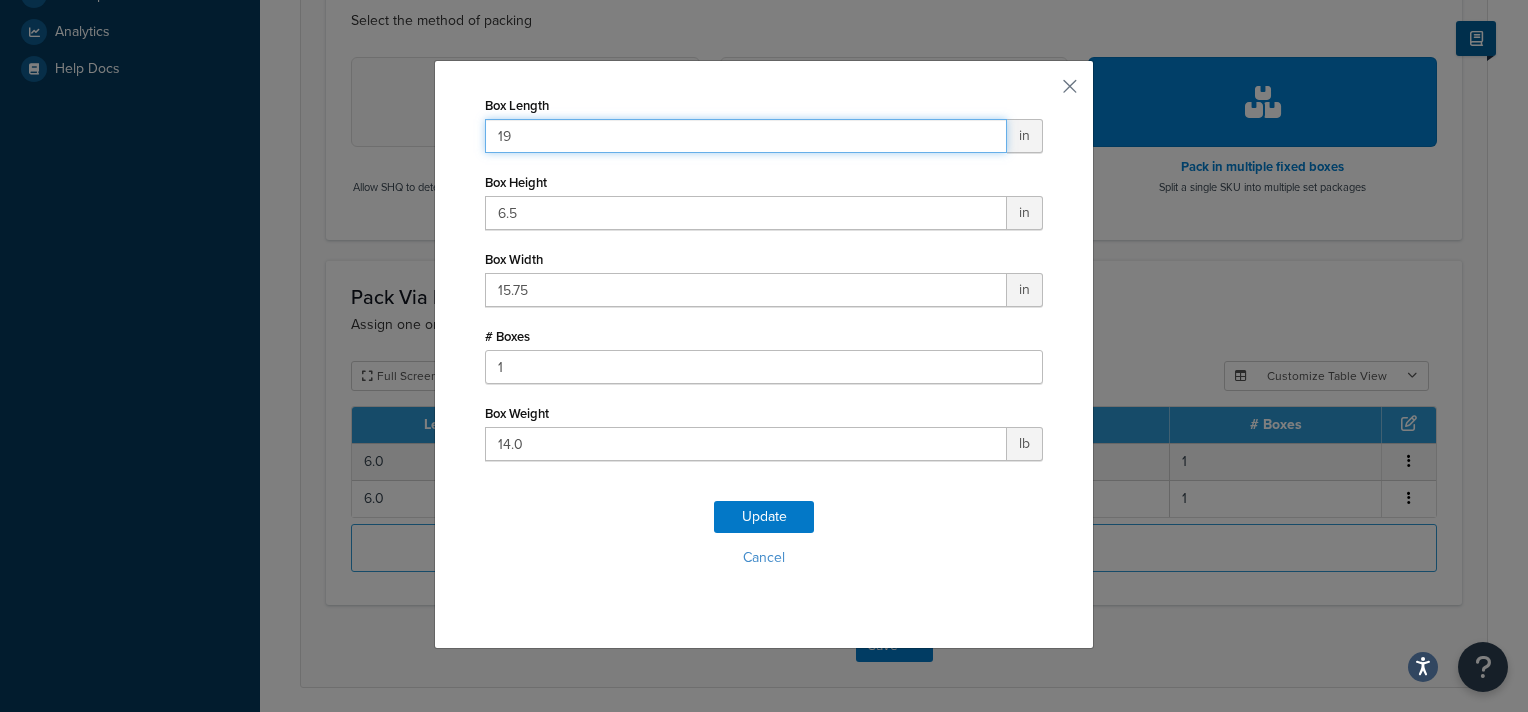 type on "19" 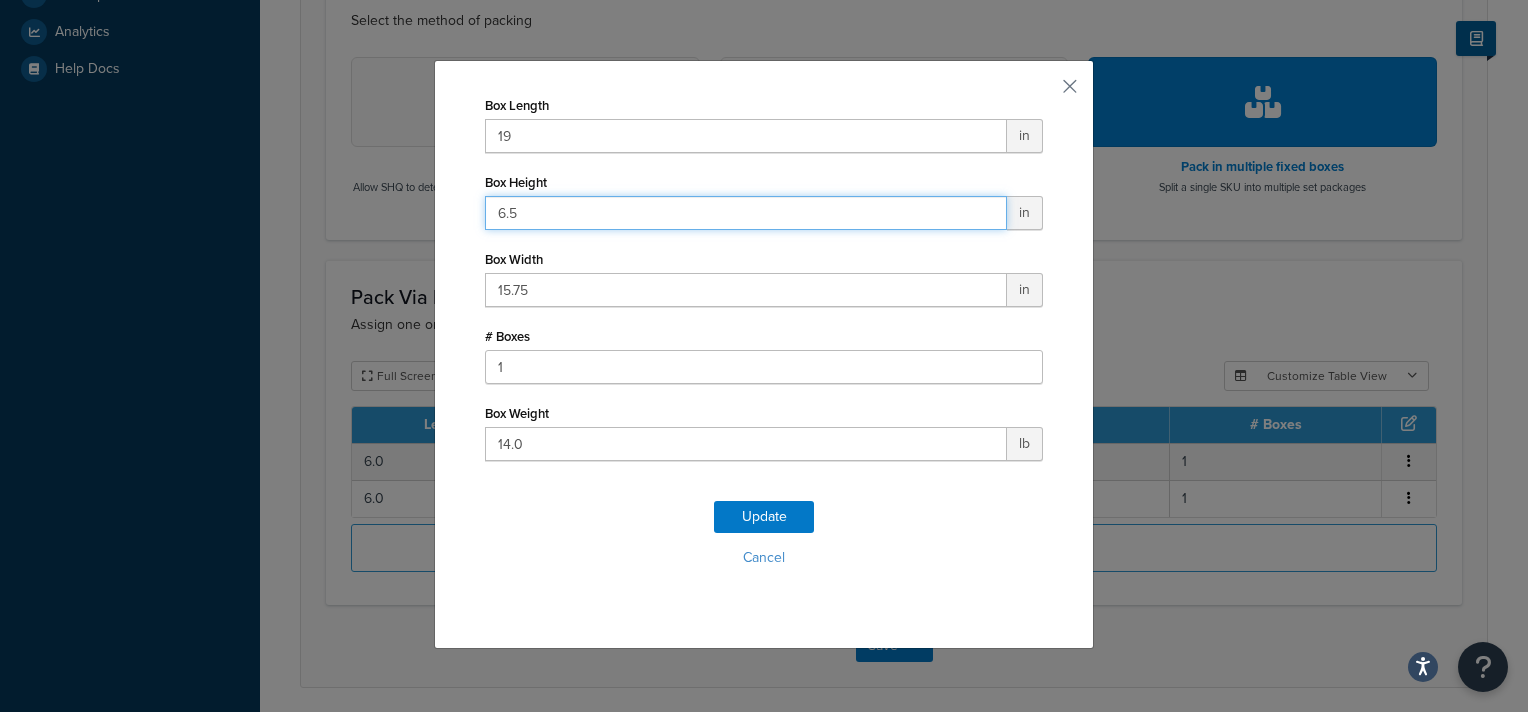drag, startPoint x: 542, startPoint y: 203, endPoint x: 436, endPoint y: 209, distance: 106.16968 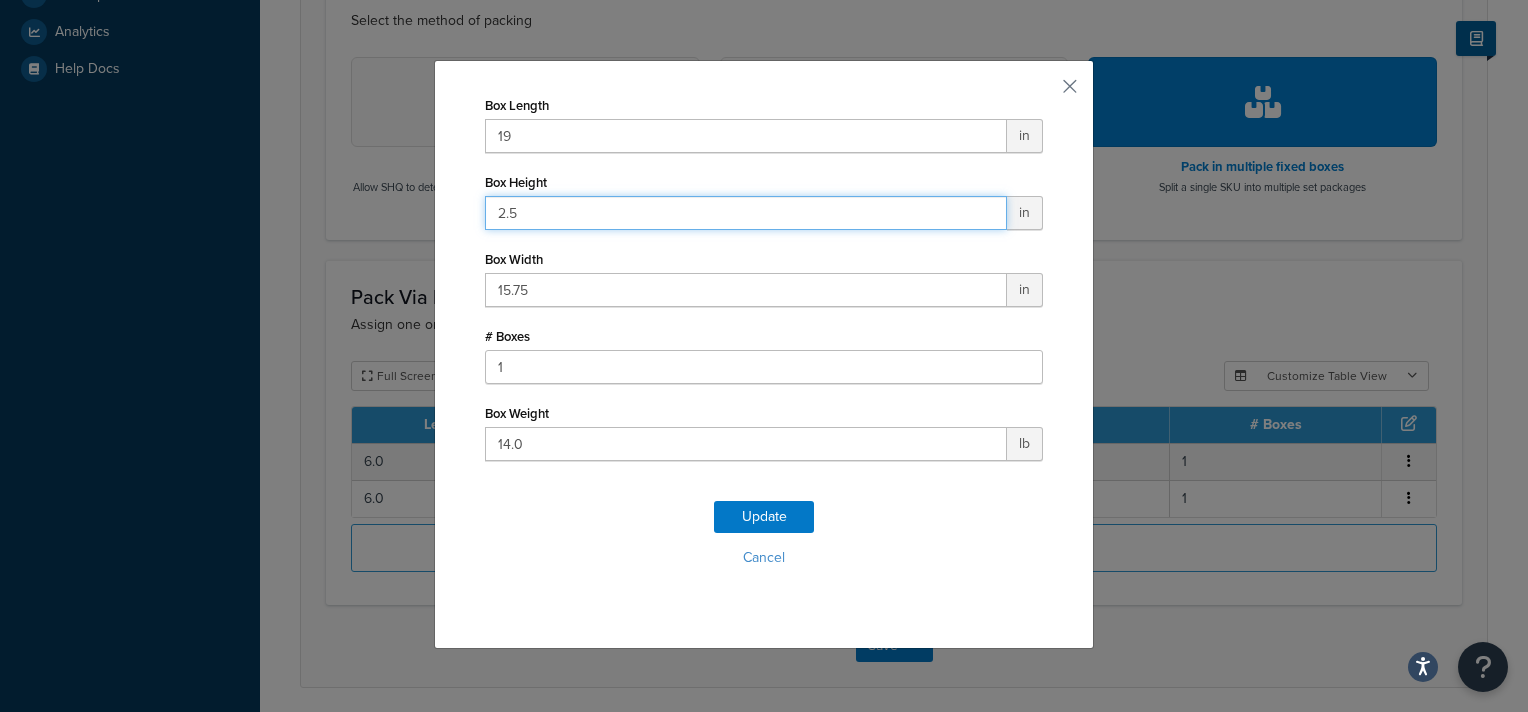 type on "2.5" 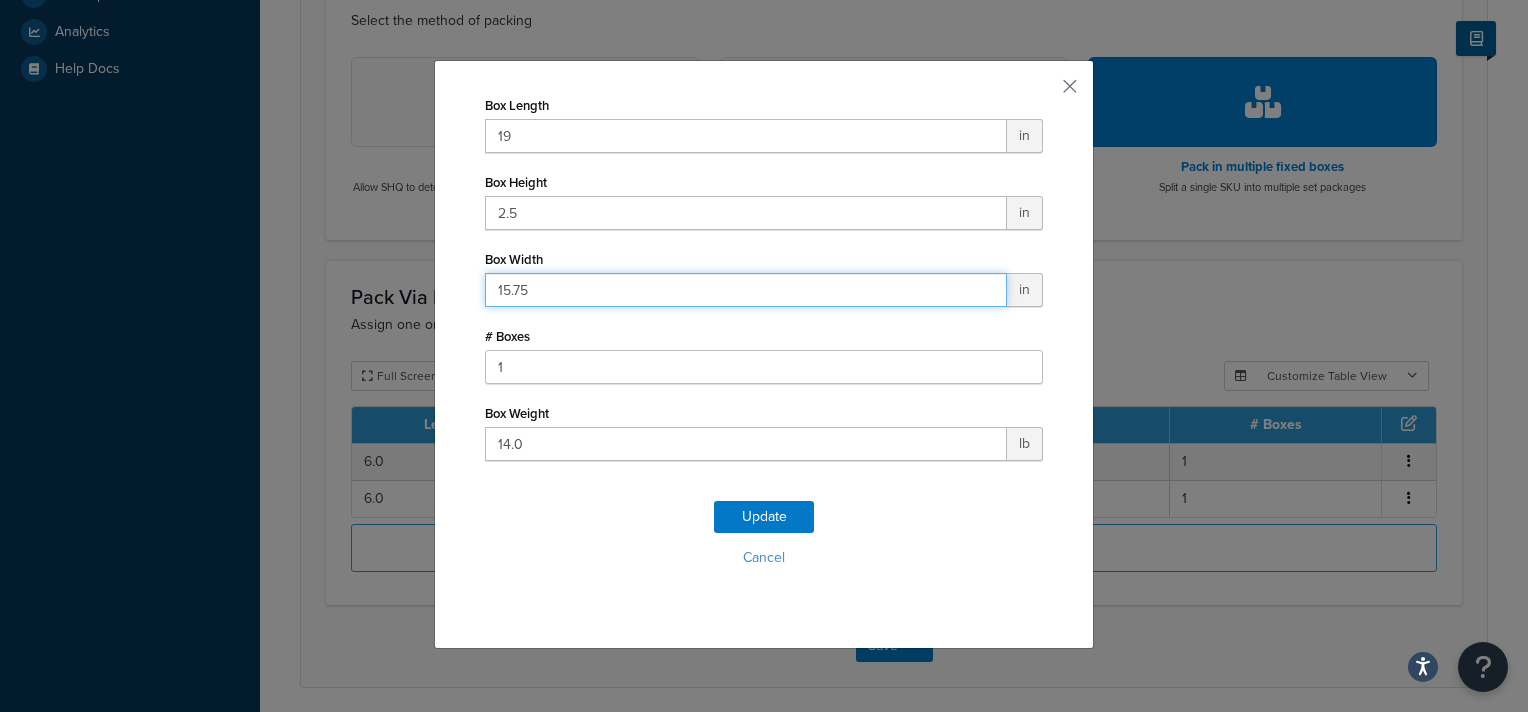 drag, startPoint x: 545, startPoint y: 288, endPoint x: 392, endPoint y: 280, distance: 153.20901 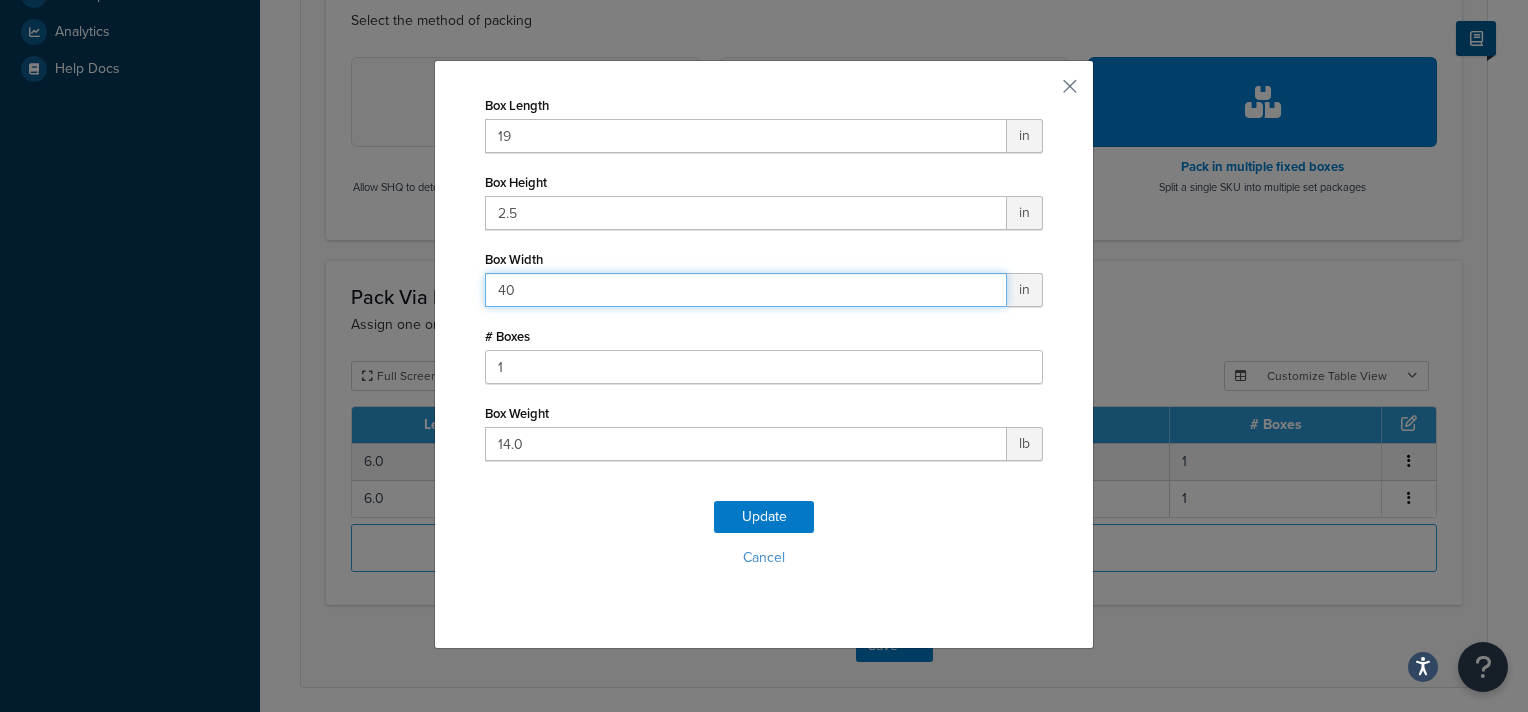 type on "40" 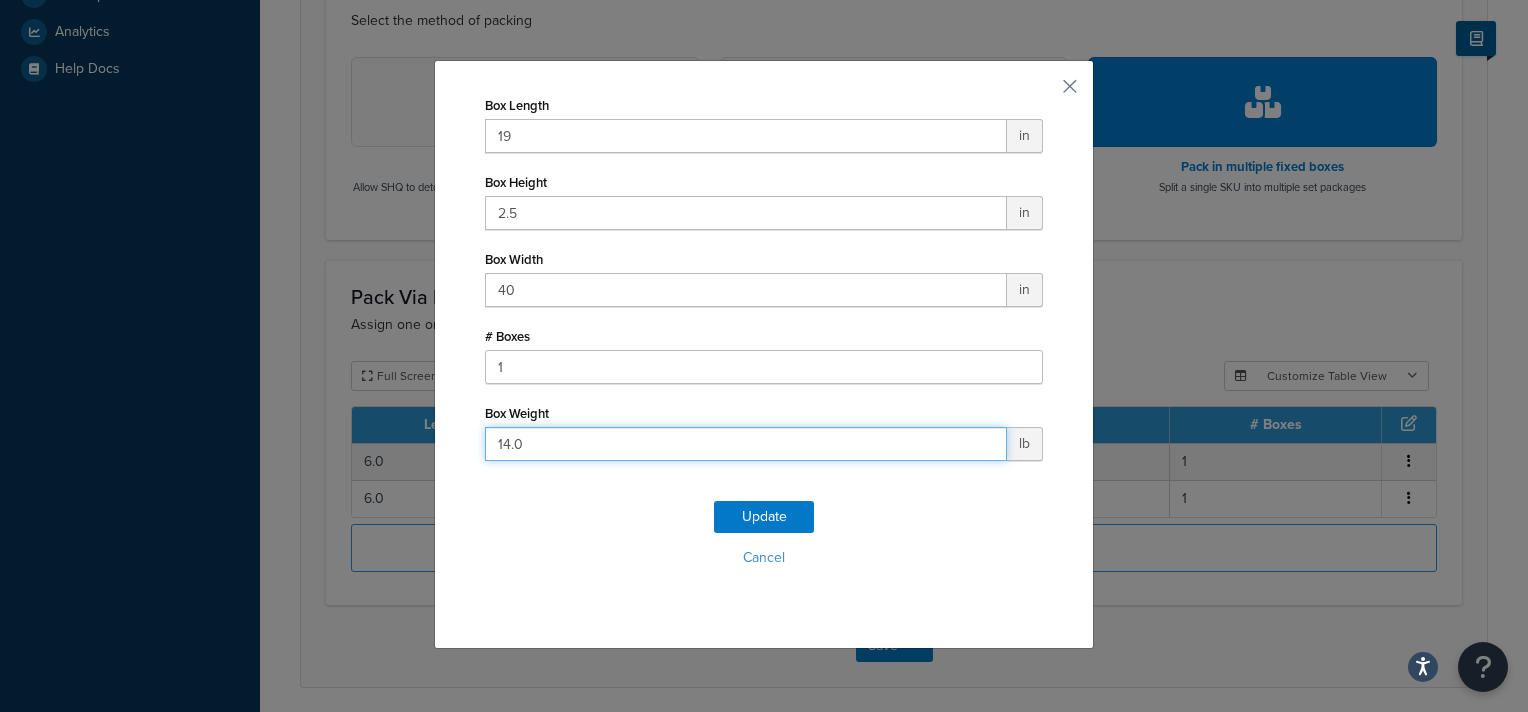 drag, startPoint x: 540, startPoint y: 433, endPoint x: 424, endPoint y: 438, distance: 116.10771 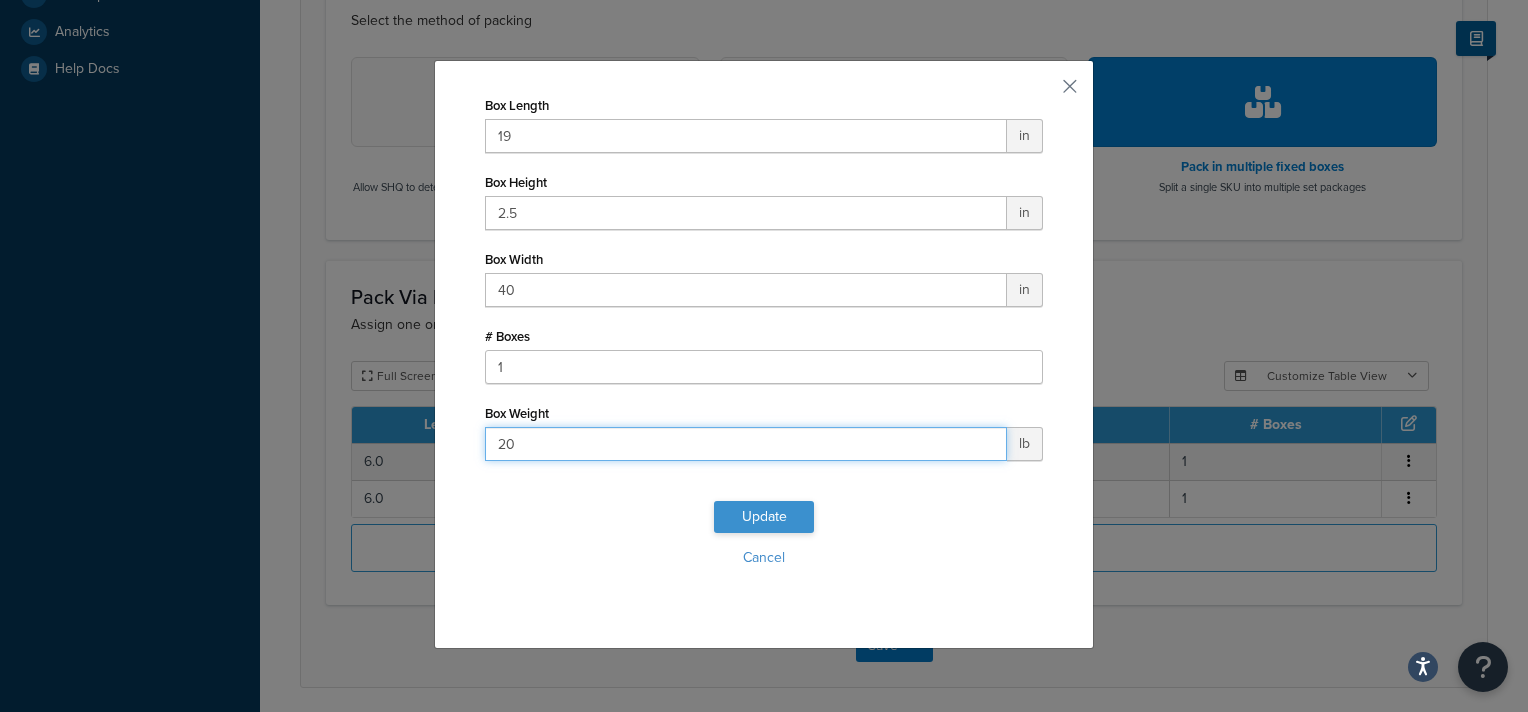 type on "20" 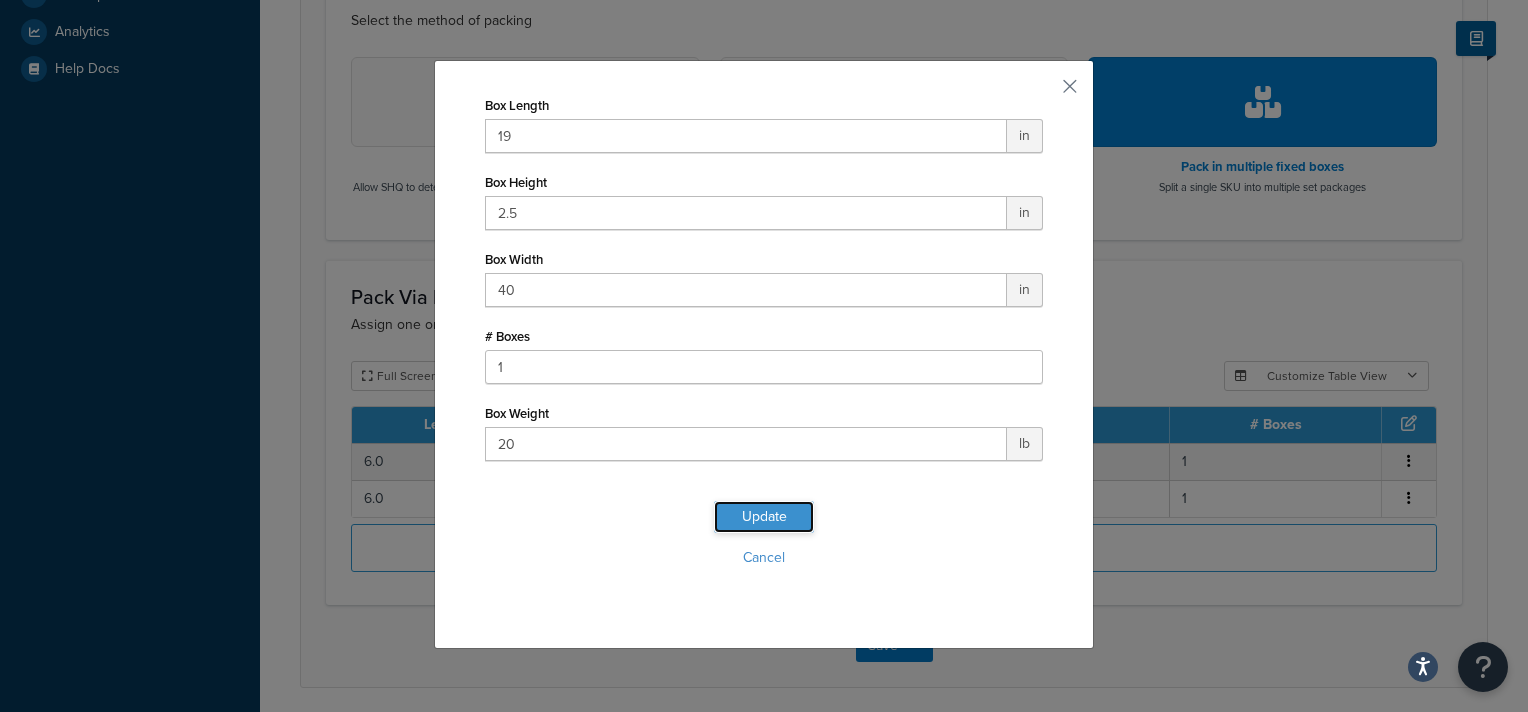click on "Update" at bounding box center (764, 517) 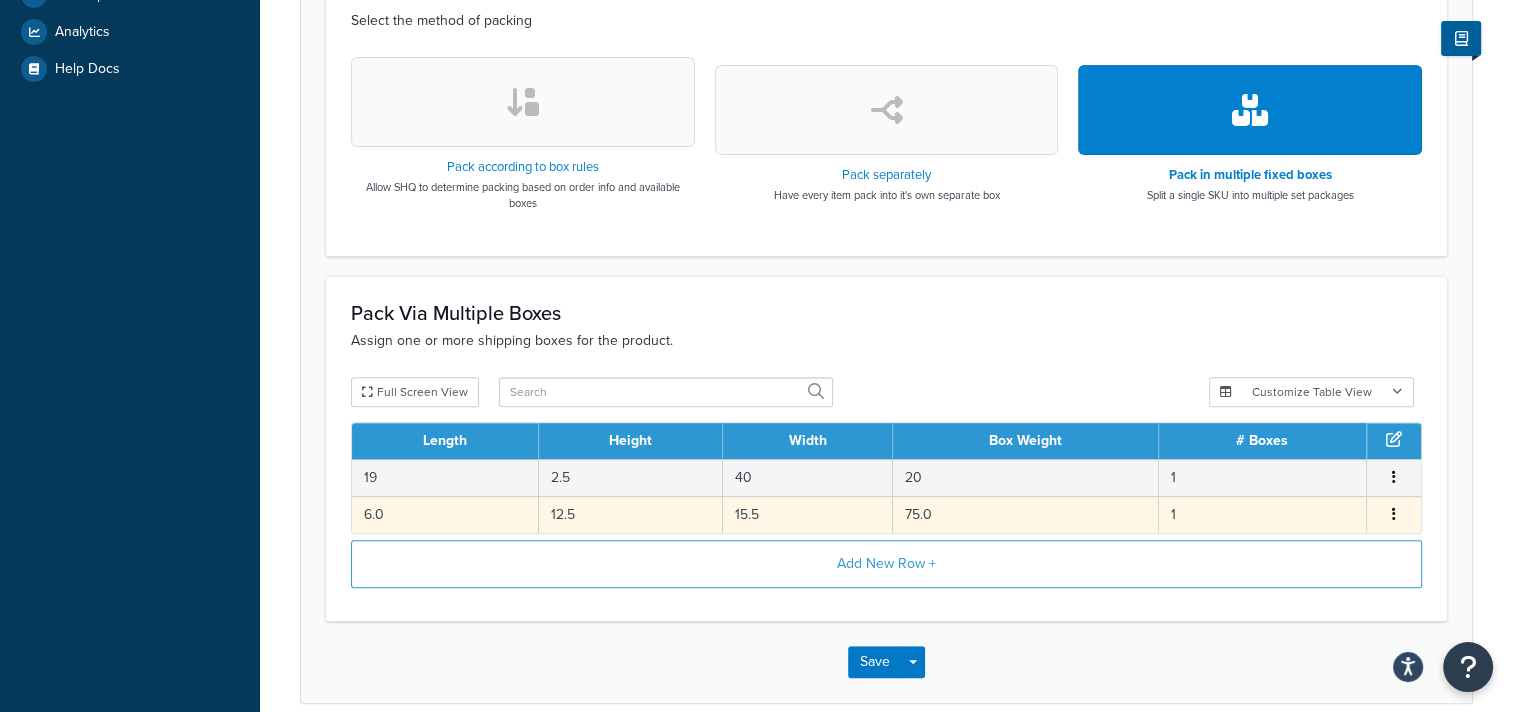 click at bounding box center (1394, 515) 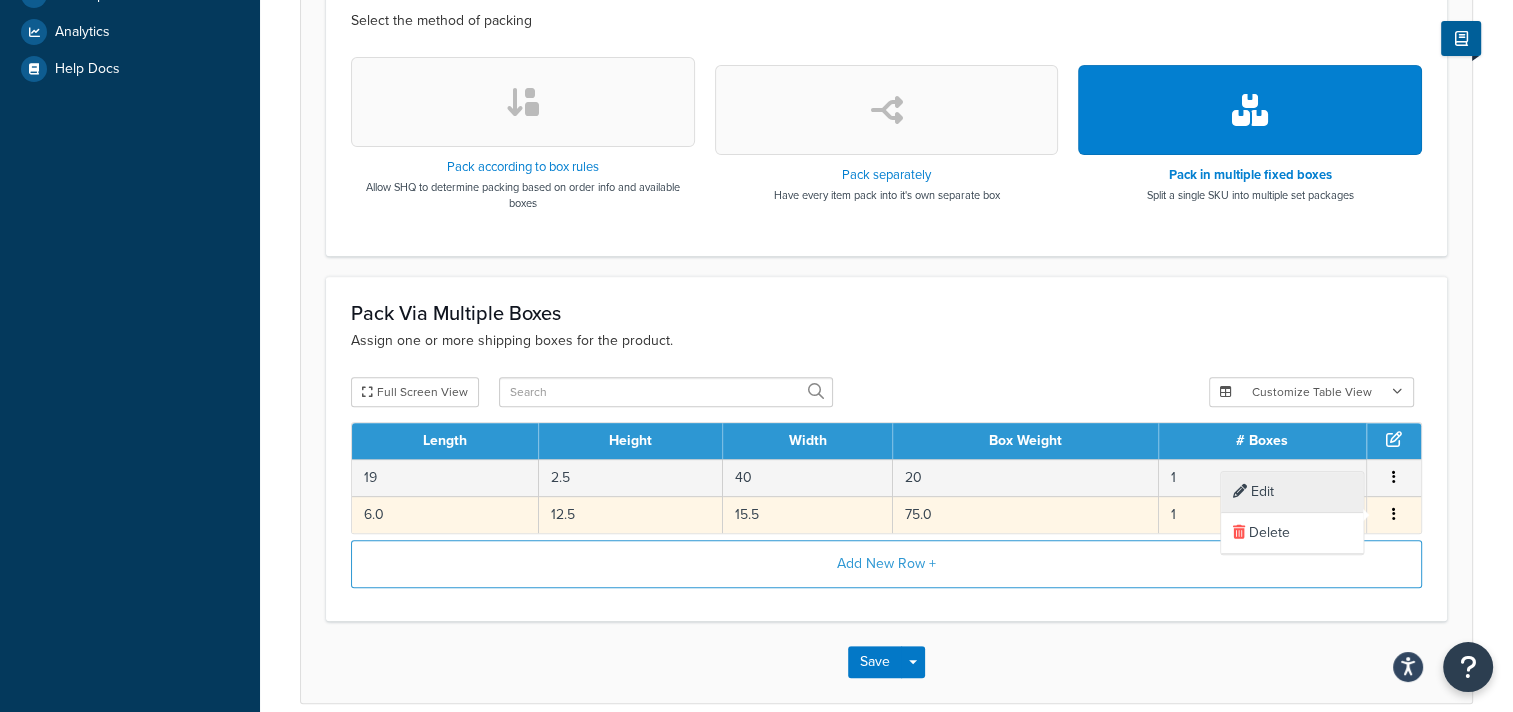 click on "Edit" at bounding box center [1292, 492] 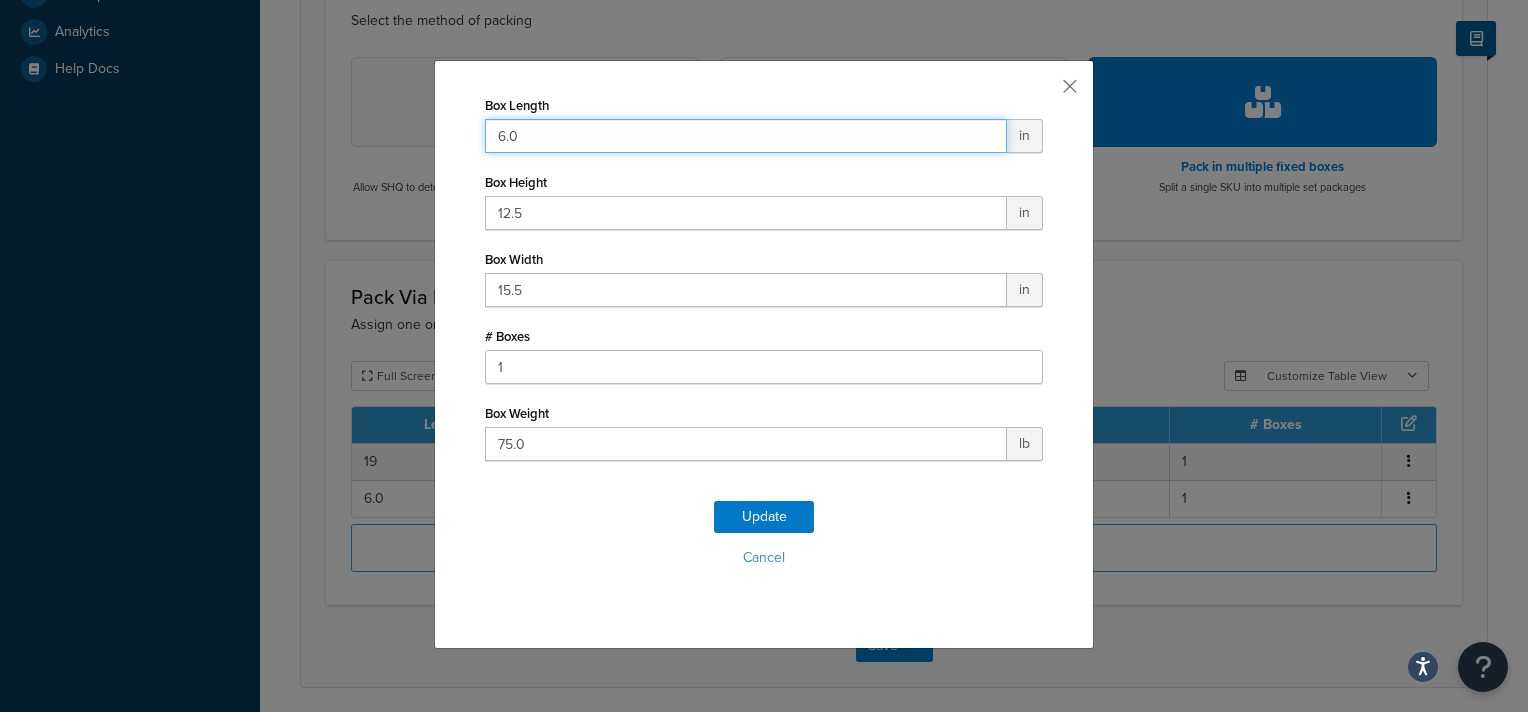 drag, startPoint x: 540, startPoint y: 136, endPoint x: 400, endPoint y: 134, distance: 140.01428 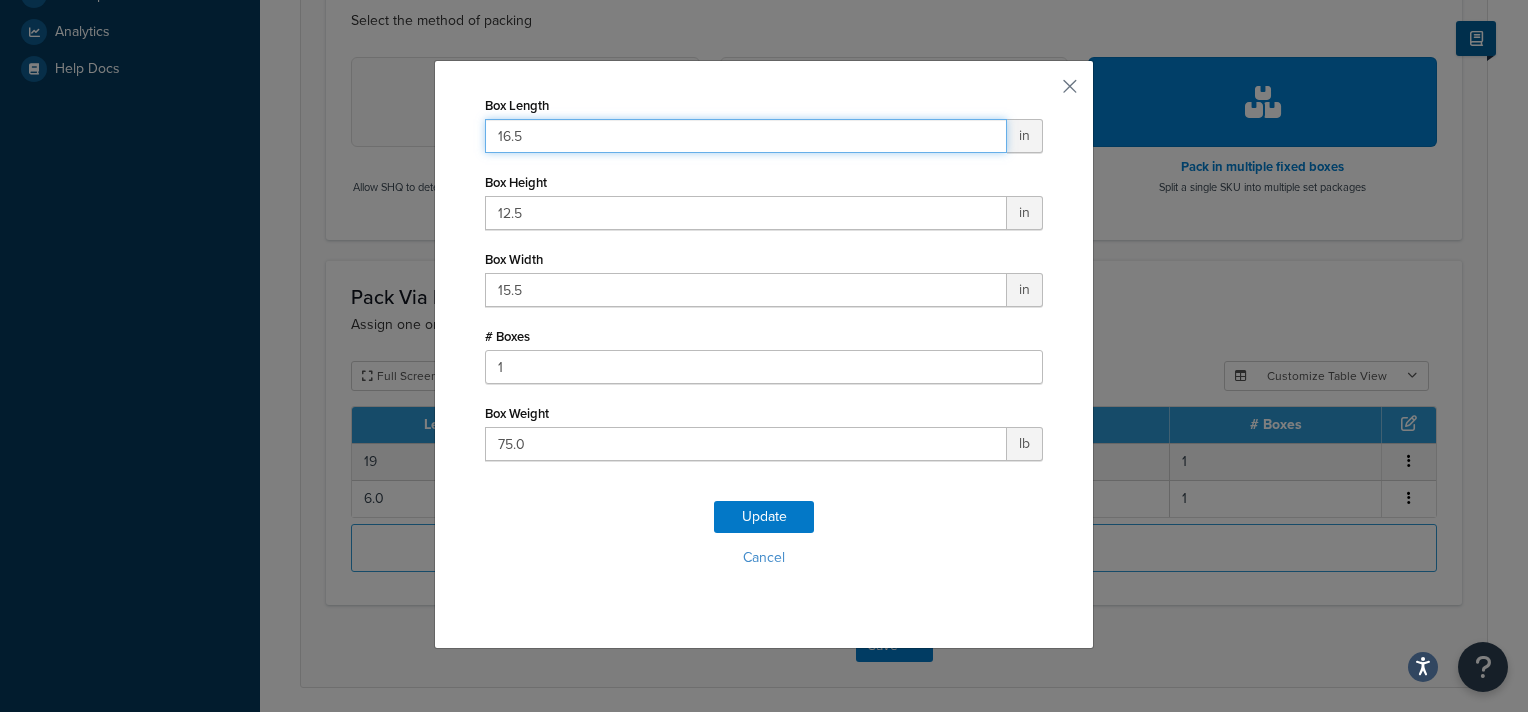type on "16.5" 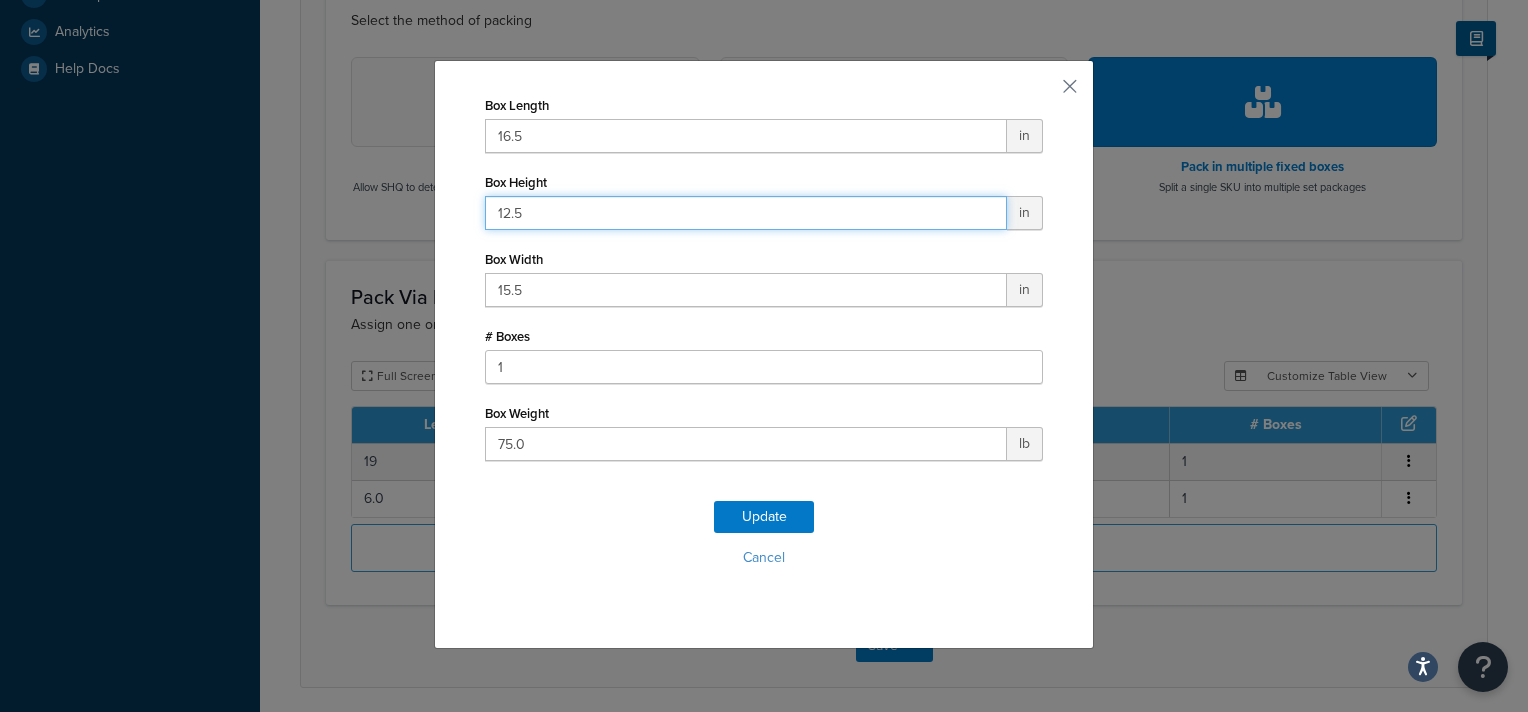 drag, startPoint x: 537, startPoint y: 216, endPoint x: 380, endPoint y: 206, distance: 157.31815 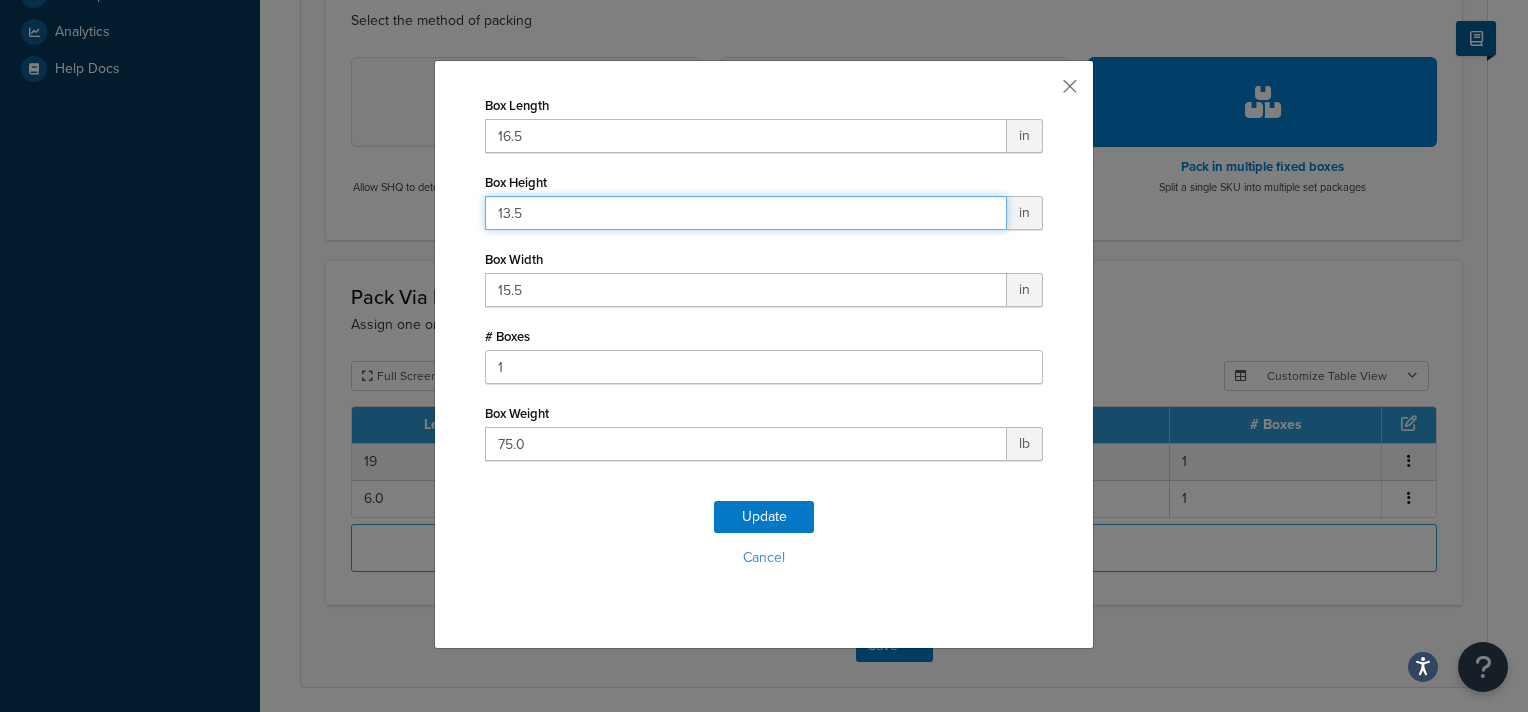 type on "13.5" 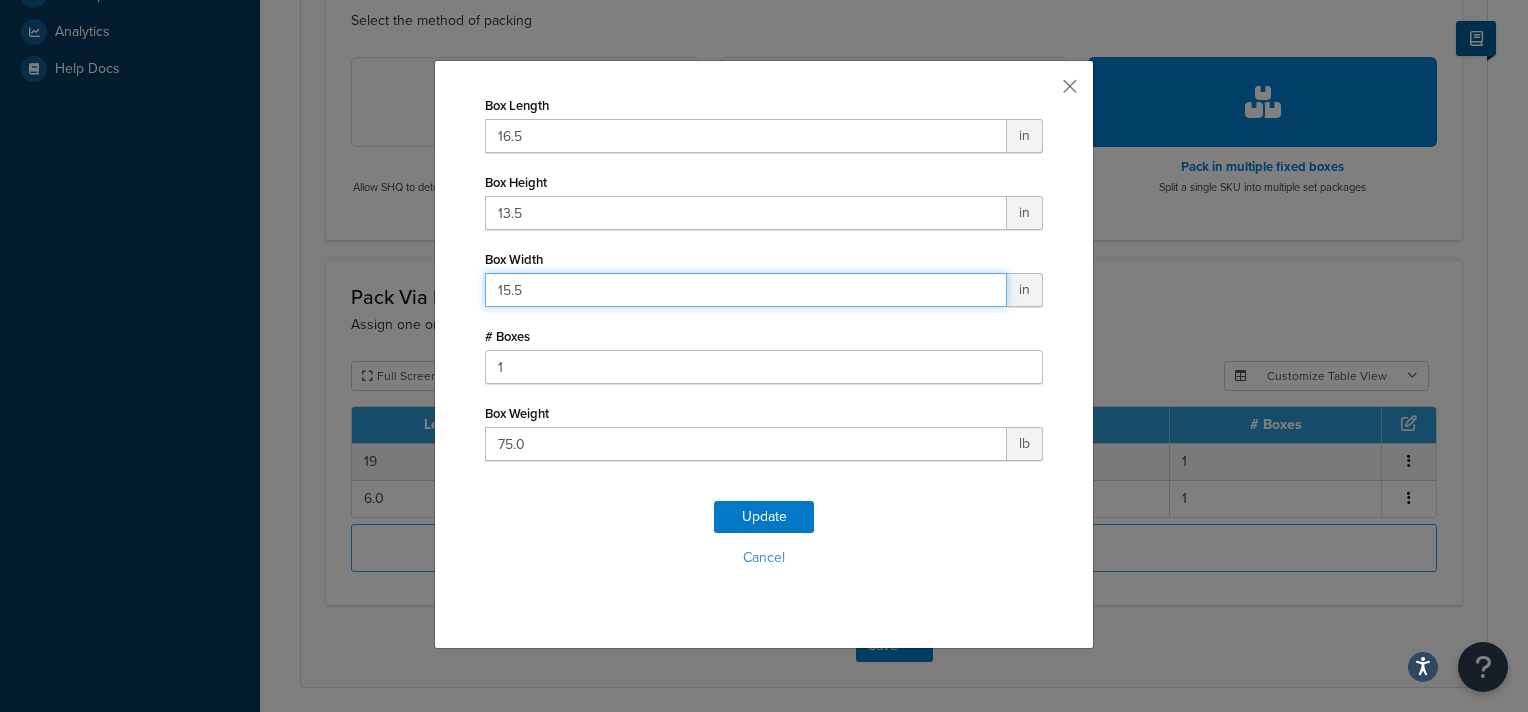 drag, startPoint x: 537, startPoint y: 298, endPoint x: 343, endPoint y: 292, distance: 194.09276 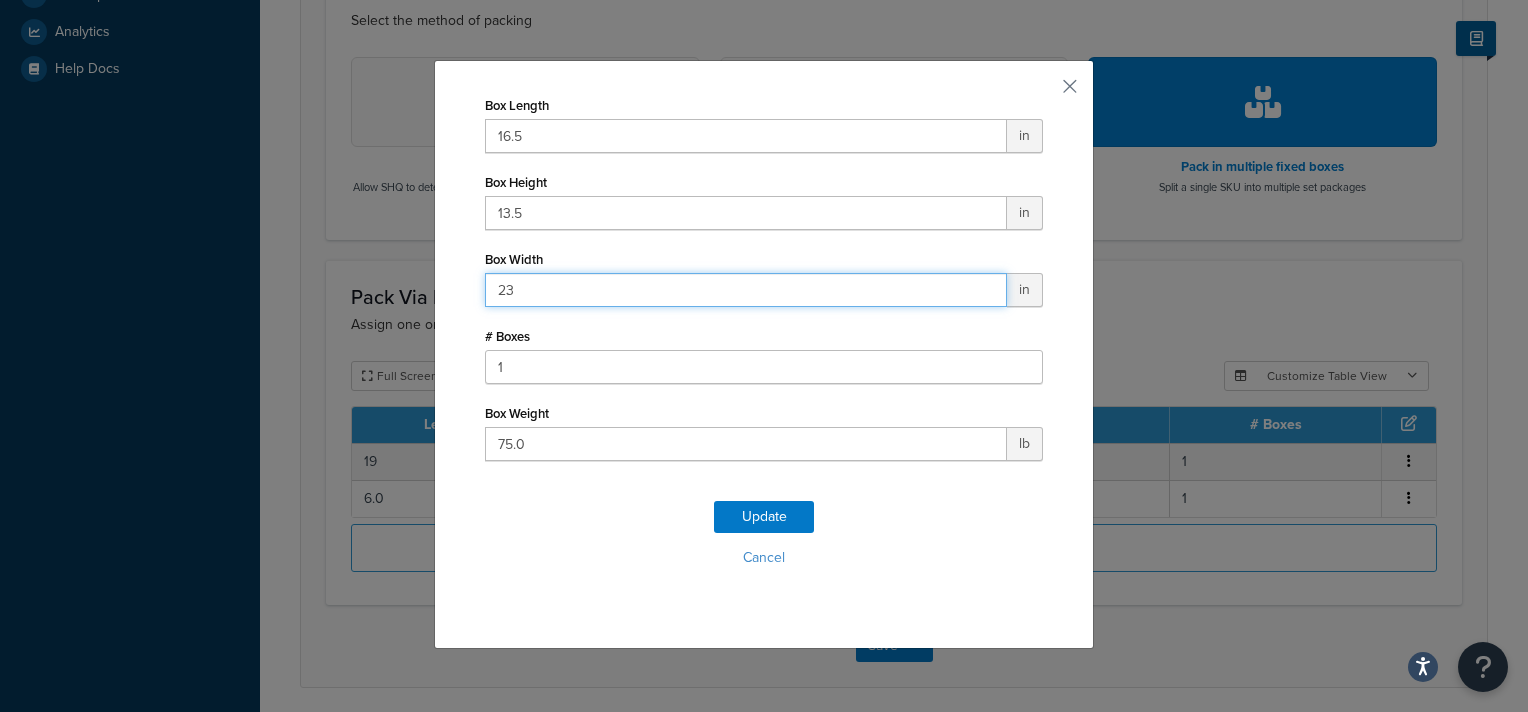 type on "23" 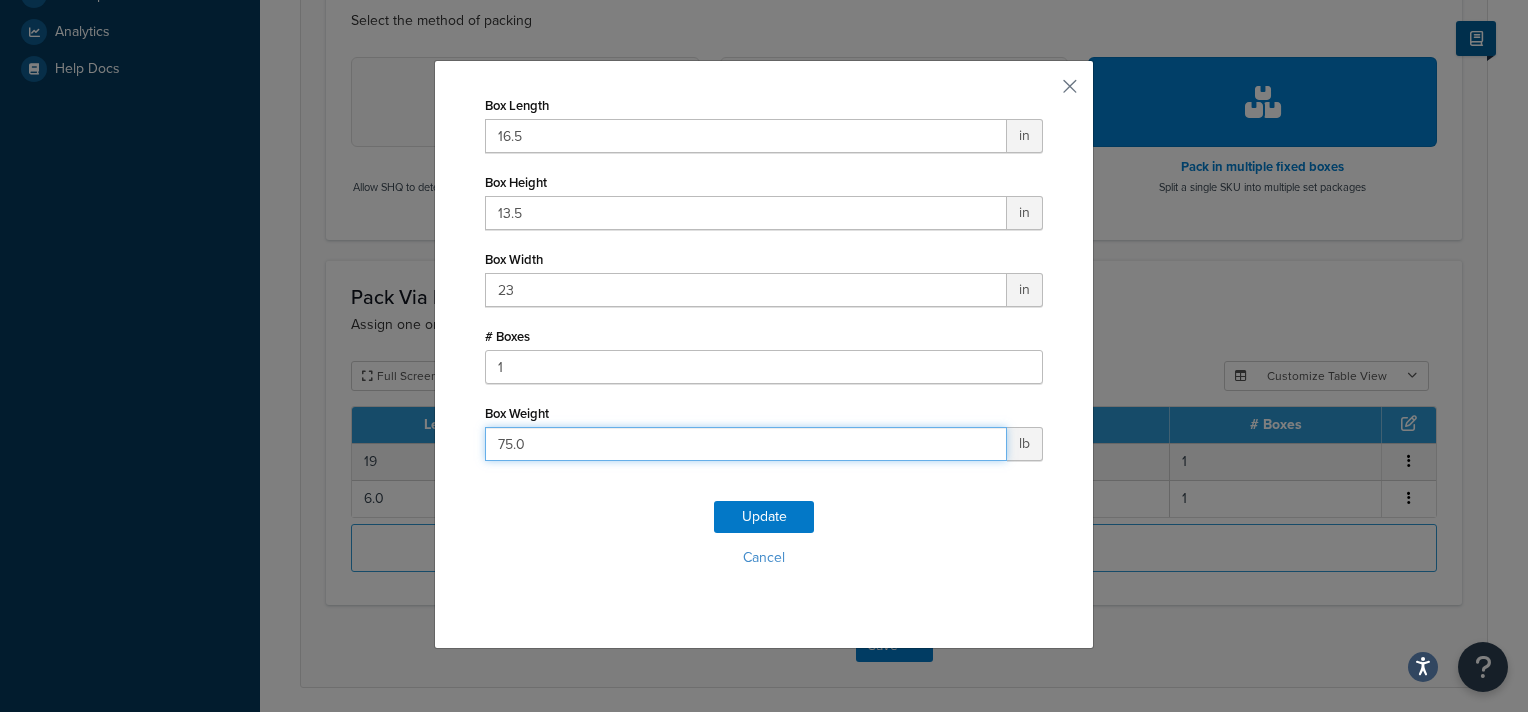 drag, startPoint x: 532, startPoint y: 447, endPoint x: 408, endPoint y: 450, distance: 124.036285 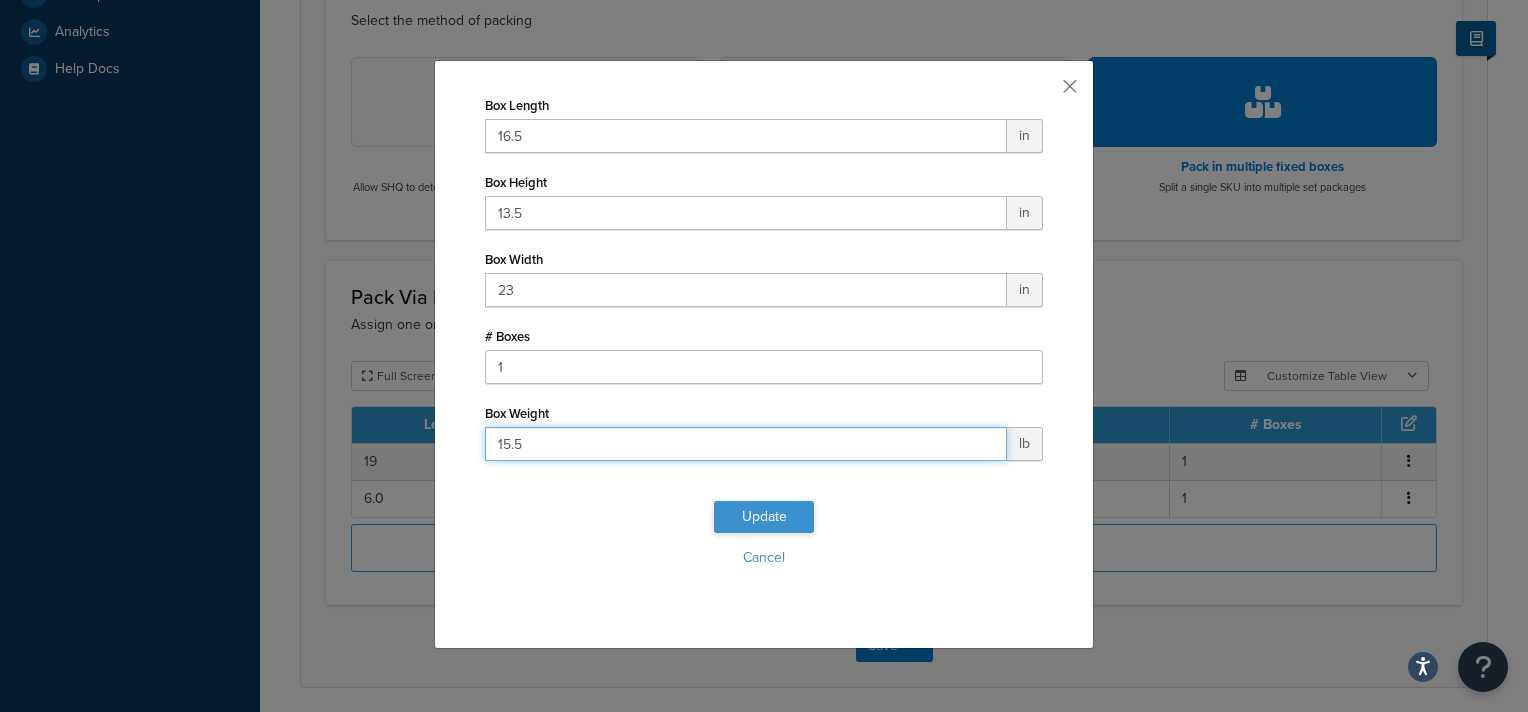 type on "15.5" 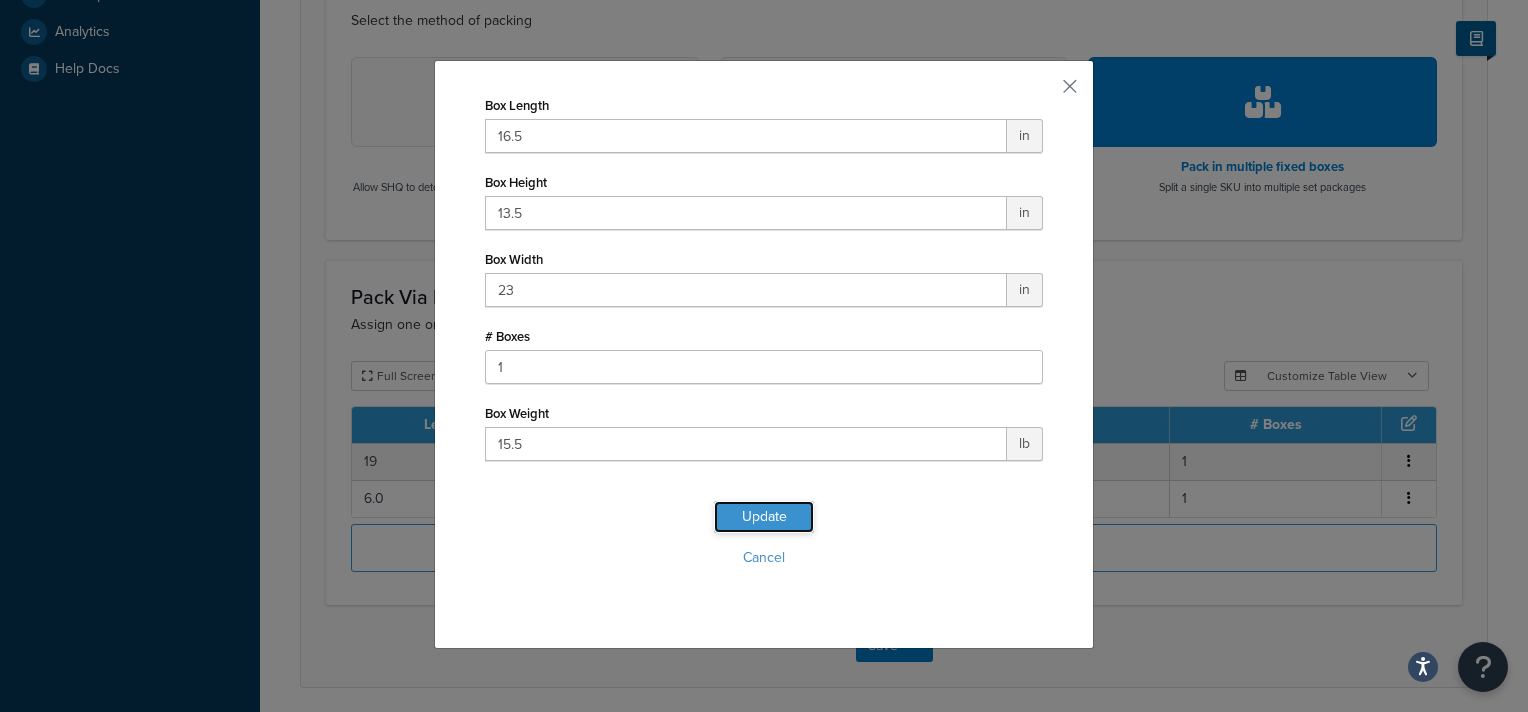 click on "Update" at bounding box center (764, 517) 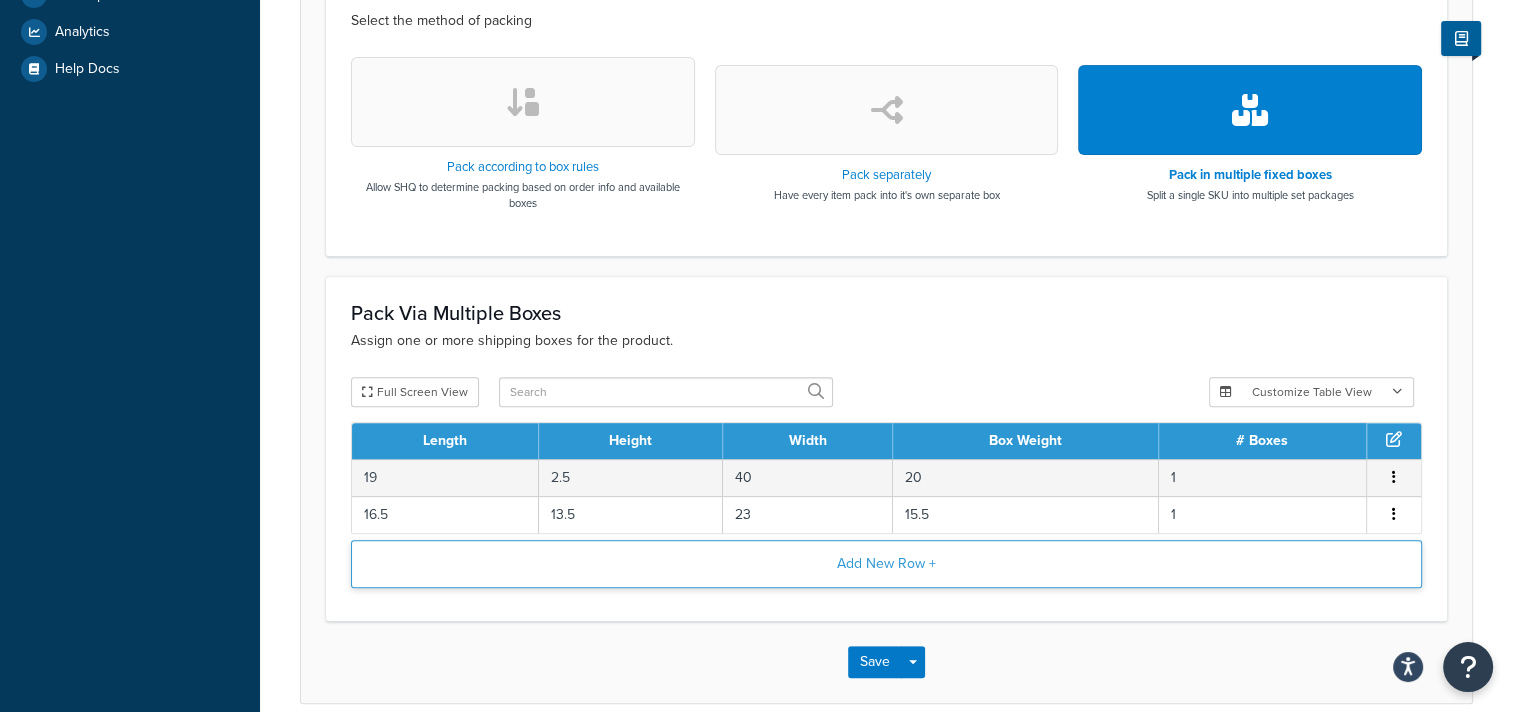 click on "Add New Row +" at bounding box center (886, 564) 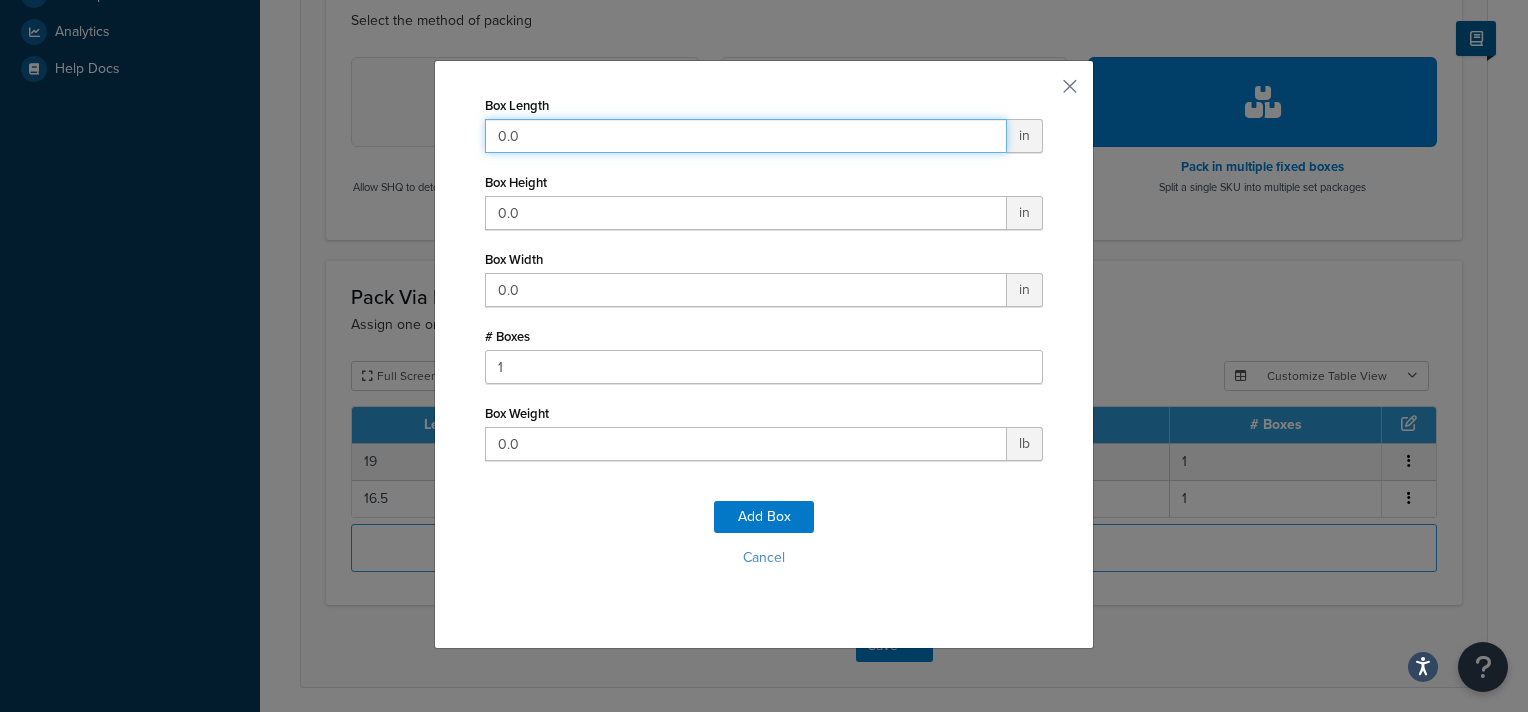drag, startPoint x: 548, startPoint y: 121, endPoint x: 420, endPoint y: 116, distance: 128.09763 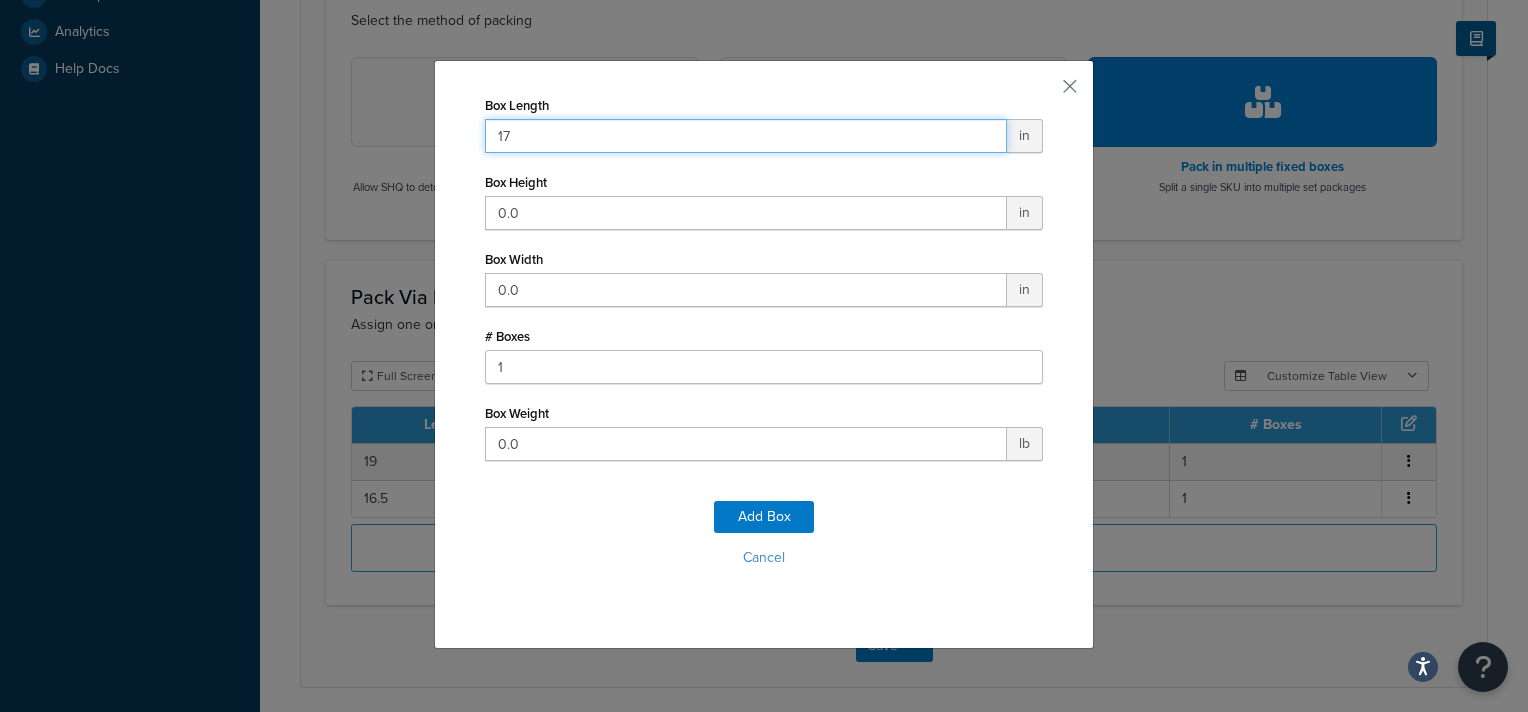 type on "17" 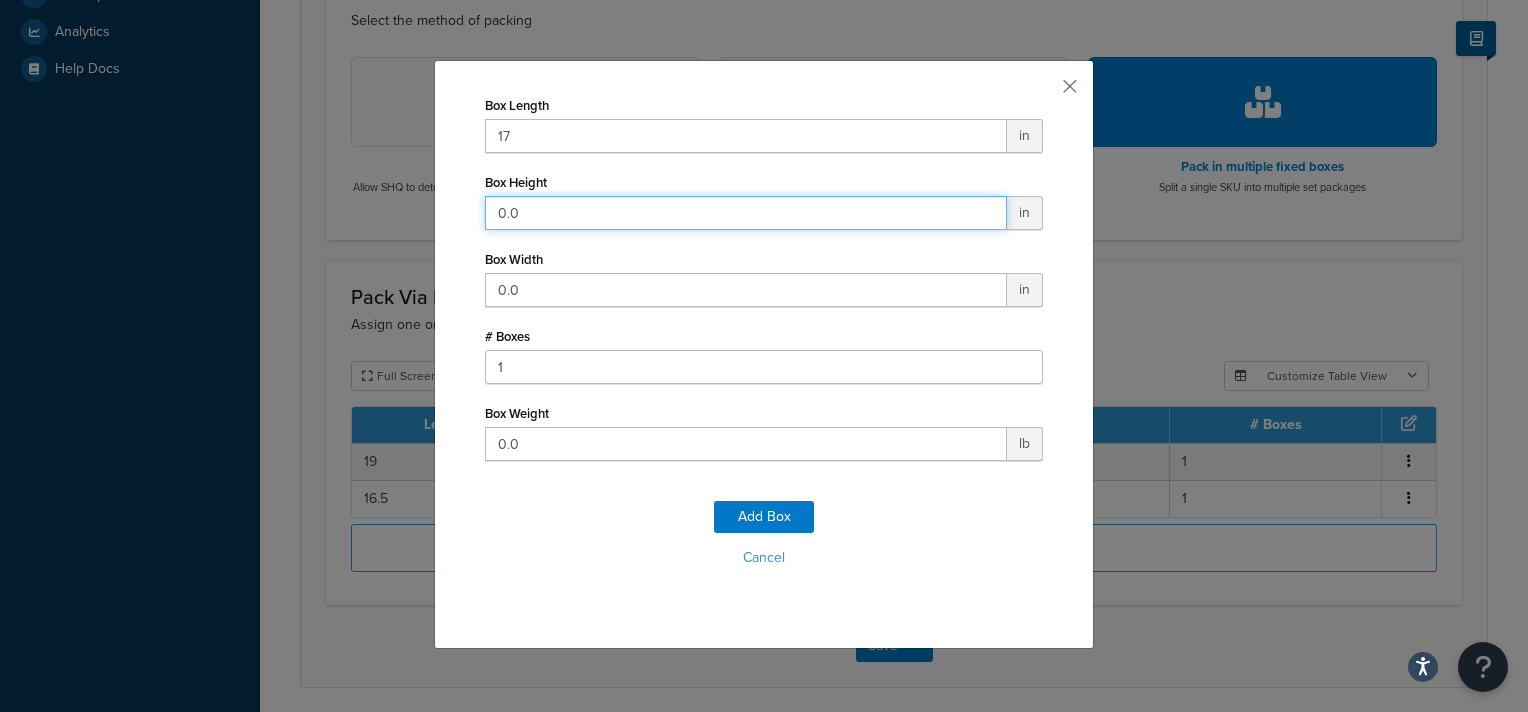 drag, startPoint x: 532, startPoint y: 219, endPoint x: 440, endPoint y: 212, distance: 92.26592 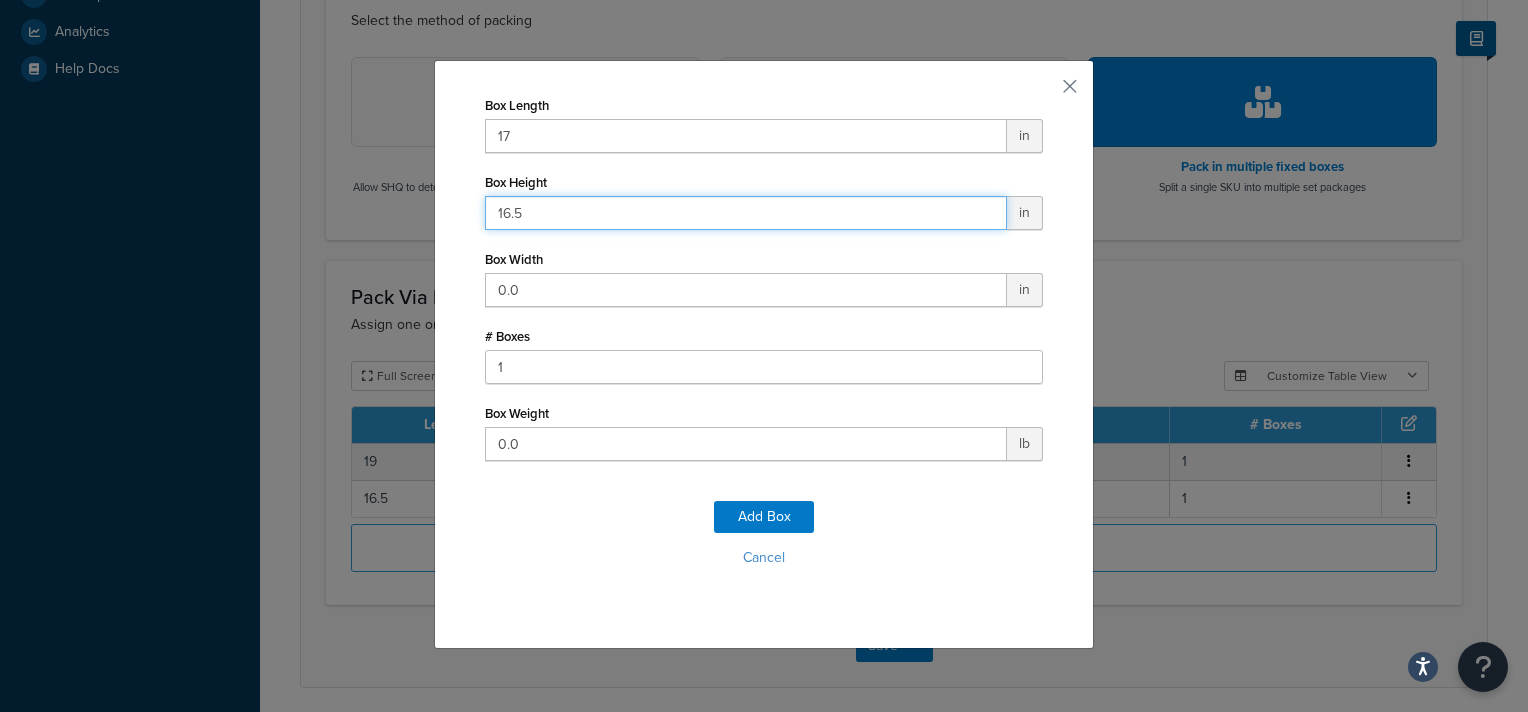 type on "16.5" 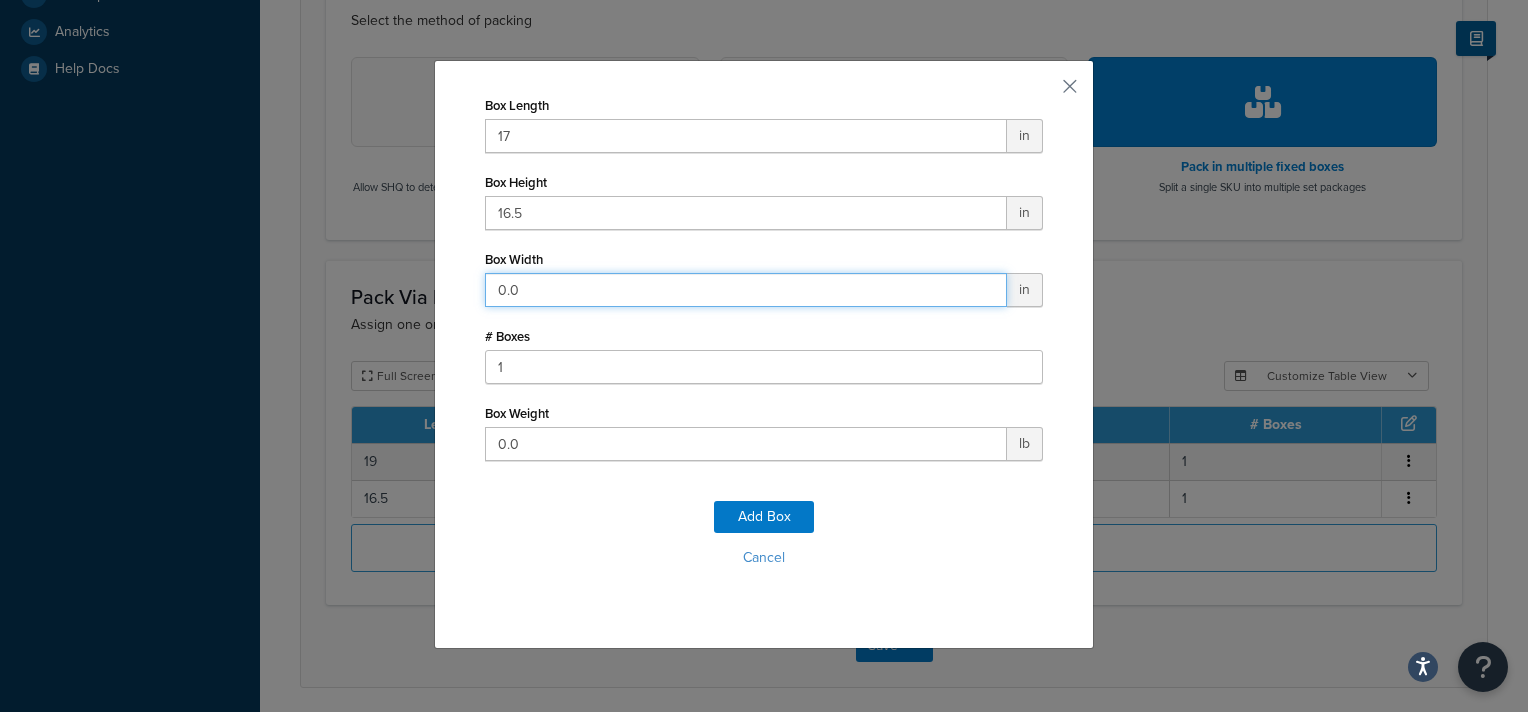 drag, startPoint x: 524, startPoint y: 275, endPoint x: 448, endPoint y: 297, distance: 79.12016 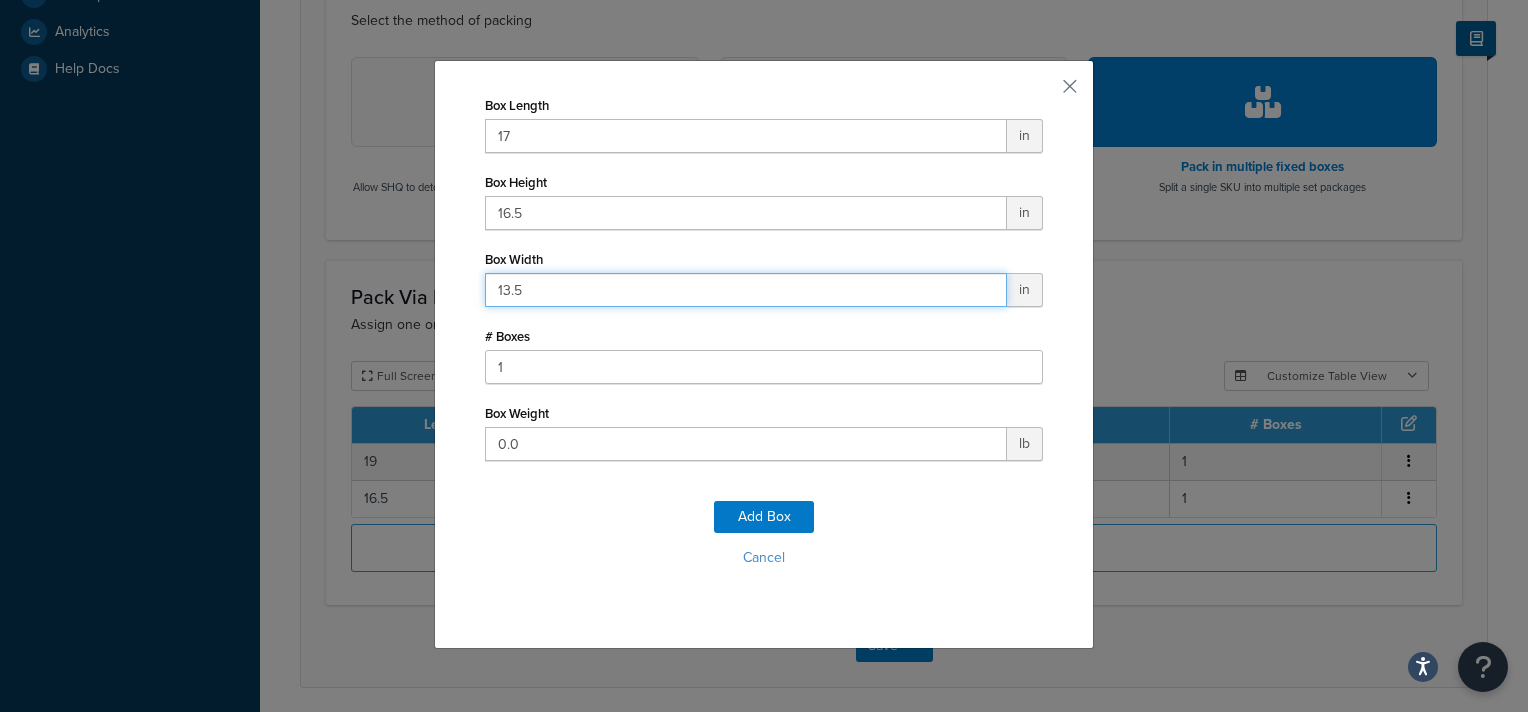 type on "13.5" 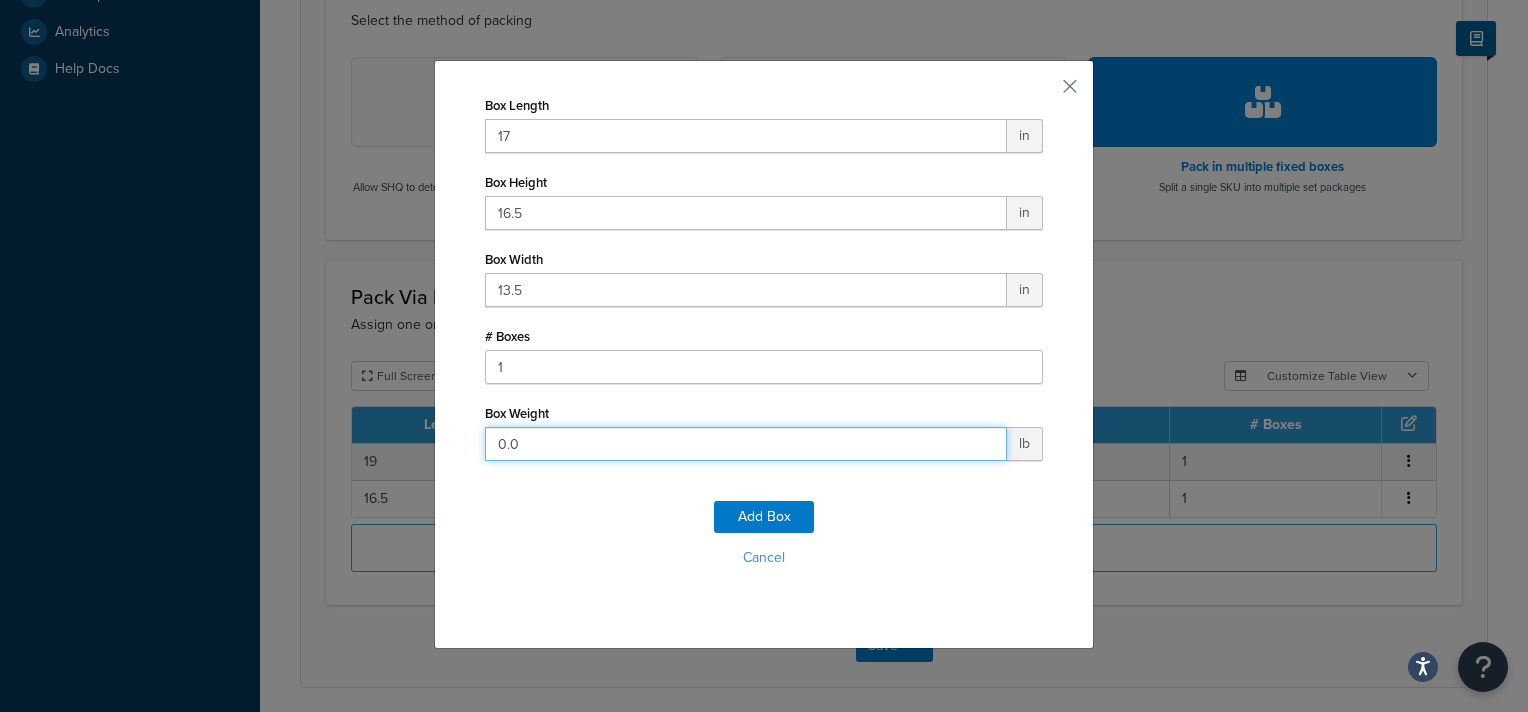 drag, startPoint x: 527, startPoint y: 440, endPoint x: 391, endPoint y: 440, distance: 136 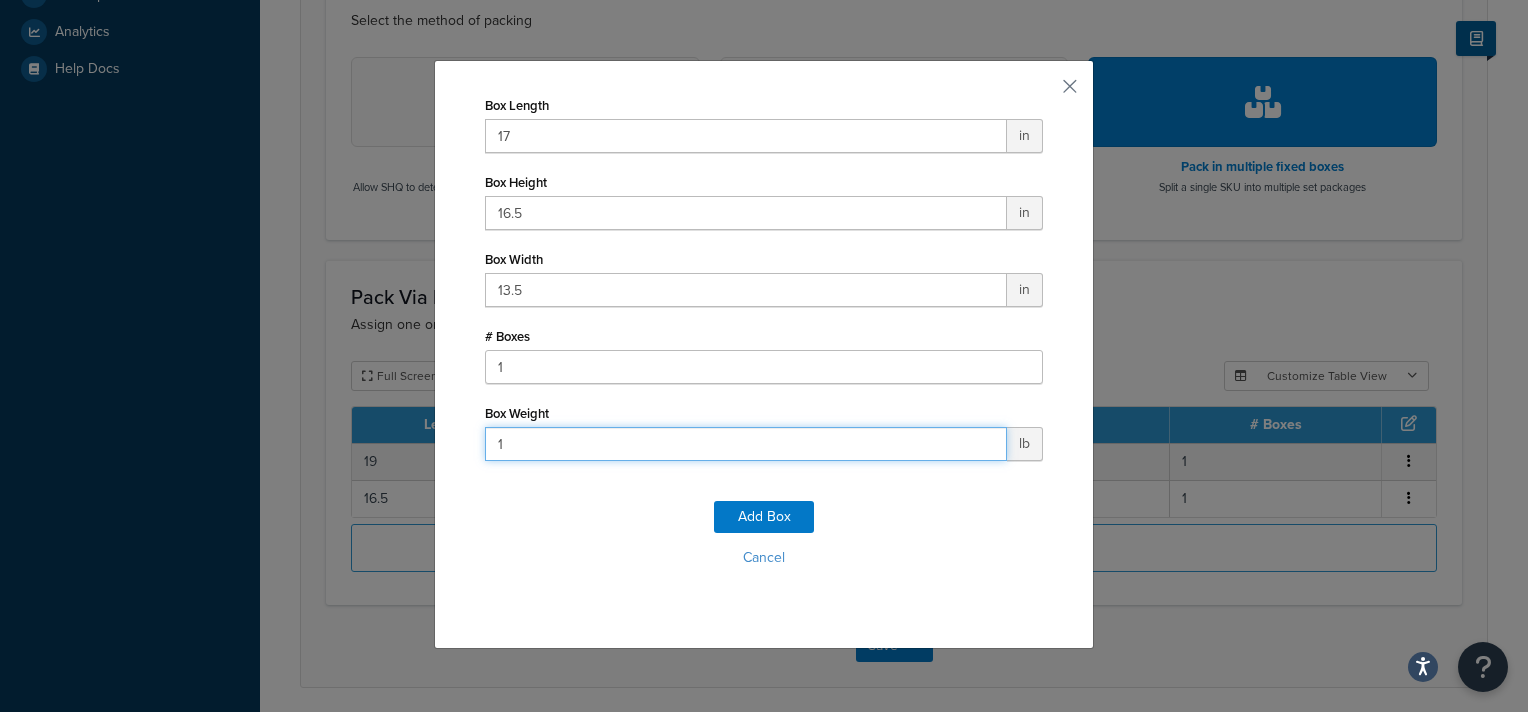 type on "14" 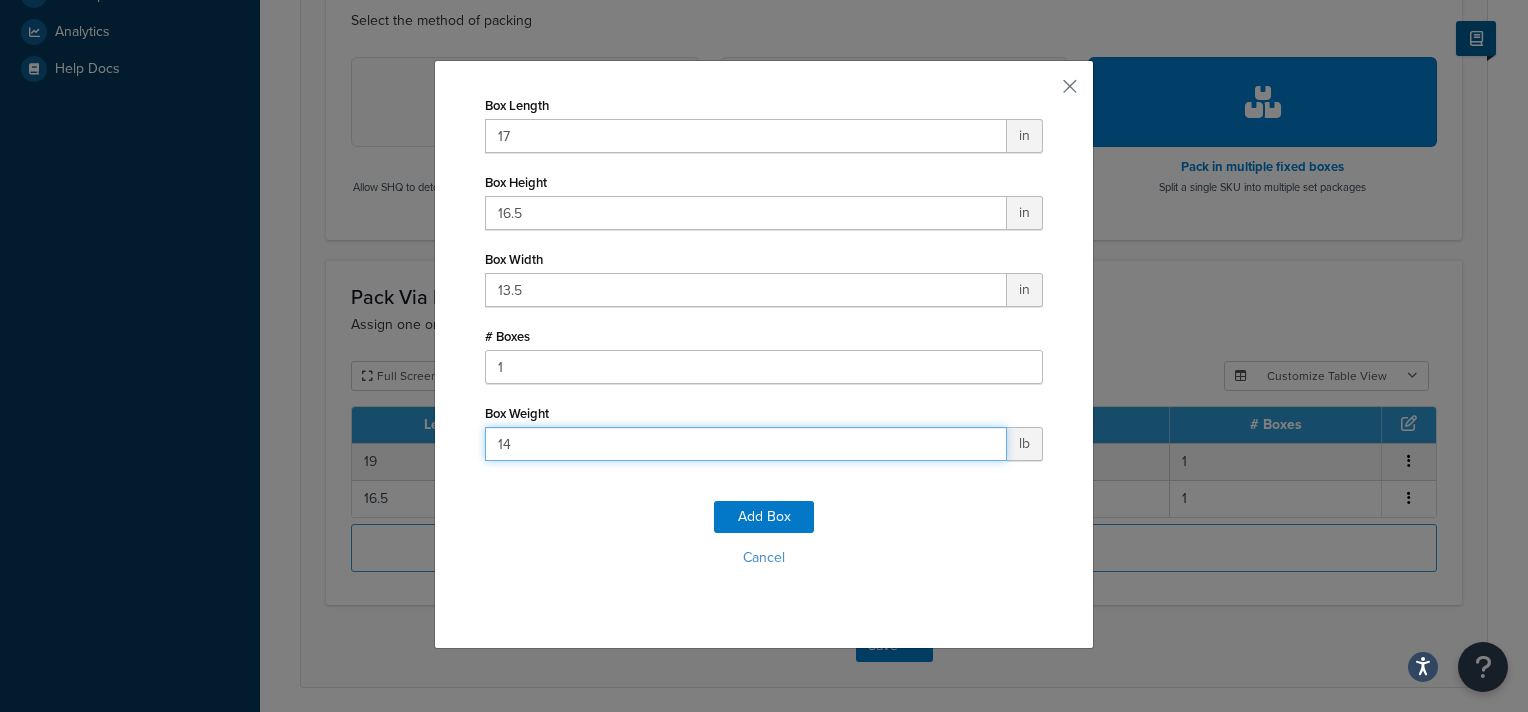 click on "Add Box" at bounding box center (764, 517) 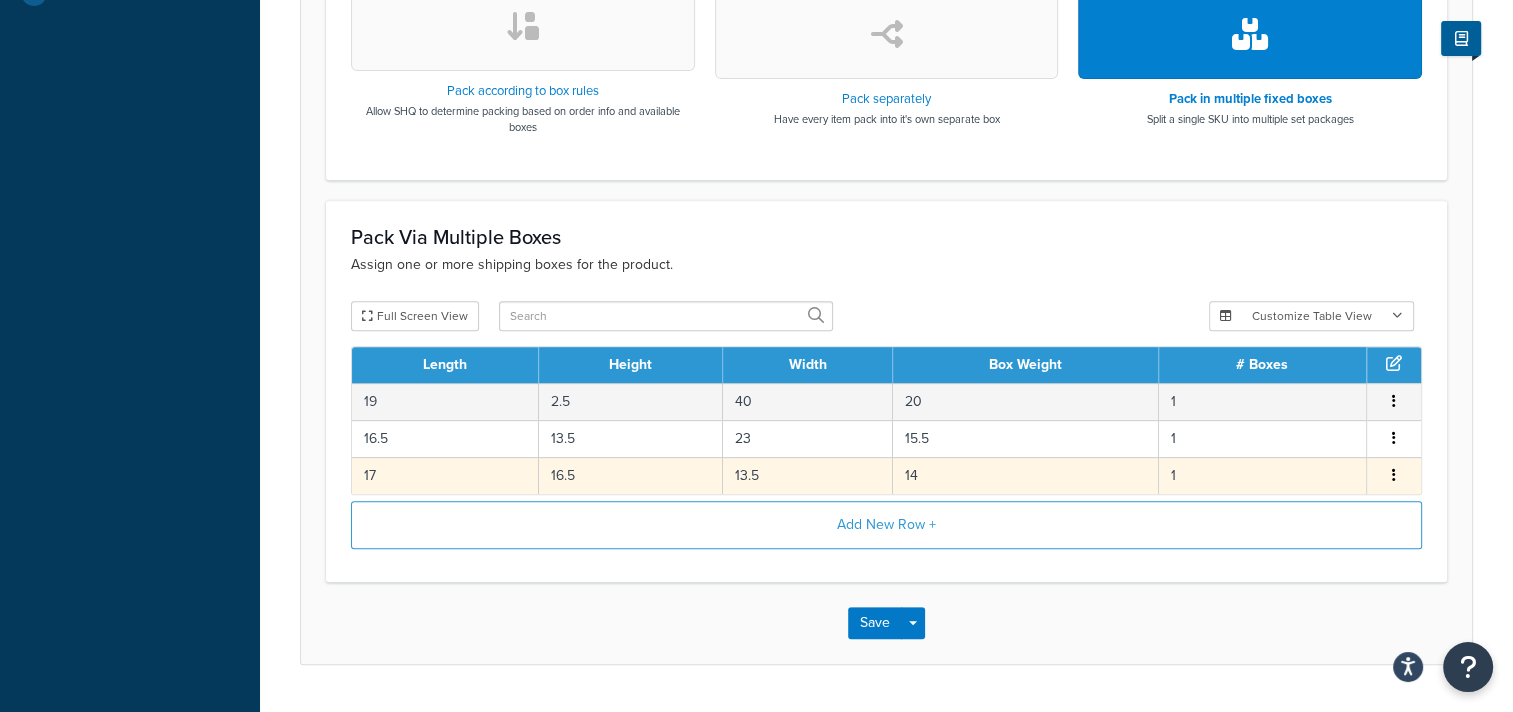 scroll, scrollTop: 826, scrollLeft: 0, axis: vertical 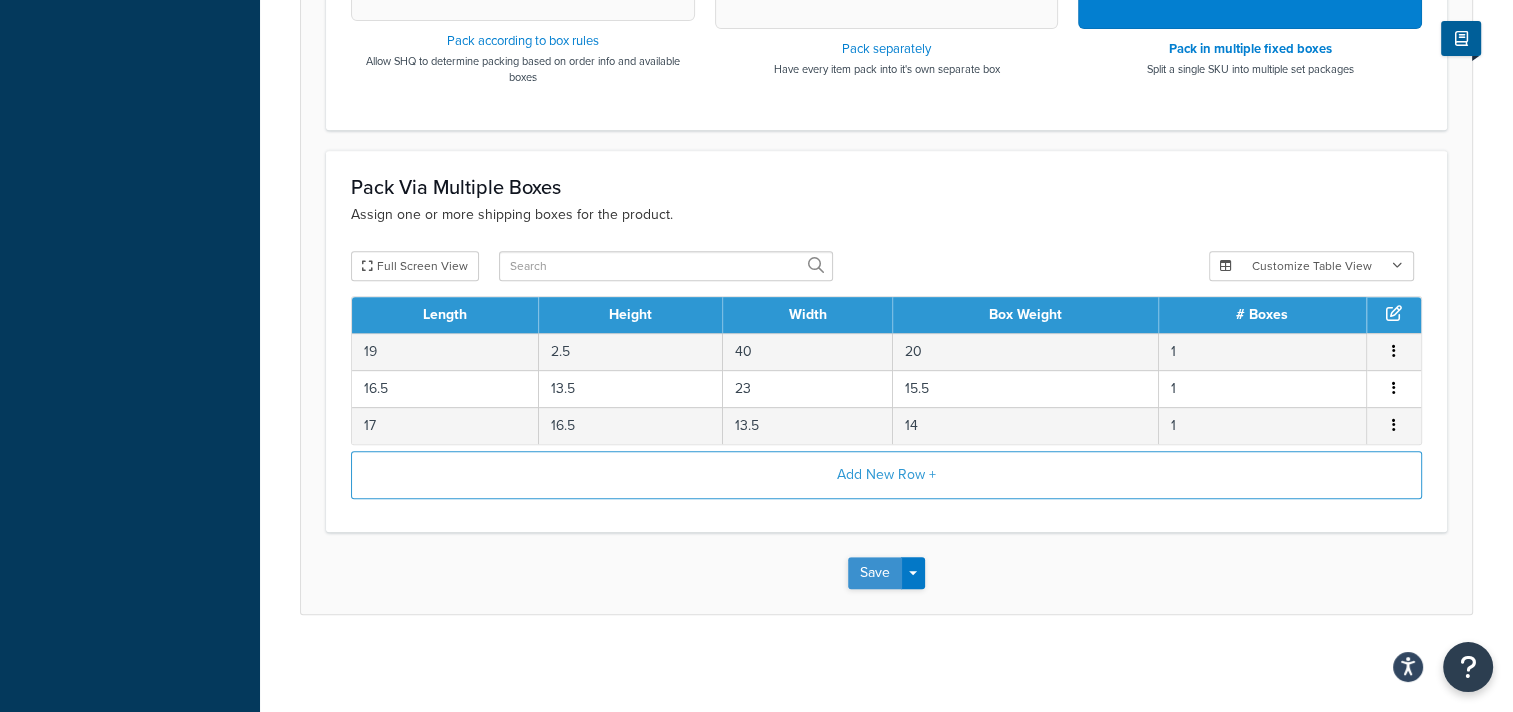click on "Save" at bounding box center (875, 573) 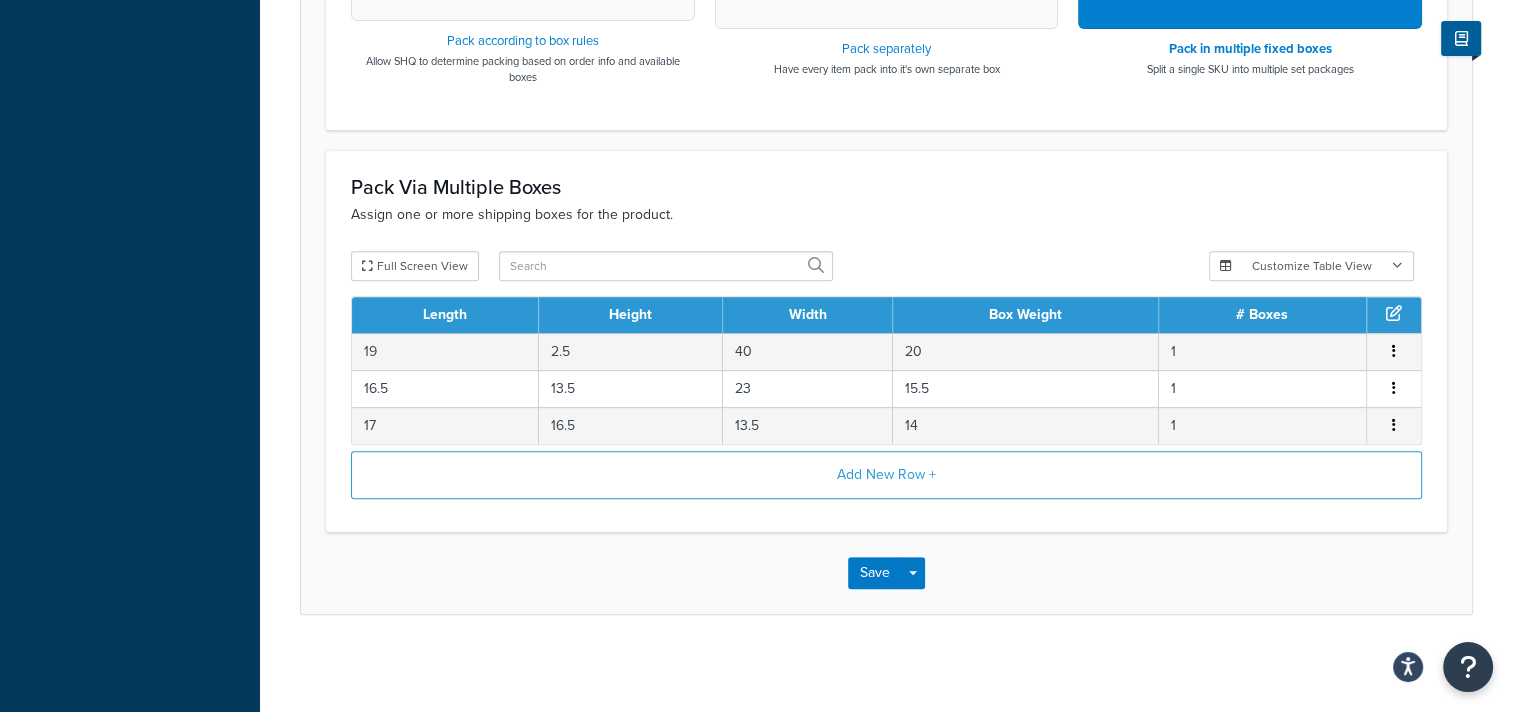 scroll, scrollTop: 0, scrollLeft: 0, axis: both 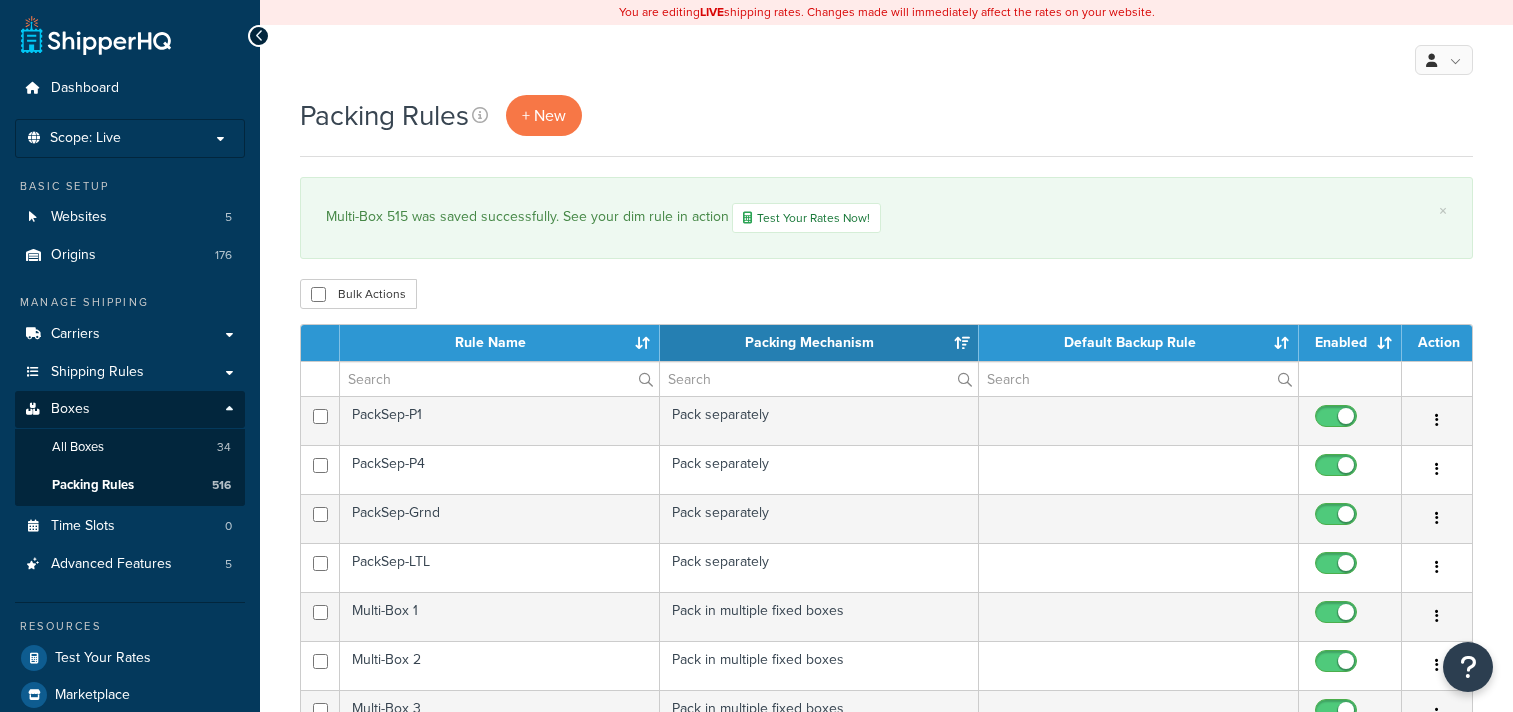 select on "15" 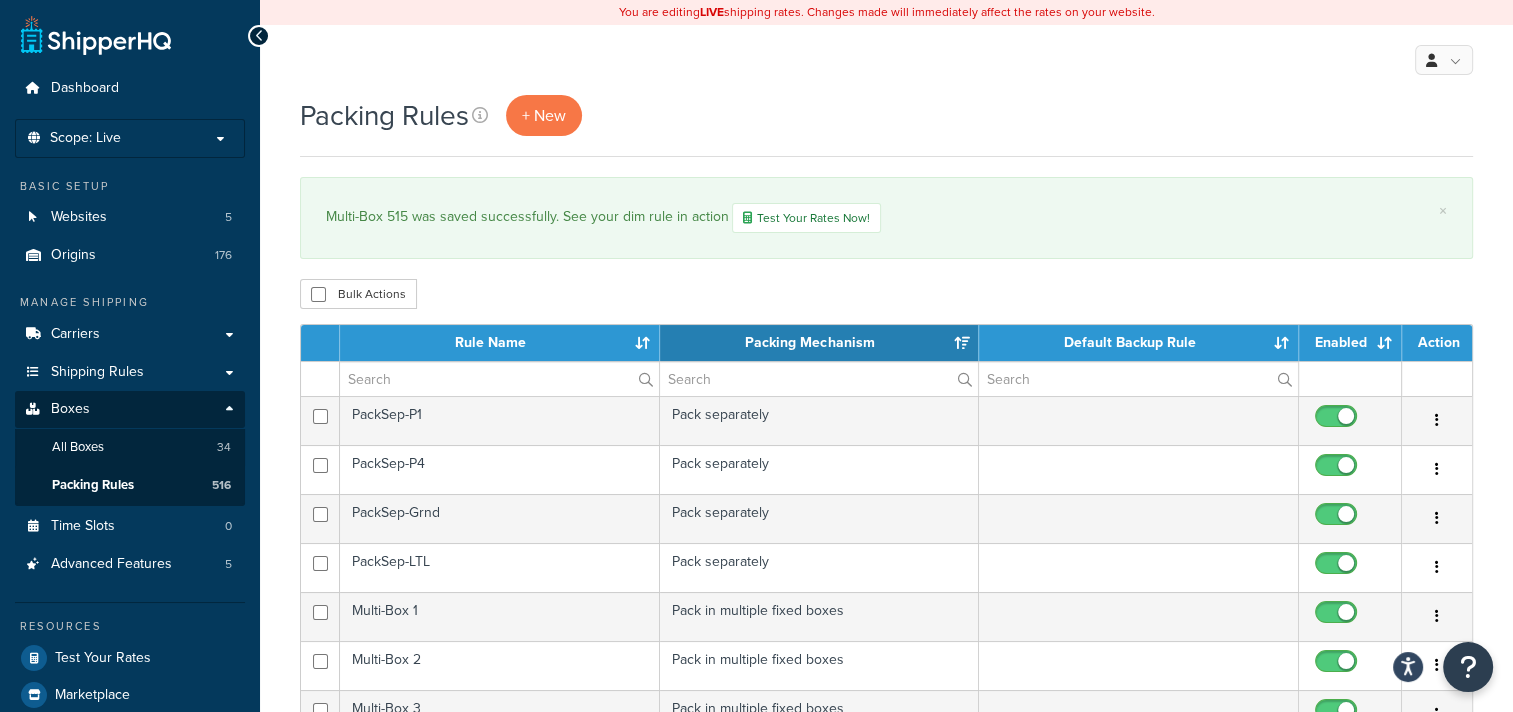 scroll, scrollTop: 0, scrollLeft: 0, axis: both 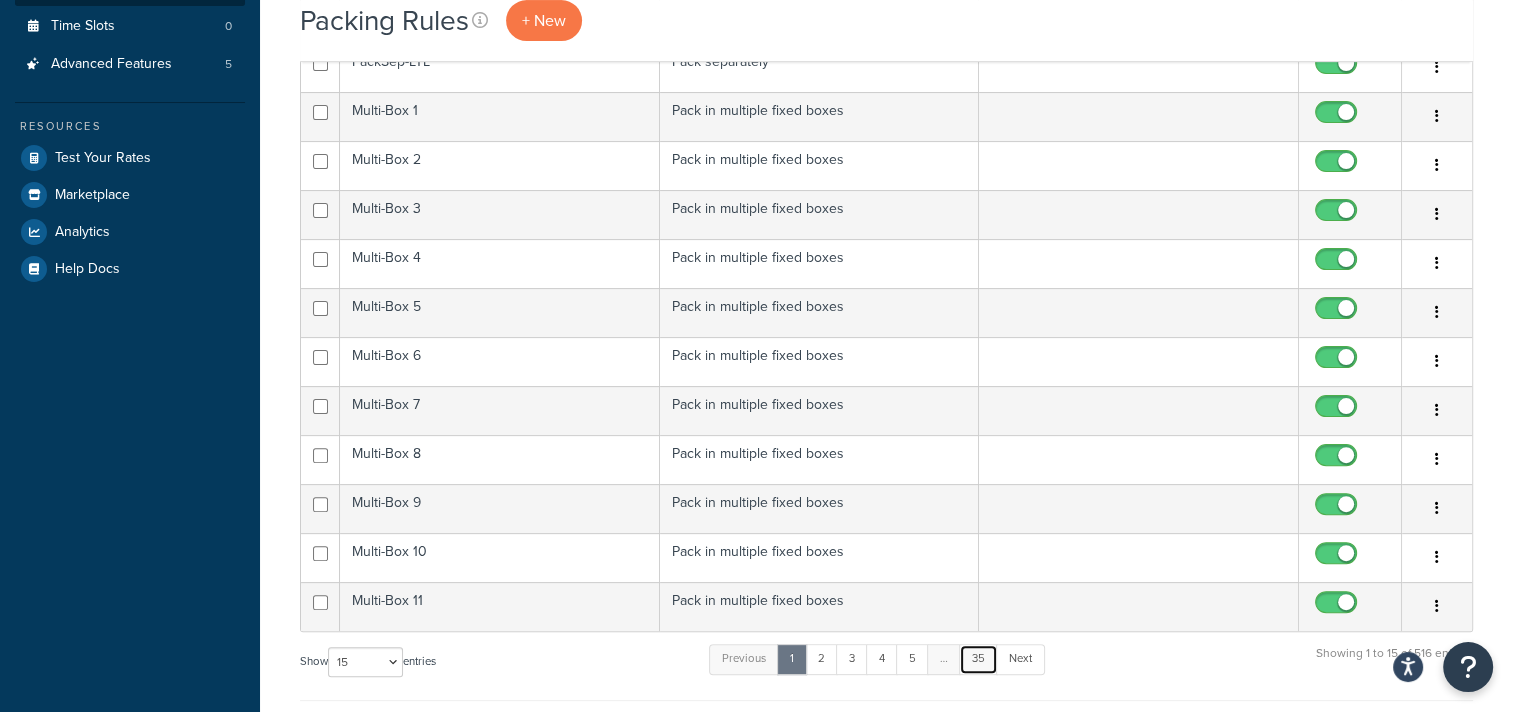 click on "35" at bounding box center [978, 659] 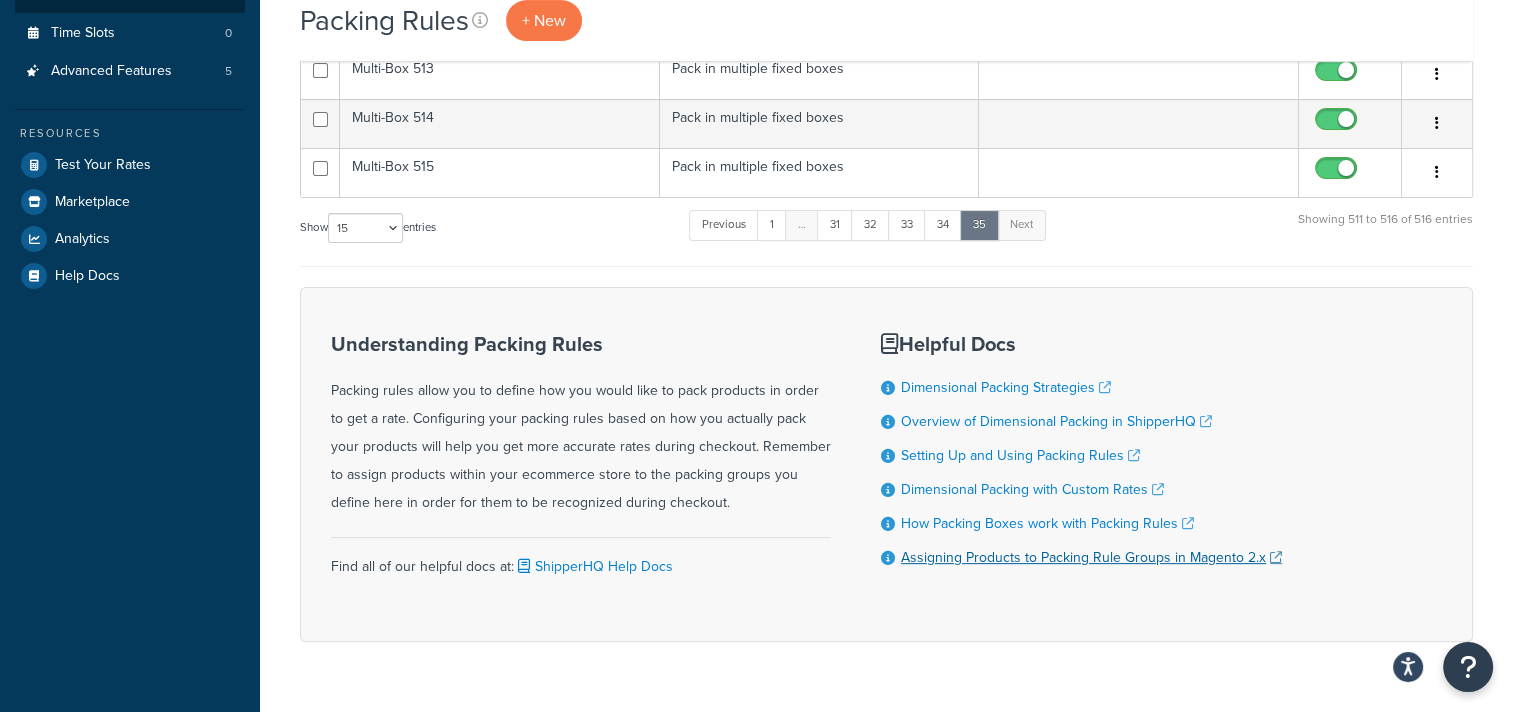 scroll, scrollTop: 0, scrollLeft: 0, axis: both 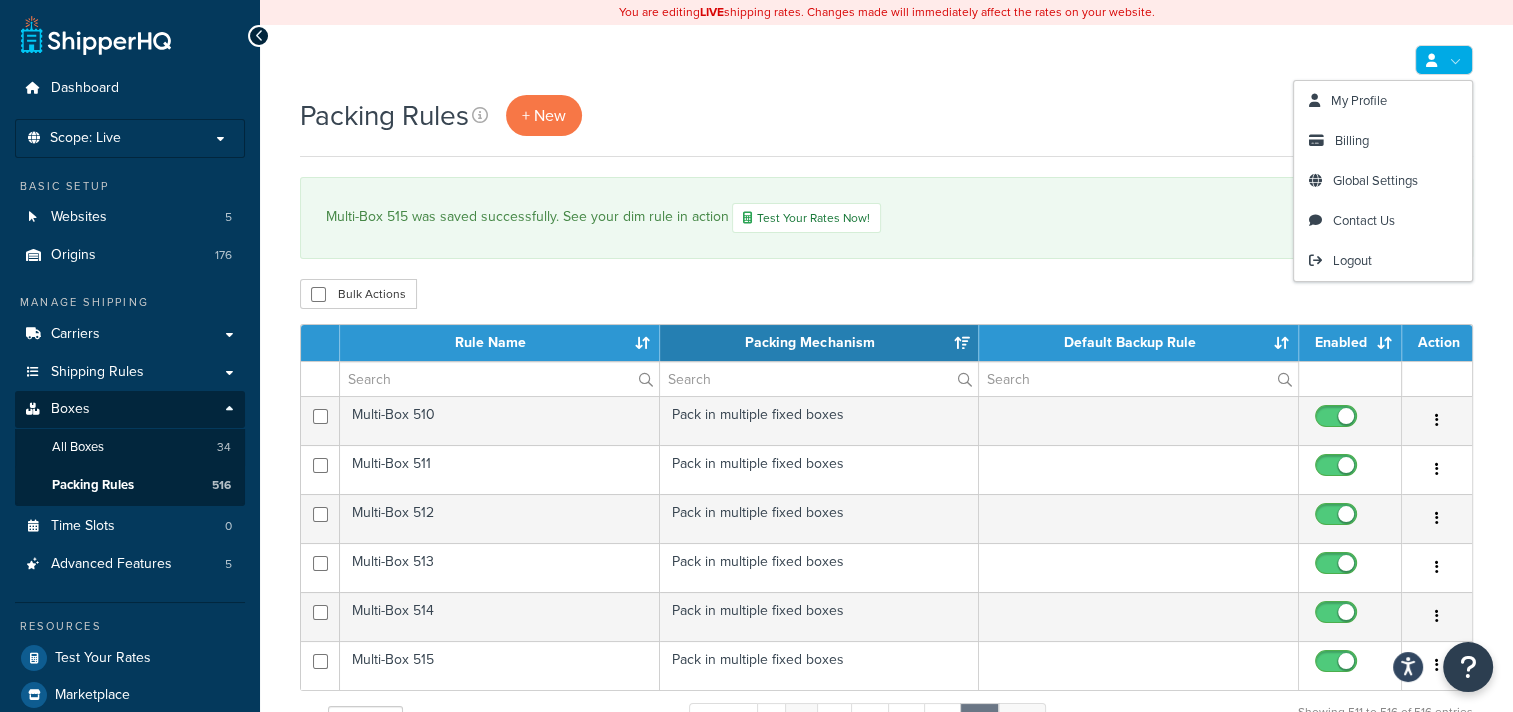 click at bounding box center (1444, 60) 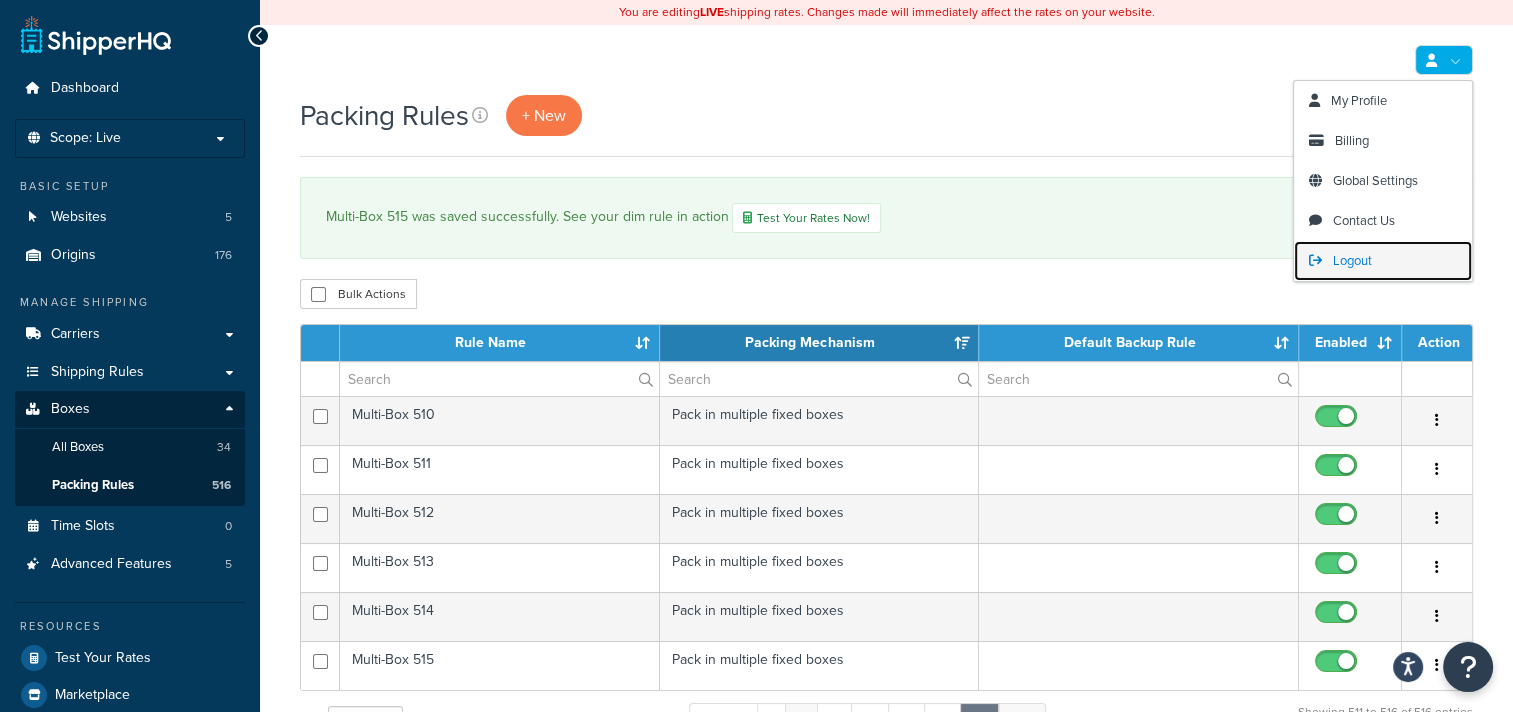 click on "Logout" at bounding box center [1352, 260] 